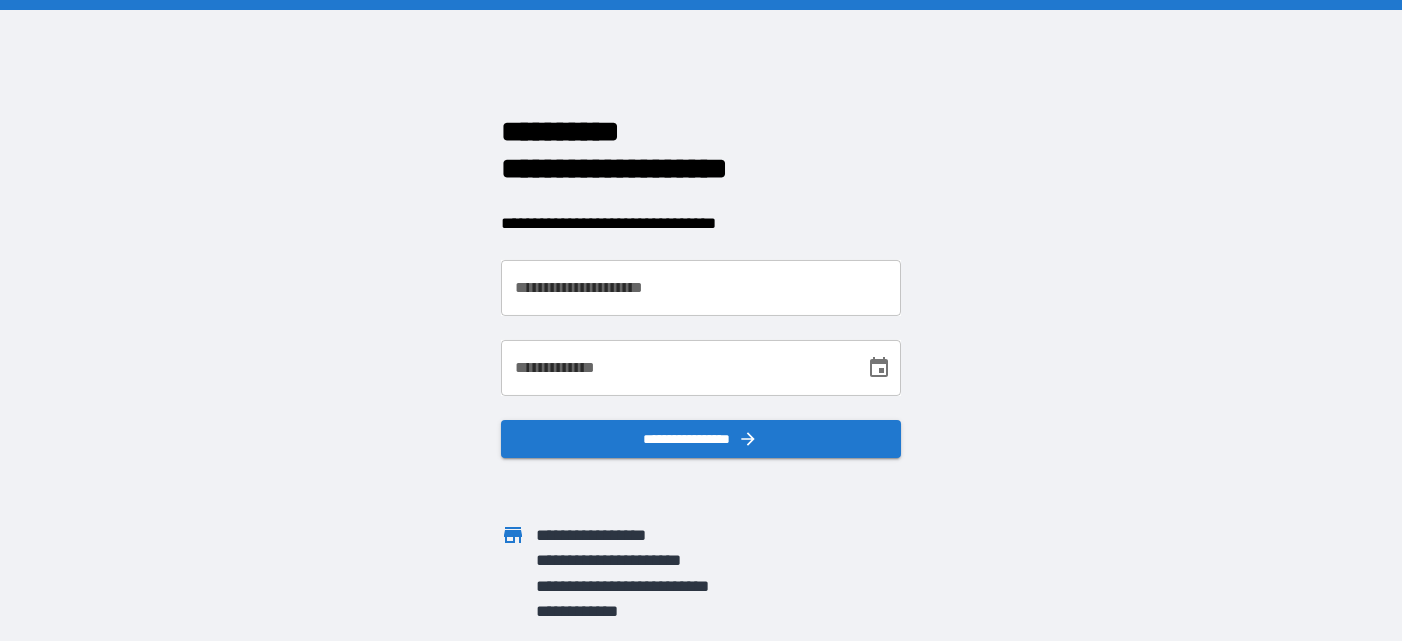 scroll, scrollTop: 0, scrollLeft: 0, axis: both 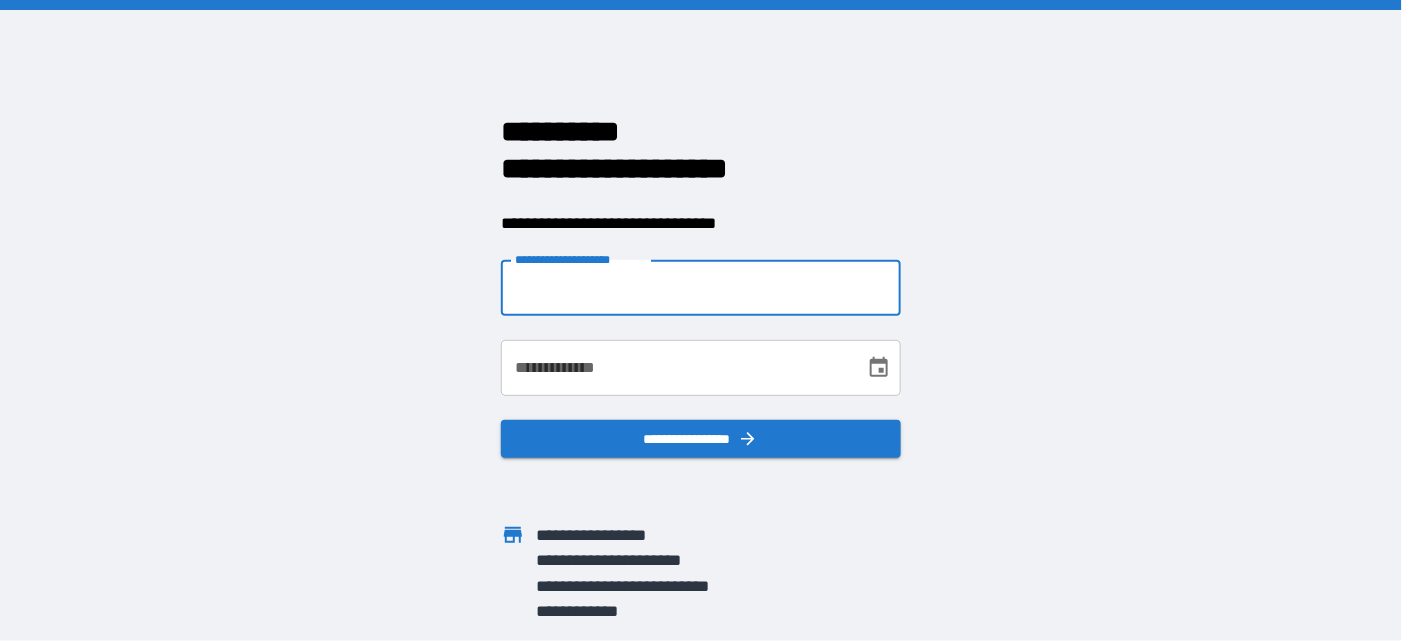 click on "**********" at bounding box center (701, 288) 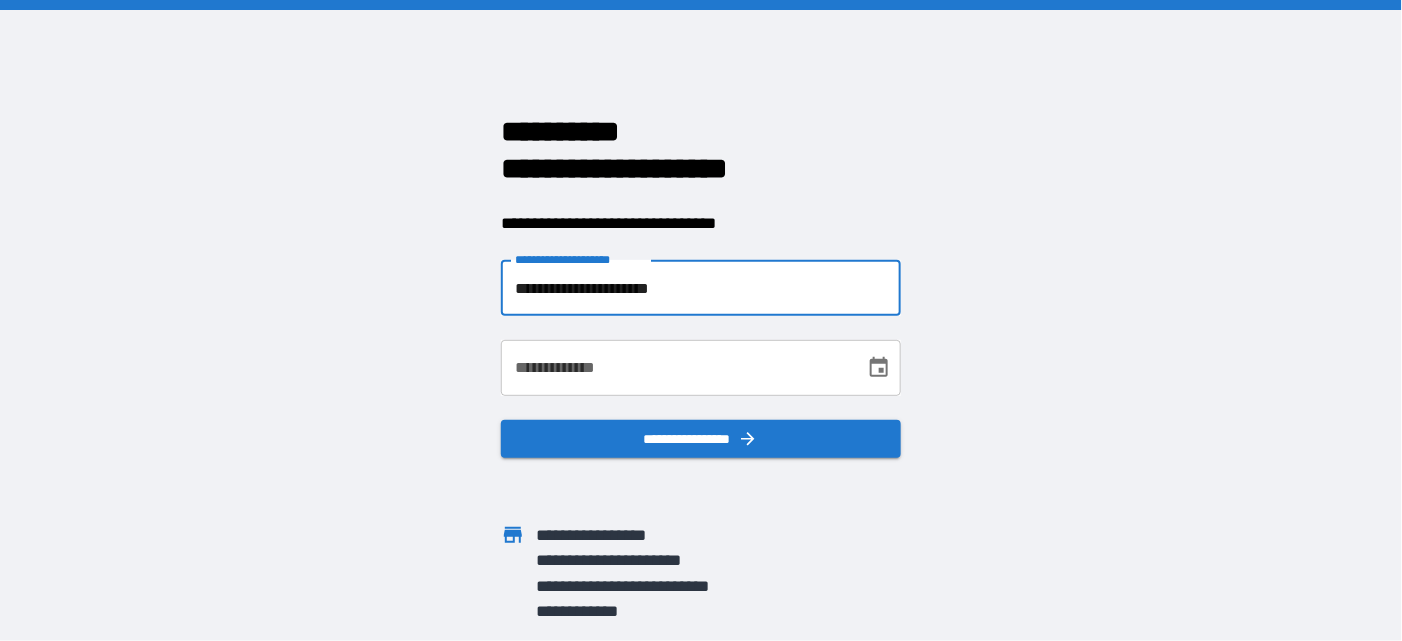 type on "**********" 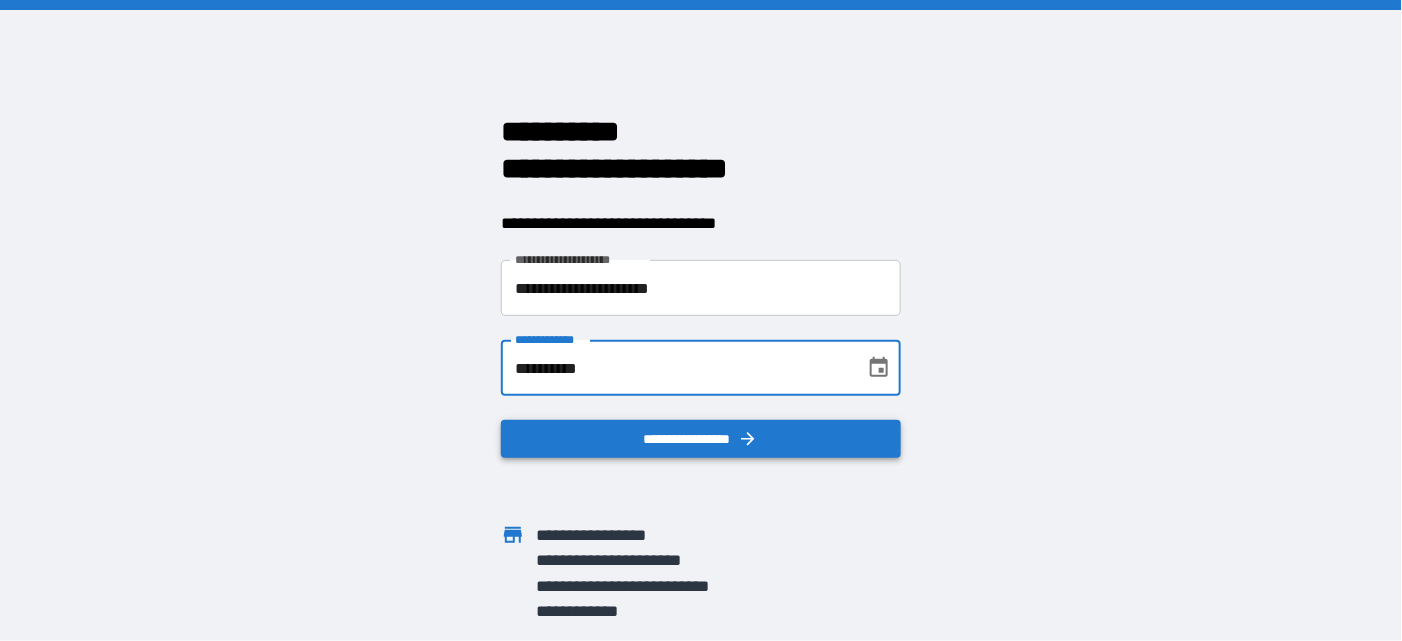 type on "**********" 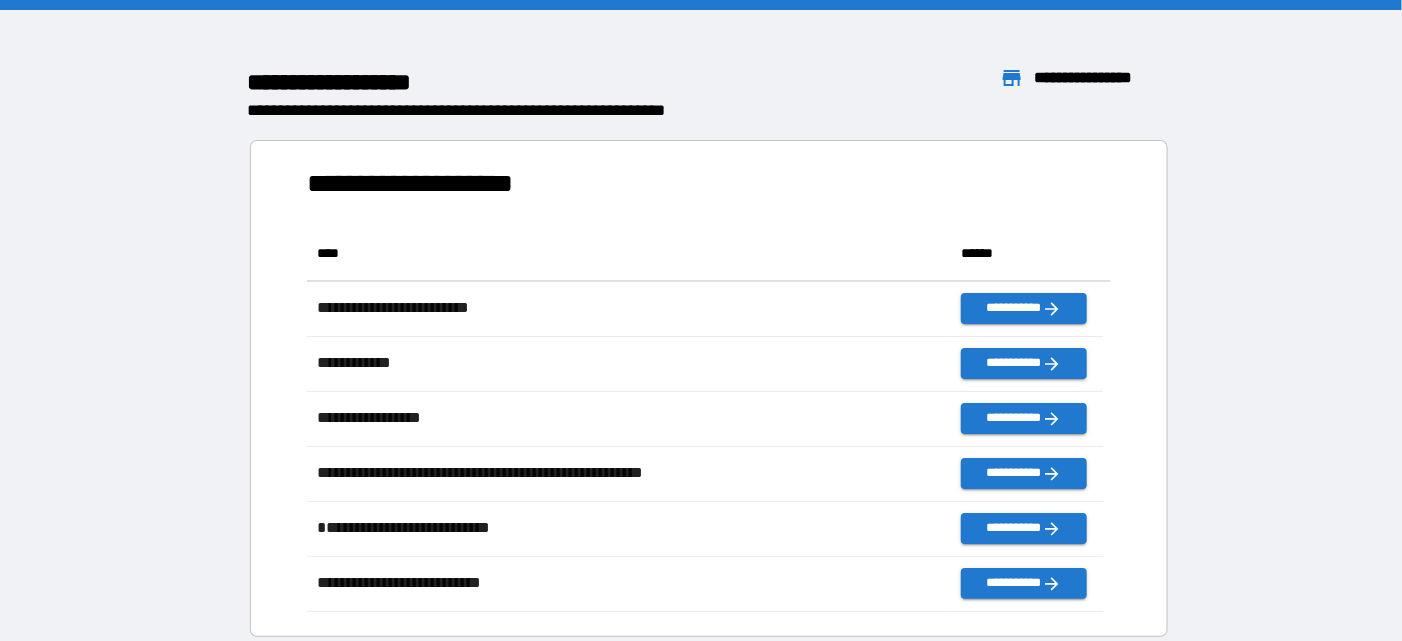 scroll, scrollTop: 371, scrollLeft: 781, axis: both 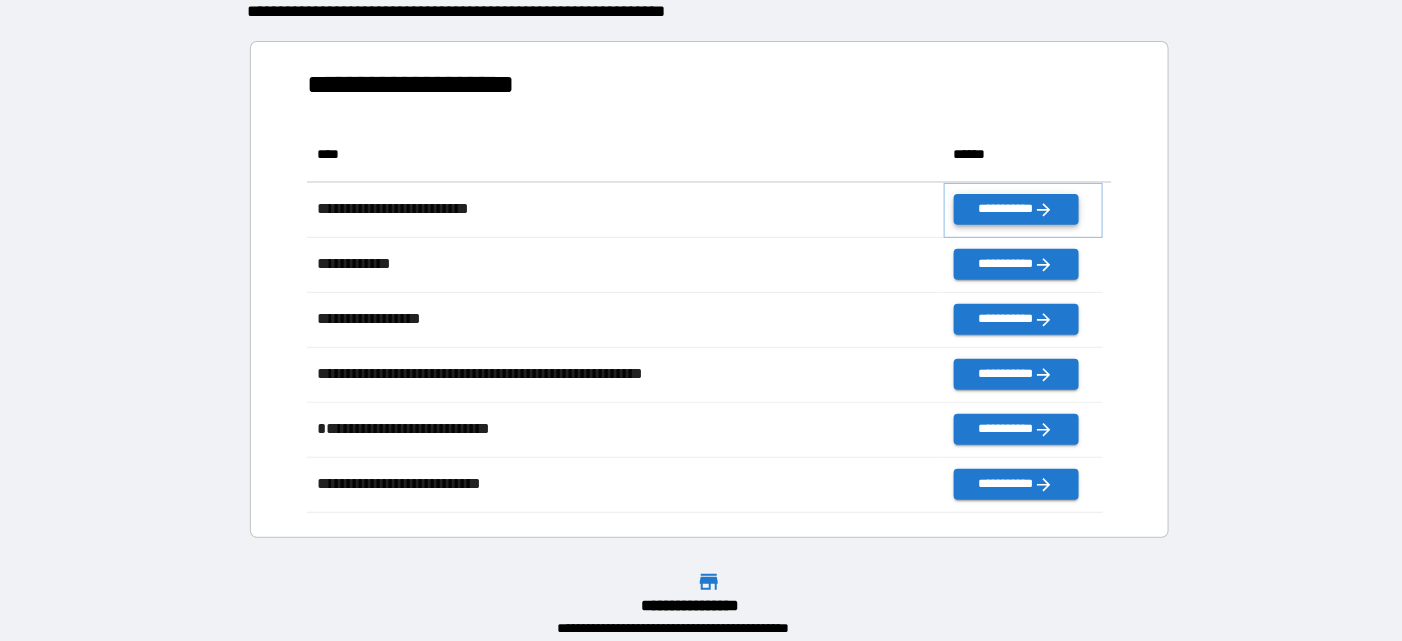 click on "**********" at bounding box center (1016, 209) 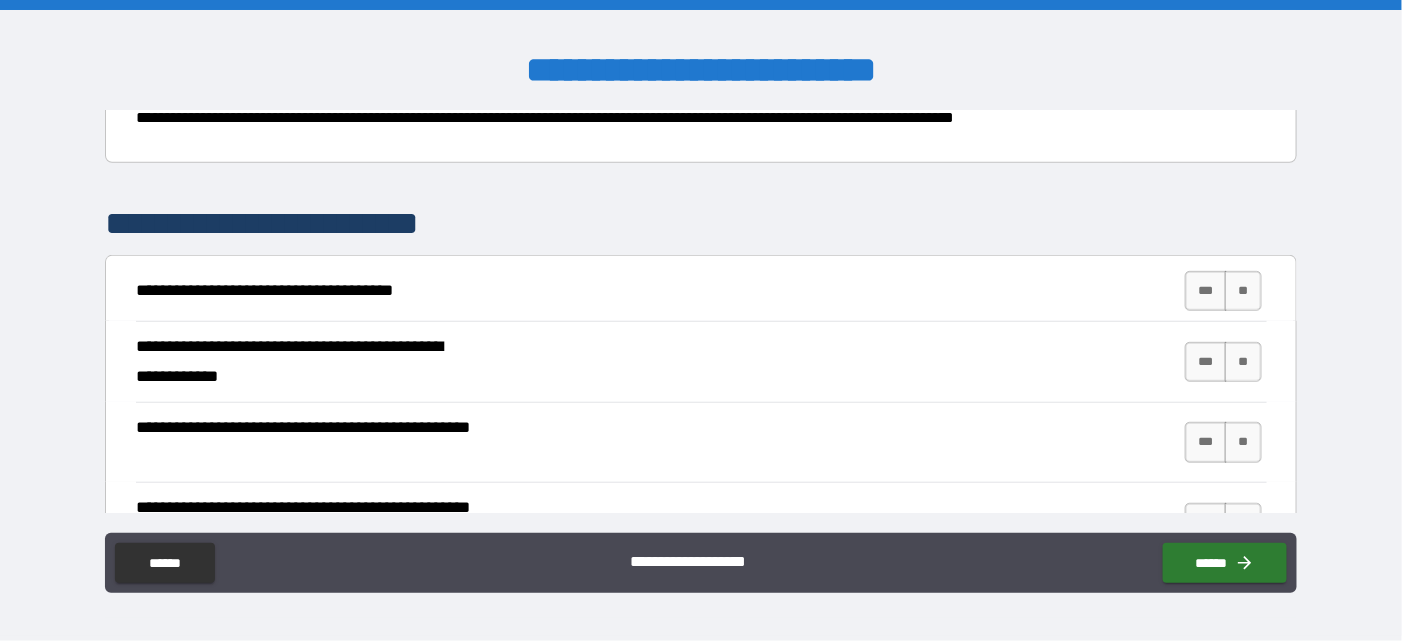 scroll, scrollTop: 300, scrollLeft: 0, axis: vertical 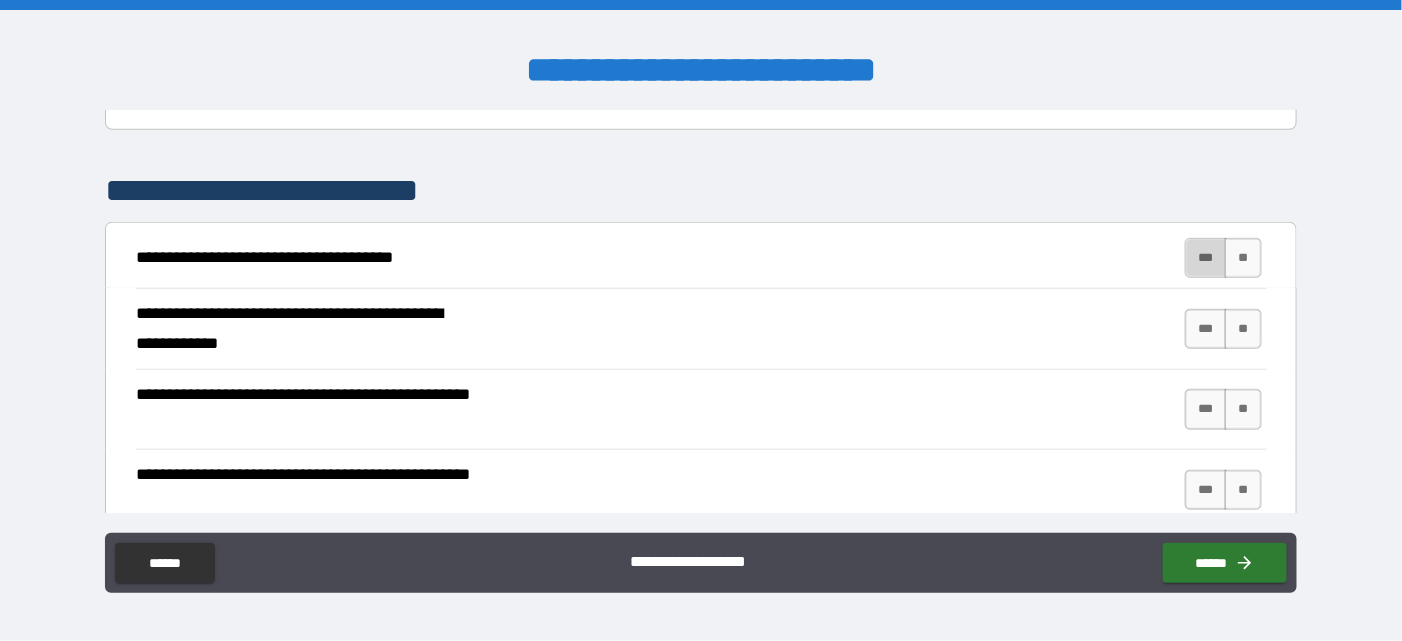 click on "***" at bounding box center (1206, 258) 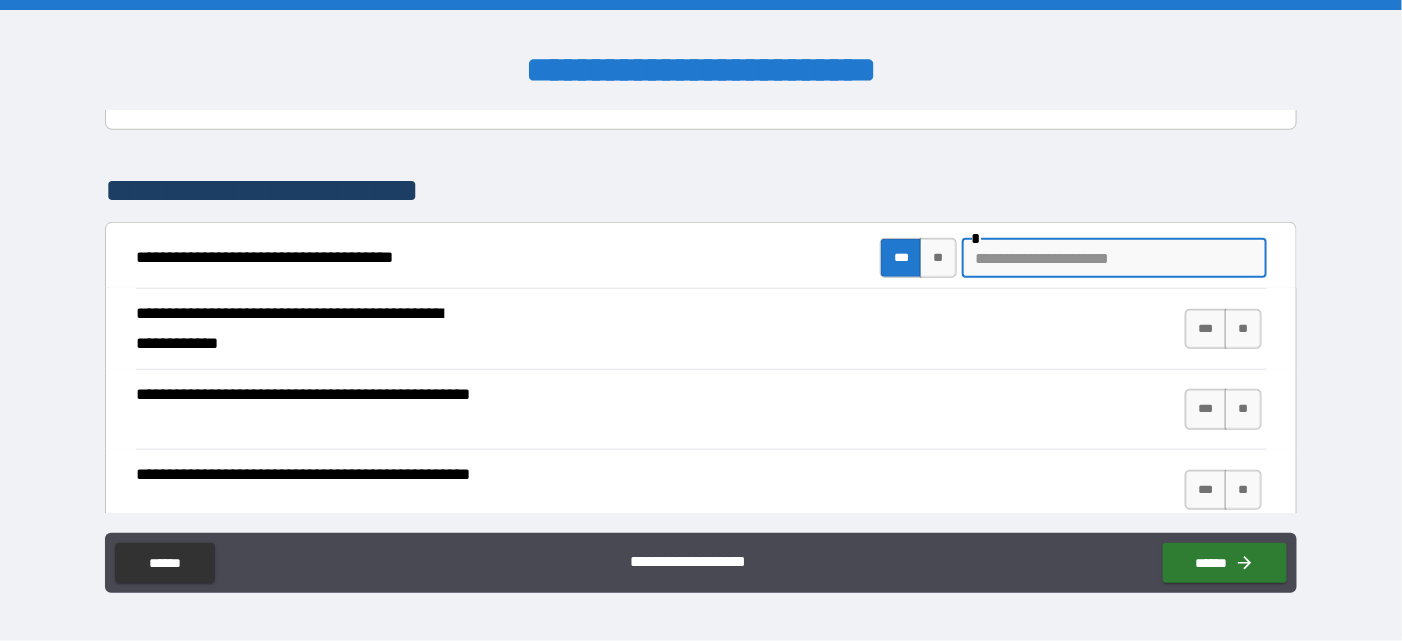 click at bounding box center (1114, 258) 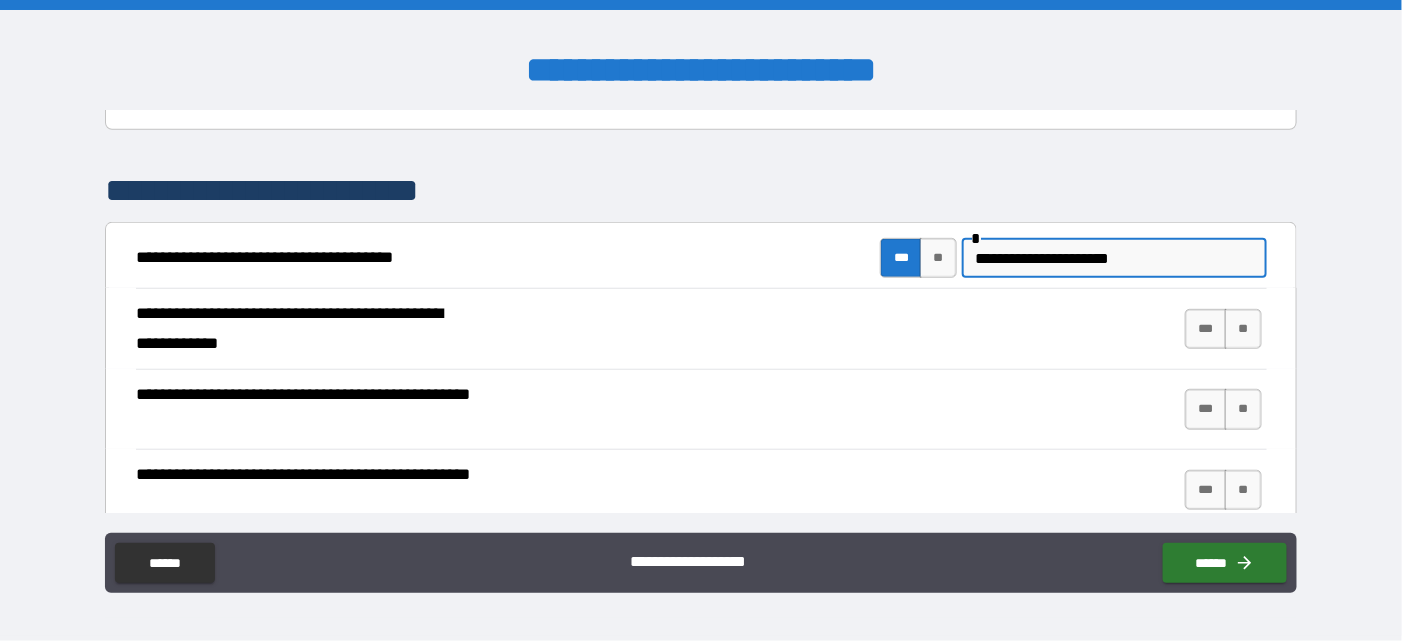 drag, startPoint x: 1161, startPoint y: 257, endPoint x: 1118, endPoint y: 257, distance: 43 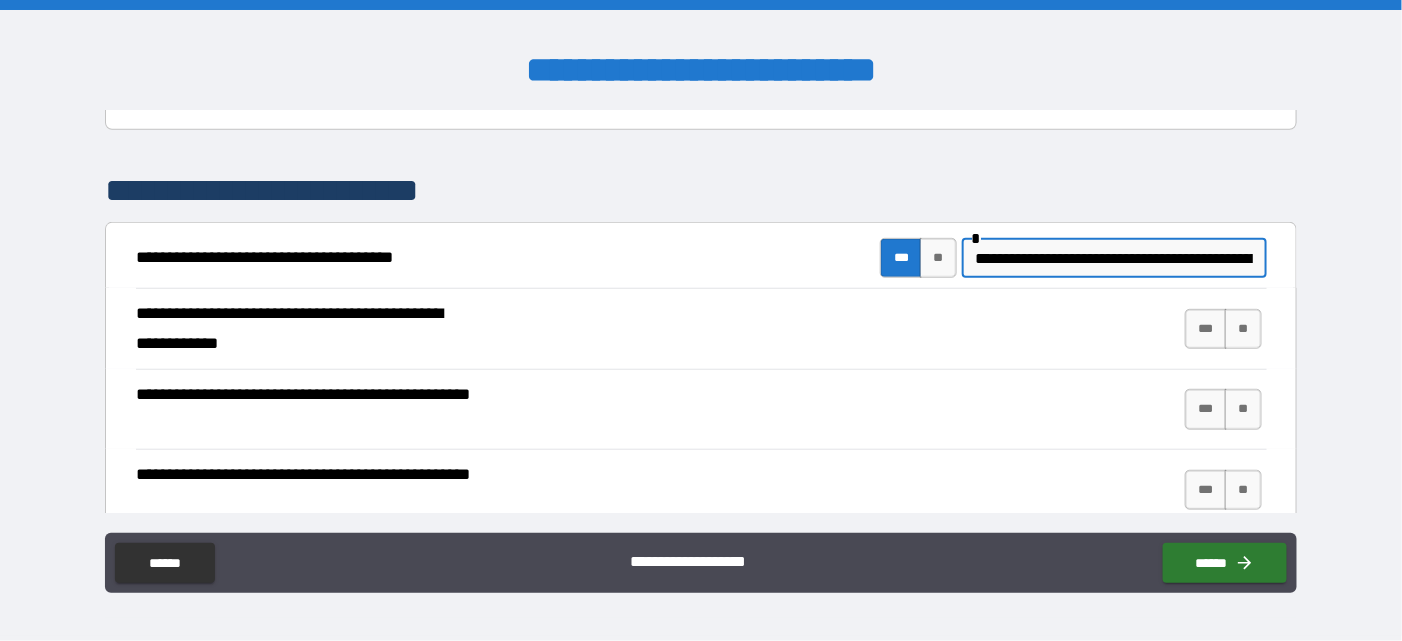 scroll, scrollTop: 0, scrollLeft: 111, axis: horizontal 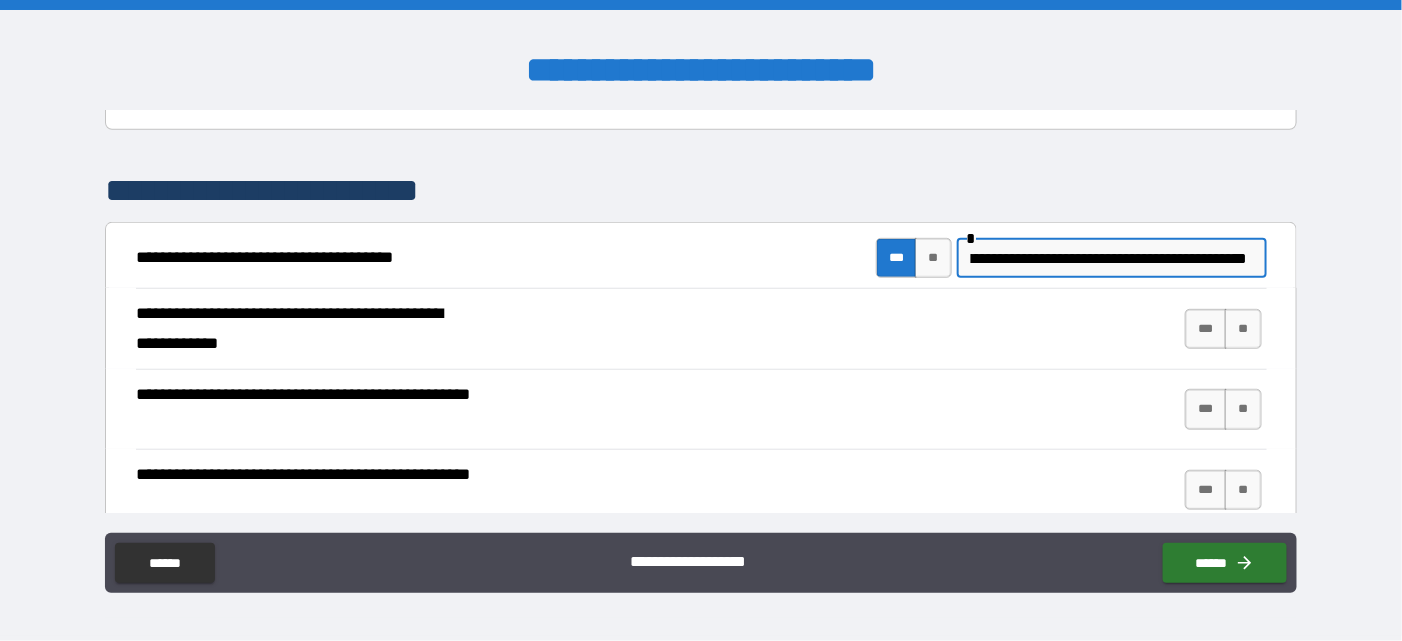 click on "**********" at bounding box center (1109, 258) 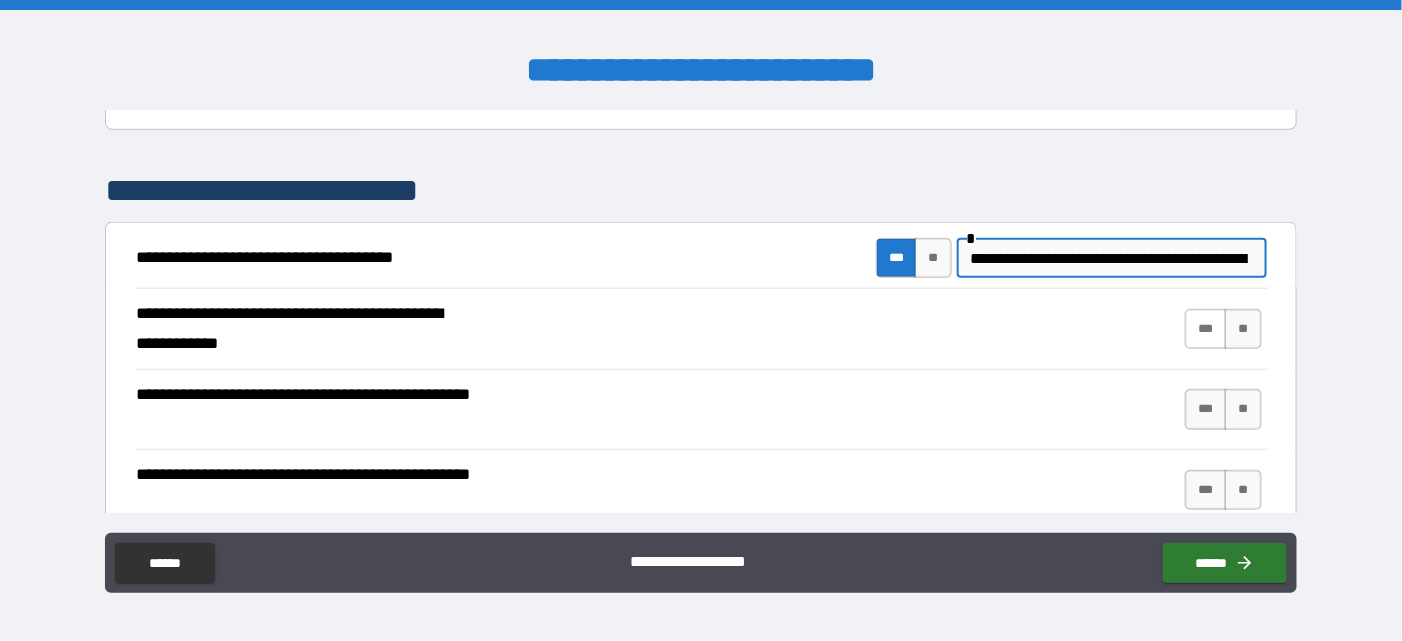 type on "**********" 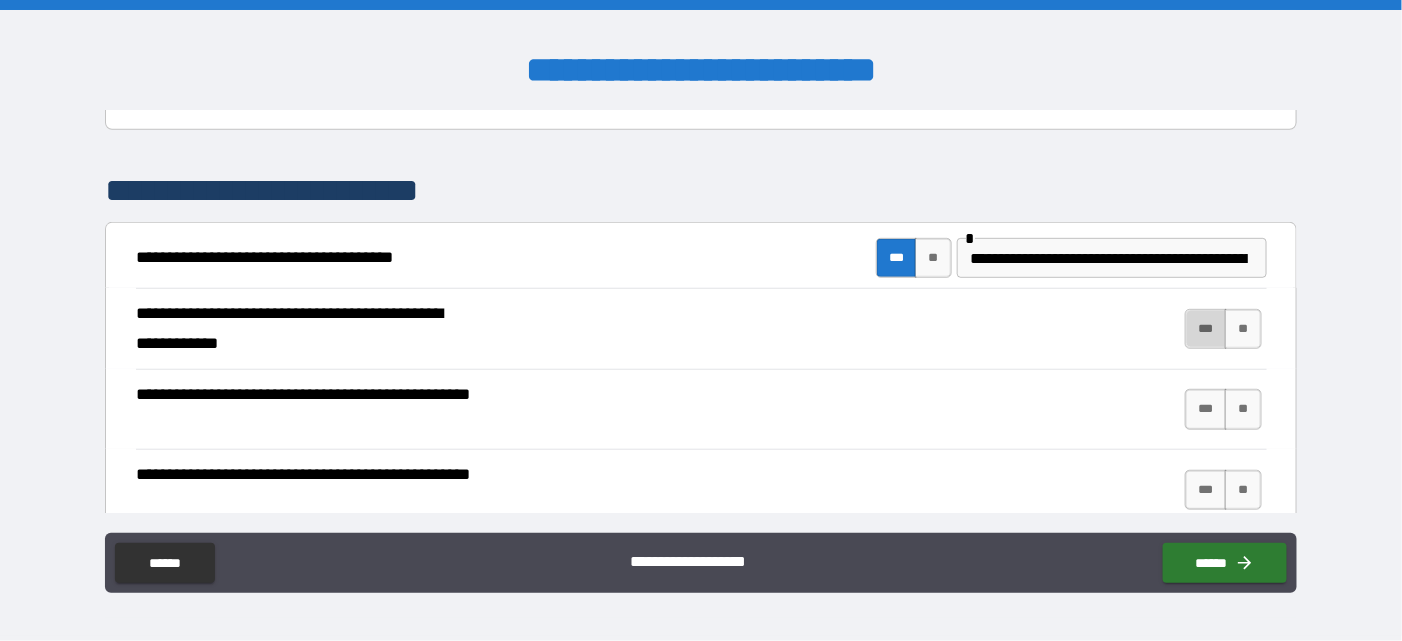 click on "***" at bounding box center [1206, 329] 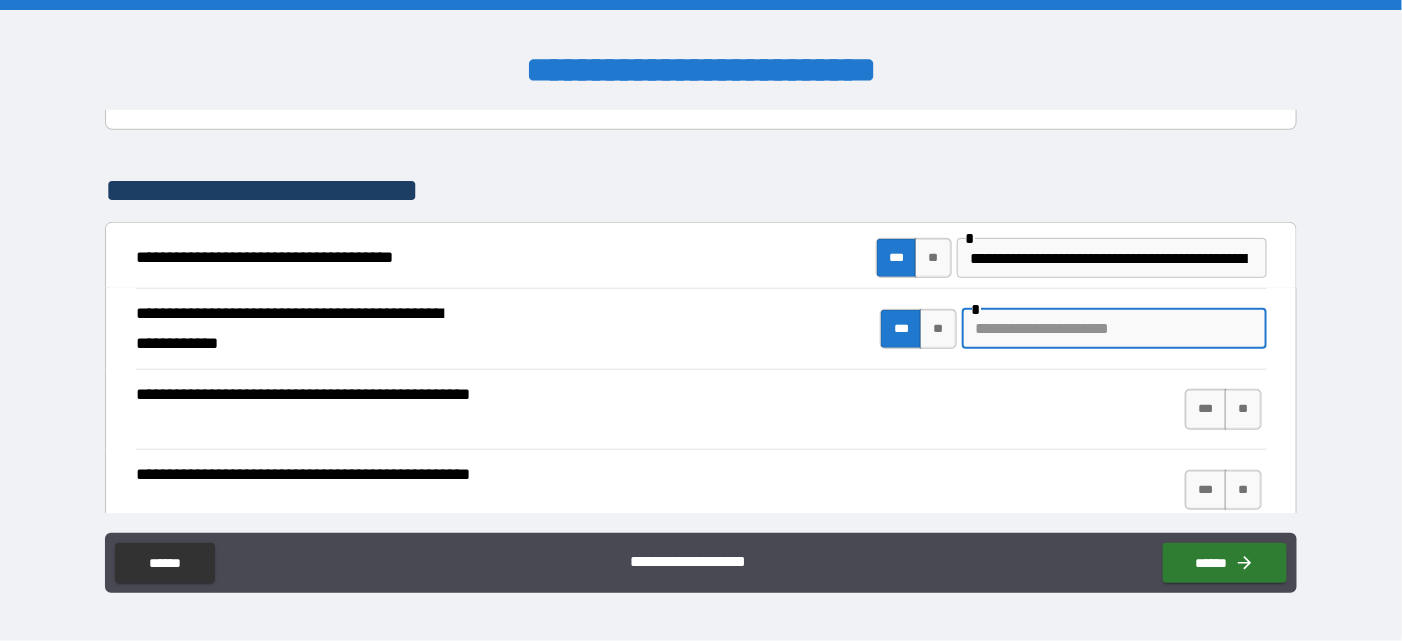 click at bounding box center [1114, 329] 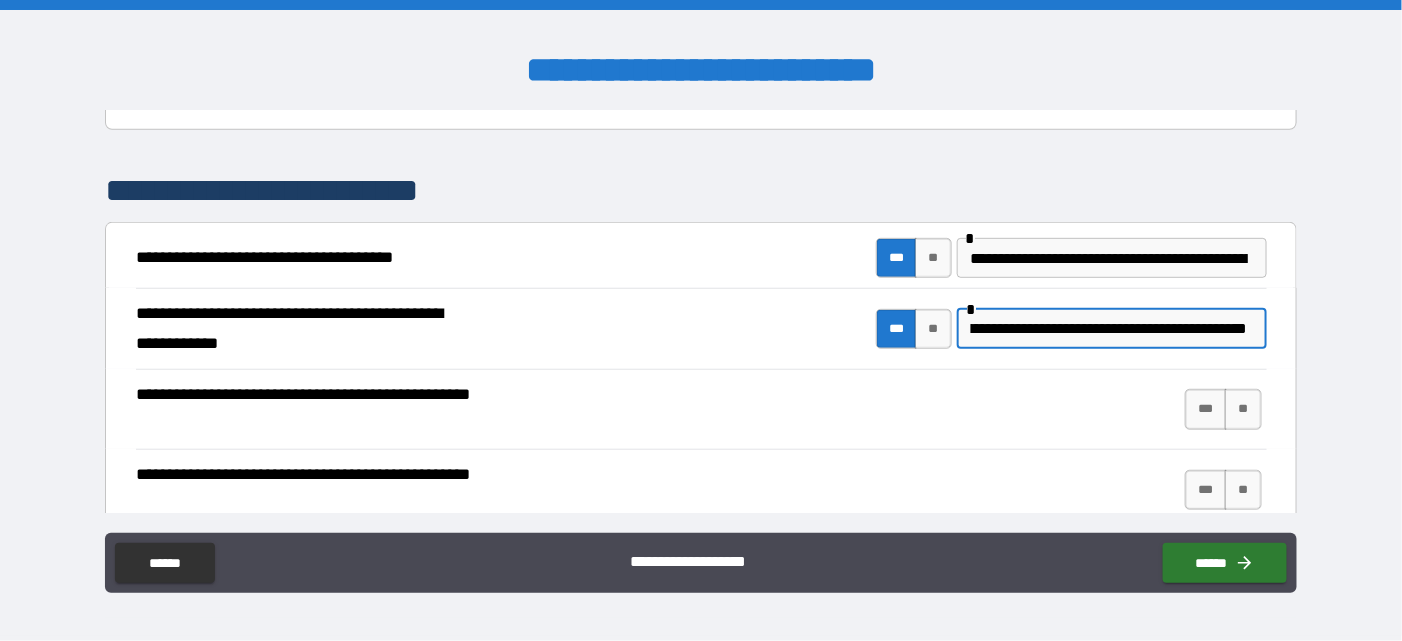 scroll, scrollTop: 0, scrollLeft: 98, axis: horizontal 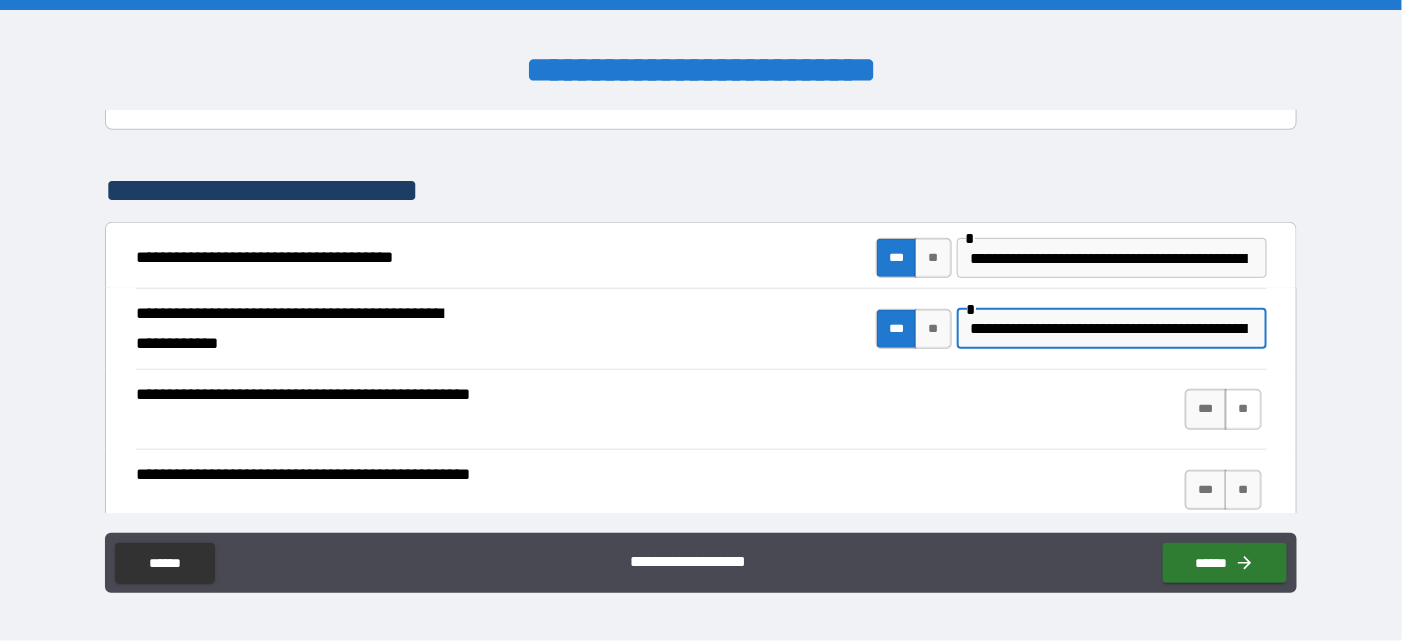 click on "**" at bounding box center [1243, 409] 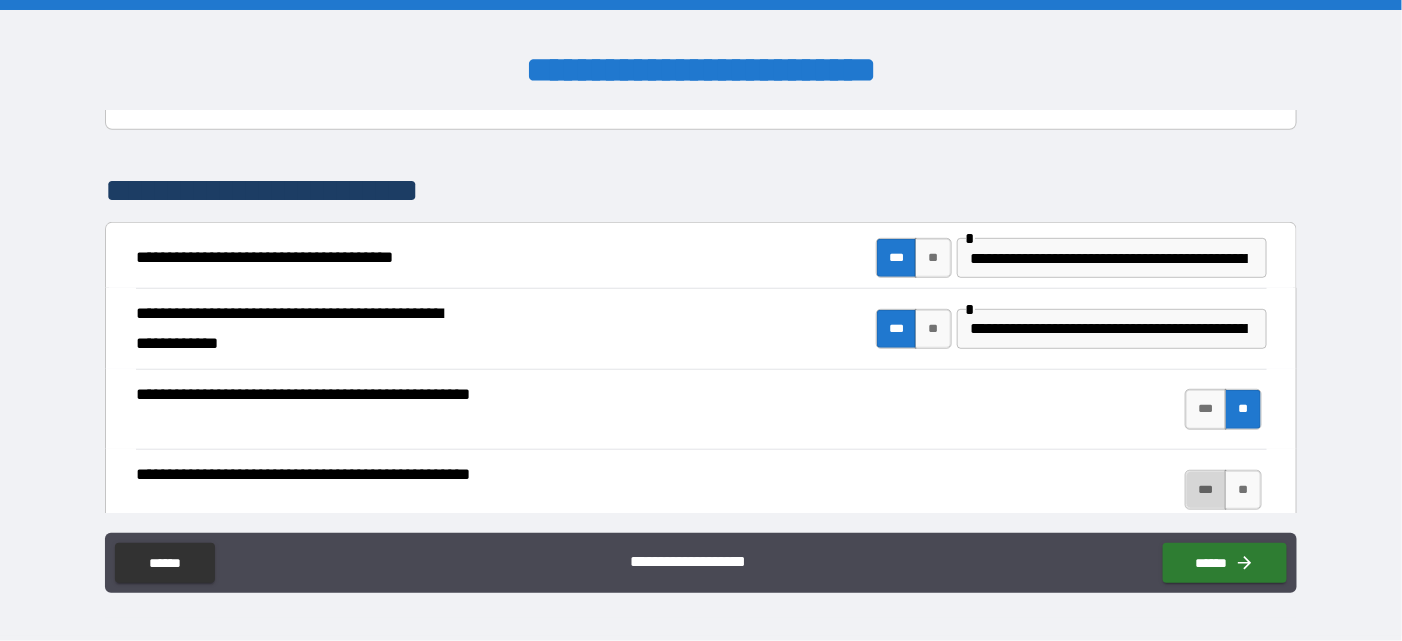 click on "***" at bounding box center [1206, 490] 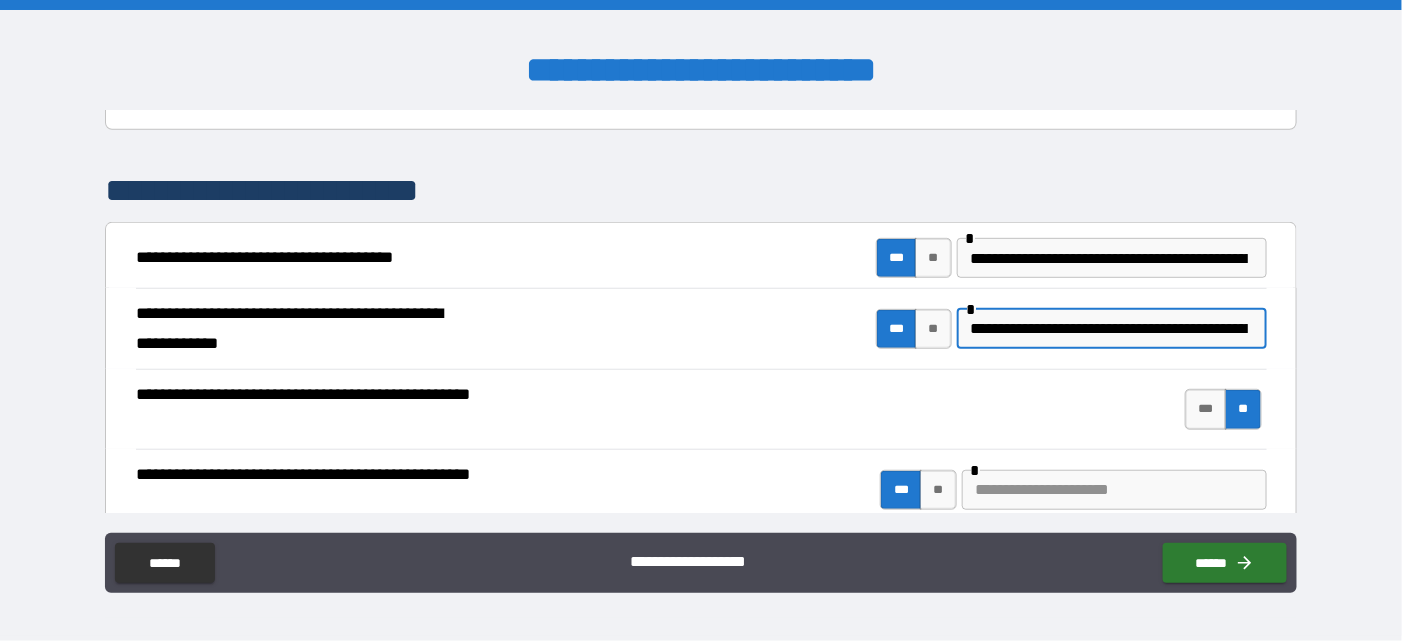click on "**********" at bounding box center [1109, 329] 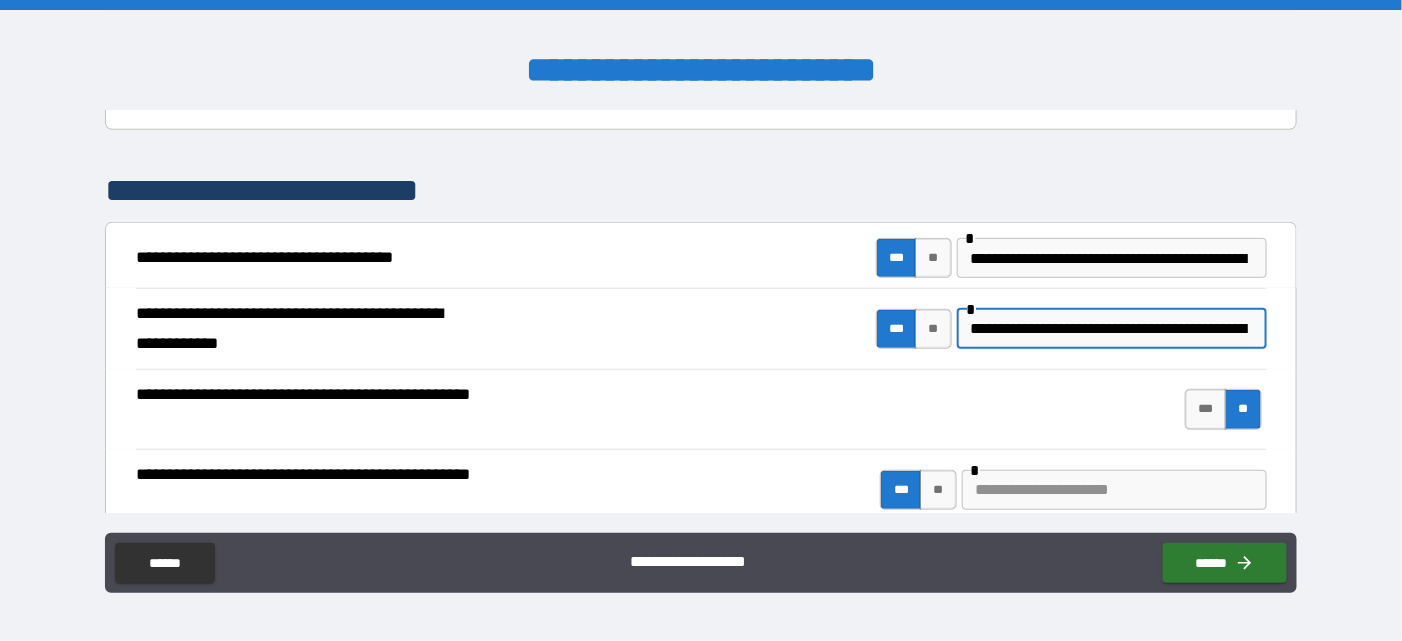 click on "**********" at bounding box center (1109, 329) 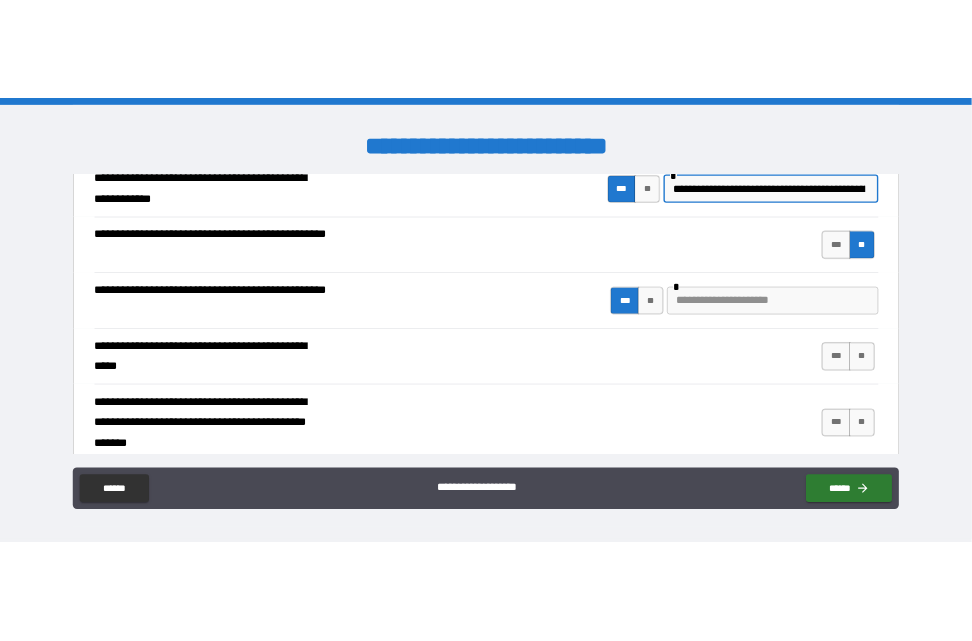 scroll, scrollTop: 499, scrollLeft: 0, axis: vertical 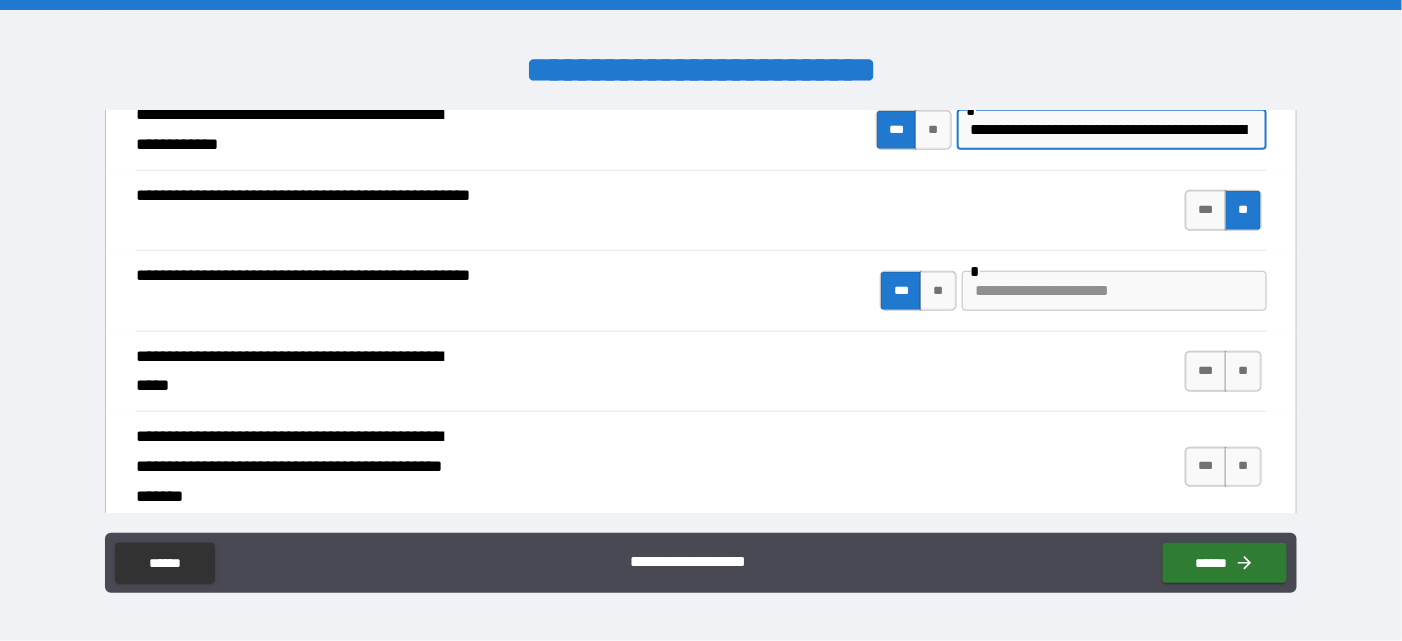 type on "**********" 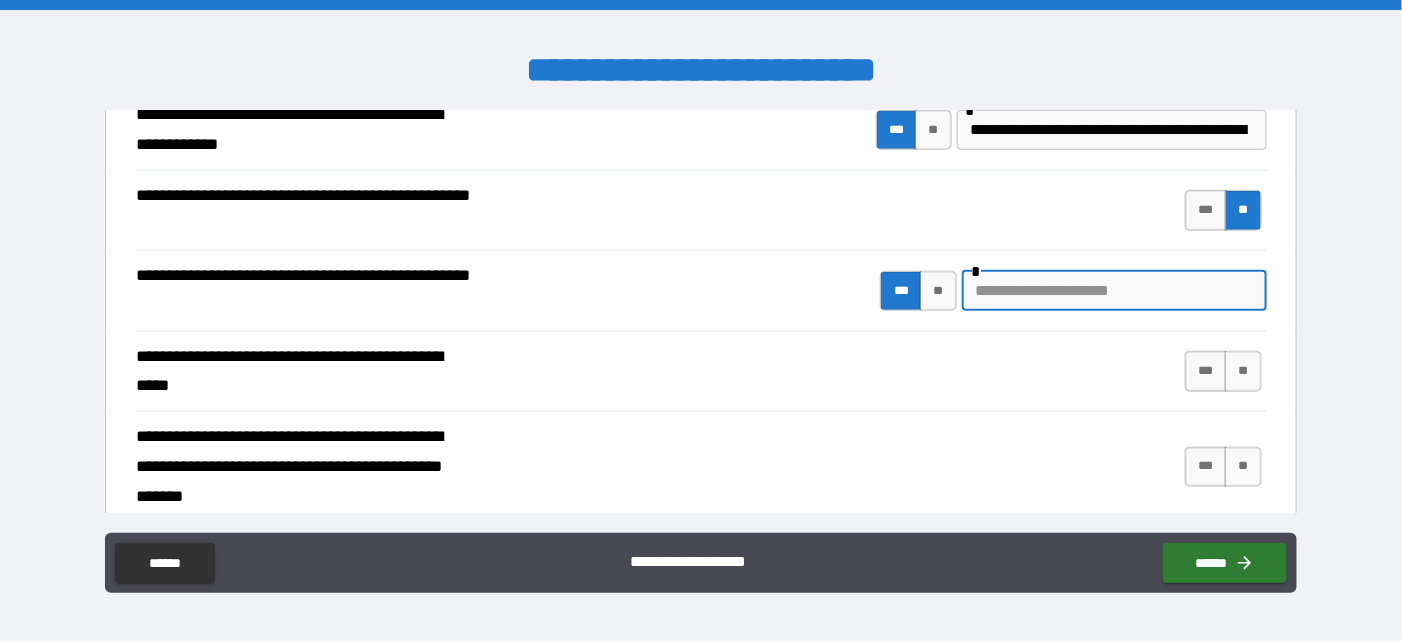 click at bounding box center (1114, 291) 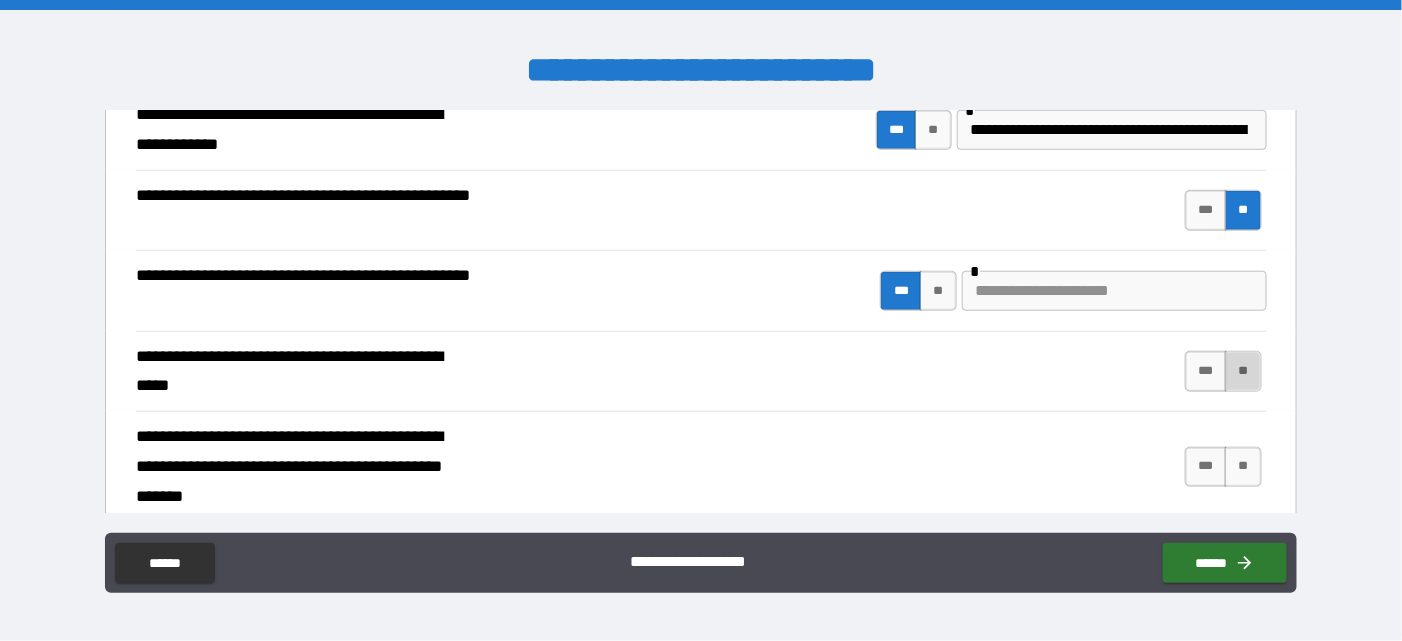 click on "**" at bounding box center (1243, 371) 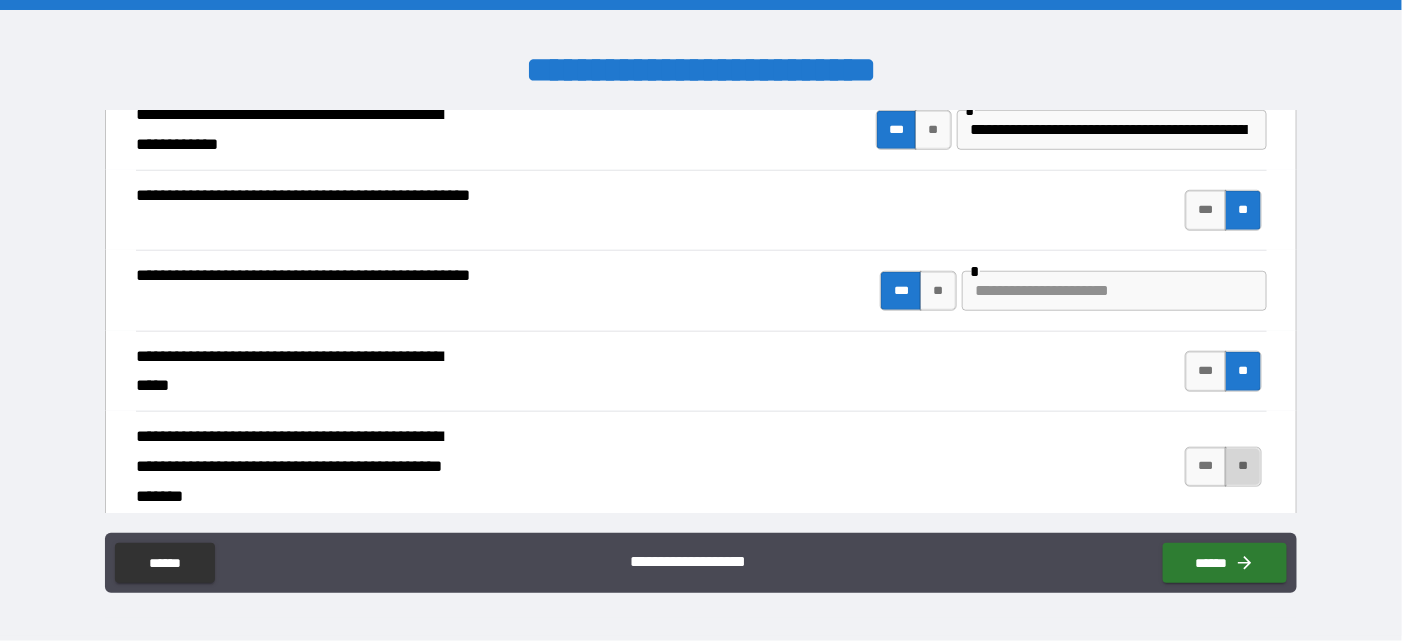 click on "**" at bounding box center (1243, 467) 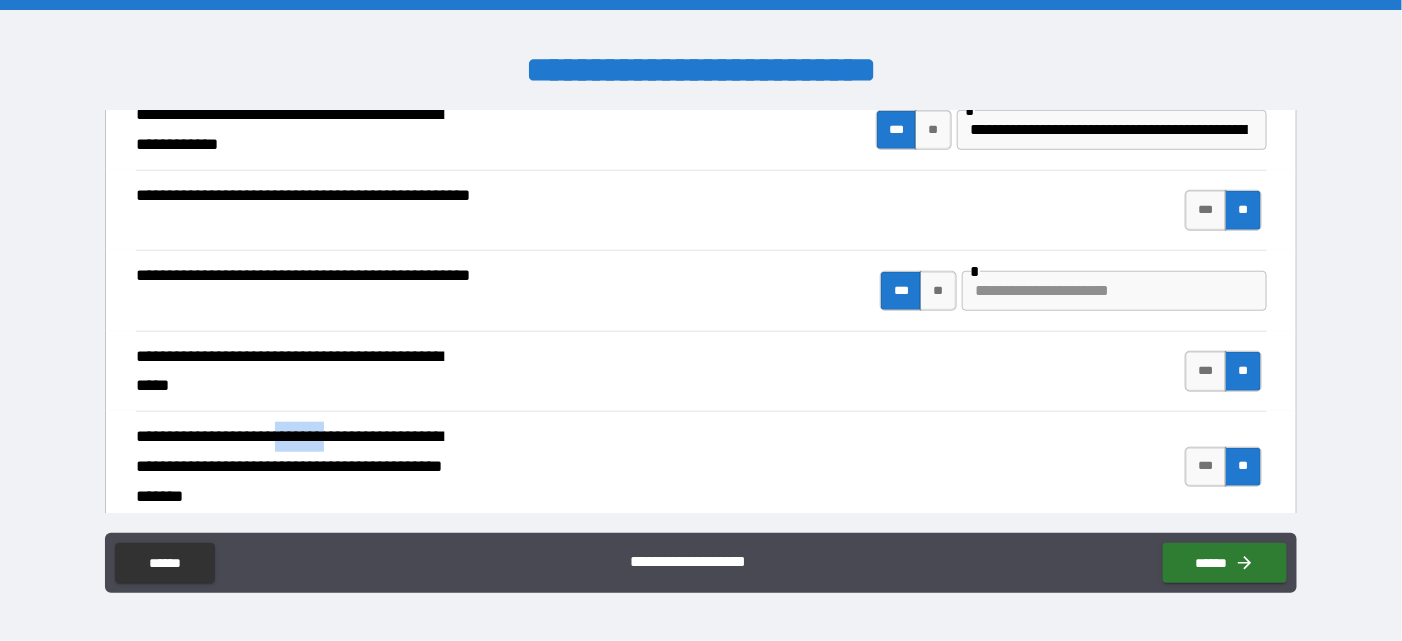 drag, startPoint x: 362, startPoint y: 431, endPoint x: 296, endPoint y: 432, distance: 66.007576 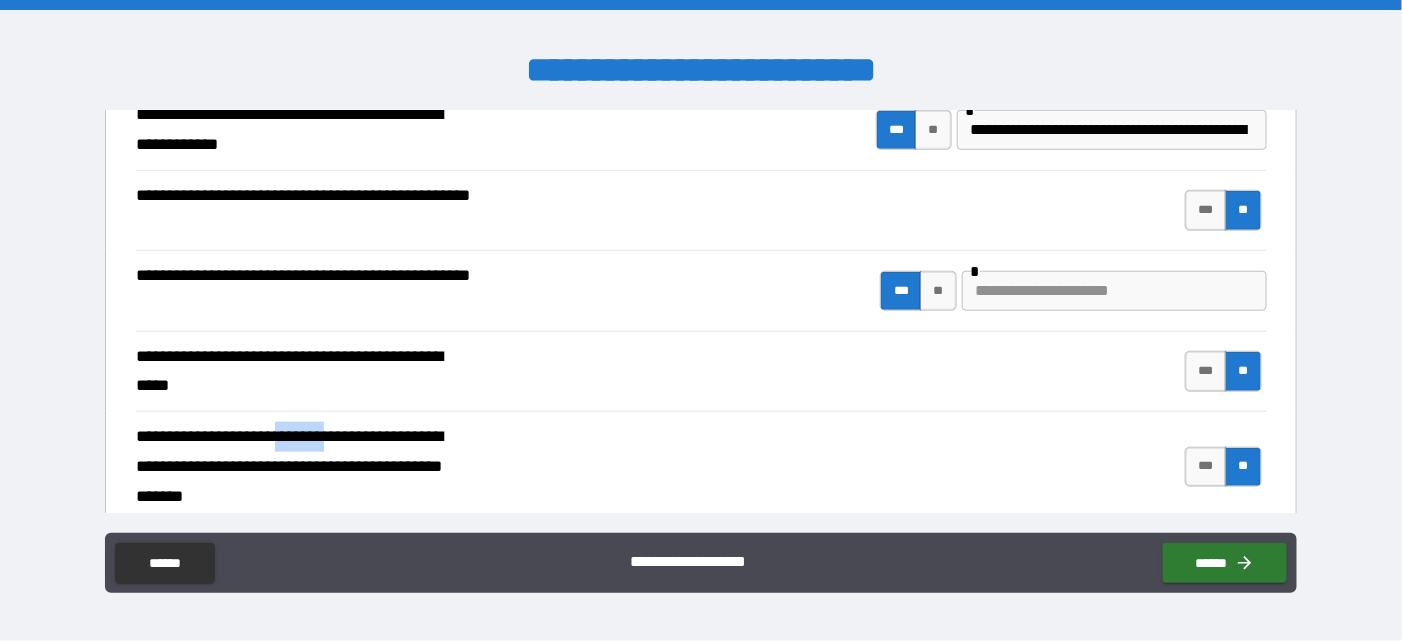 click on "**********" at bounding box center [304, 466] 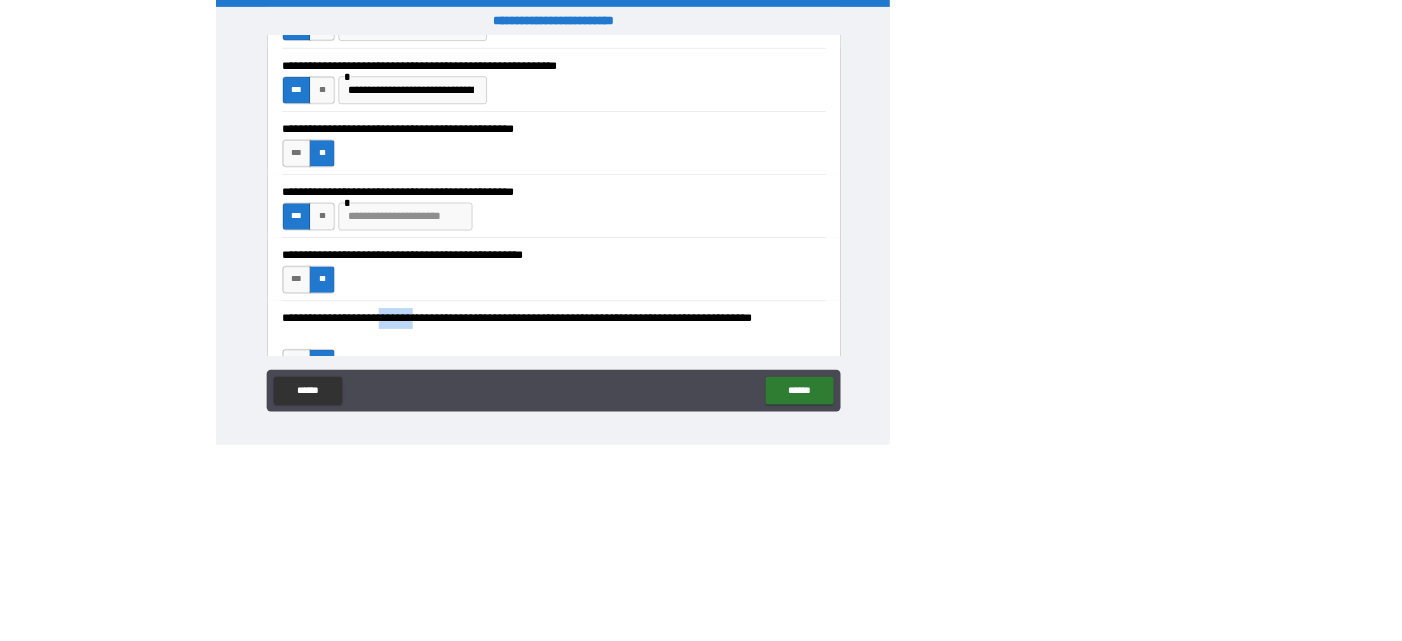 scroll, scrollTop: 518, scrollLeft: 0, axis: vertical 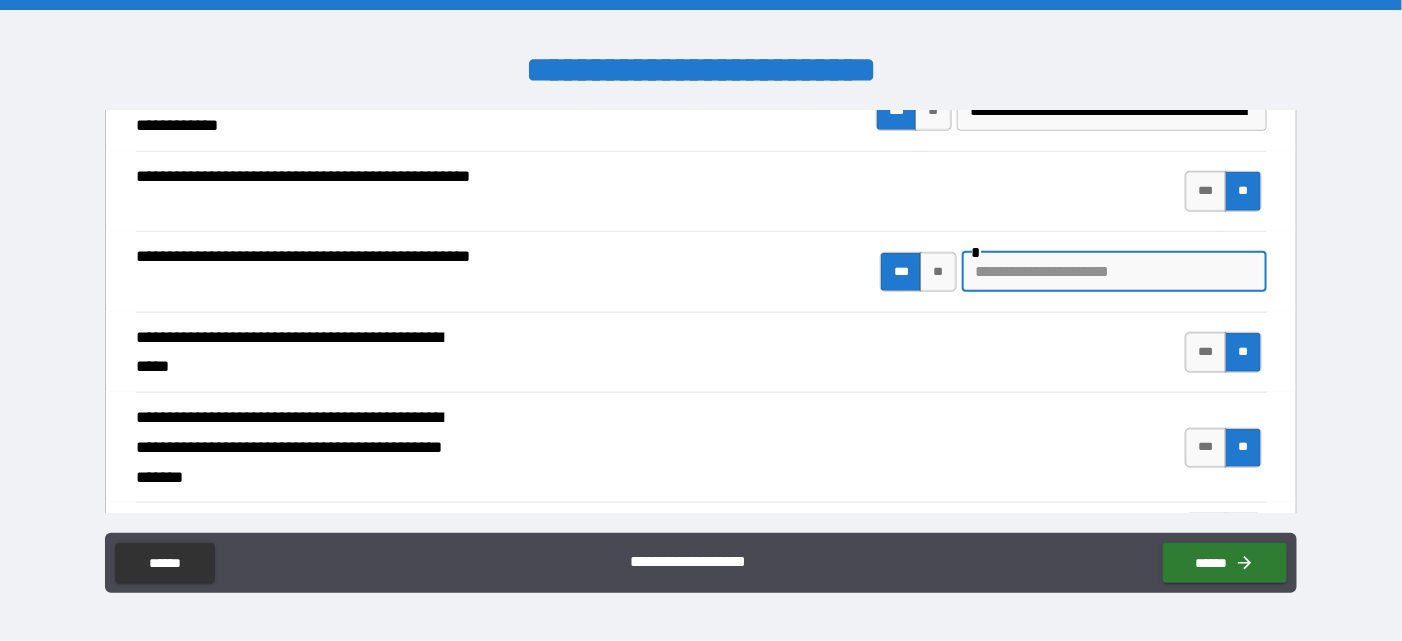 click at bounding box center (1114, 272) 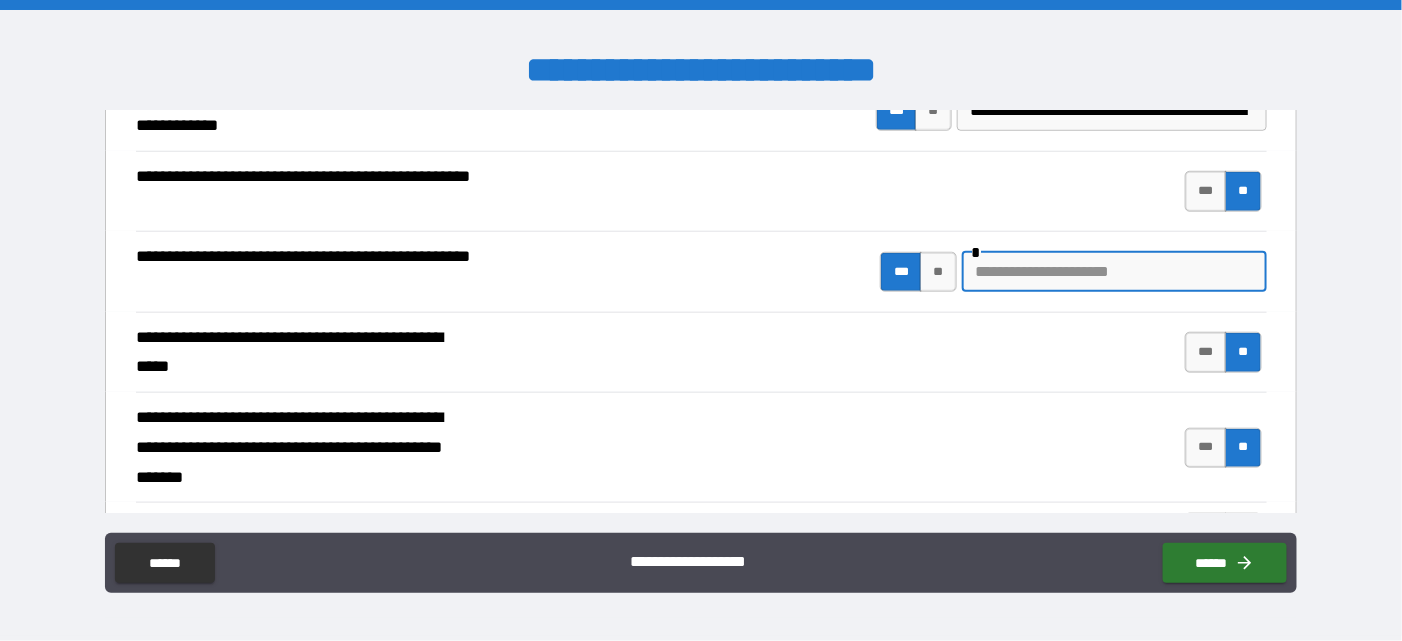 paste on "**********" 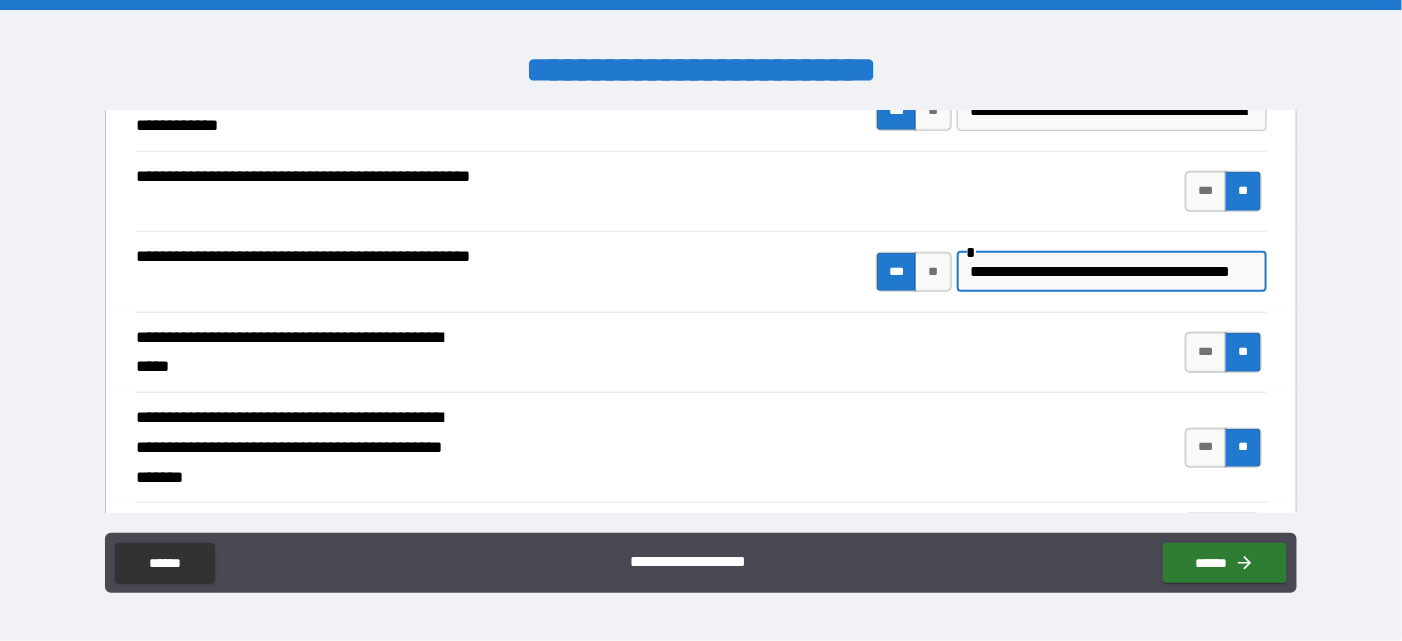 scroll, scrollTop: 0, scrollLeft: 46, axis: horizontal 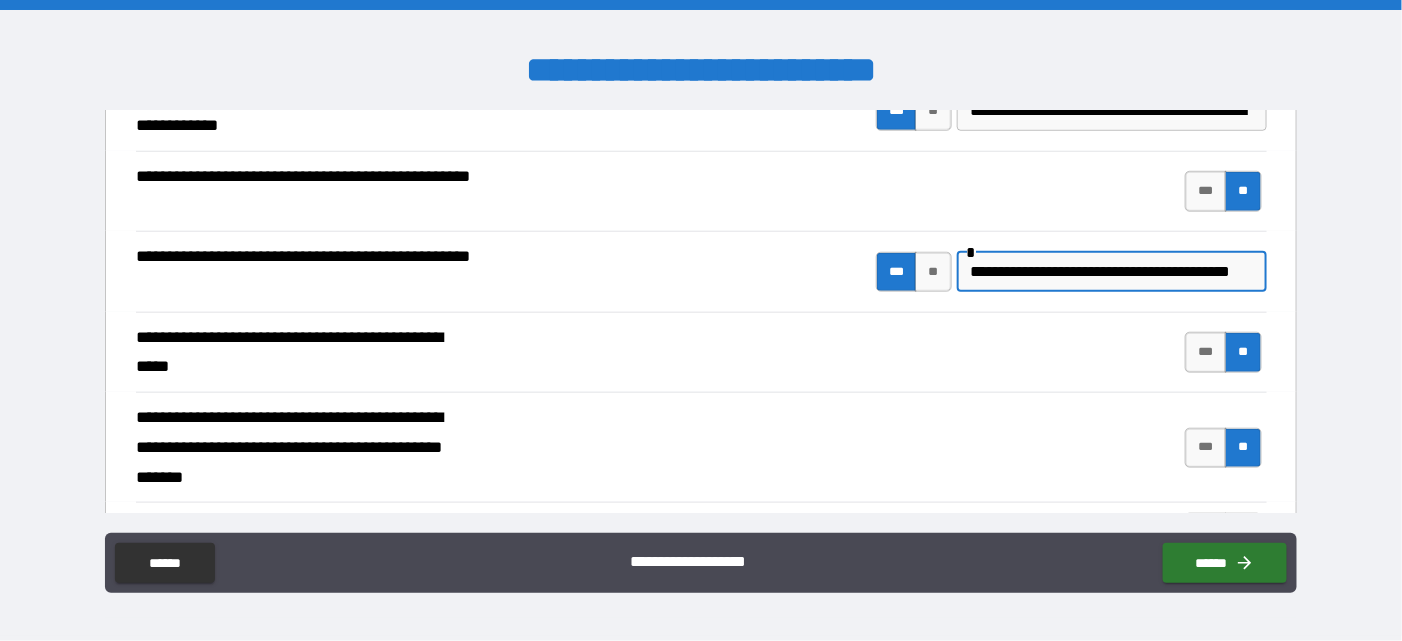 click on "**********" at bounding box center (1109, 272) 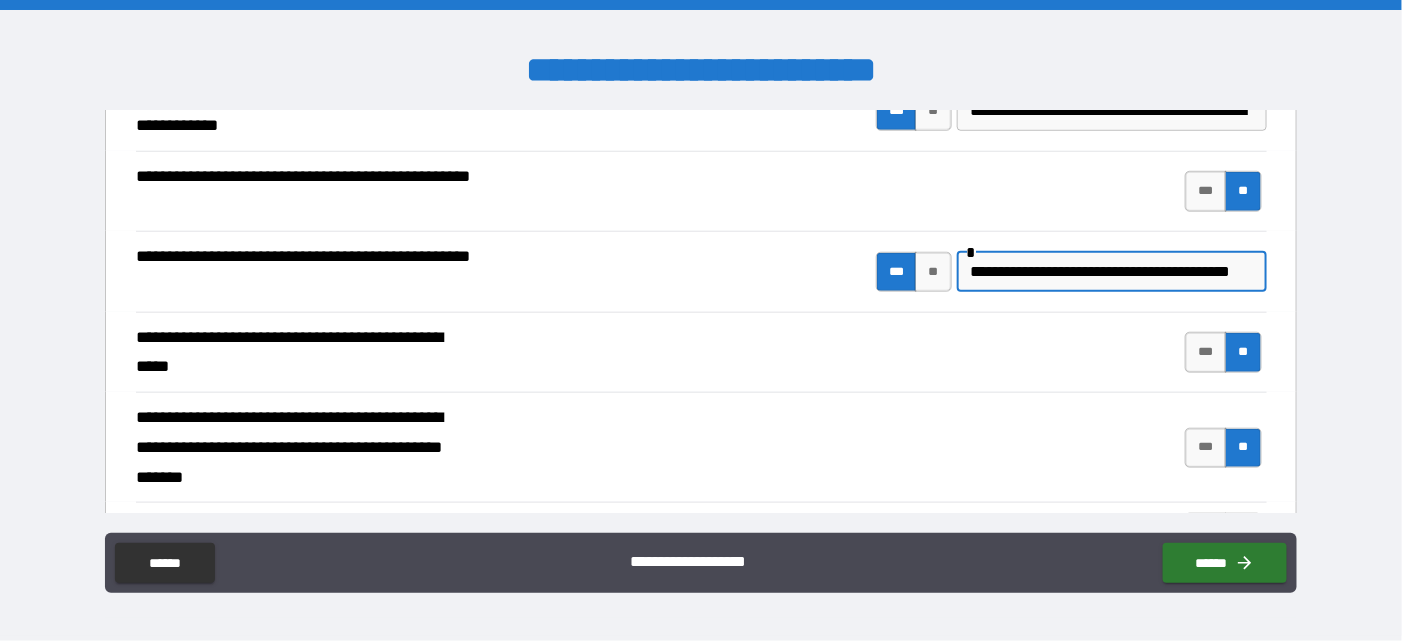 scroll, scrollTop: 0, scrollLeft: 46, axis: horizontal 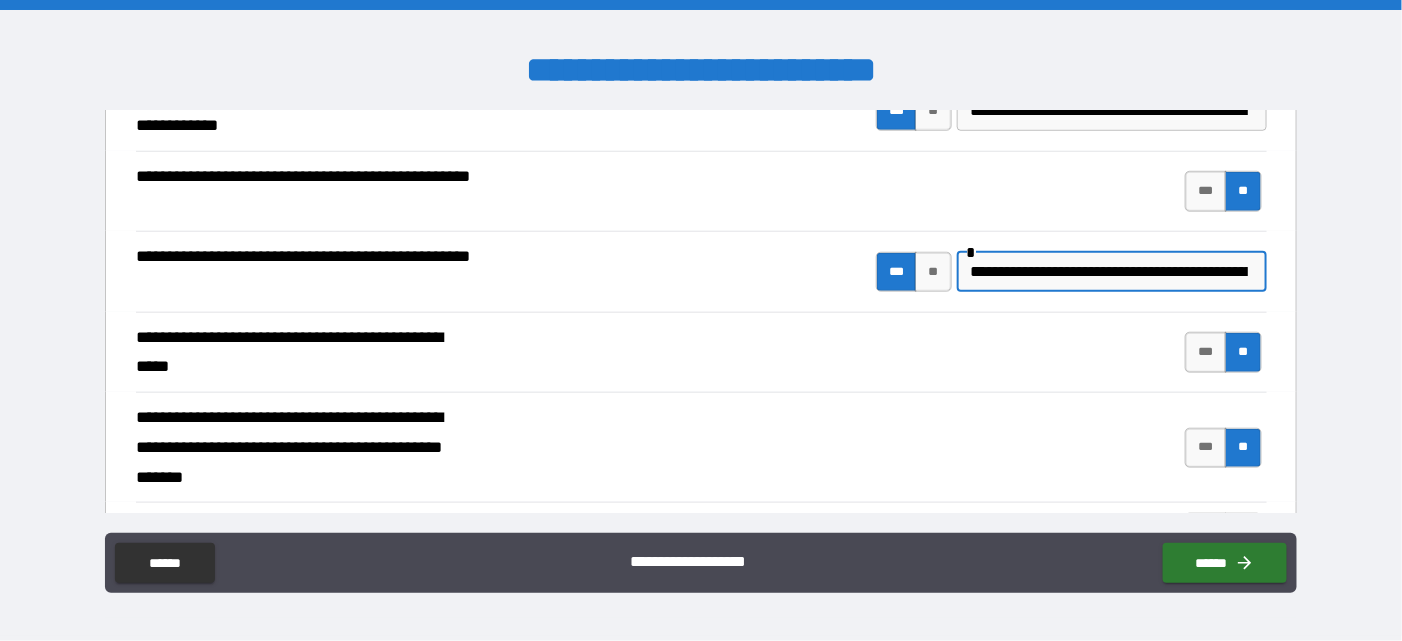 paste on "**********" 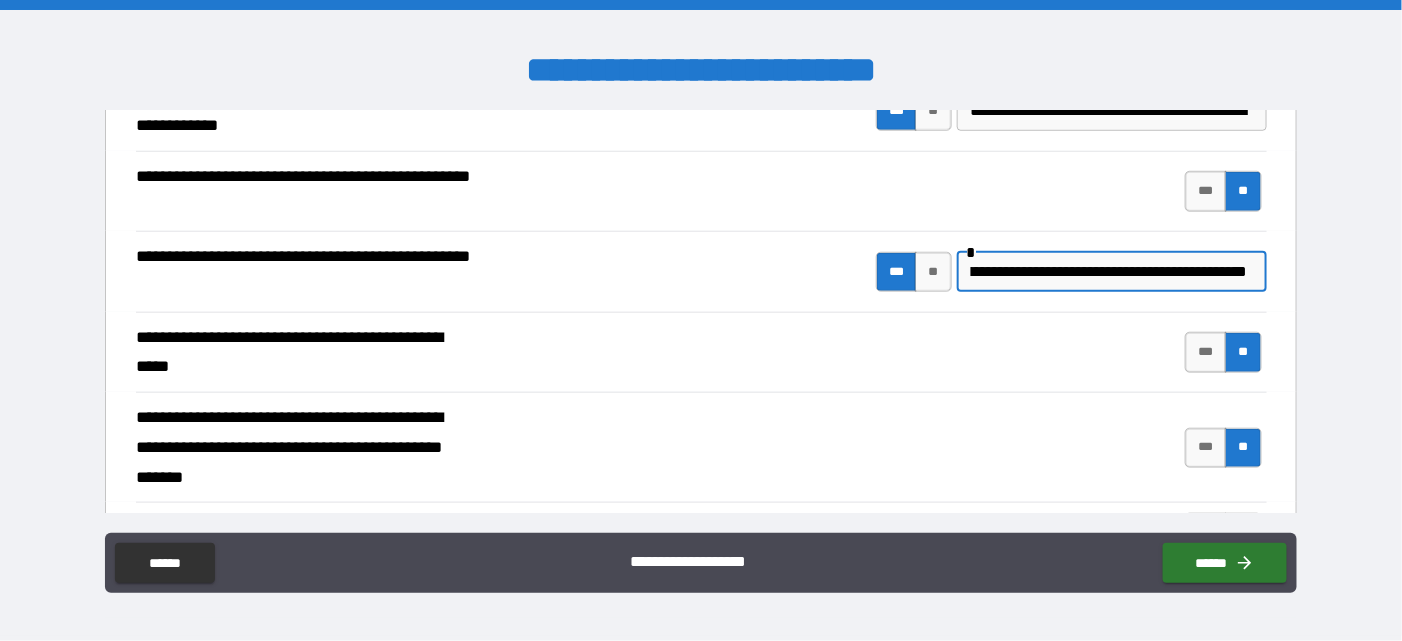 scroll, scrollTop: 0, scrollLeft: 579, axis: horizontal 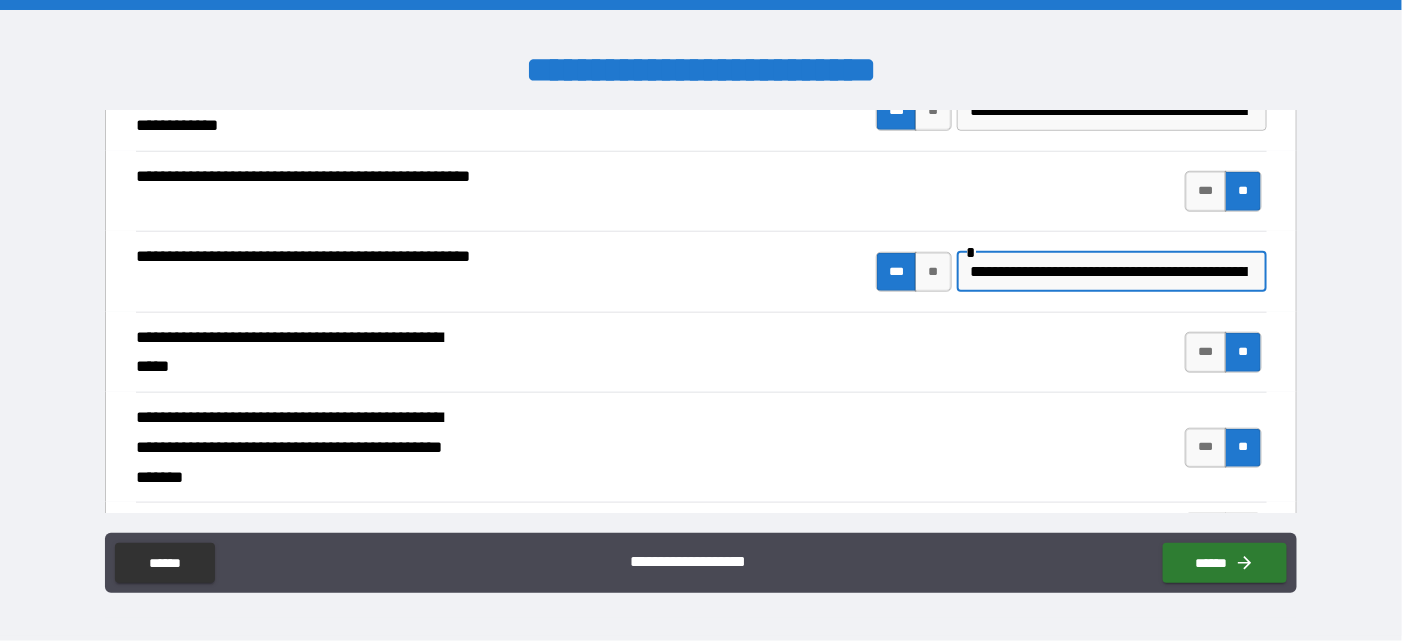 paste on "**********" 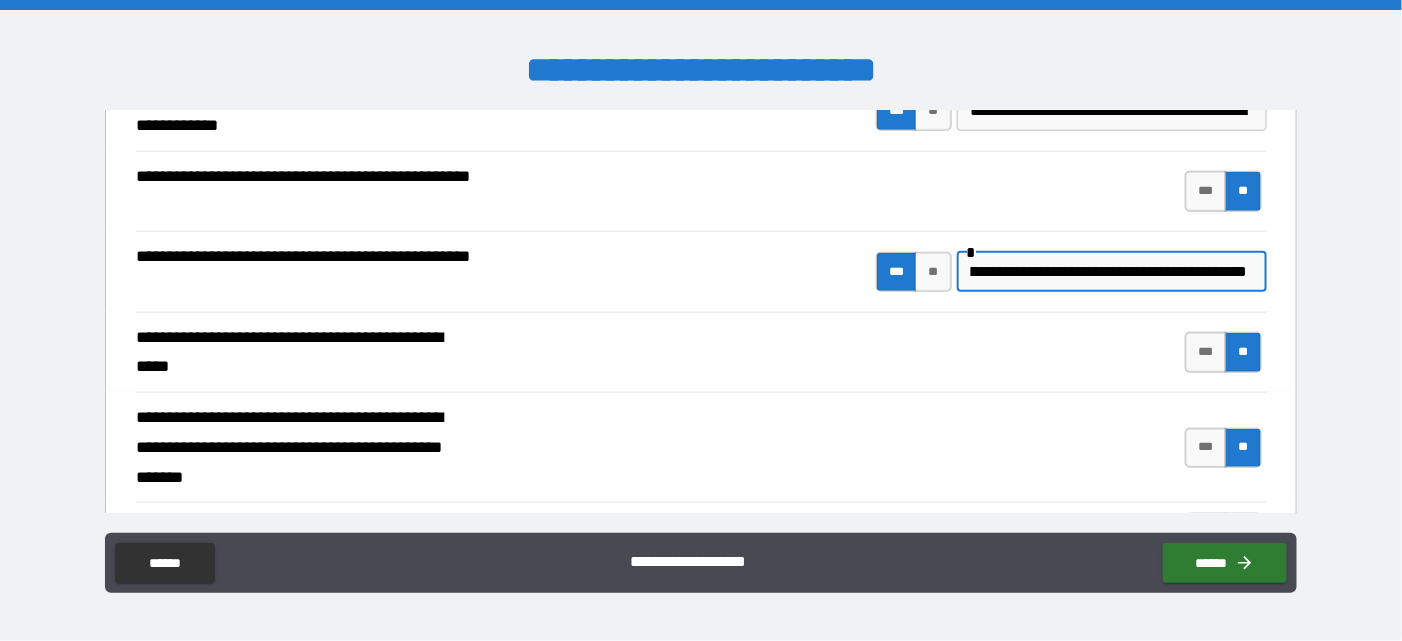 scroll, scrollTop: 0, scrollLeft: 828, axis: horizontal 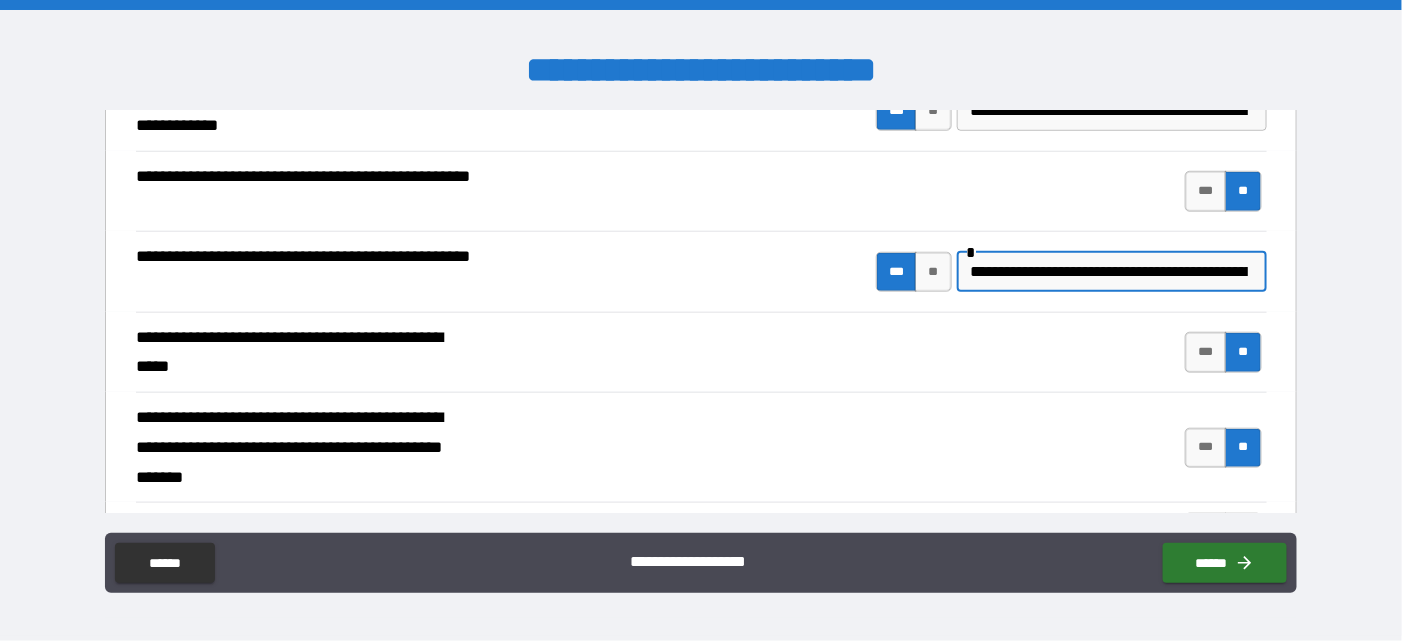 click on "**********" at bounding box center [1109, 272] 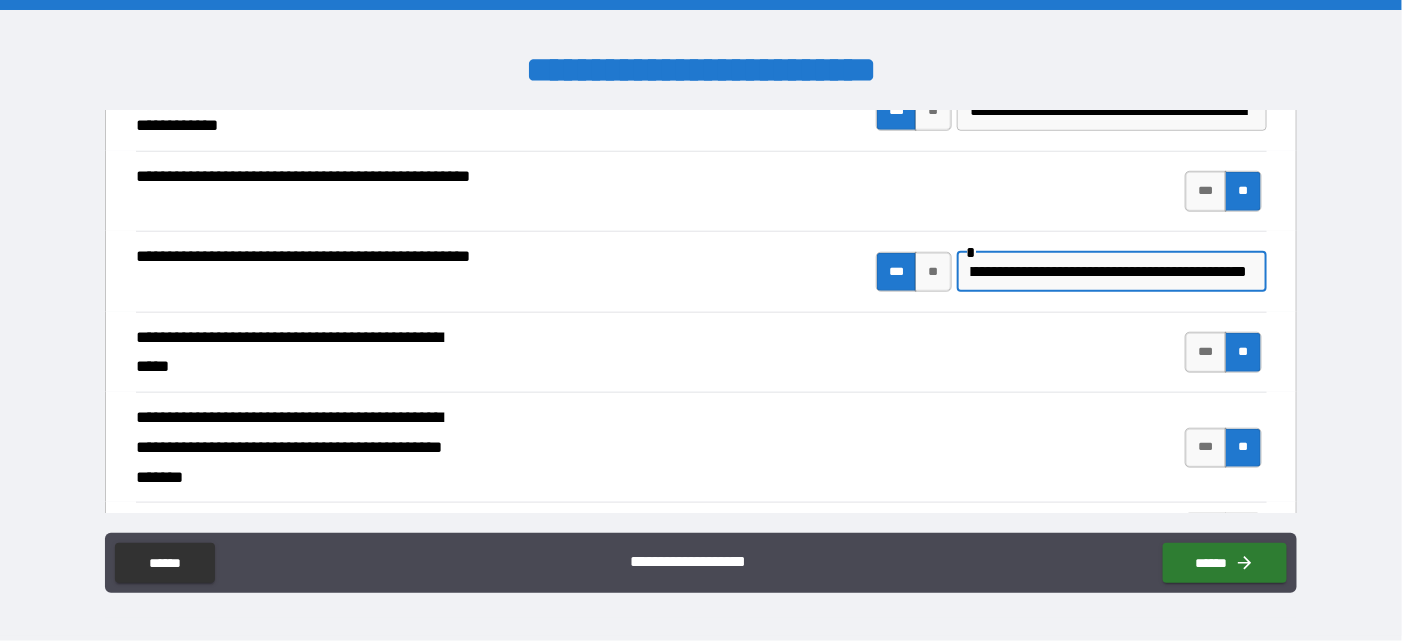scroll, scrollTop: 0, scrollLeft: 1263, axis: horizontal 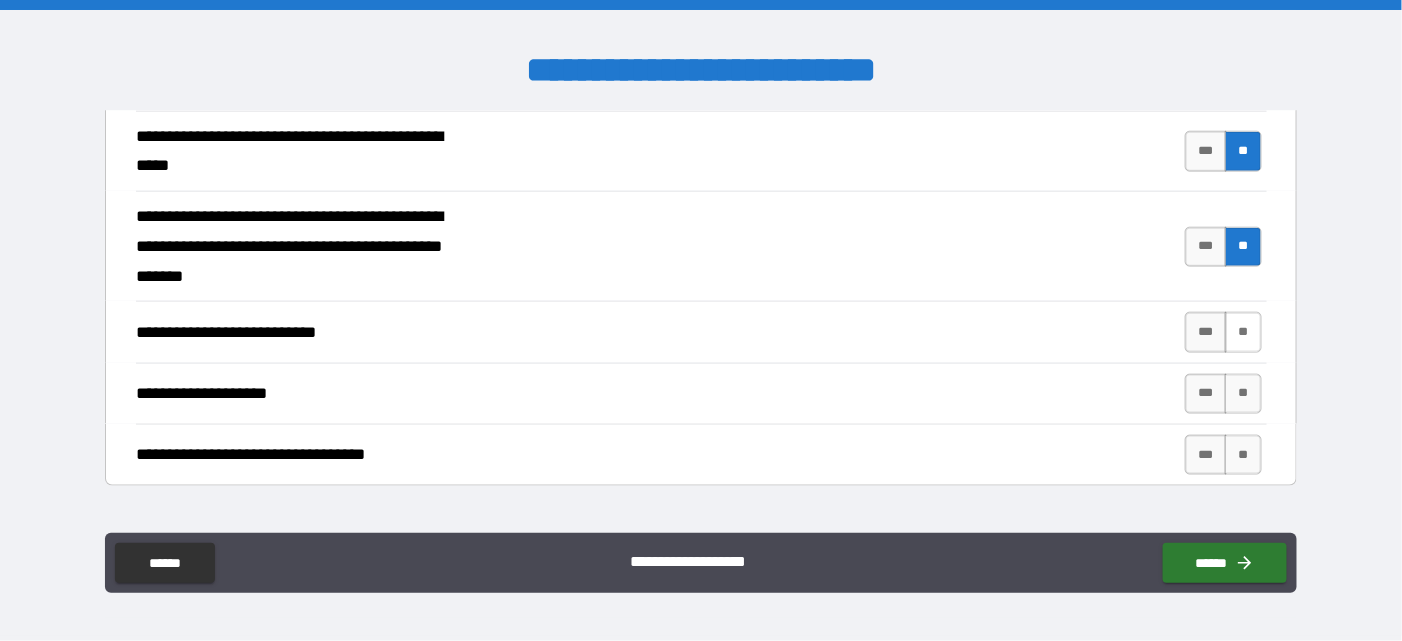 type on "**********" 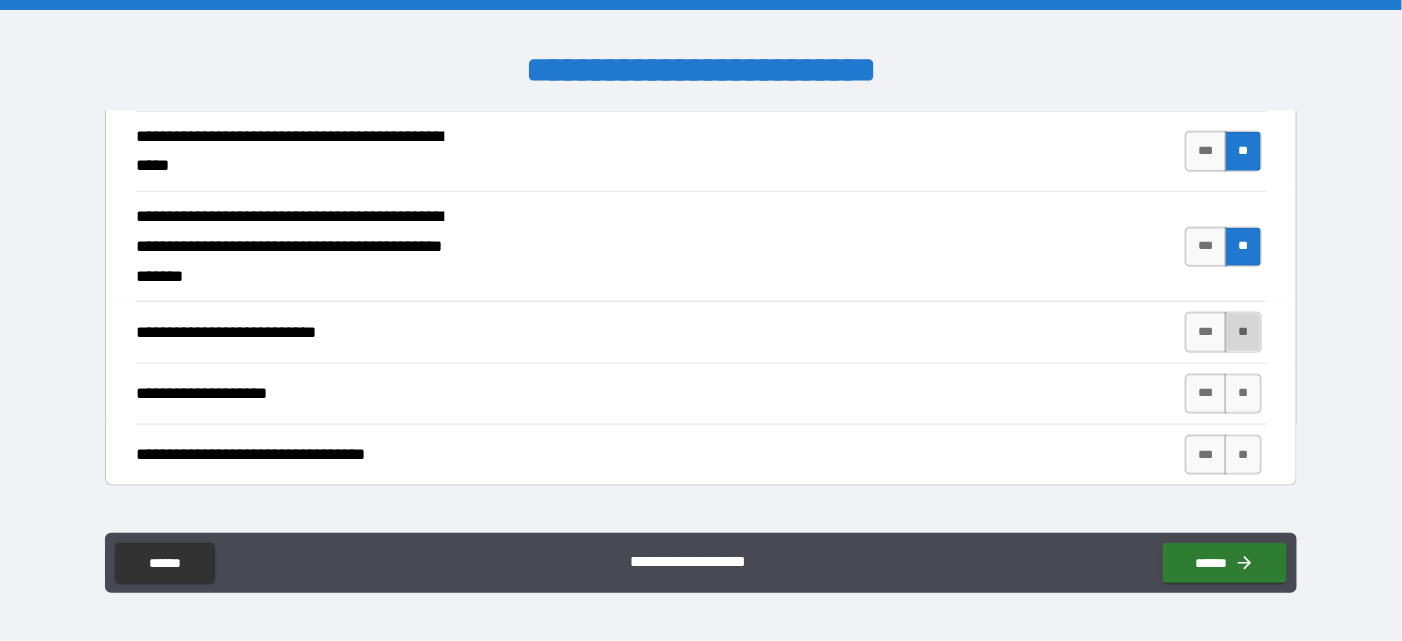 scroll, scrollTop: 0, scrollLeft: 0, axis: both 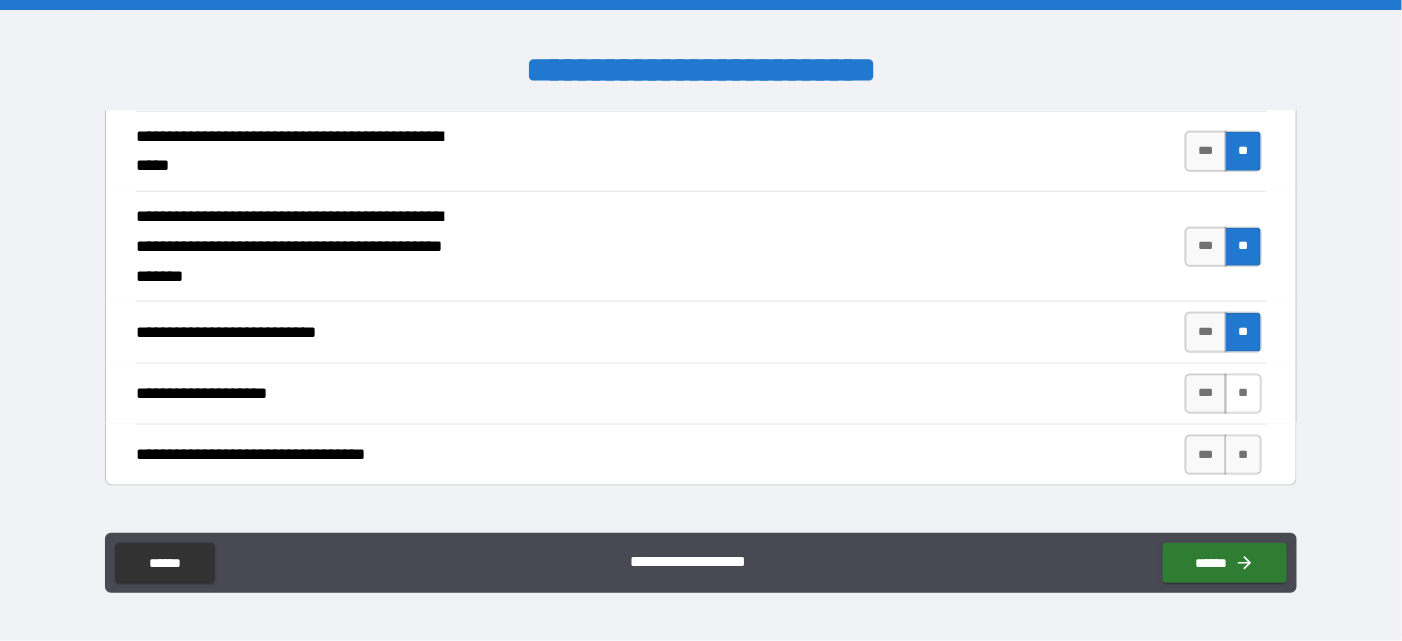 click on "**" at bounding box center [1243, 394] 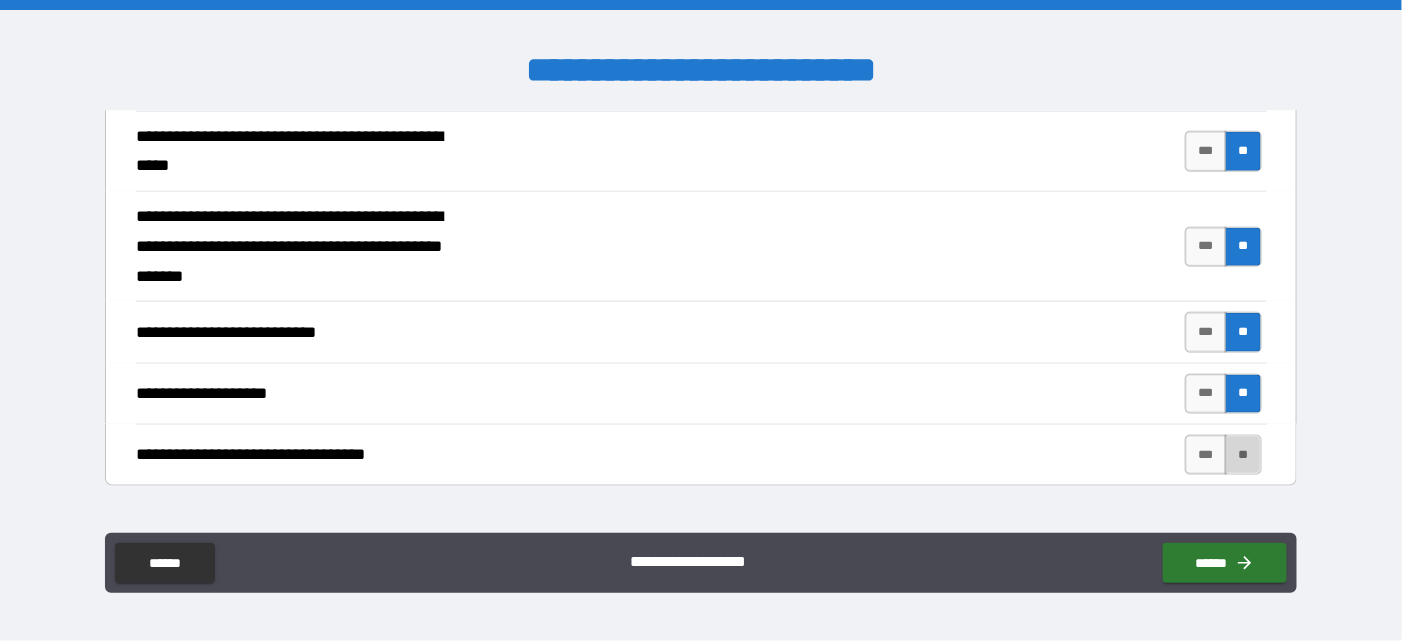 click on "**" at bounding box center [1243, 455] 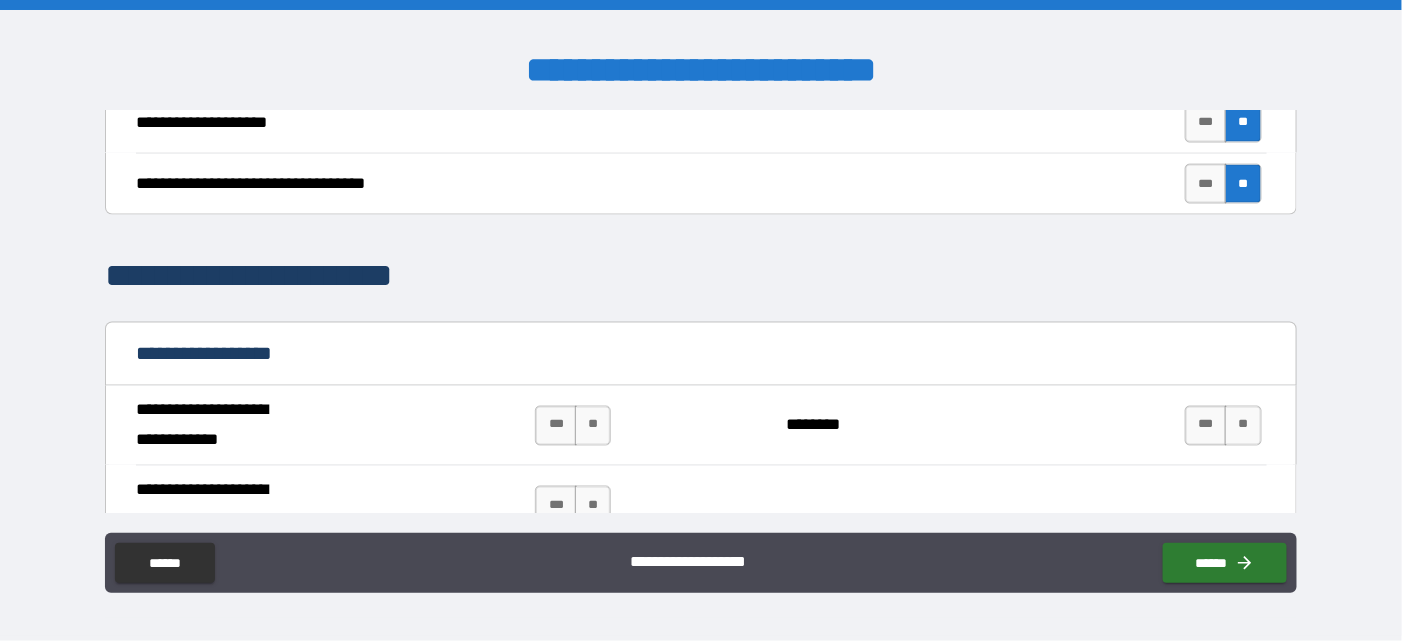 scroll, scrollTop: 1019, scrollLeft: 0, axis: vertical 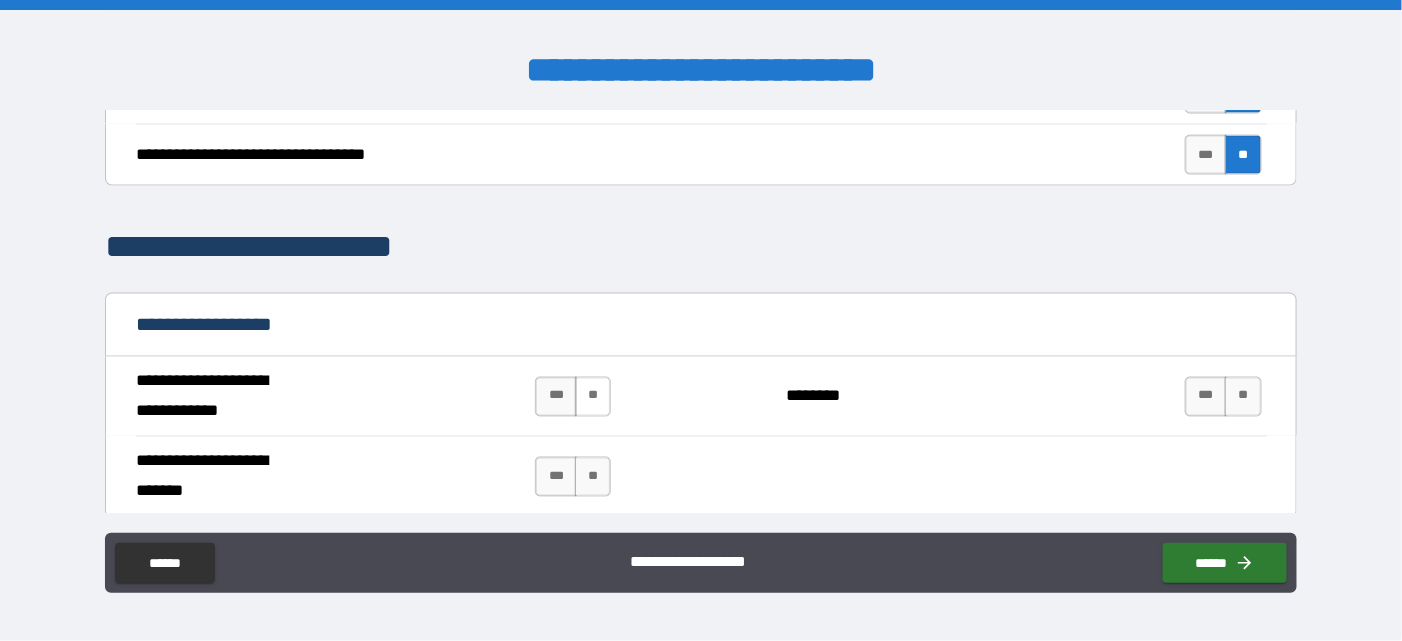 click on "**" at bounding box center [593, 397] 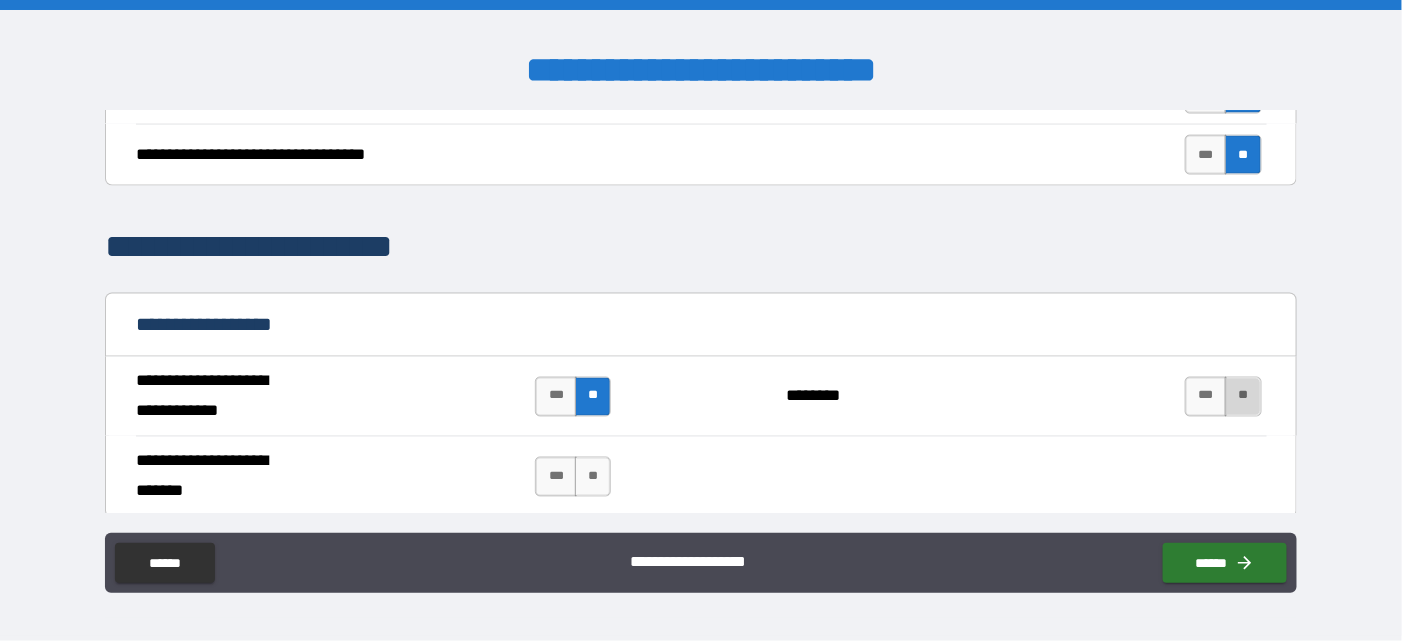 click on "**" at bounding box center [1243, 397] 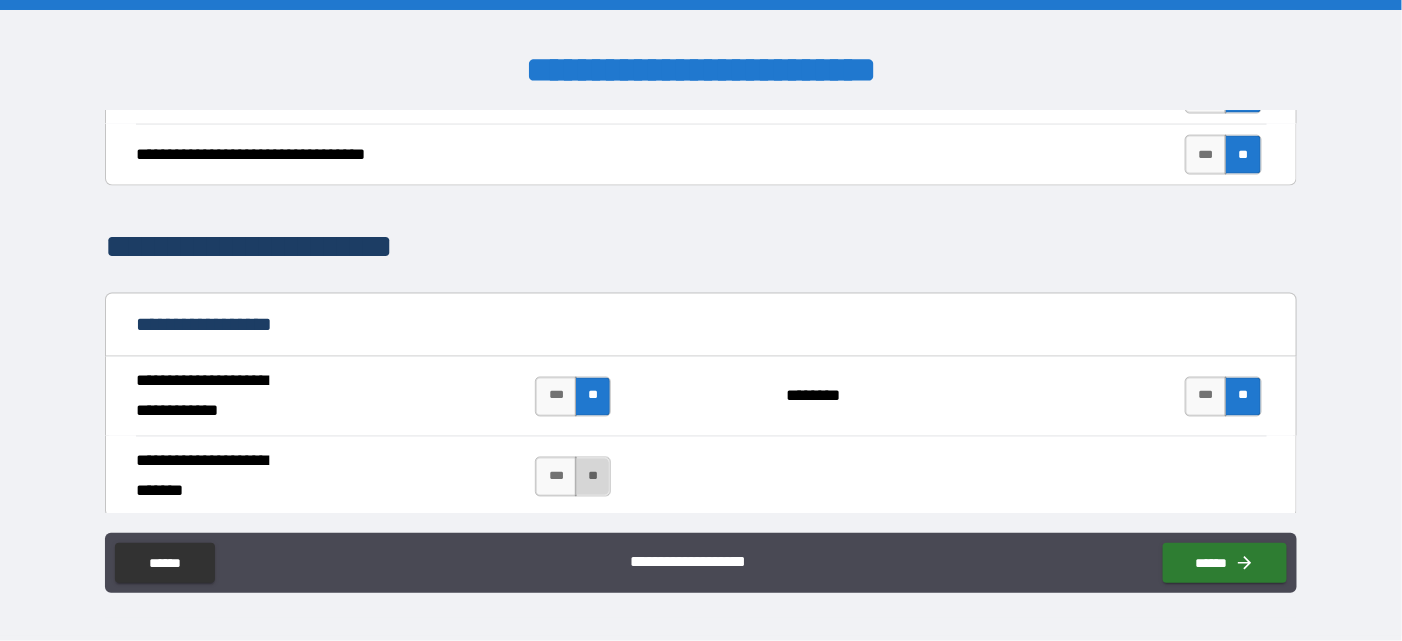 click on "**" at bounding box center (593, 477) 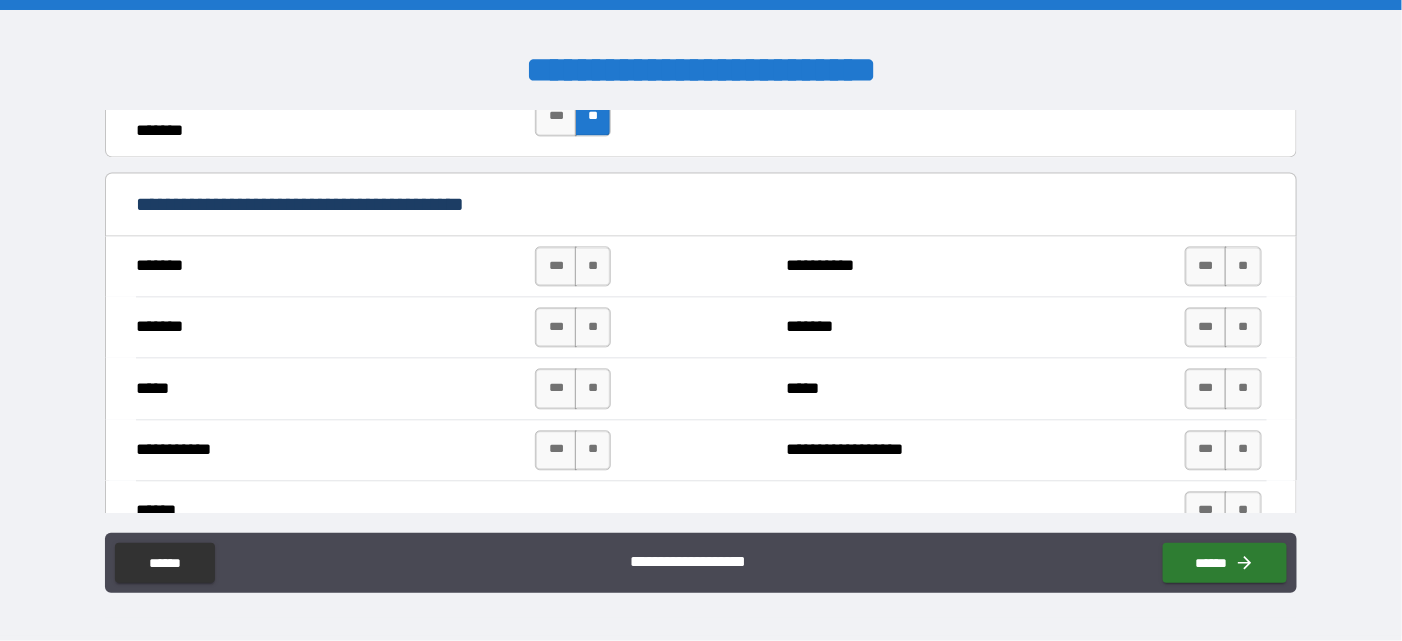 scroll, scrollTop: 1419, scrollLeft: 0, axis: vertical 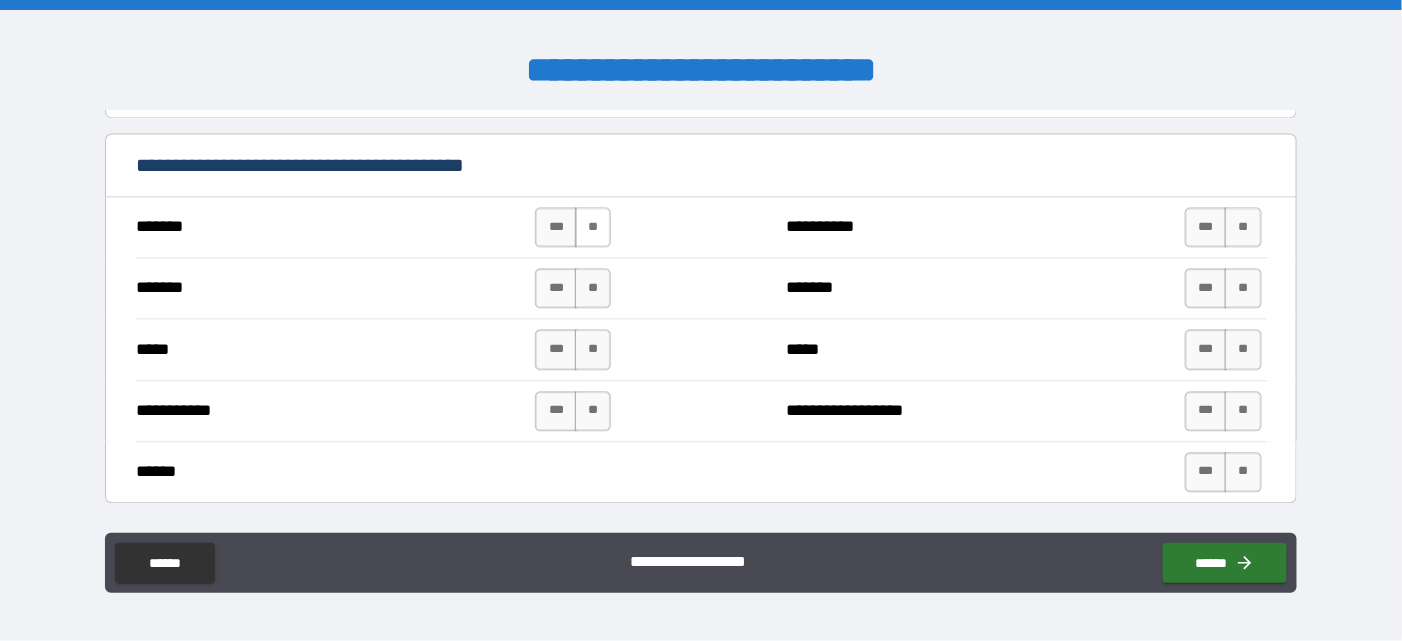 click on "**" at bounding box center [593, 227] 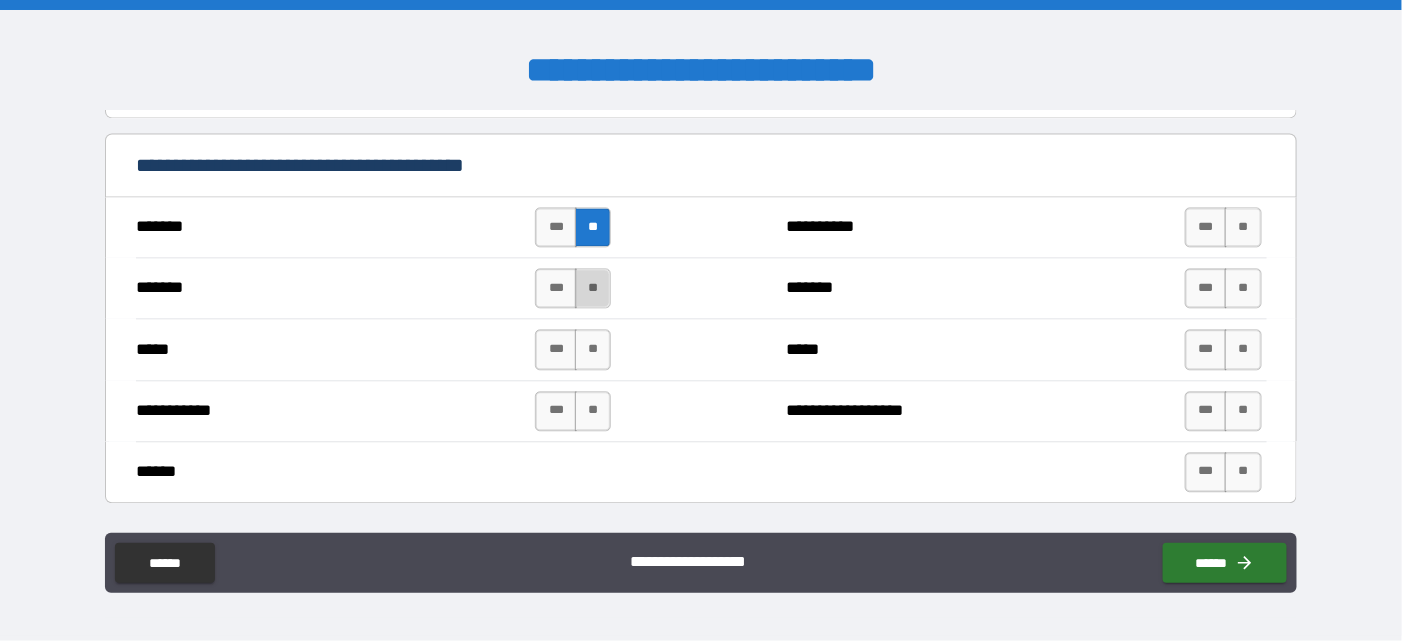 click on "**" at bounding box center (593, 288) 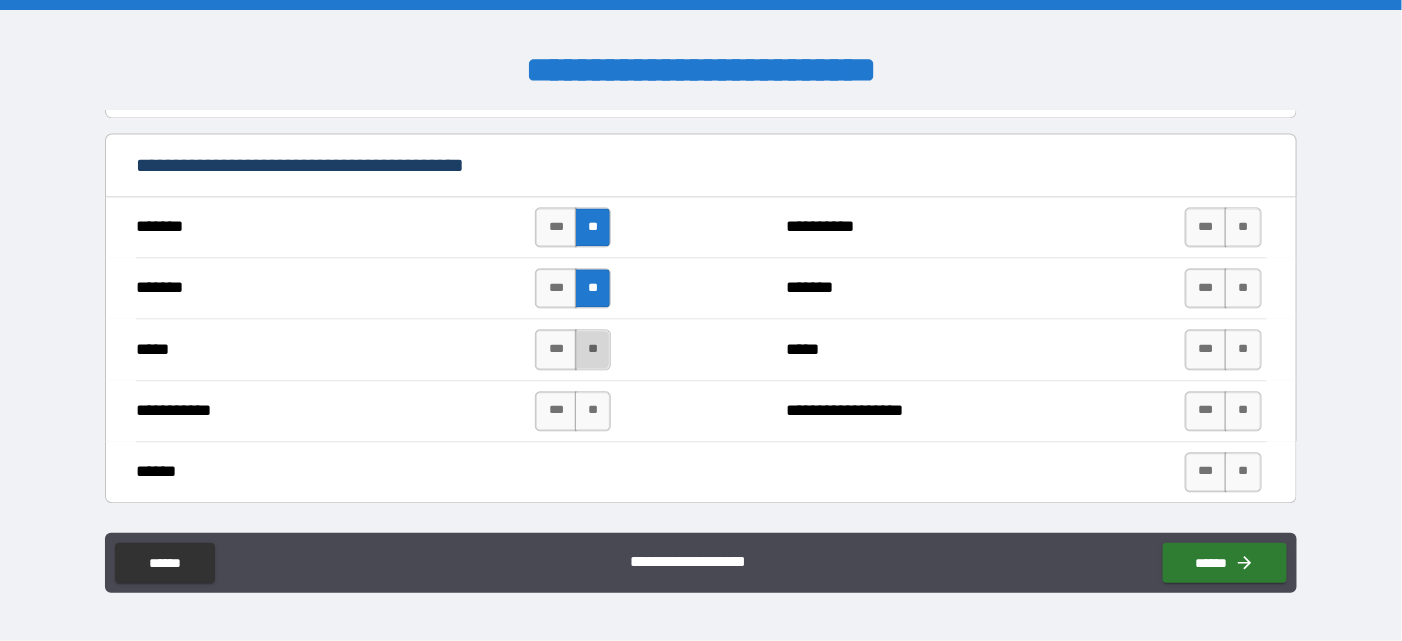 click on "**" at bounding box center [593, 349] 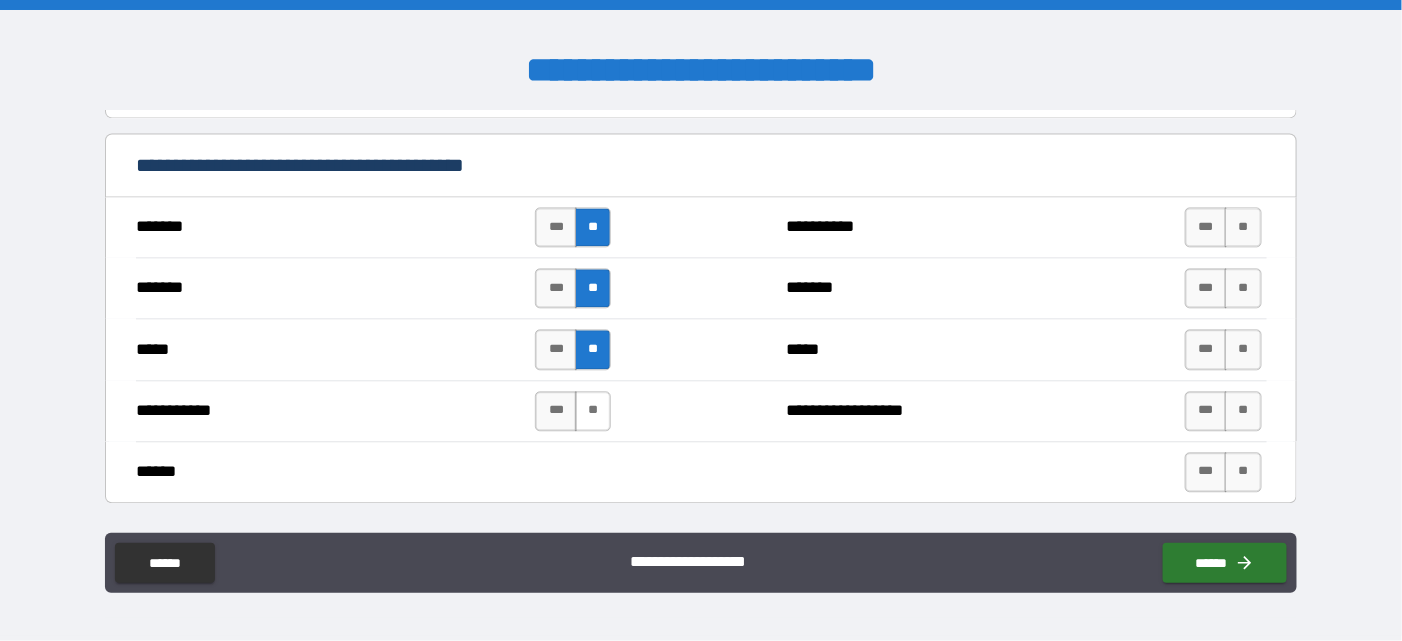 click on "**" at bounding box center [593, 411] 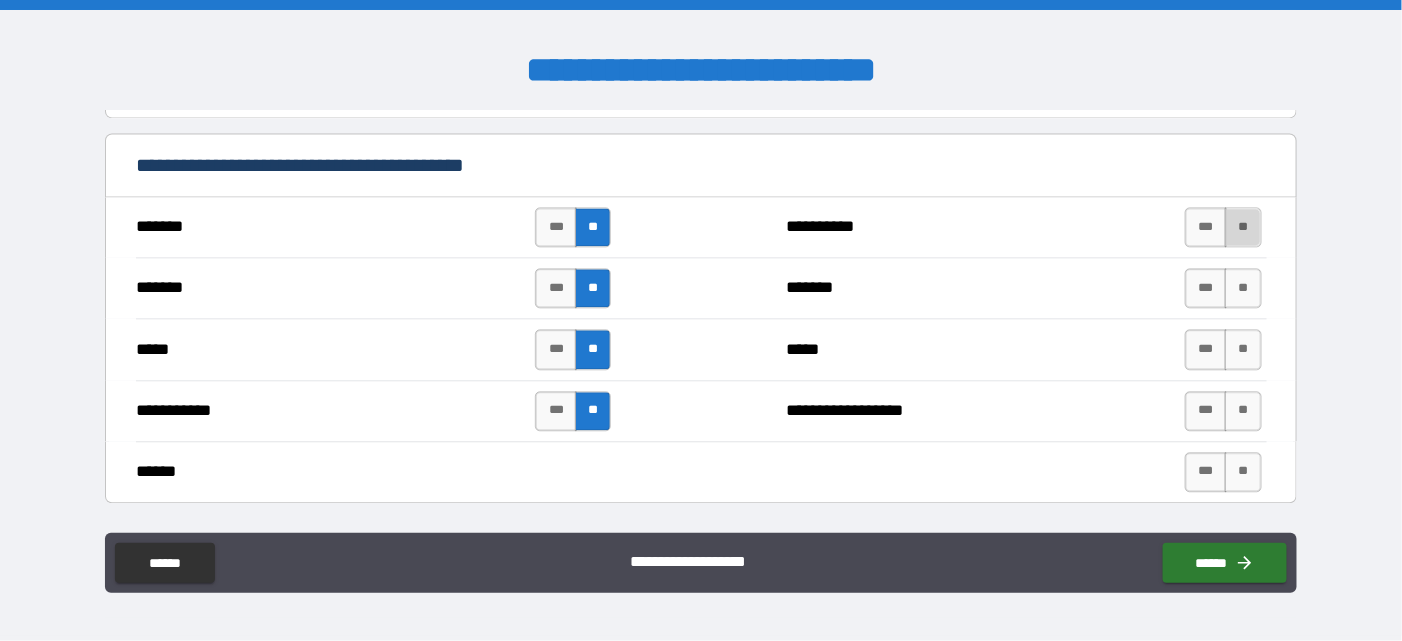 click on "**" at bounding box center (1243, 227) 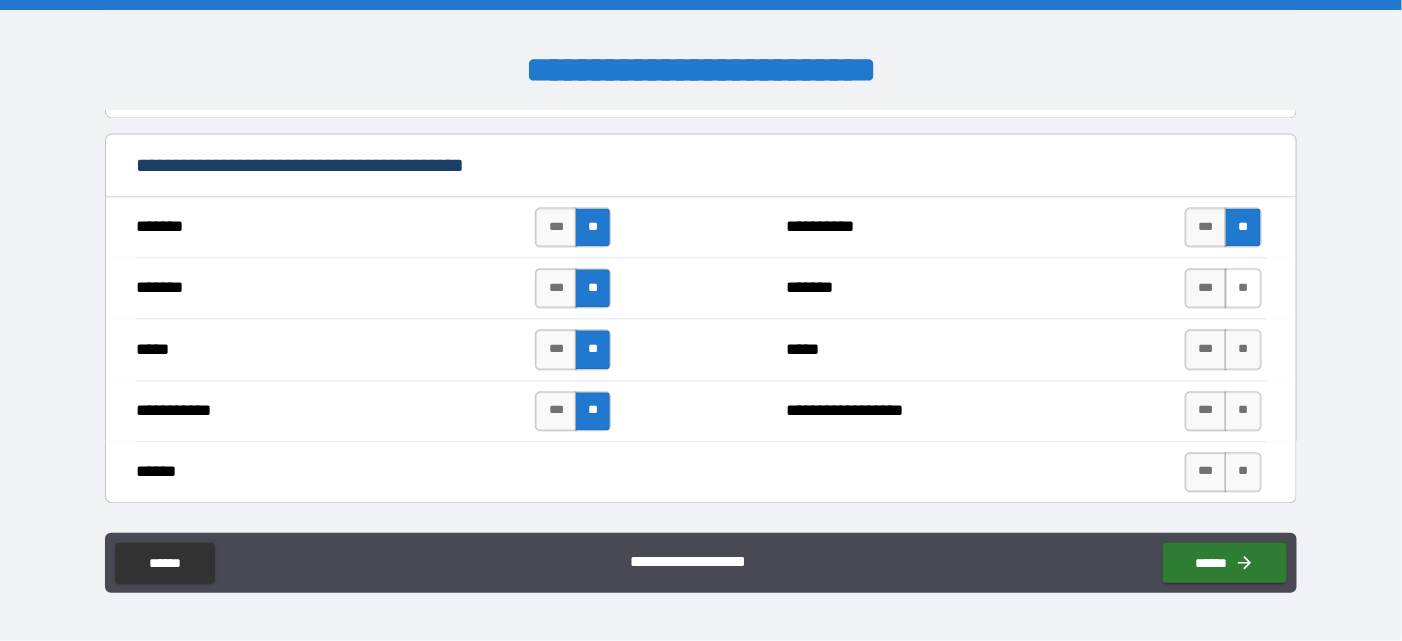 click on "**" at bounding box center [1243, 288] 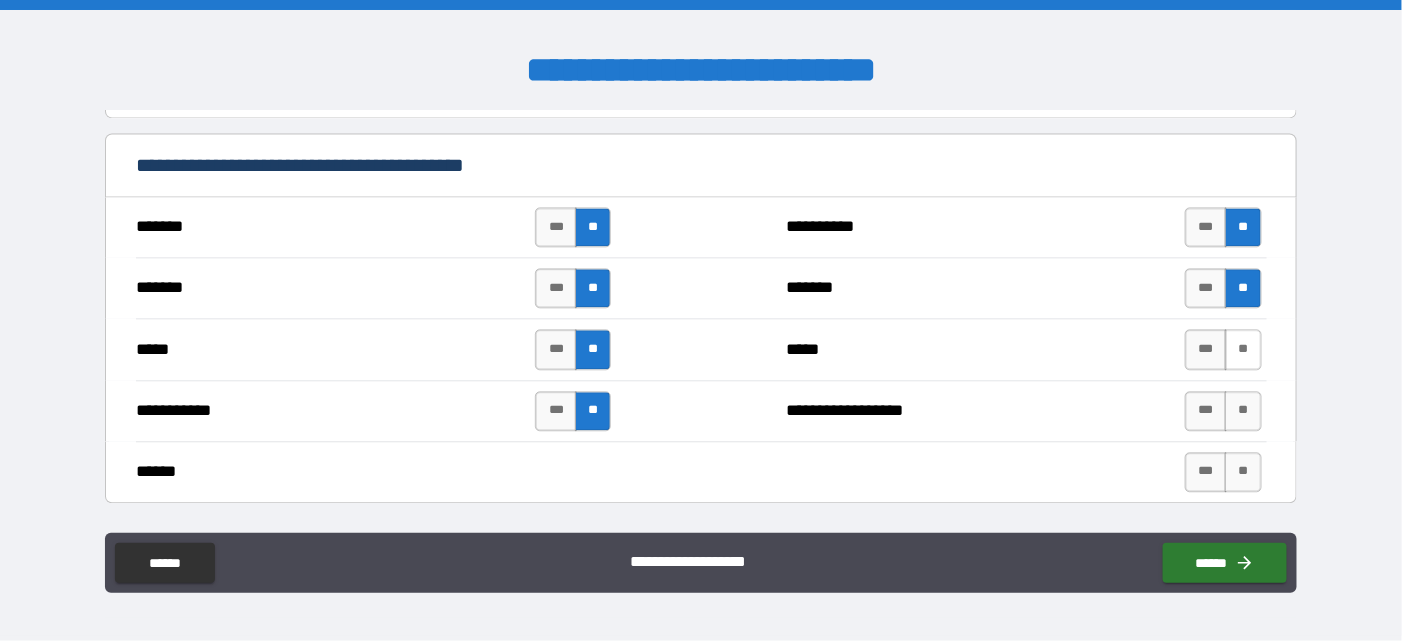 click on "**" at bounding box center [1243, 349] 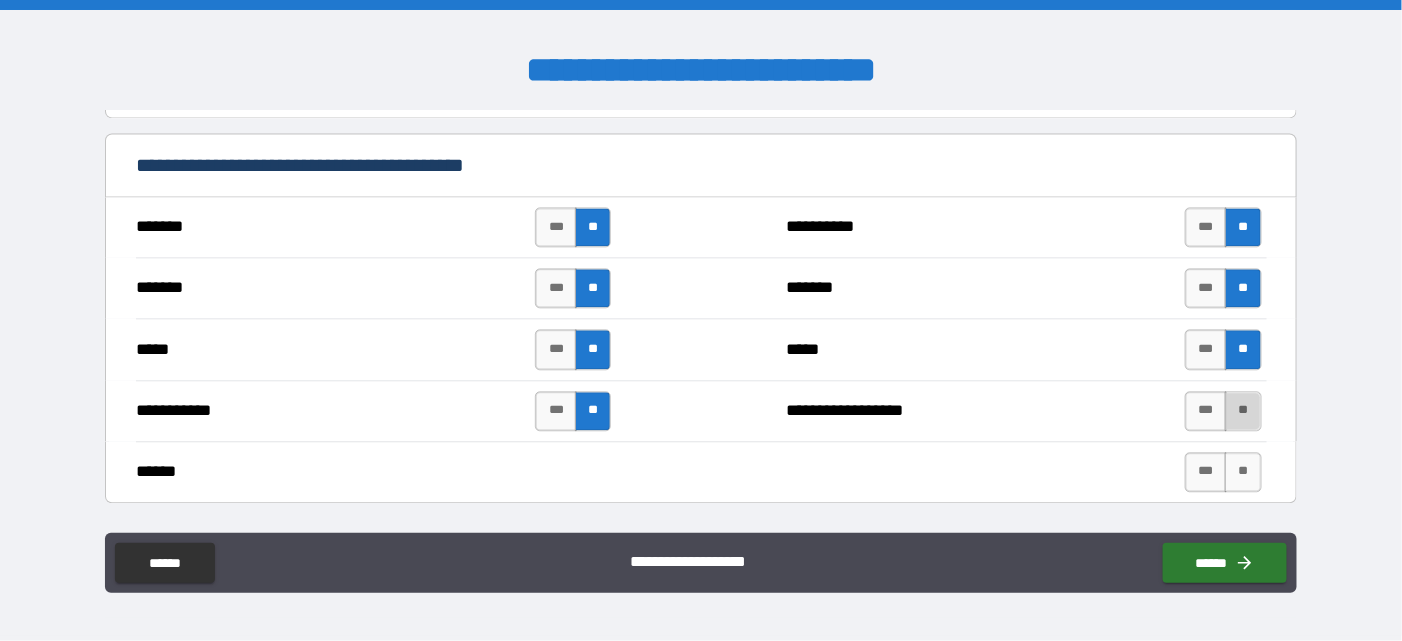 click on "**" at bounding box center (1243, 411) 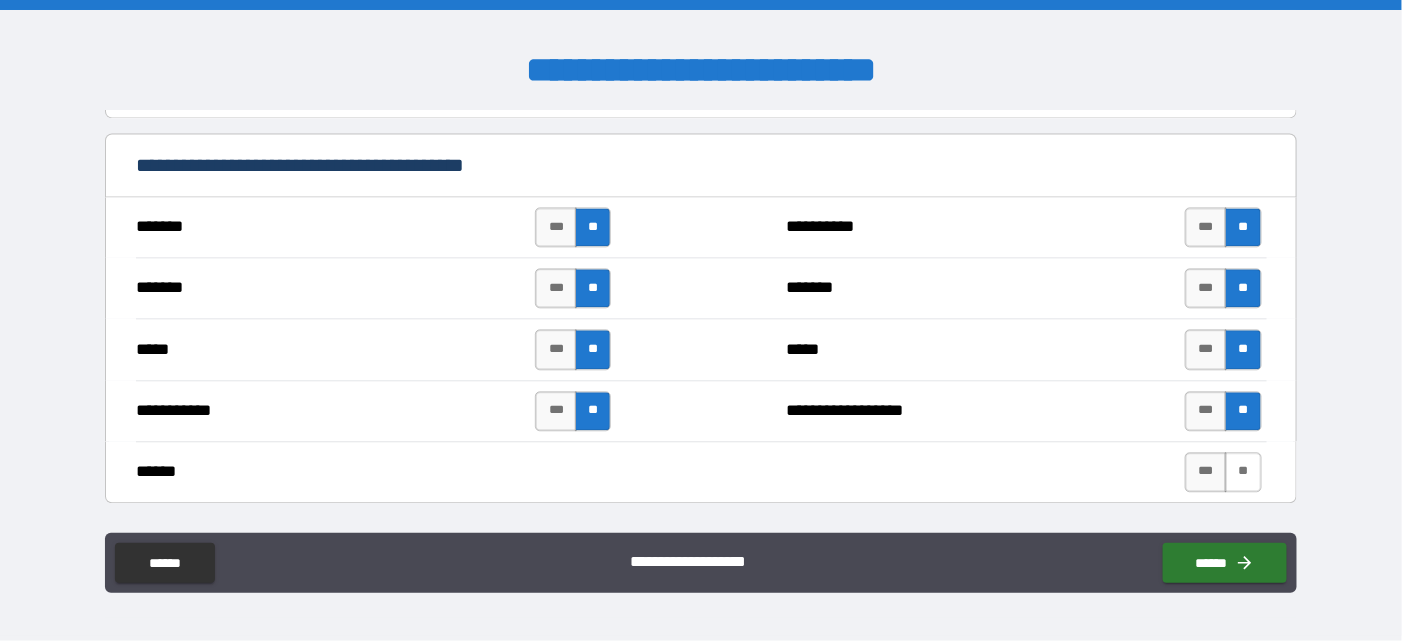 click on "**" at bounding box center (1243, 472) 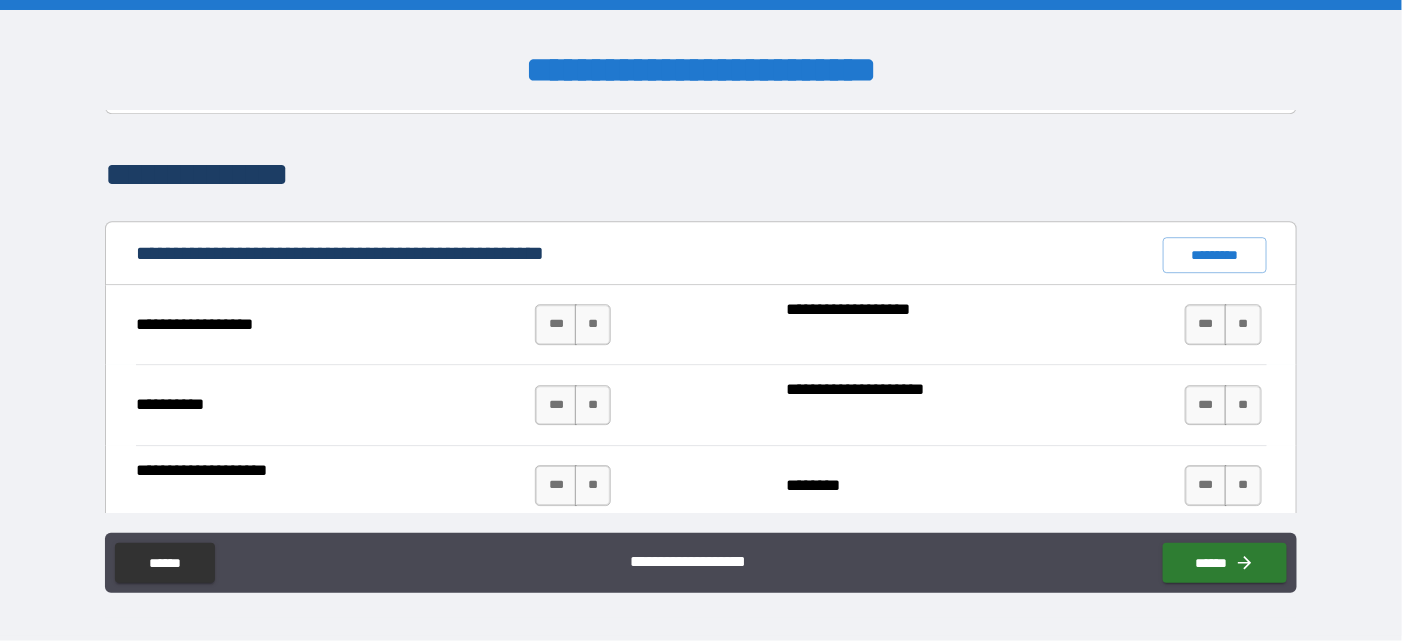 scroll, scrollTop: 1819, scrollLeft: 0, axis: vertical 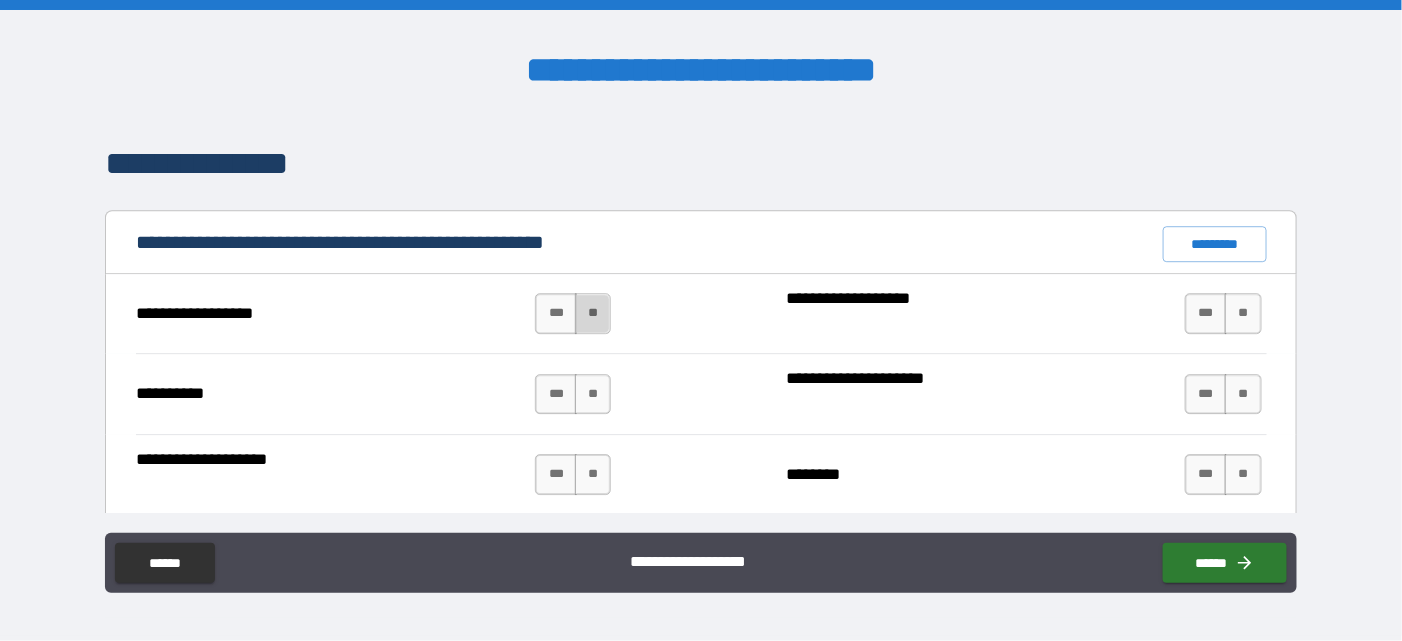 click on "**" at bounding box center (593, 313) 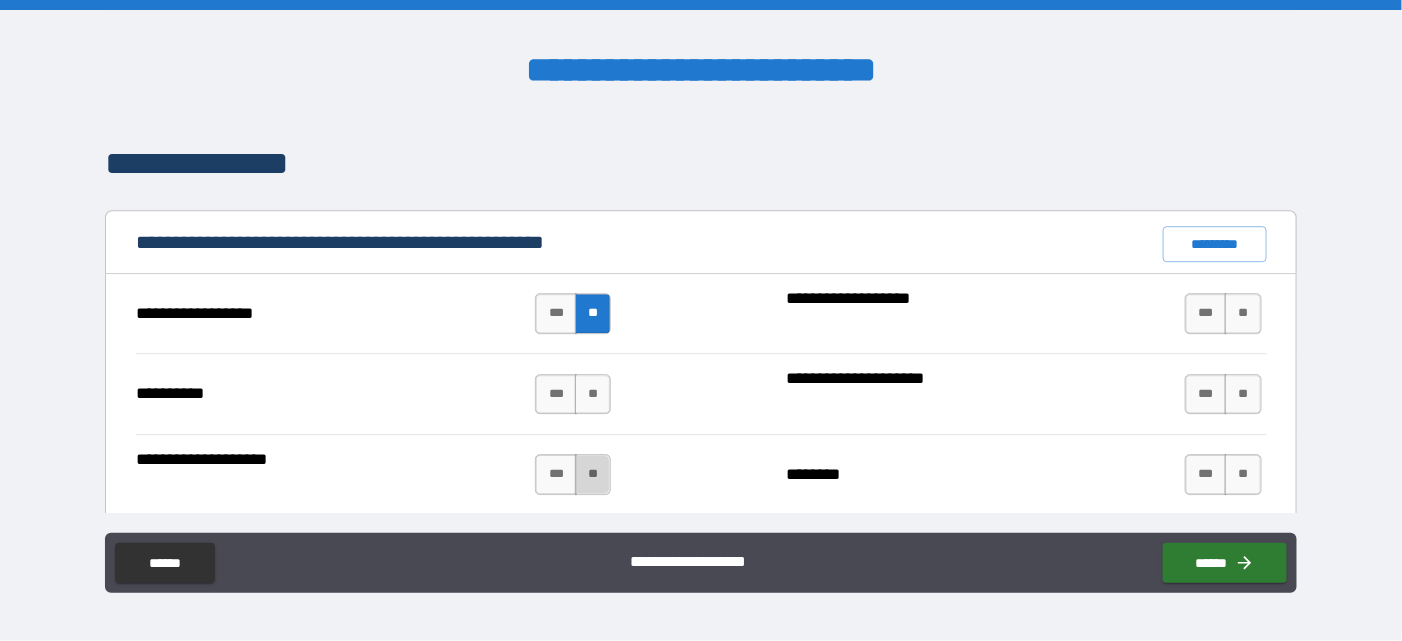 click on "**" at bounding box center [593, 474] 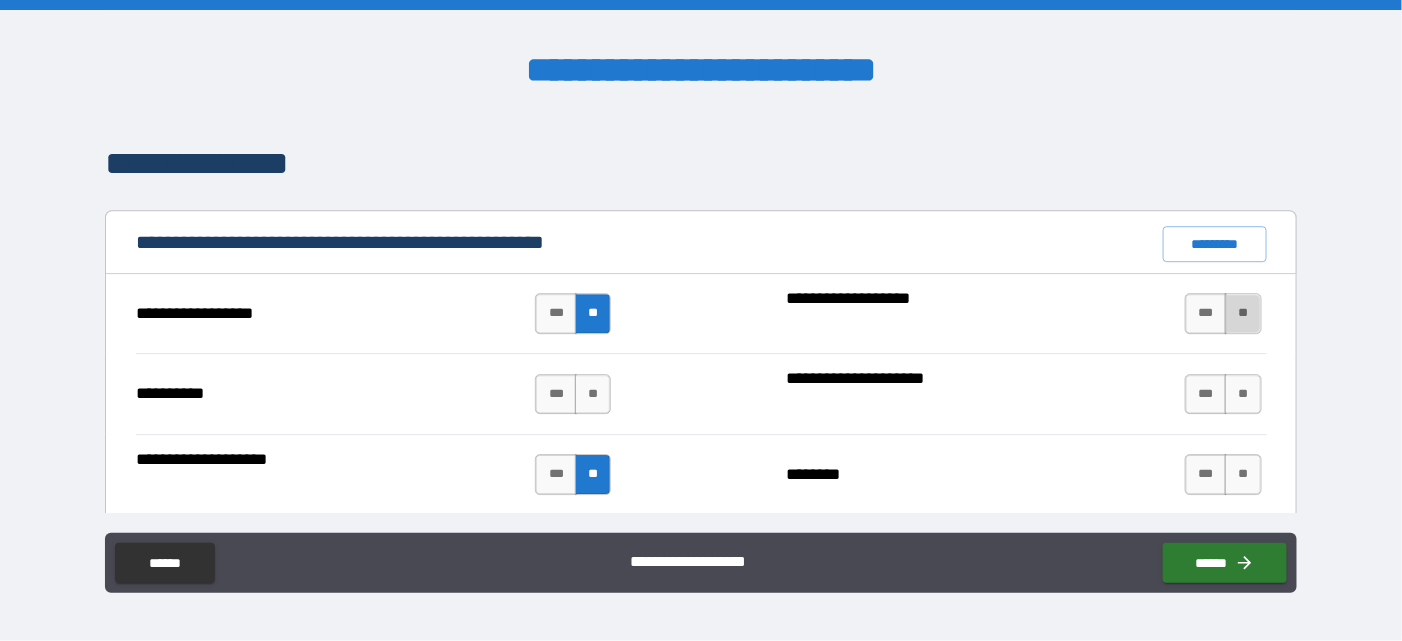 click on "**" at bounding box center [1243, 313] 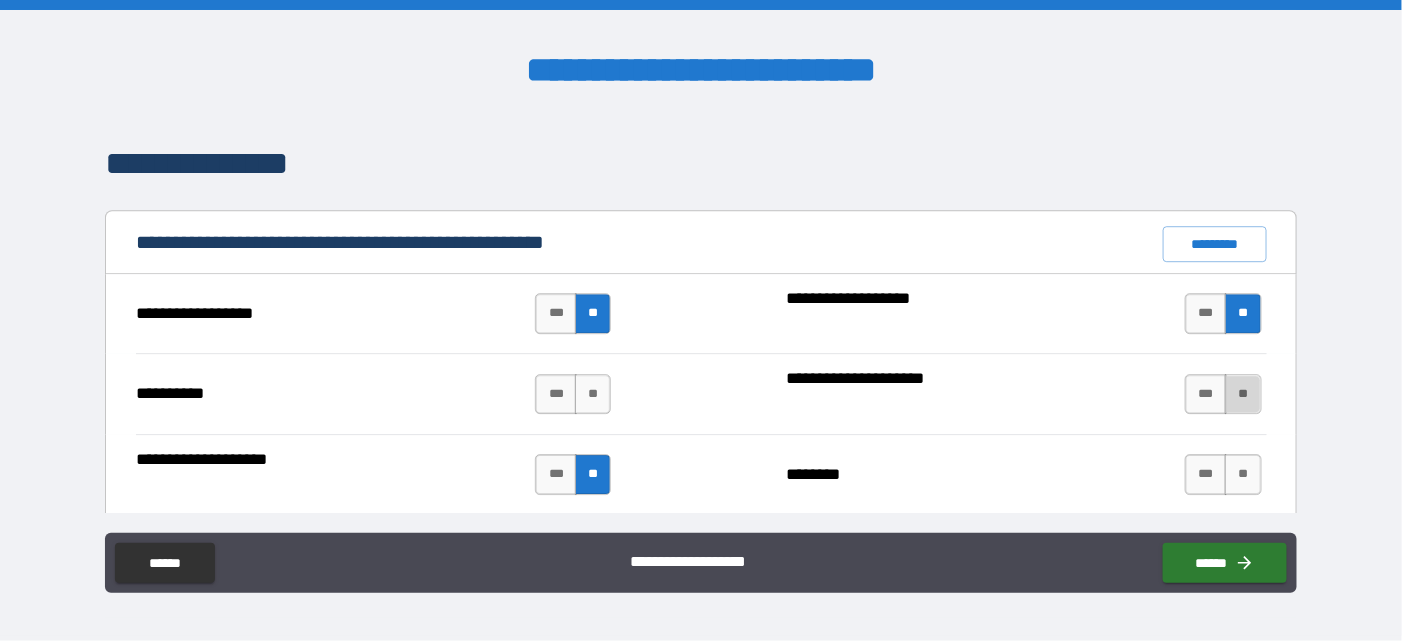 click on "**" at bounding box center [1243, 394] 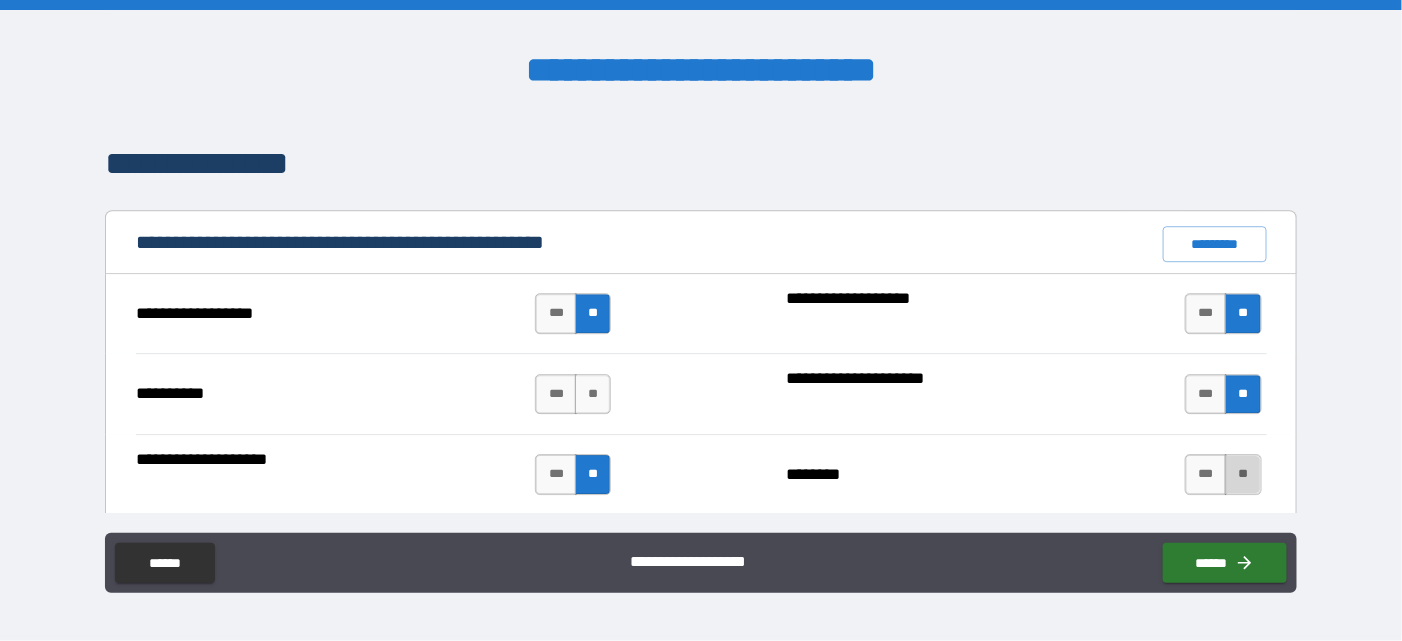 click on "**" at bounding box center (1243, 474) 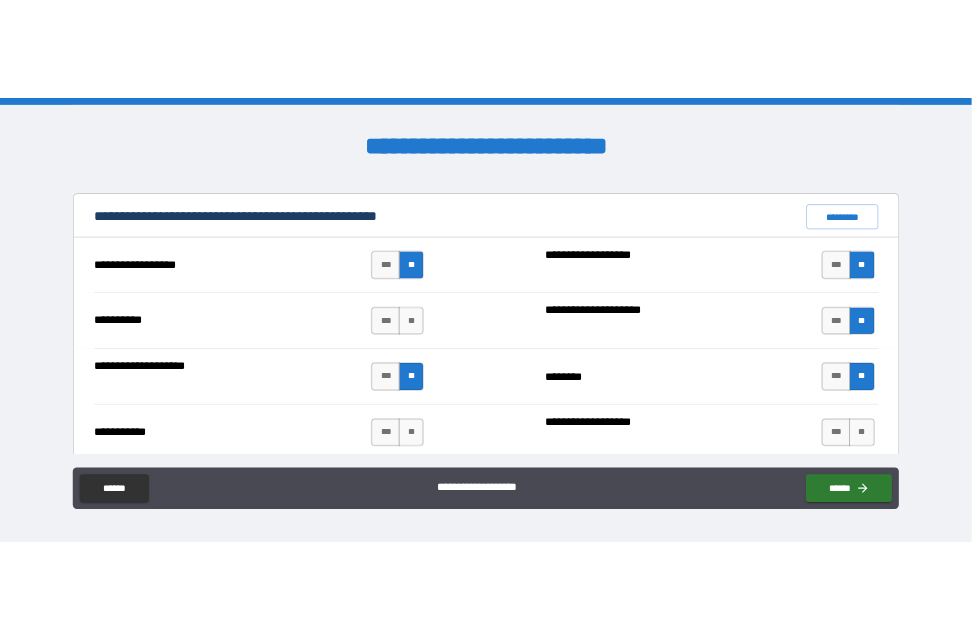 scroll, scrollTop: 1919, scrollLeft: 0, axis: vertical 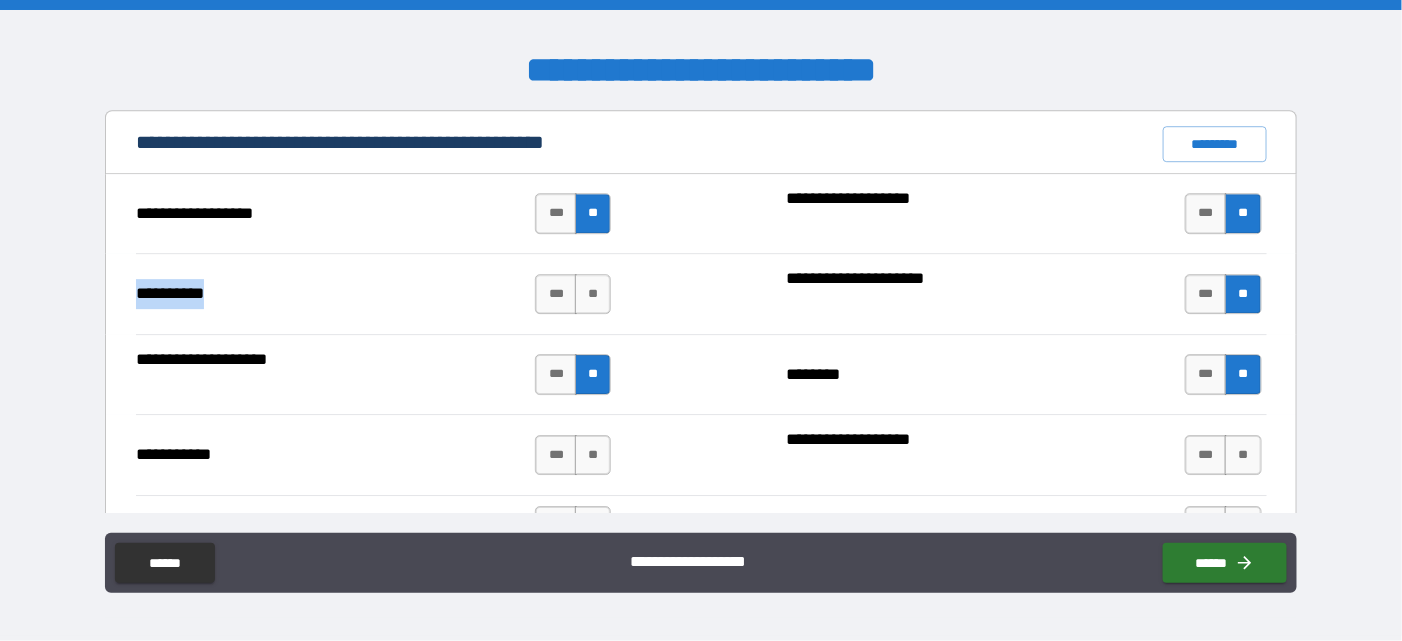 drag, startPoint x: 228, startPoint y: 291, endPoint x: 138, endPoint y: 286, distance: 90.13878 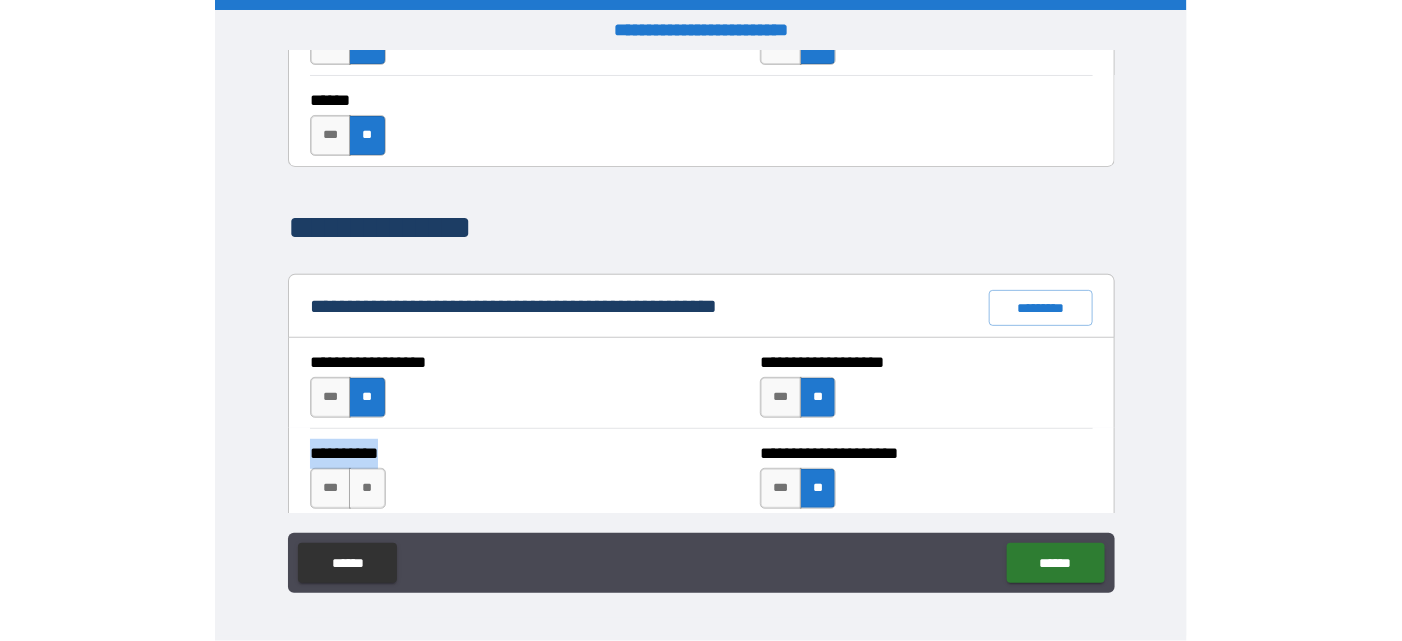 scroll, scrollTop: 2035, scrollLeft: 0, axis: vertical 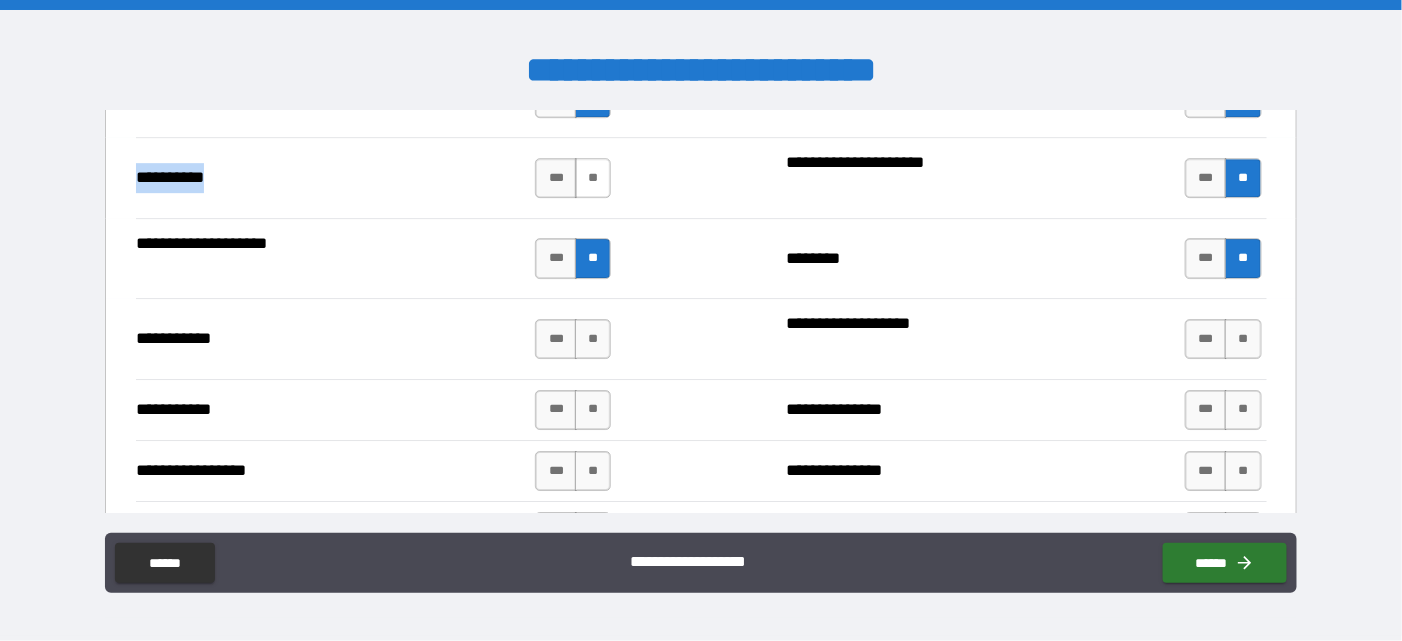 click on "**" at bounding box center [593, 178] 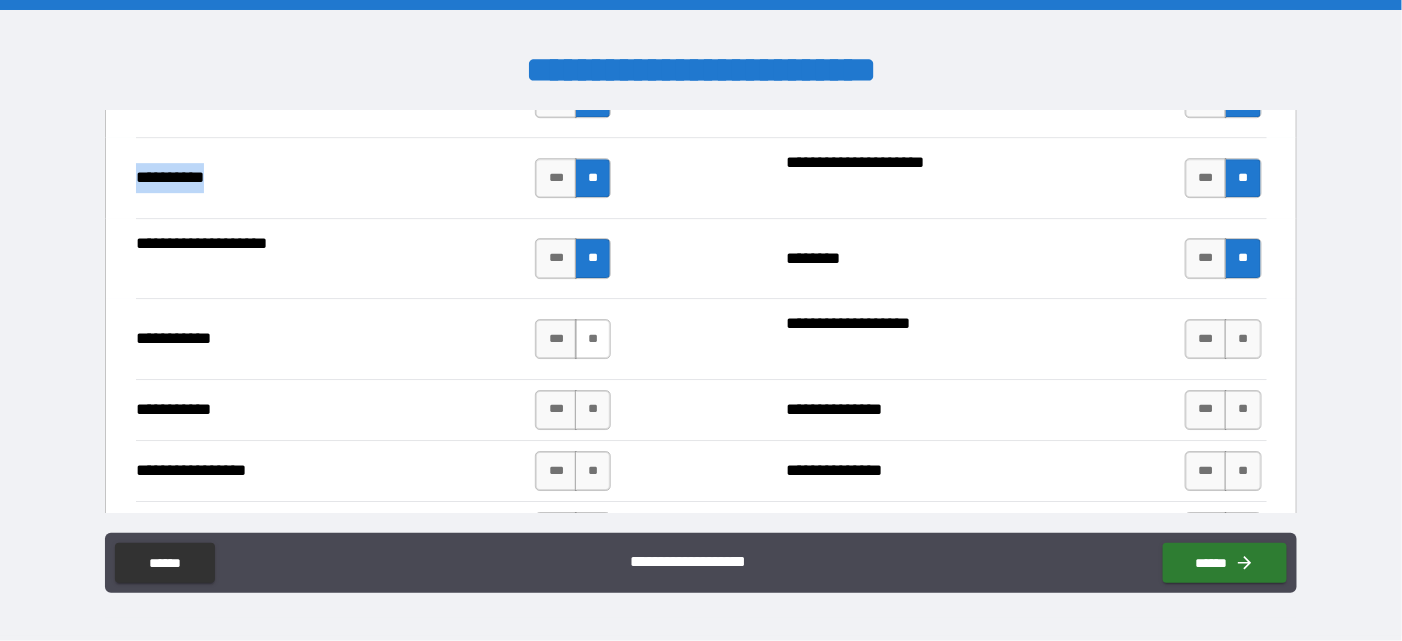click on "**" at bounding box center (593, 339) 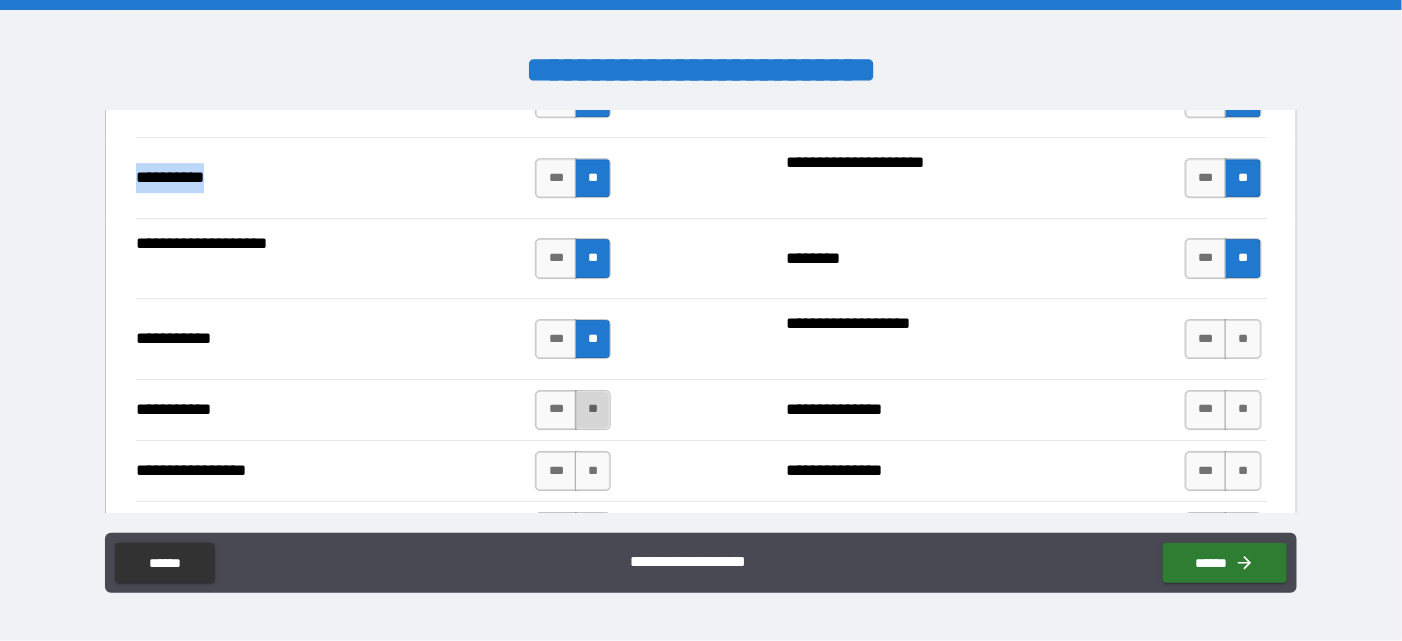 click on "**" at bounding box center (593, 410) 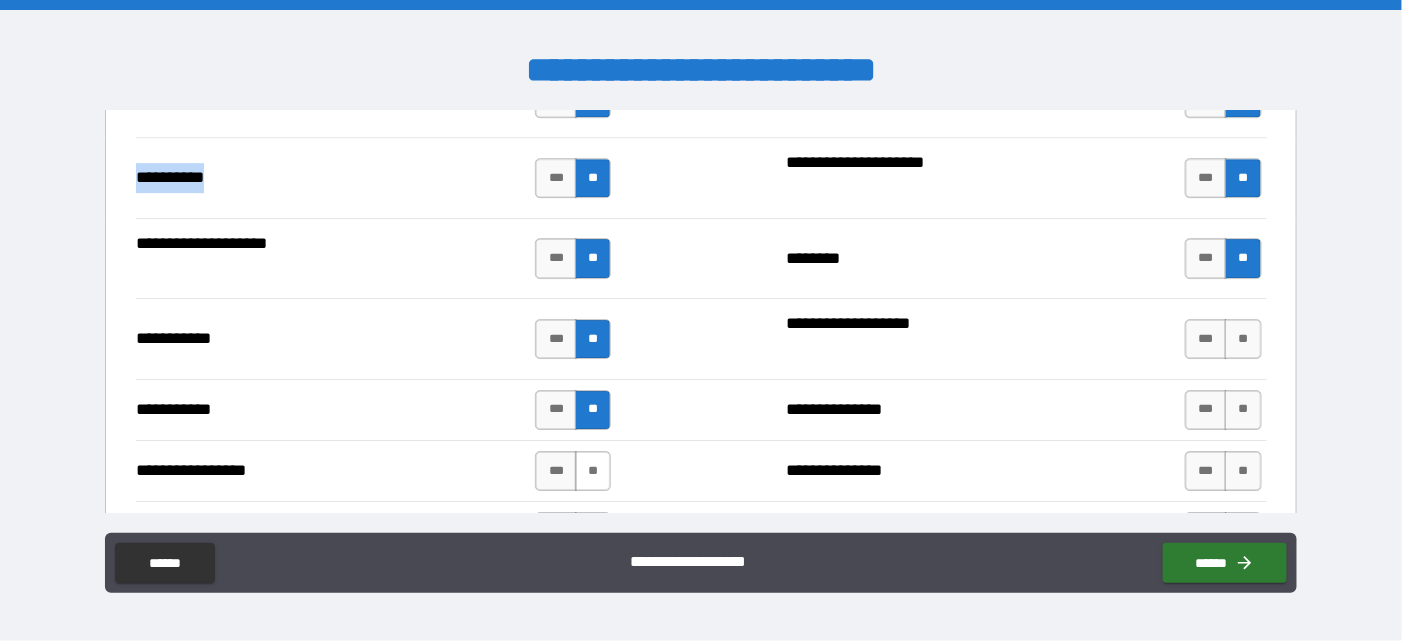 click on "**" at bounding box center [593, 471] 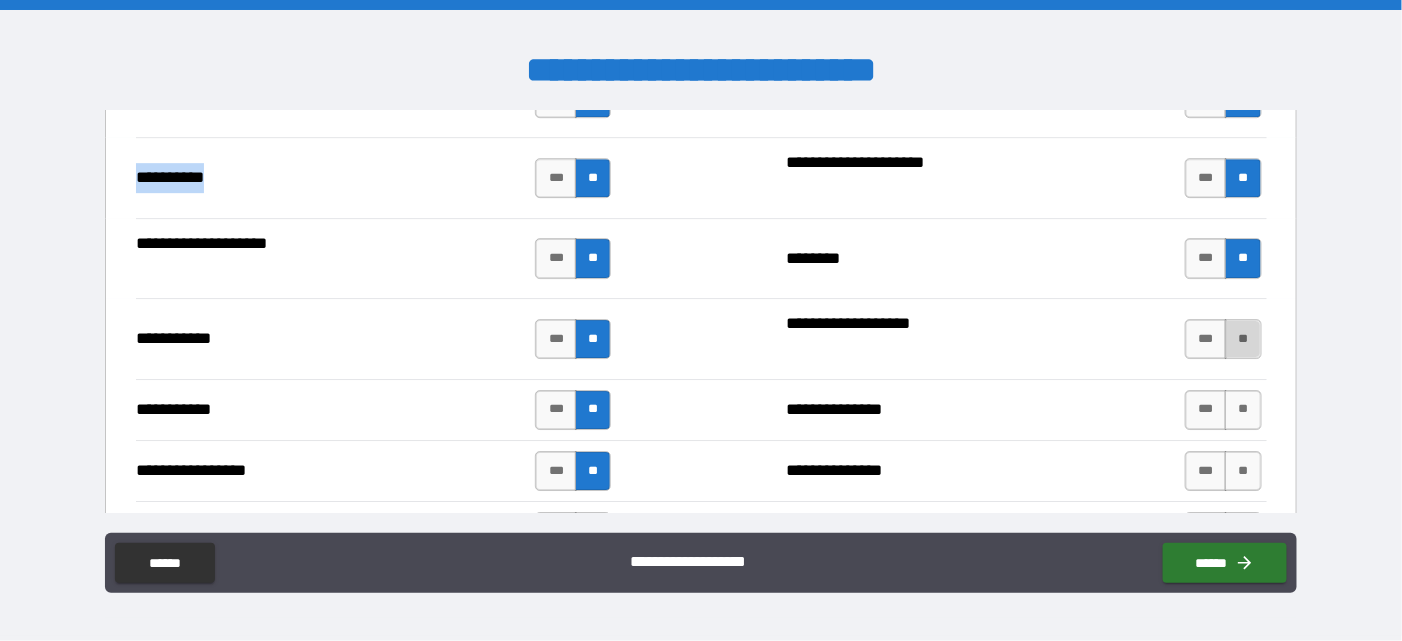 click on "**" at bounding box center (1243, 339) 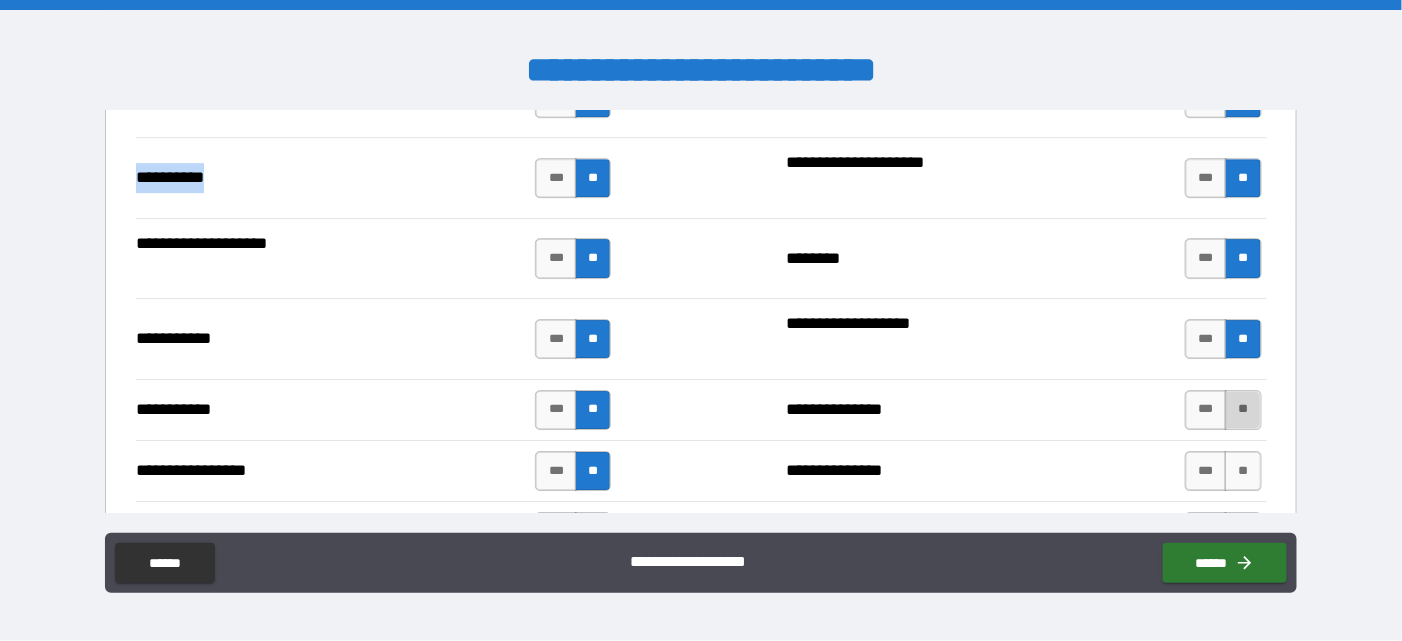 click on "**" at bounding box center (1243, 410) 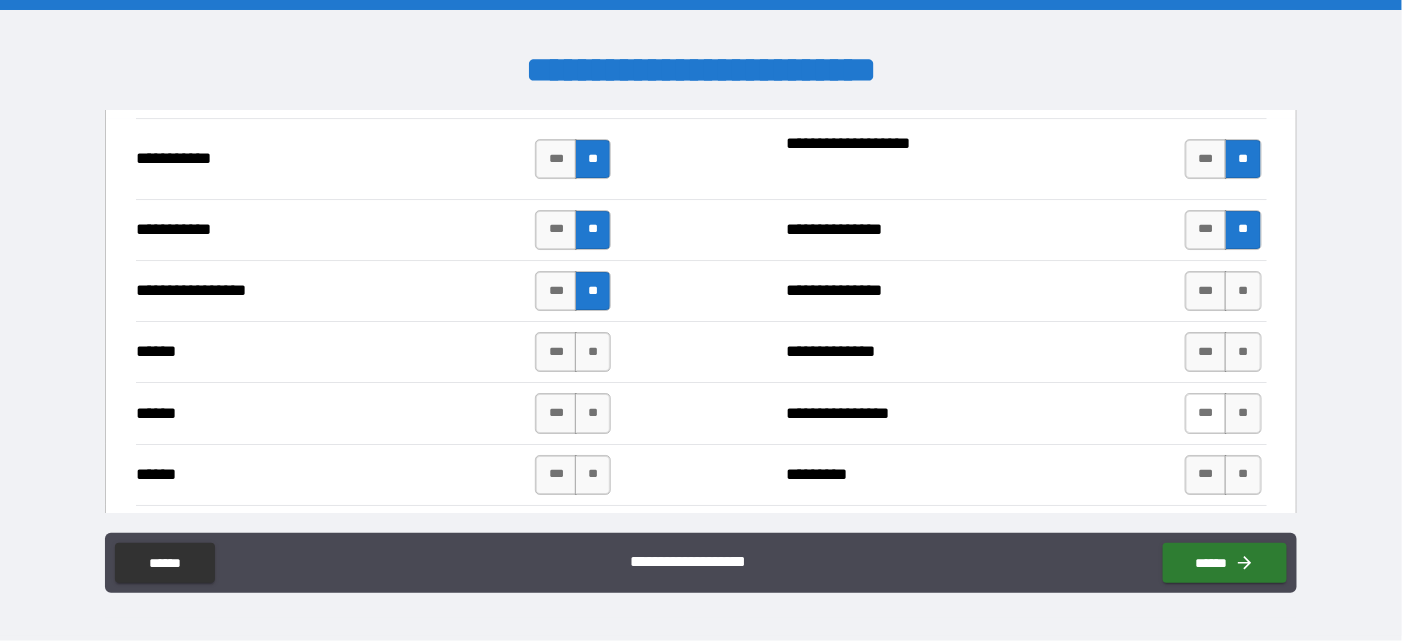 scroll, scrollTop: 2235, scrollLeft: 0, axis: vertical 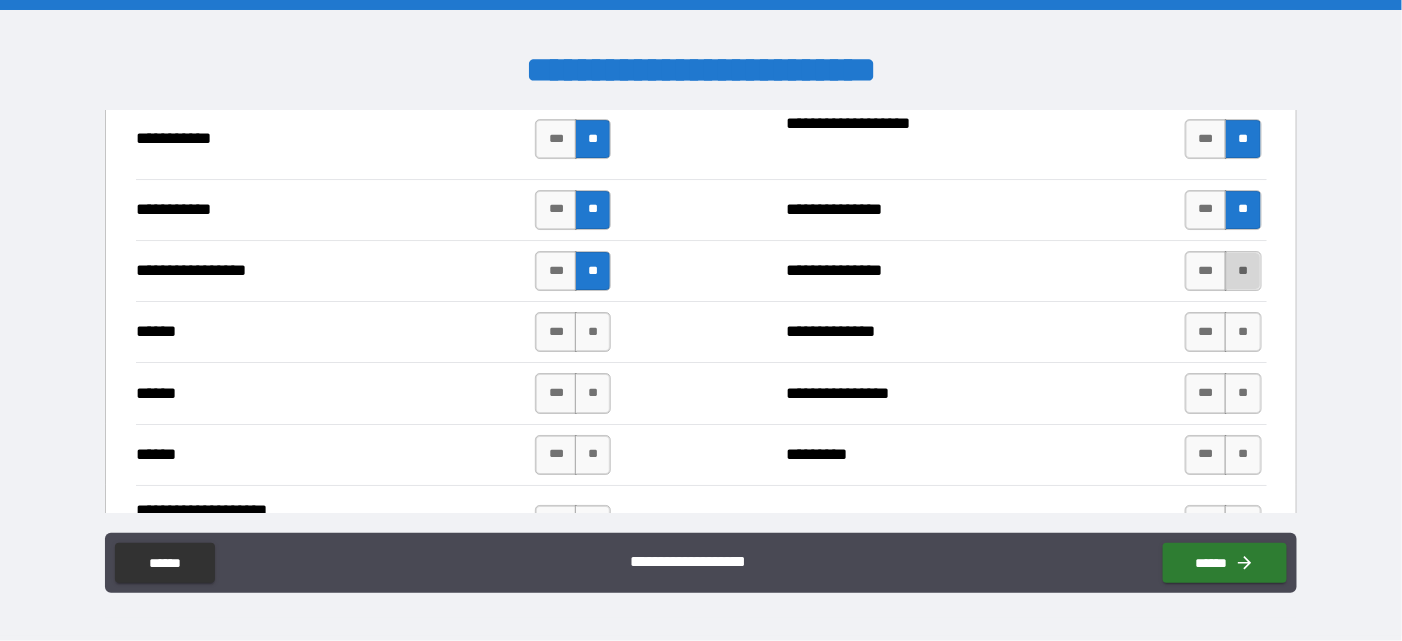 click on "**" at bounding box center (1243, 271) 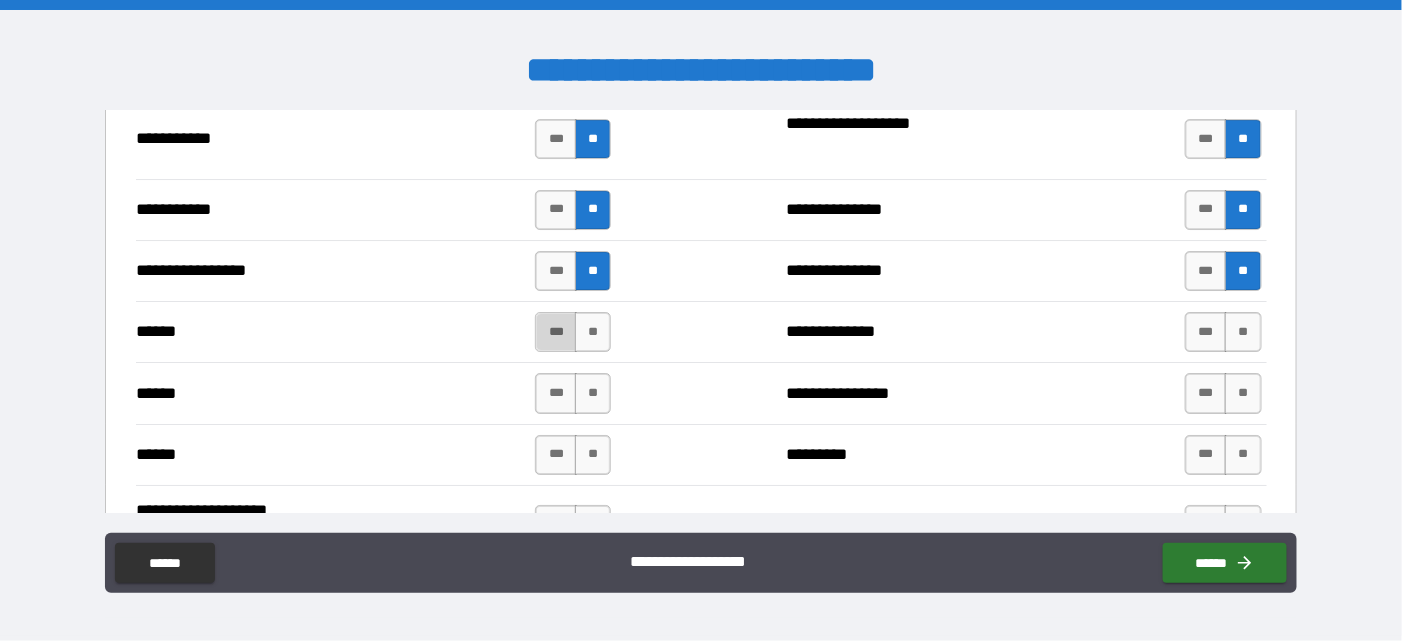 click on "***" at bounding box center (556, 332) 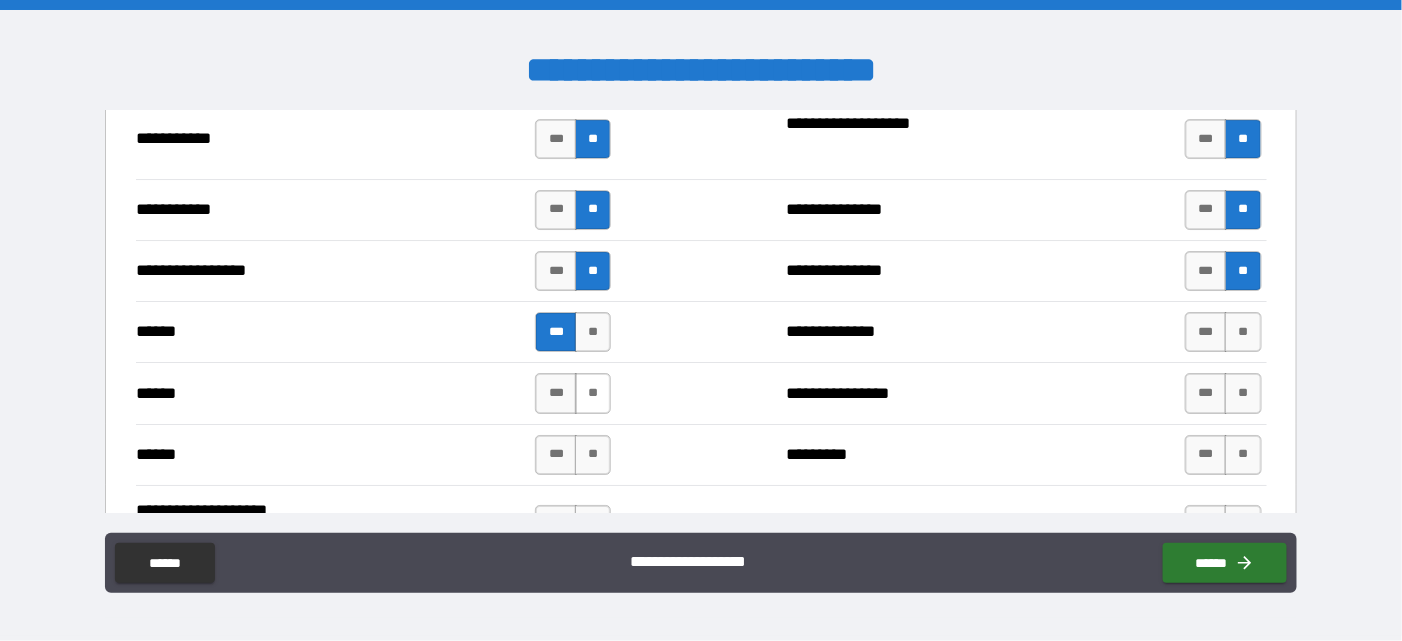 click on "**" at bounding box center (593, 393) 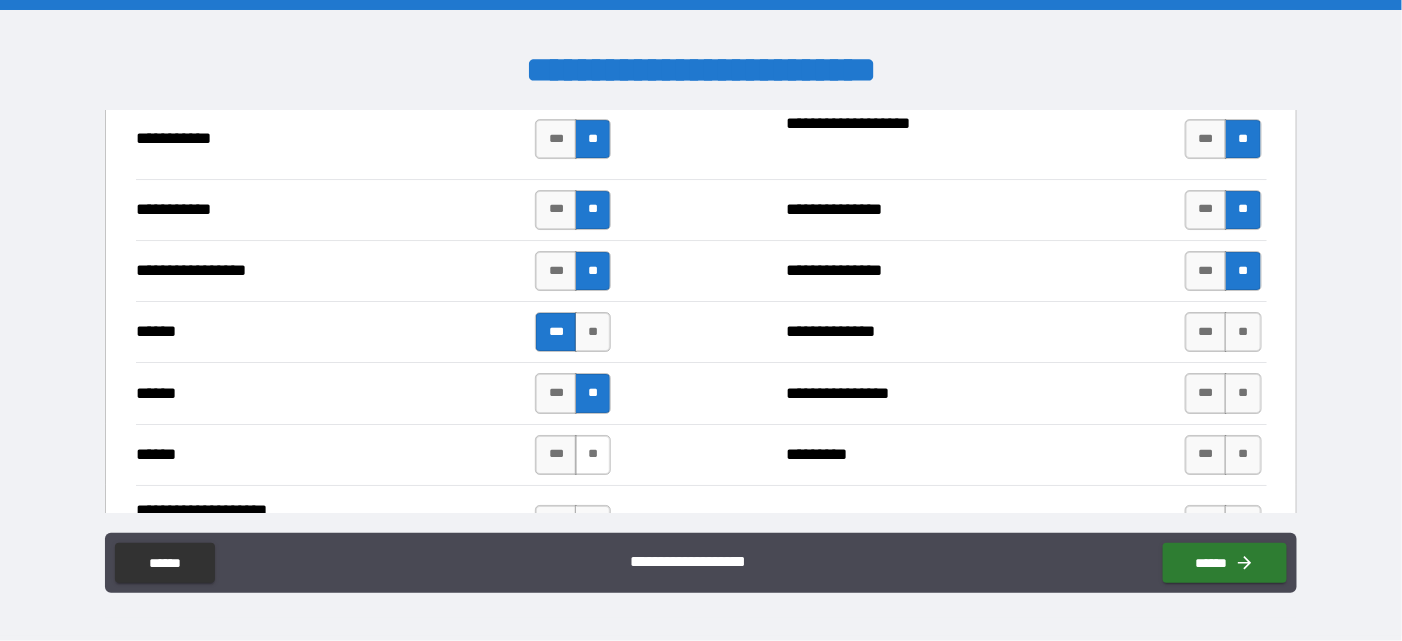 click on "**" at bounding box center (593, 455) 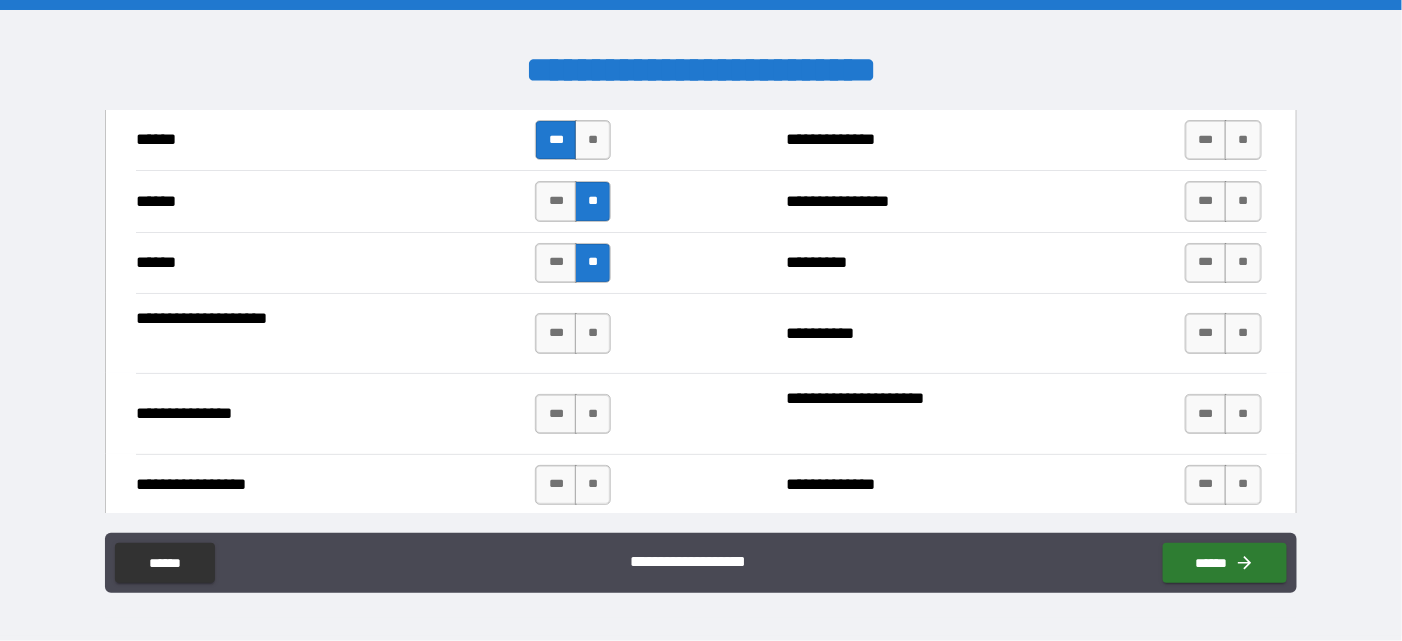scroll, scrollTop: 2435, scrollLeft: 0, axis: vertical 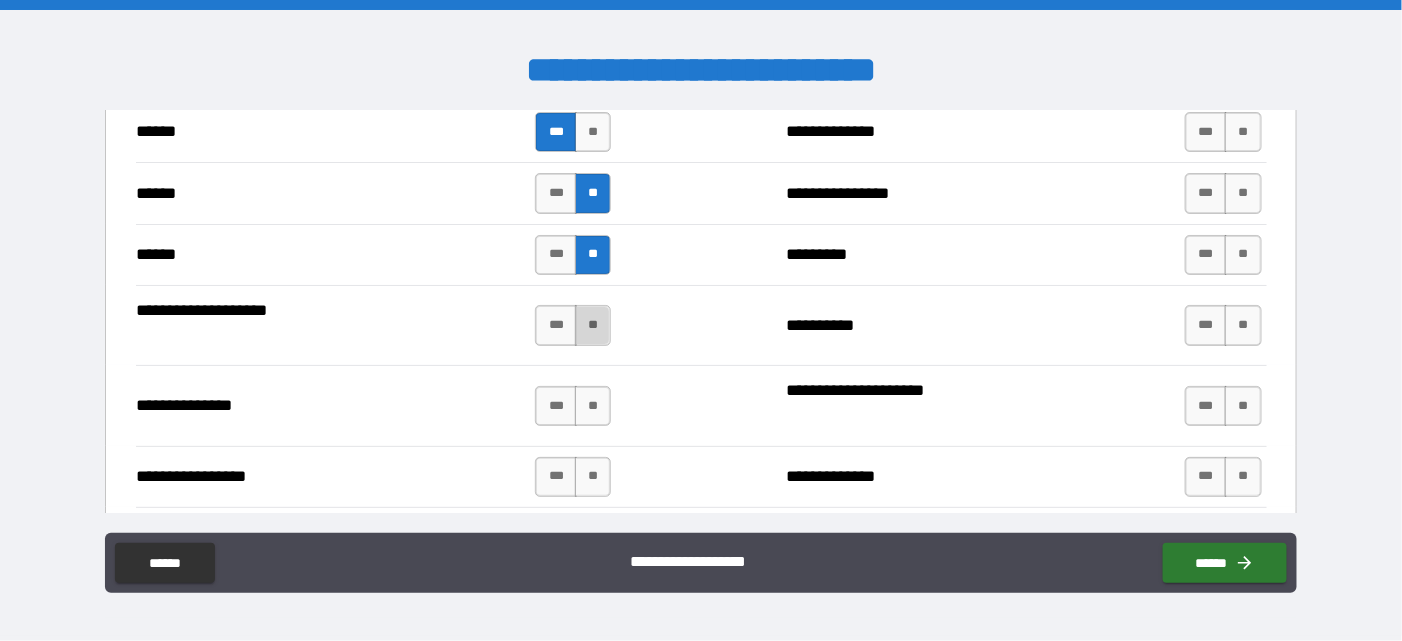 click on "**" at bounding box center [593, 325] 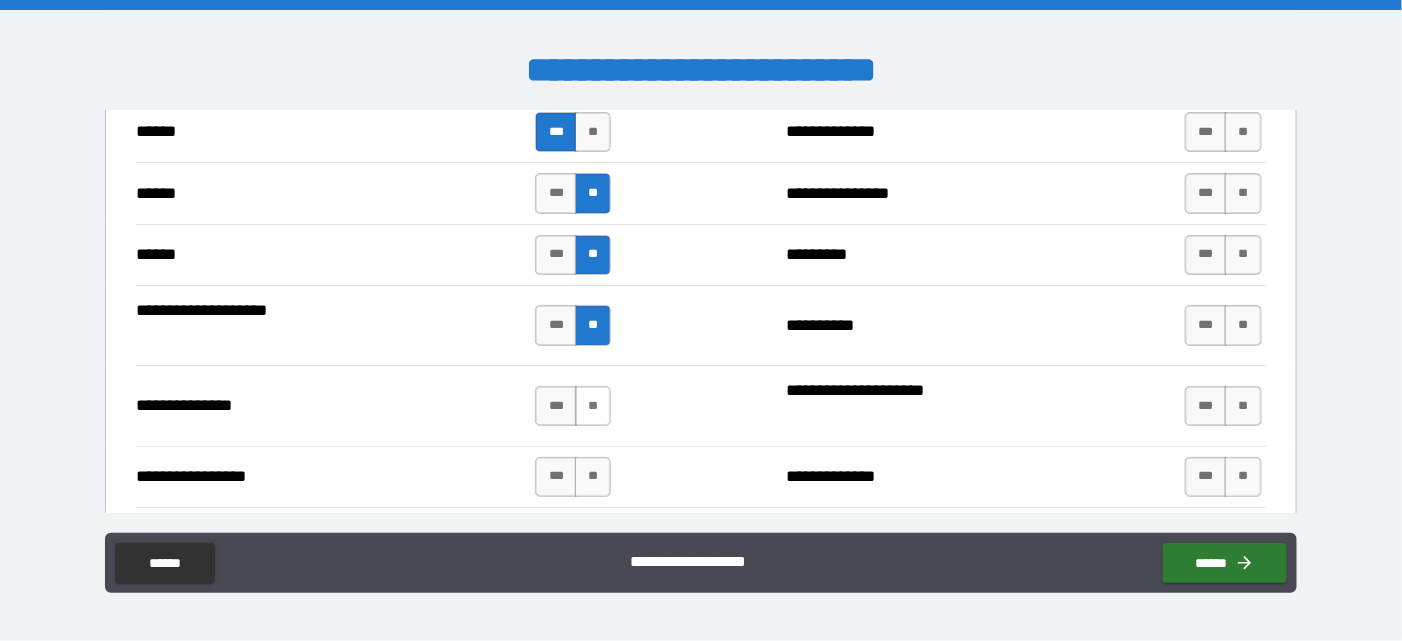 click on "**" at bounding box center (593, 406) 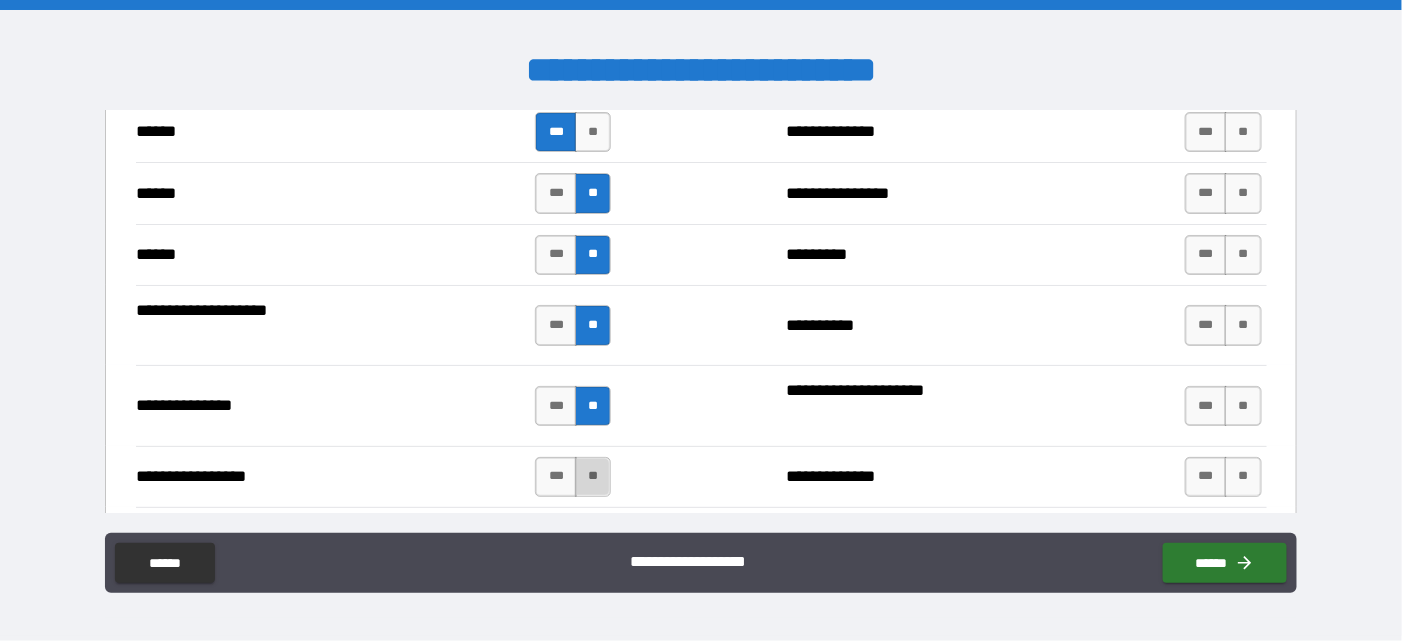 click on "**" at bounding box center [593, 477] 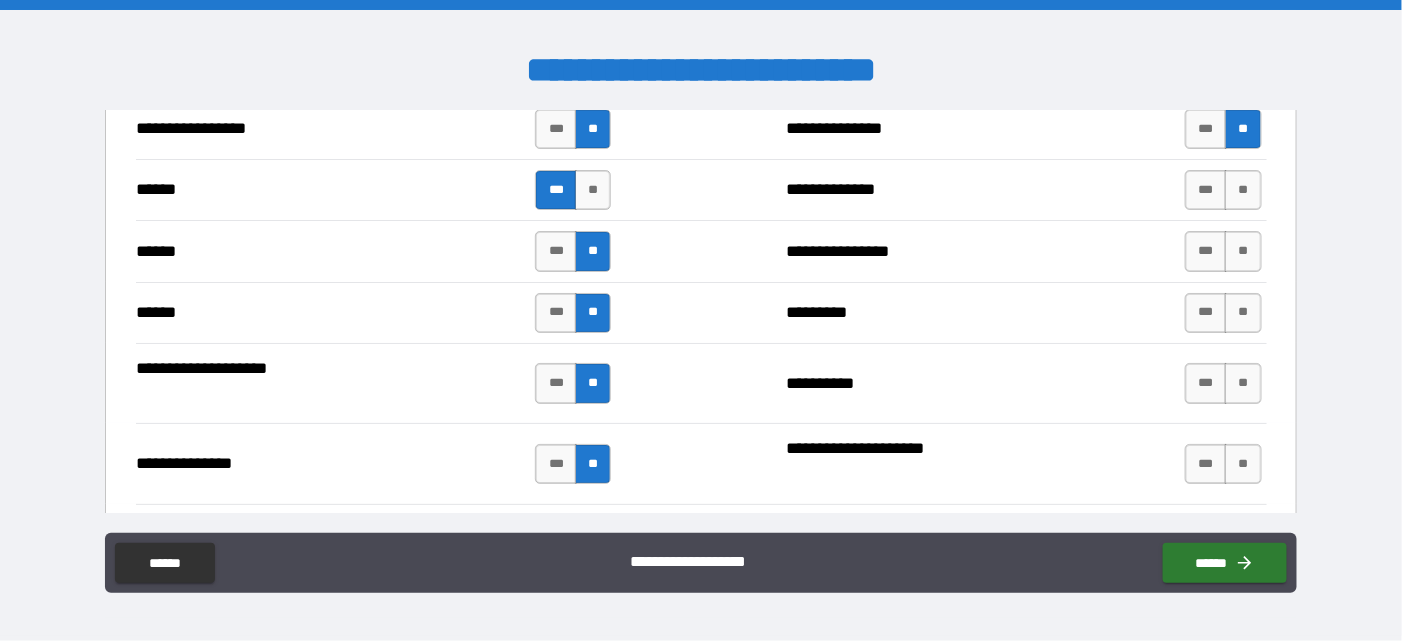 scroll, scrollTop: 2336, scrollLeft: 0, axis: vertical 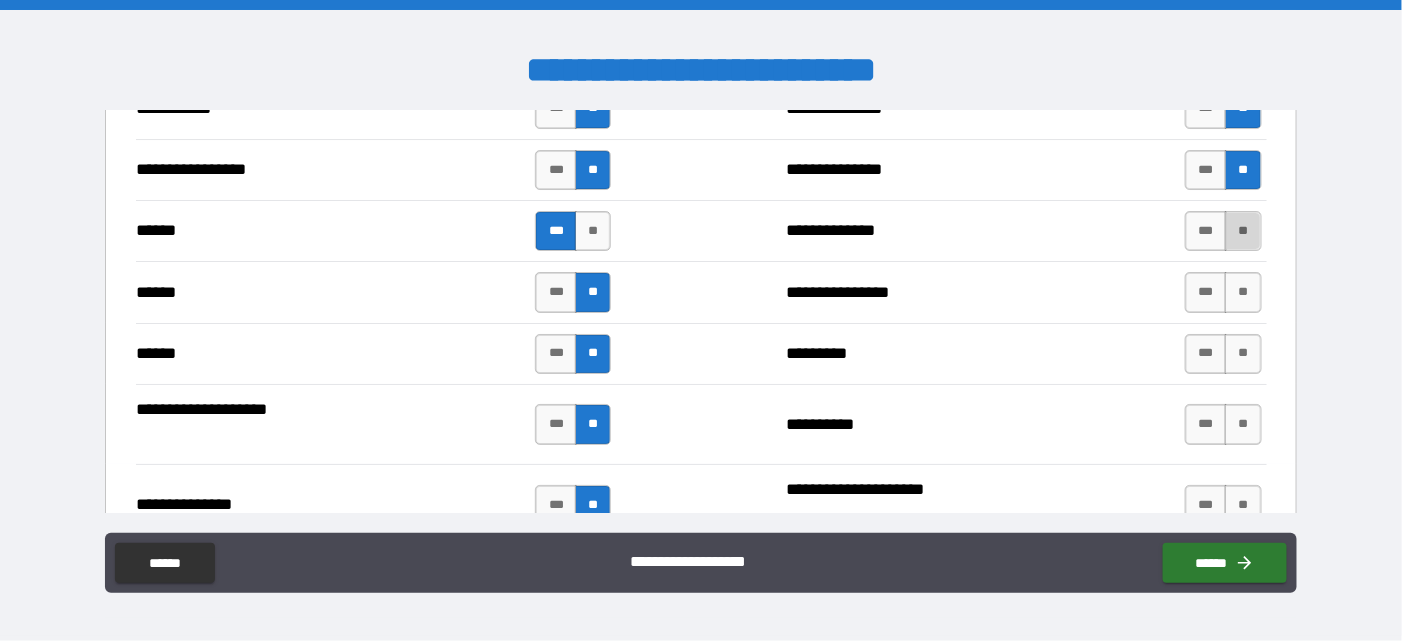 click on "**" at bounding box center (1243, 231) 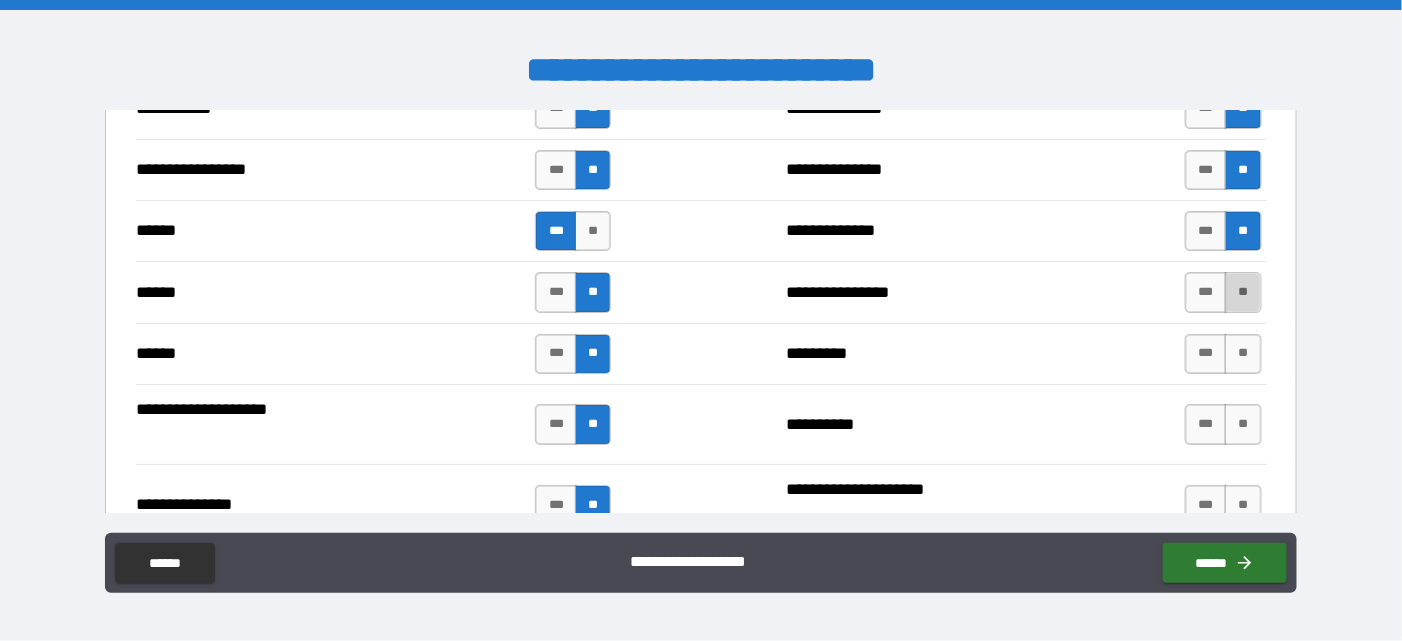 click on "**" at bounding box center (1243, 292) 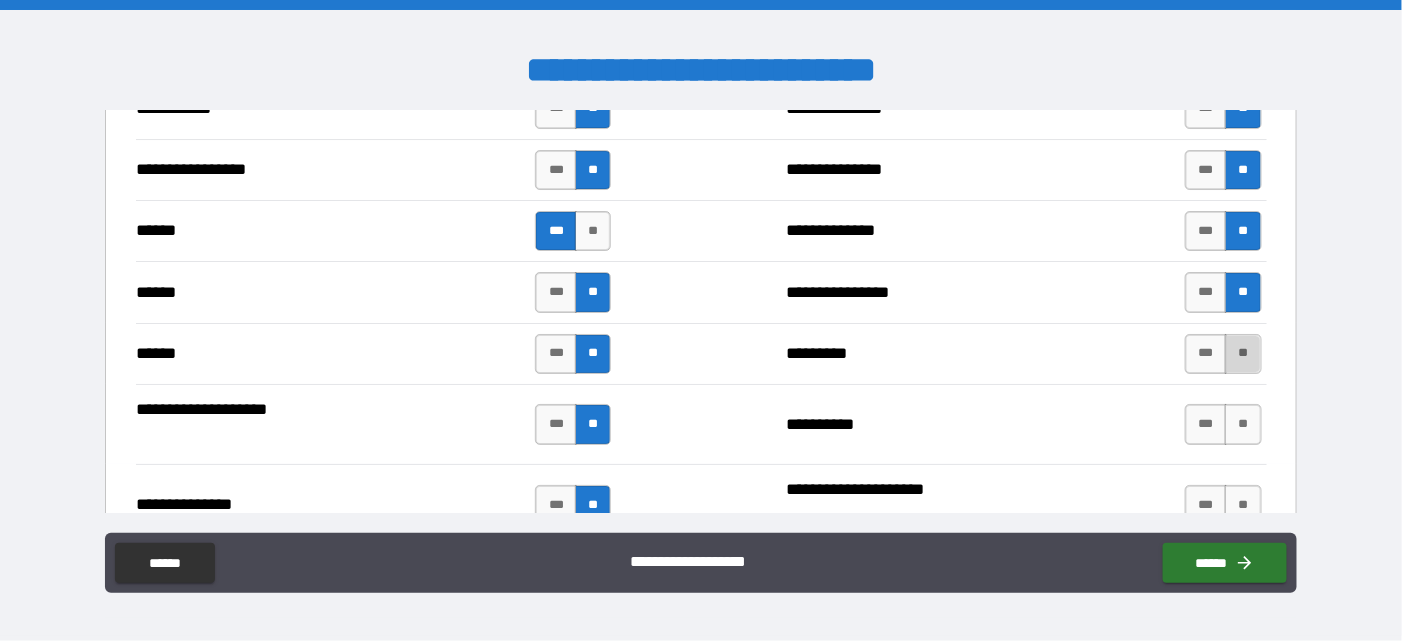 click on "**" at bounding box center [1243, 354] 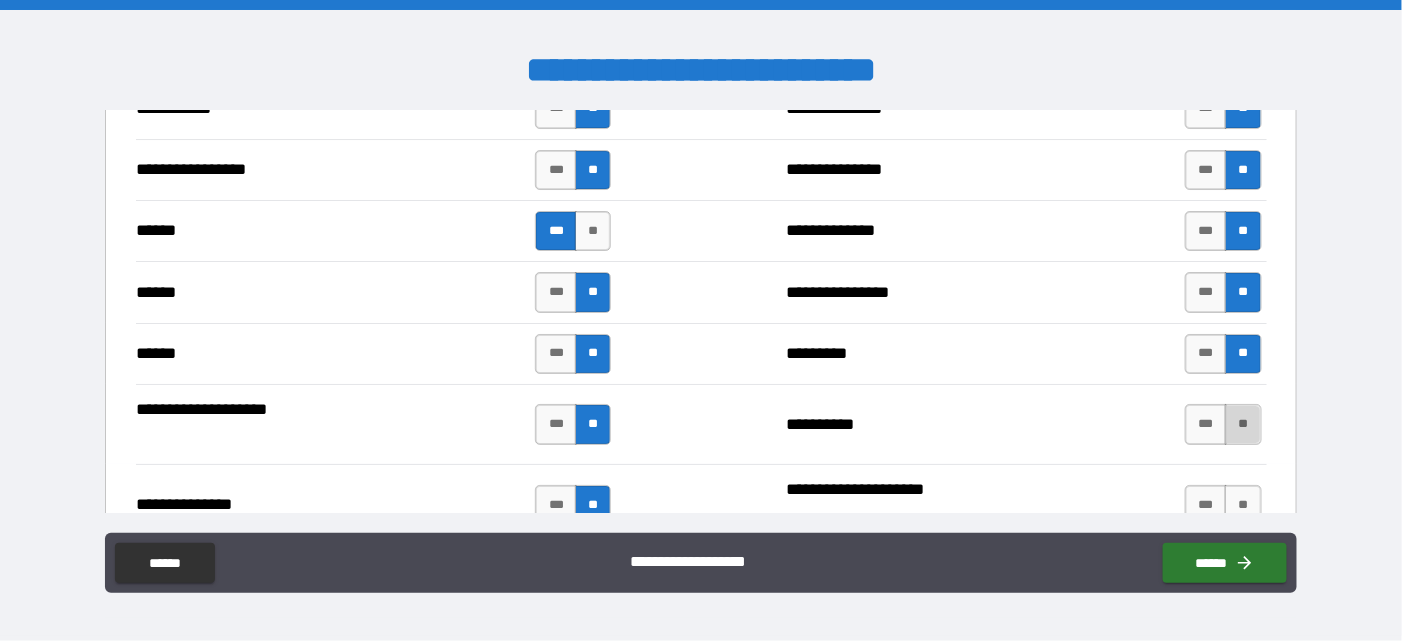 click on "**" at bounding box center (1243, 424) 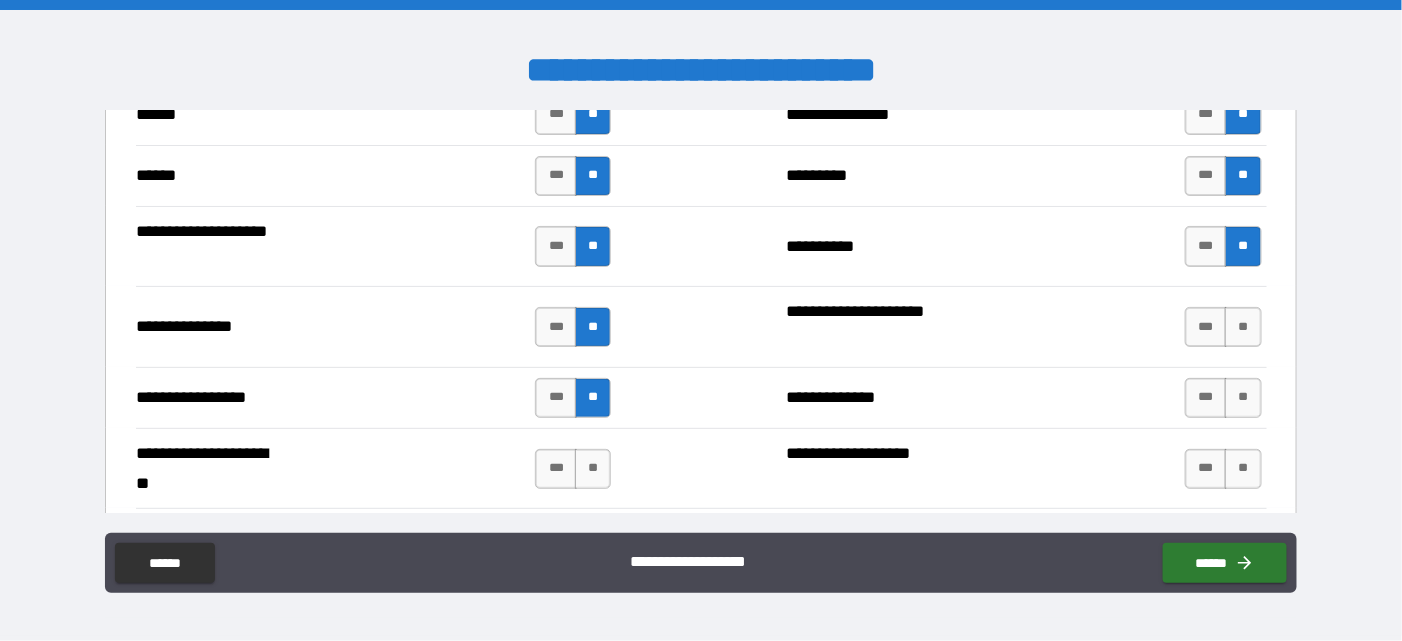 scroll, scrollTop: 2535, scrollLeft: 0, axis: vertical 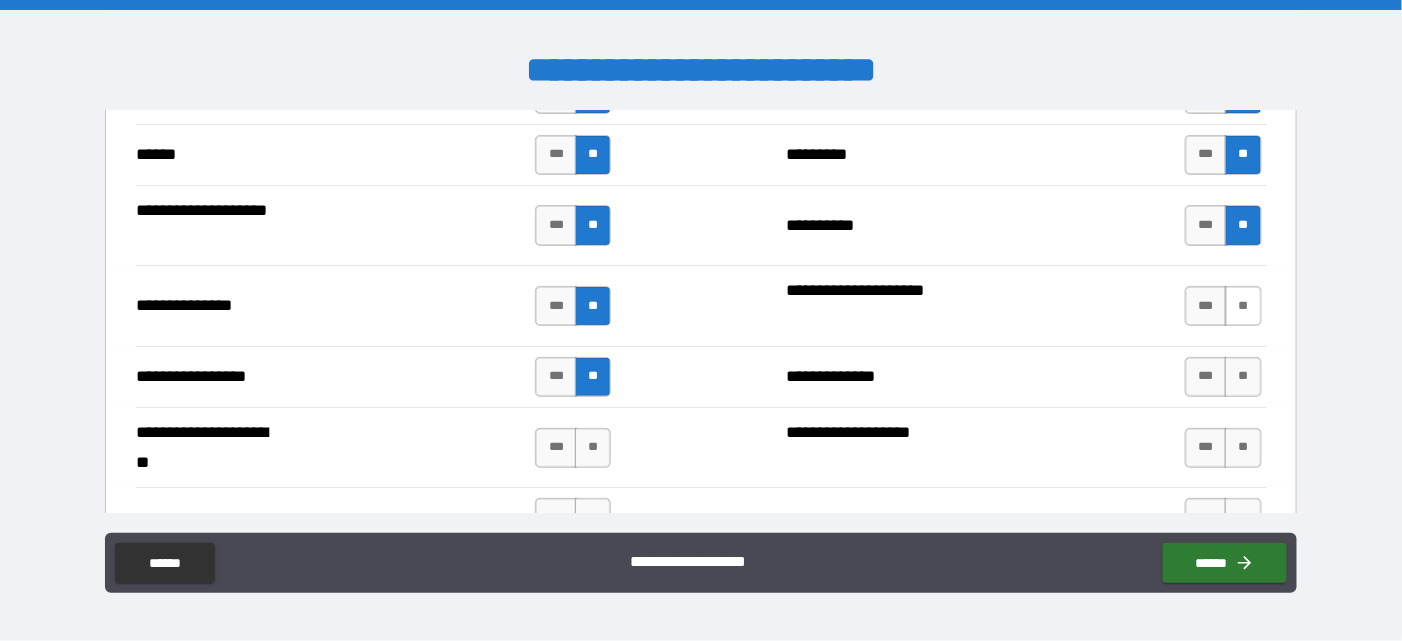 click on "**" at bounding box center (1243, 306) 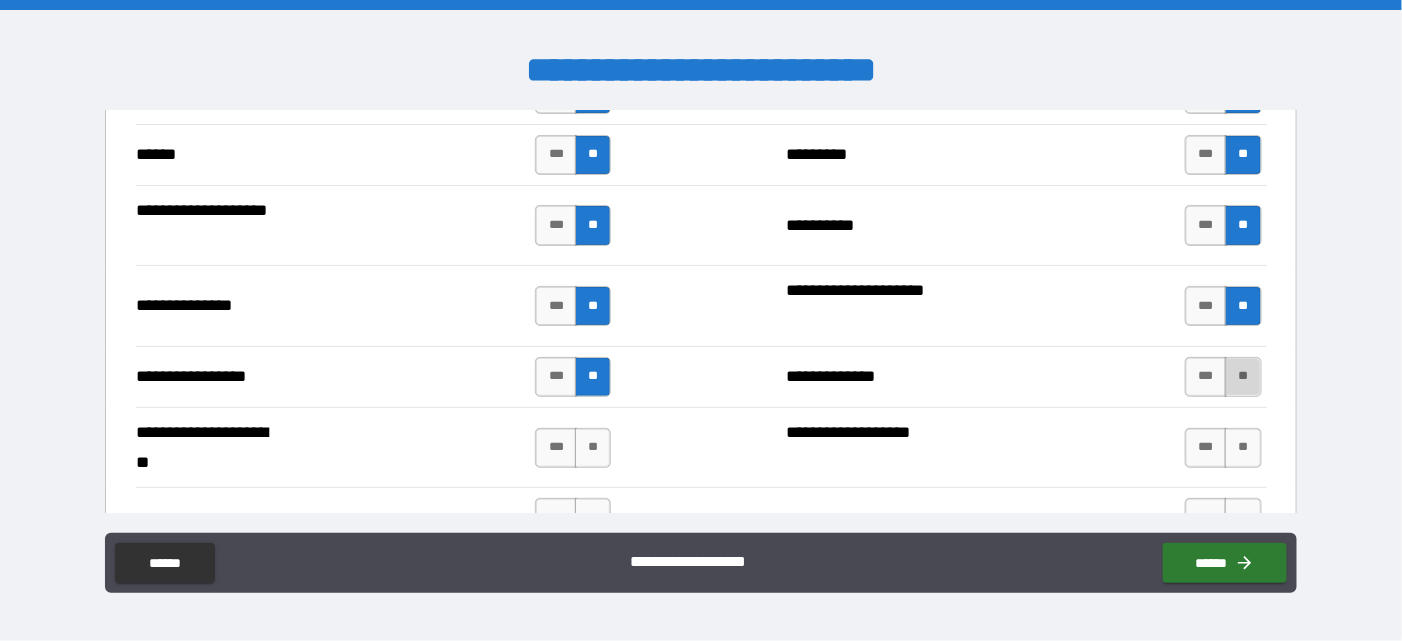 click on "**" at bounding box center (1243, 377) 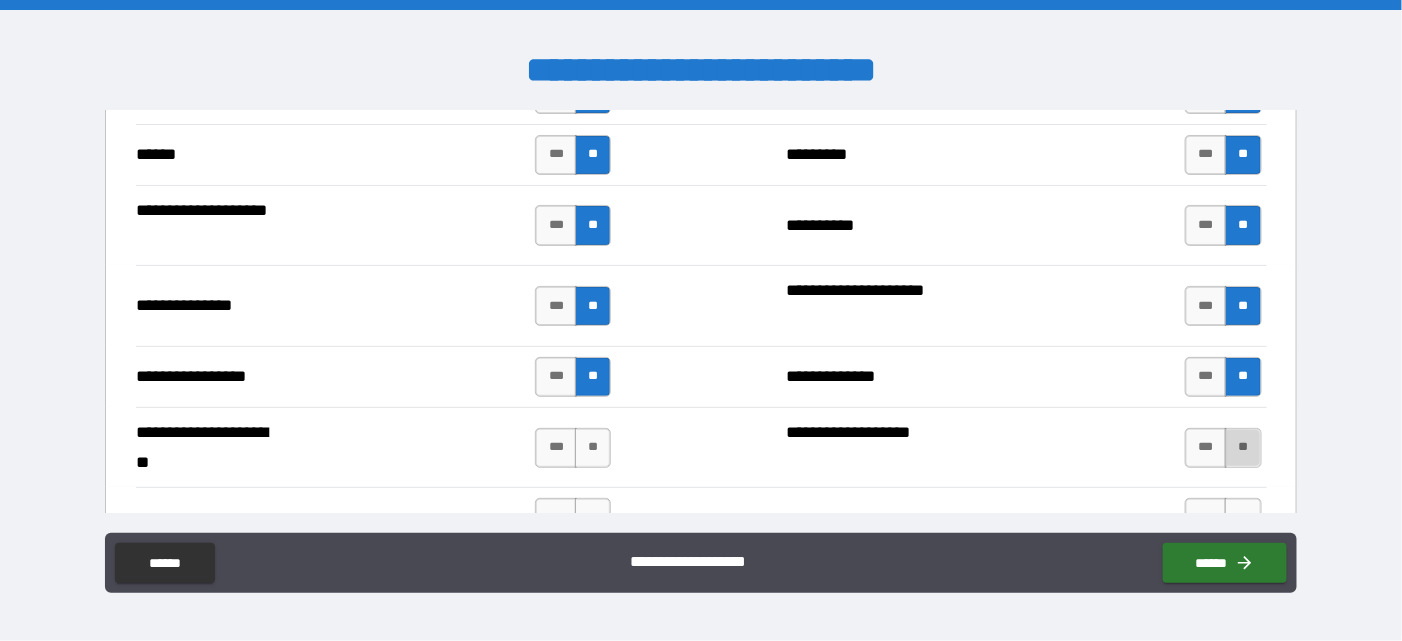 click on "**" at bounding box center [1243, 448] 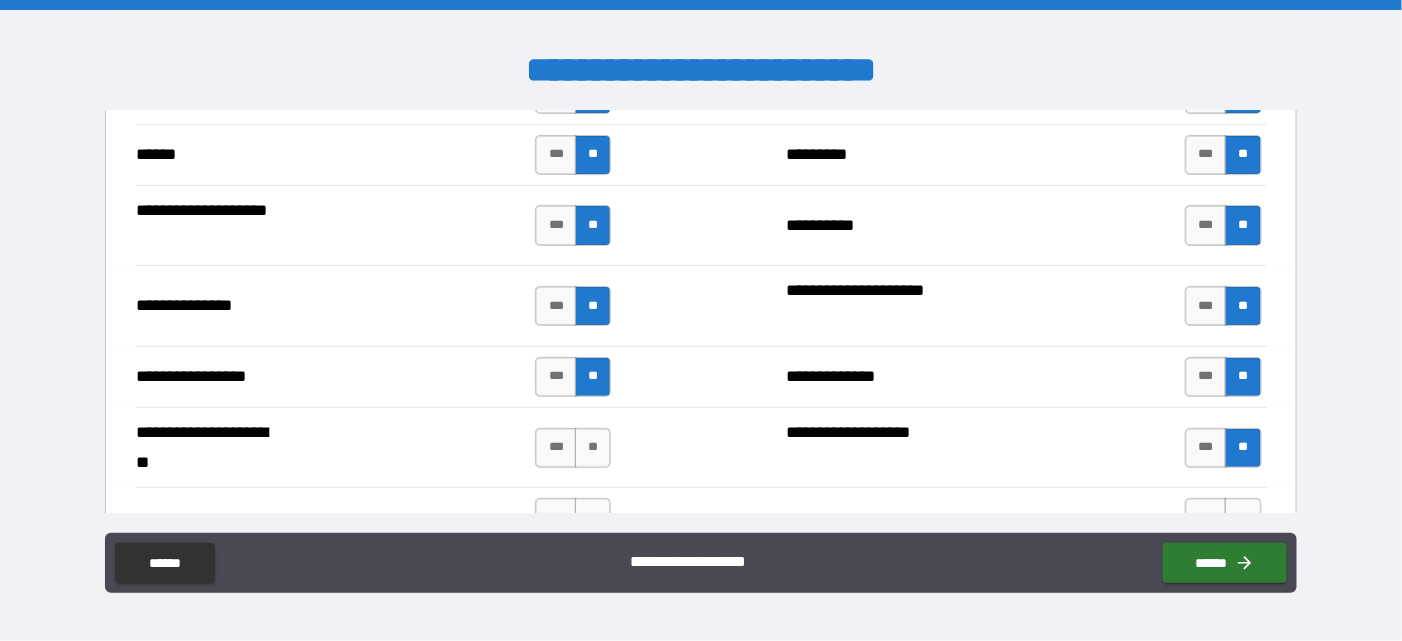 click on "*** **" at bounding box center (575, 448) 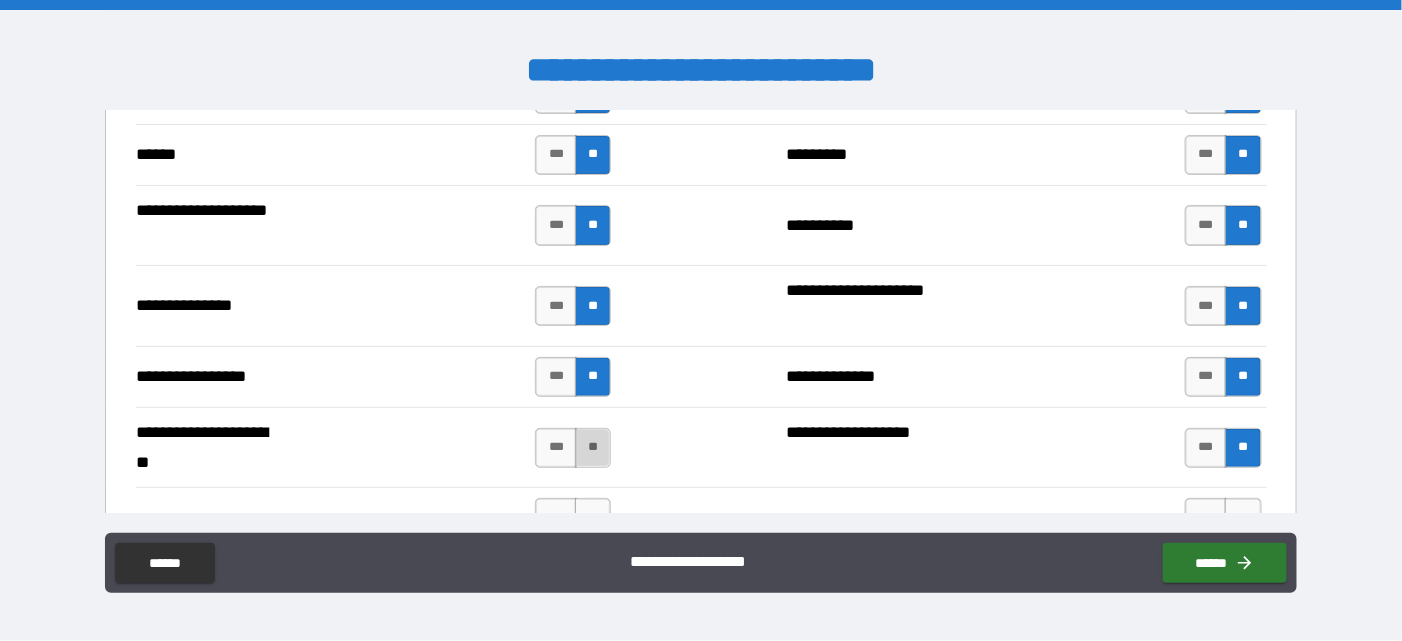 click on "**" at bounding box center [593, 448] 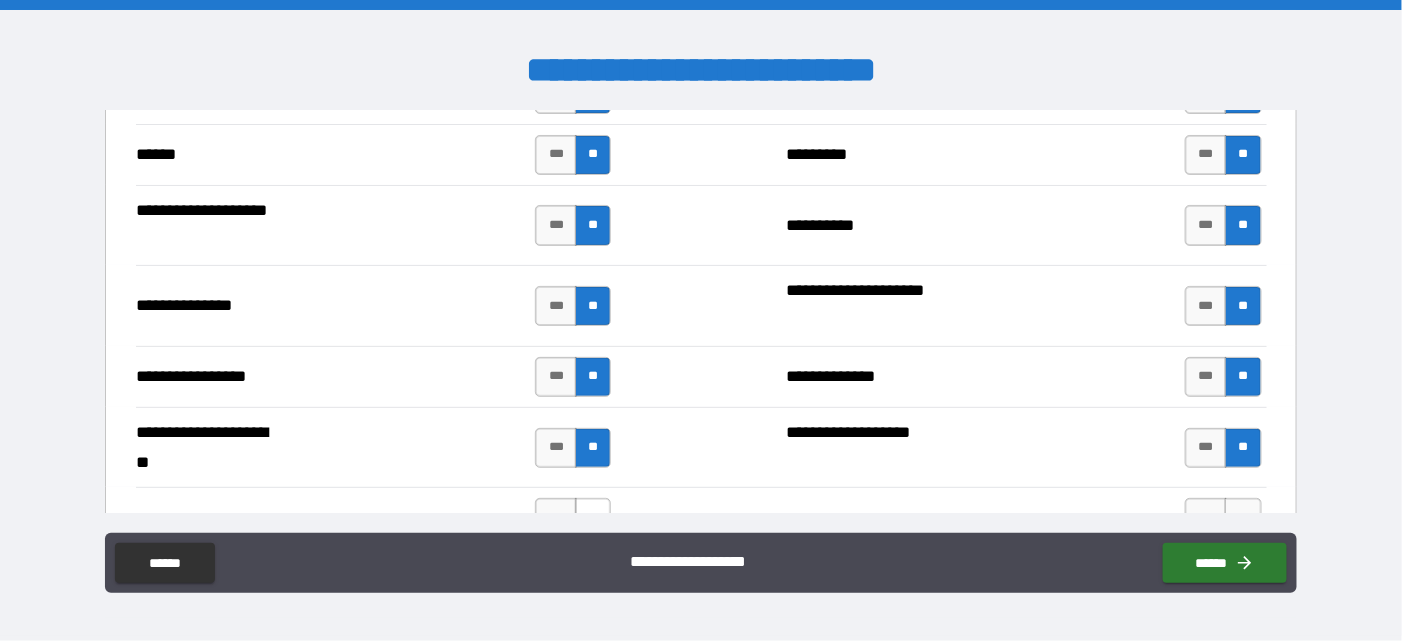 click on "**" at bounding box center (593, 518) 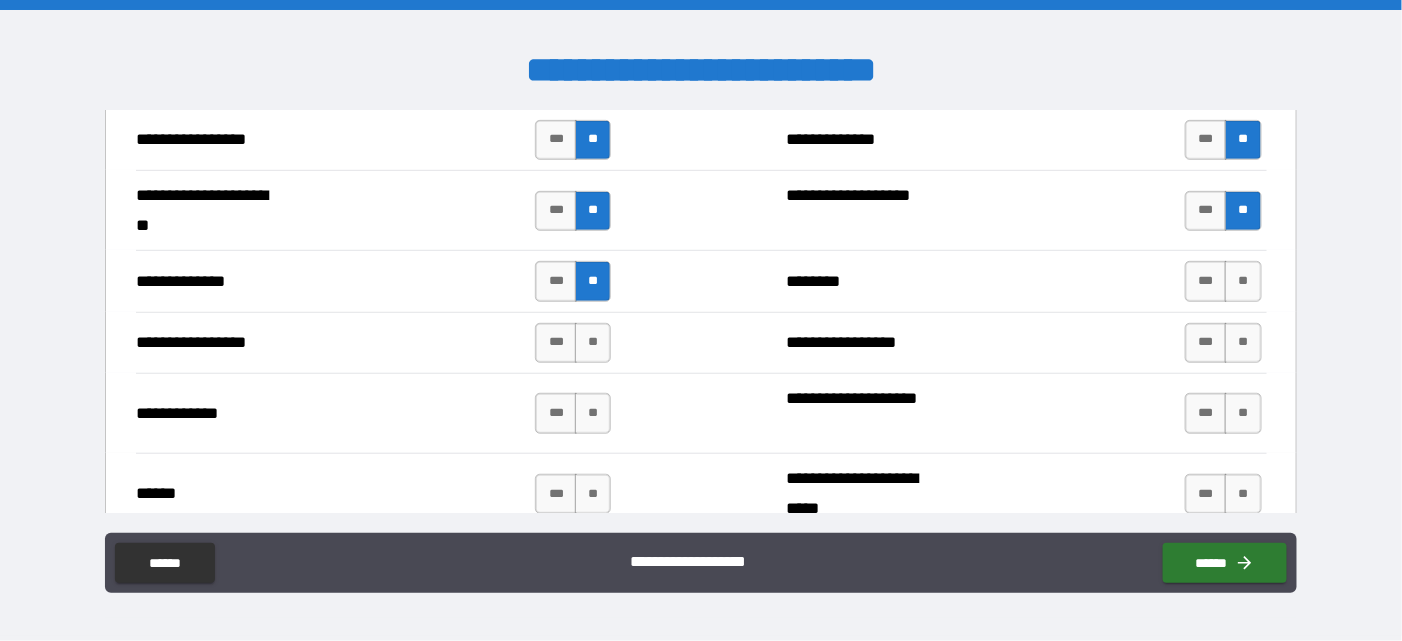 scroll, scrollTop: 2835, scrollLeft: 0, axis: vertical 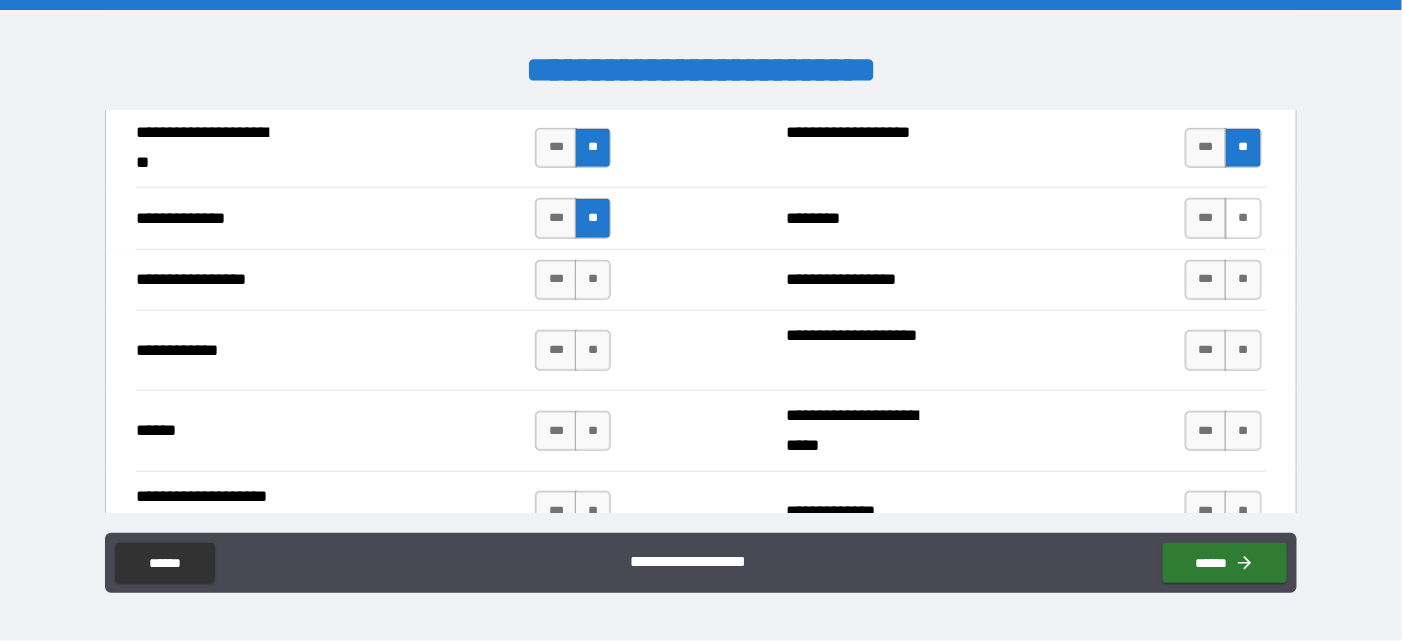 click on "**" at bounding box center [1243, 218] 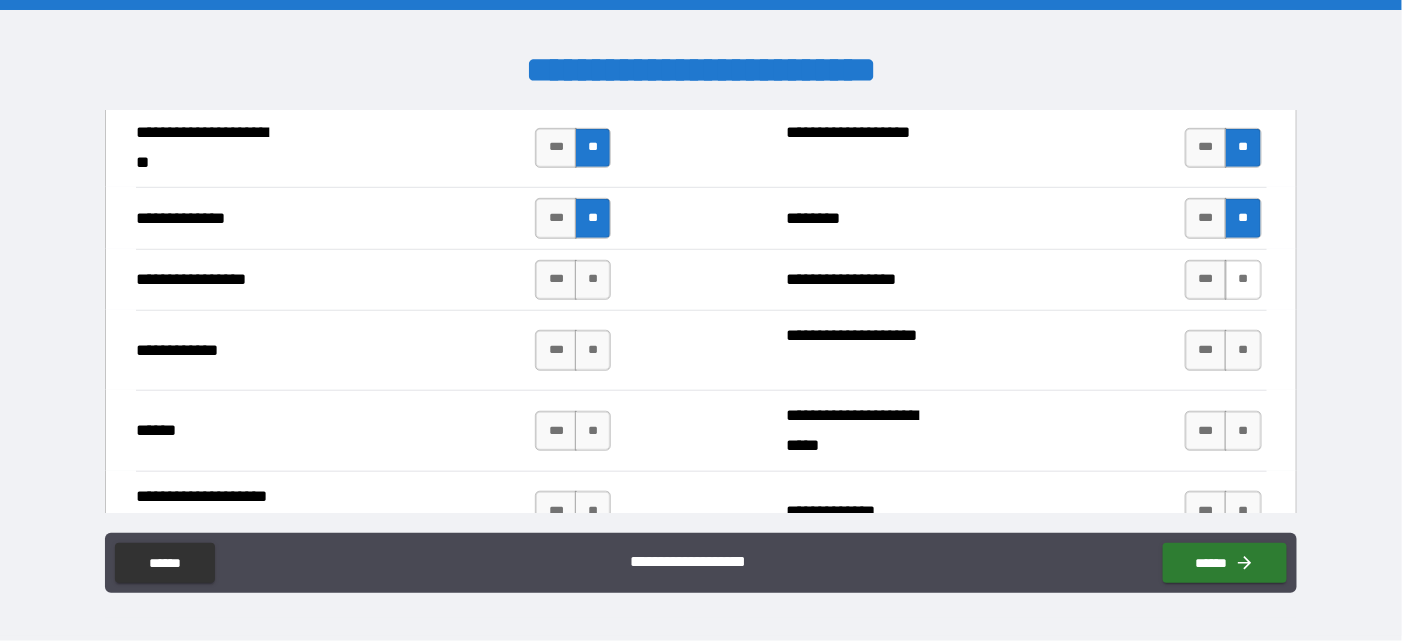 click on "**" at bounding box center (1243, 280) 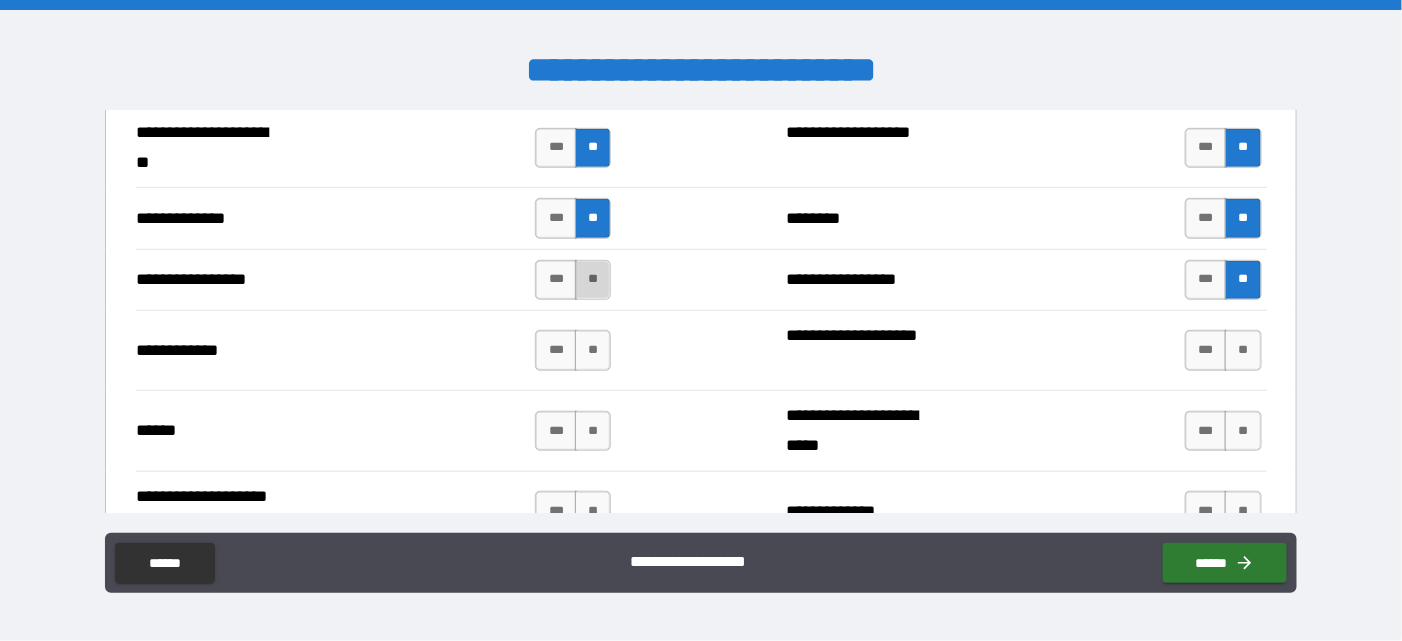 click on "**" at bounding box center [593, 280] 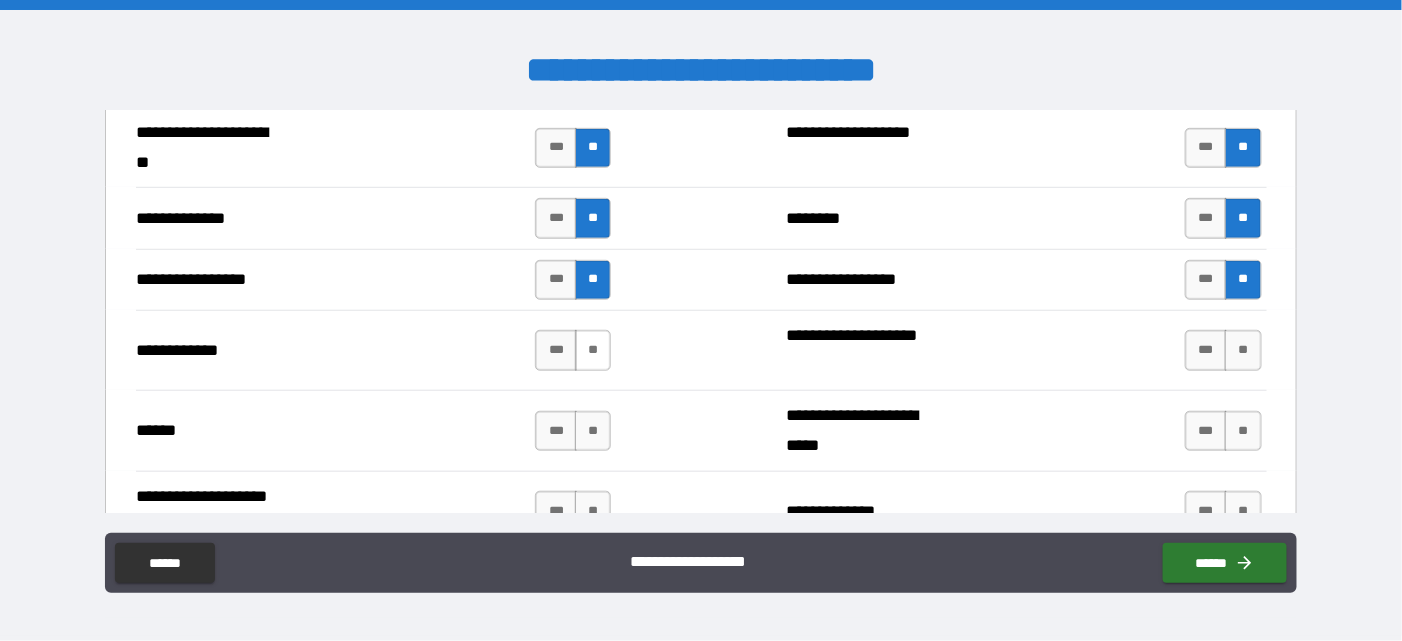 click on "**" at bounding box center (593, 350) 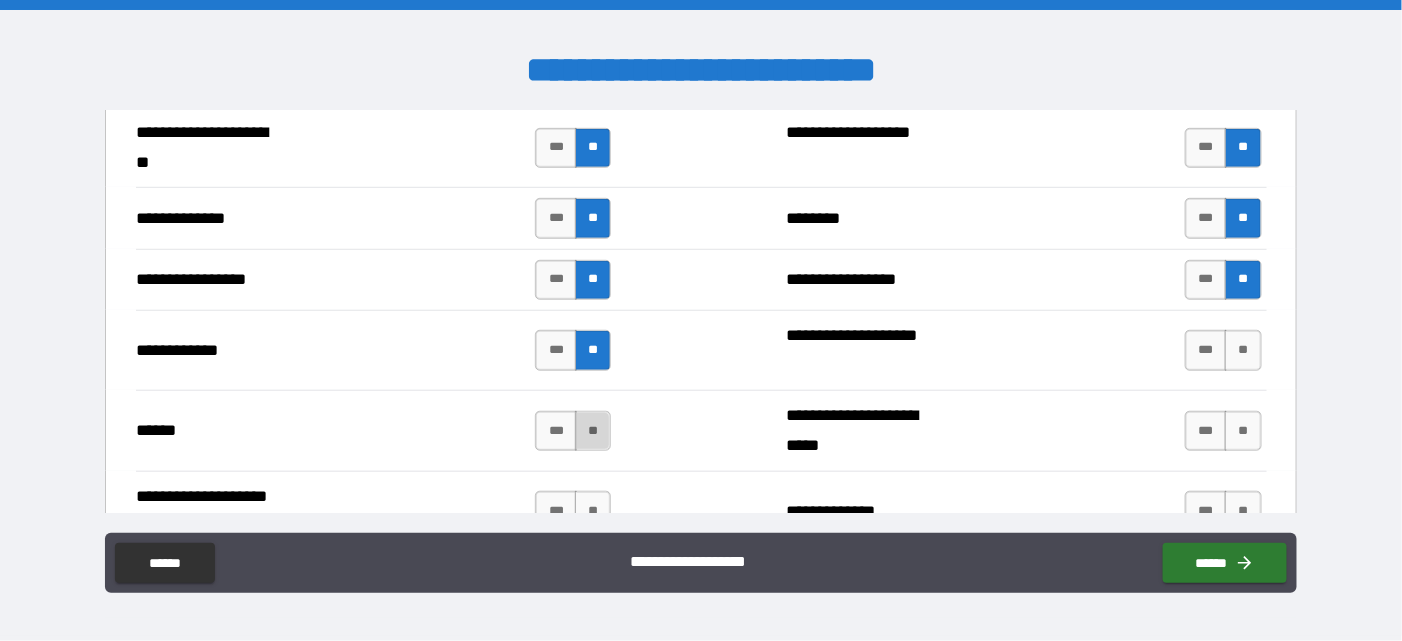 click on "**" at bounding box center (593, 431) 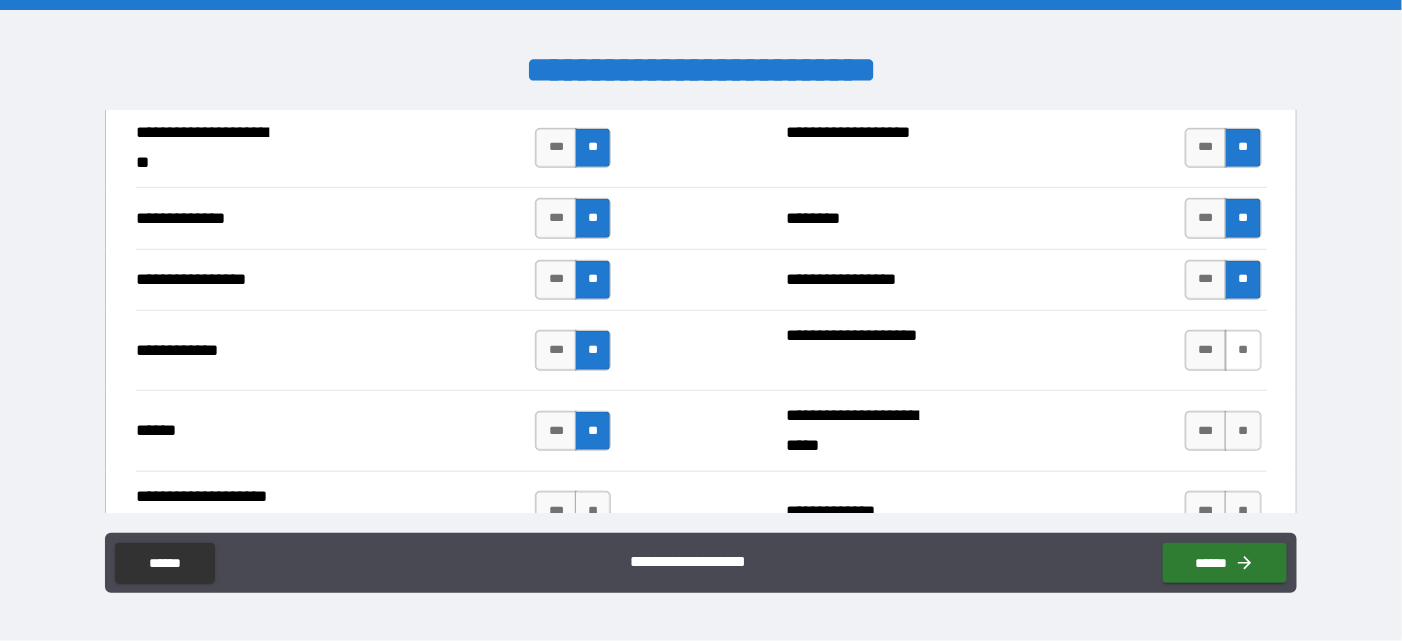 click on "**" at bounding box center [1243, 350] 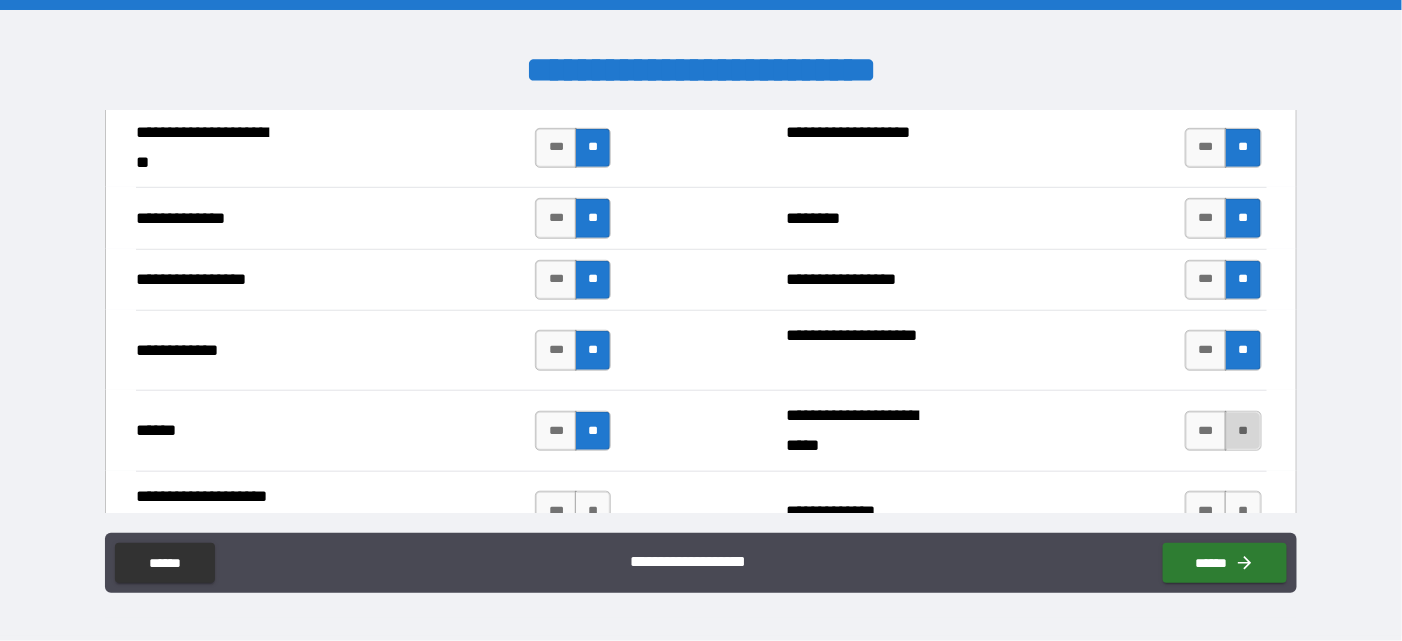 click on "**" at bounding box center (1243, 431) 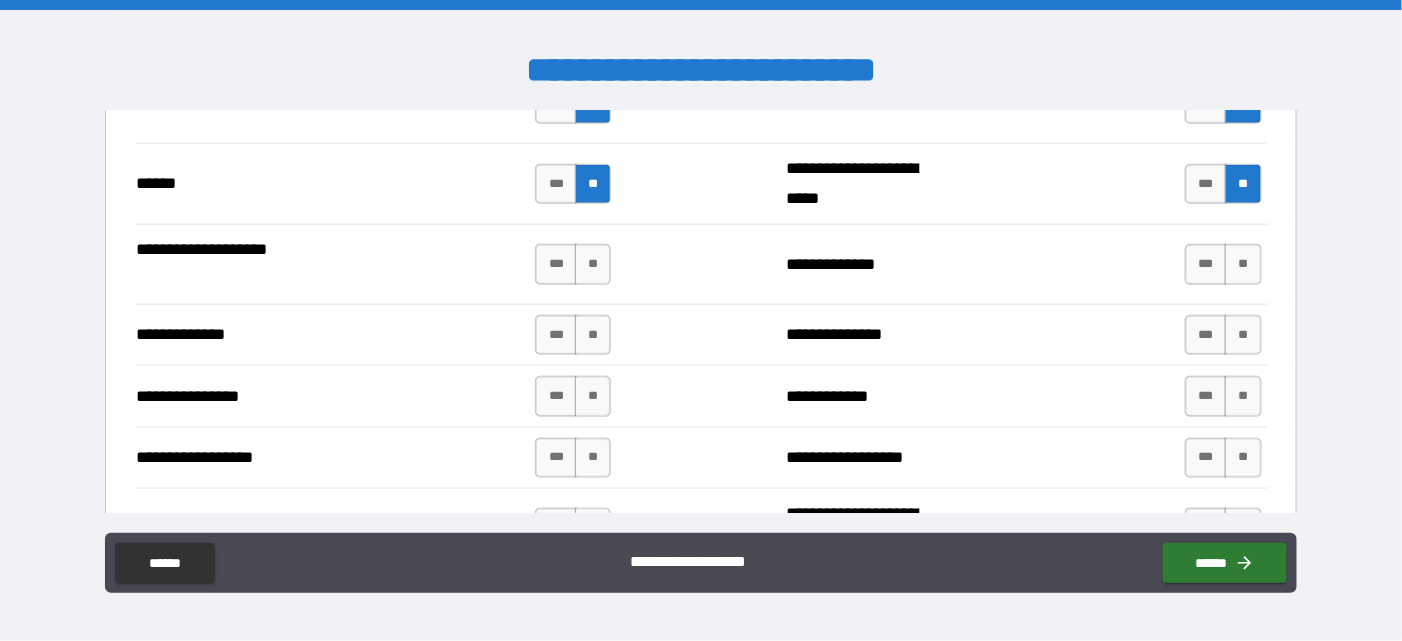 scroll, scrollTop: 3136, scrollLeft: 0, axis: vertical 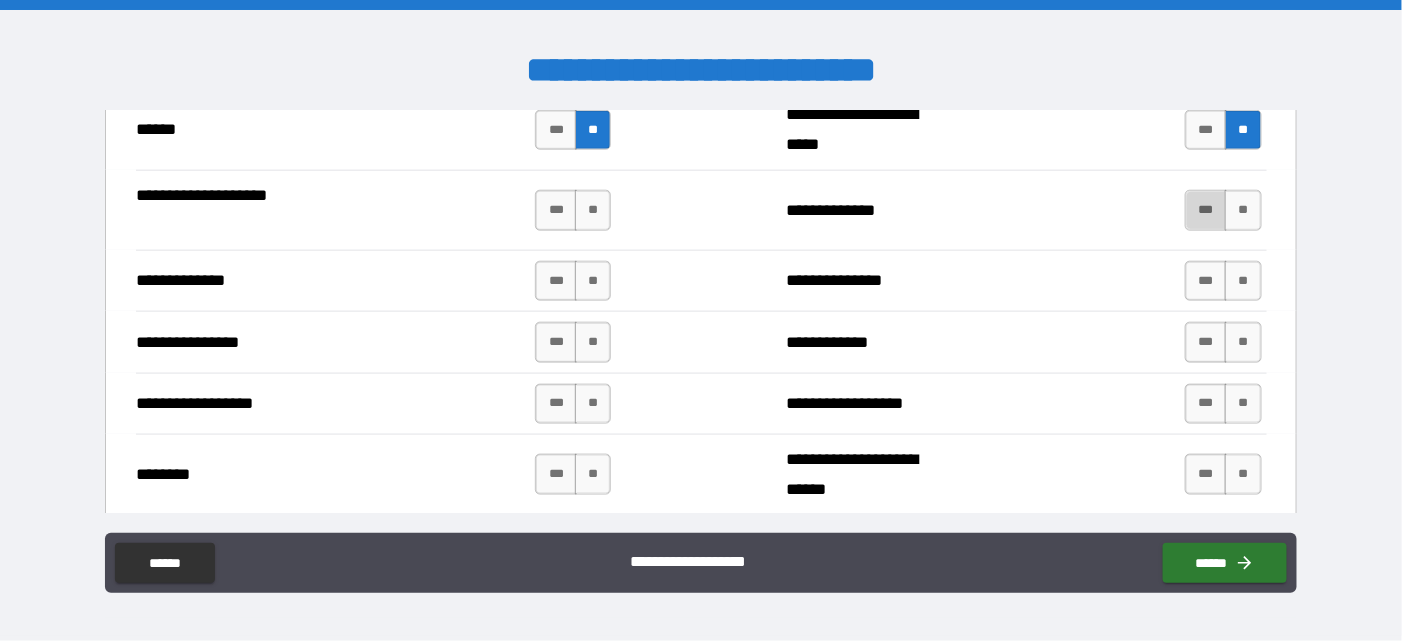click on "***" at bounding box center (1206, 210) 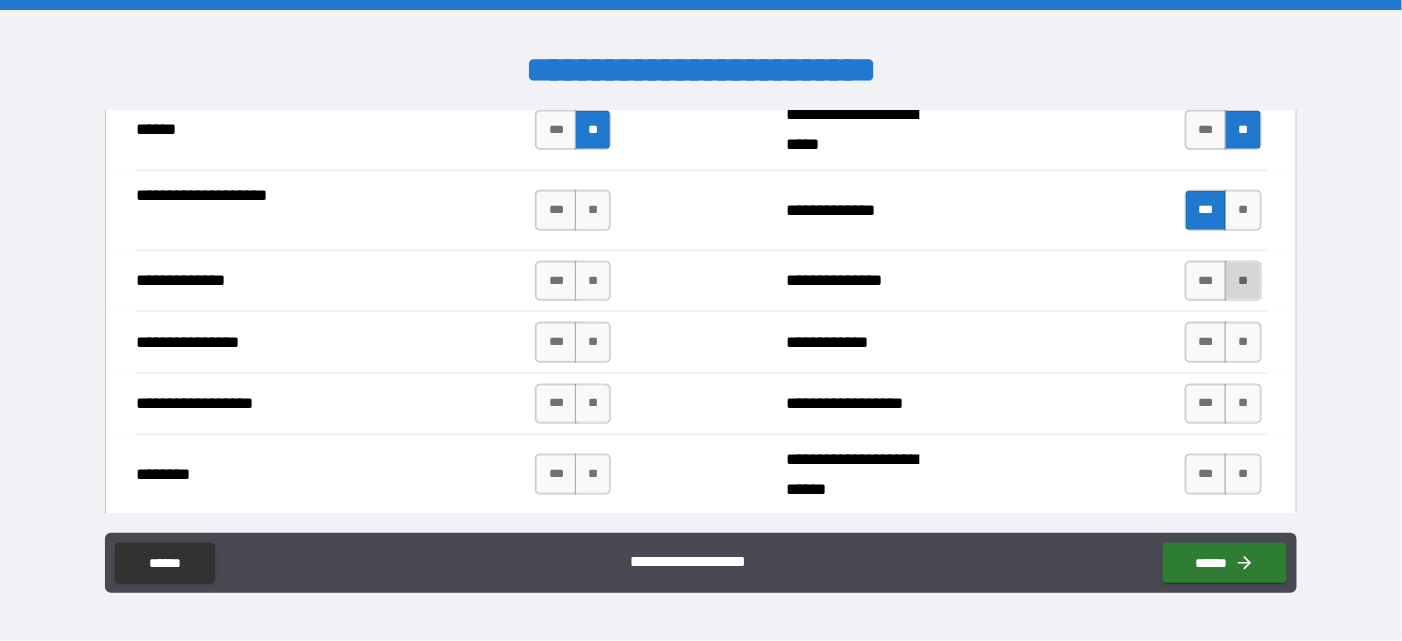 click on "**" at bounding box center (1243, 281) 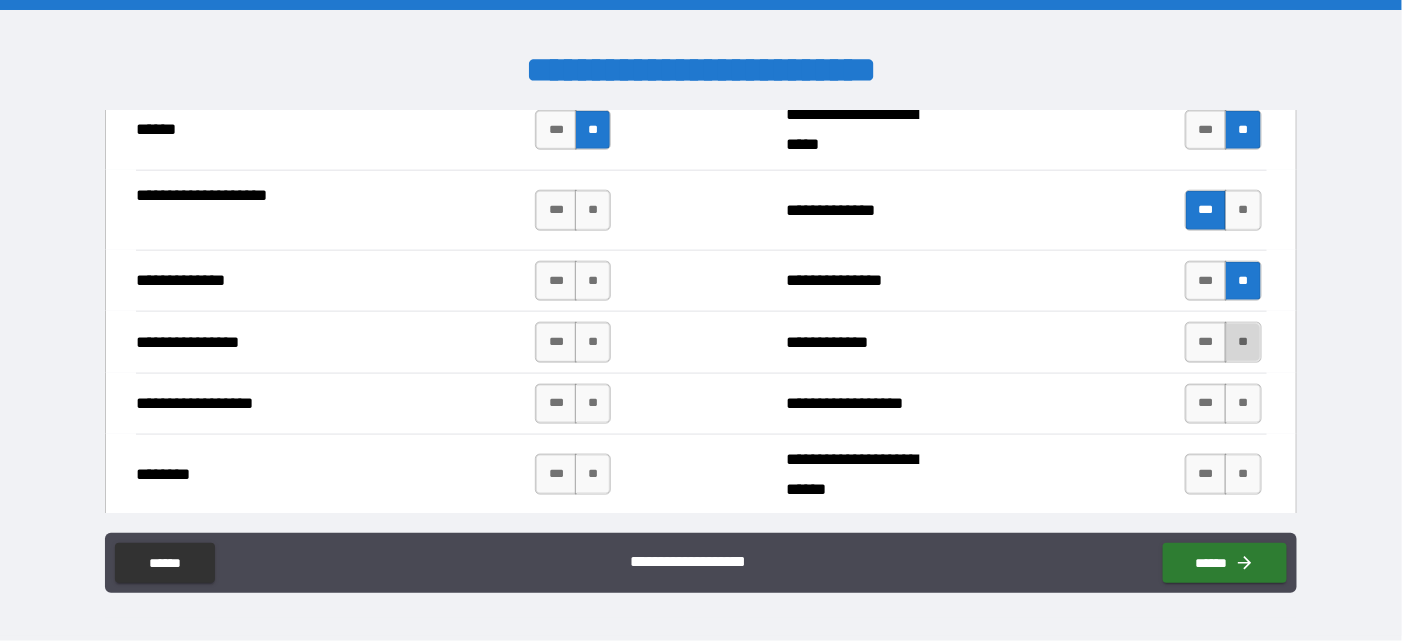 click on "**" at bounding box center [1243, 342] 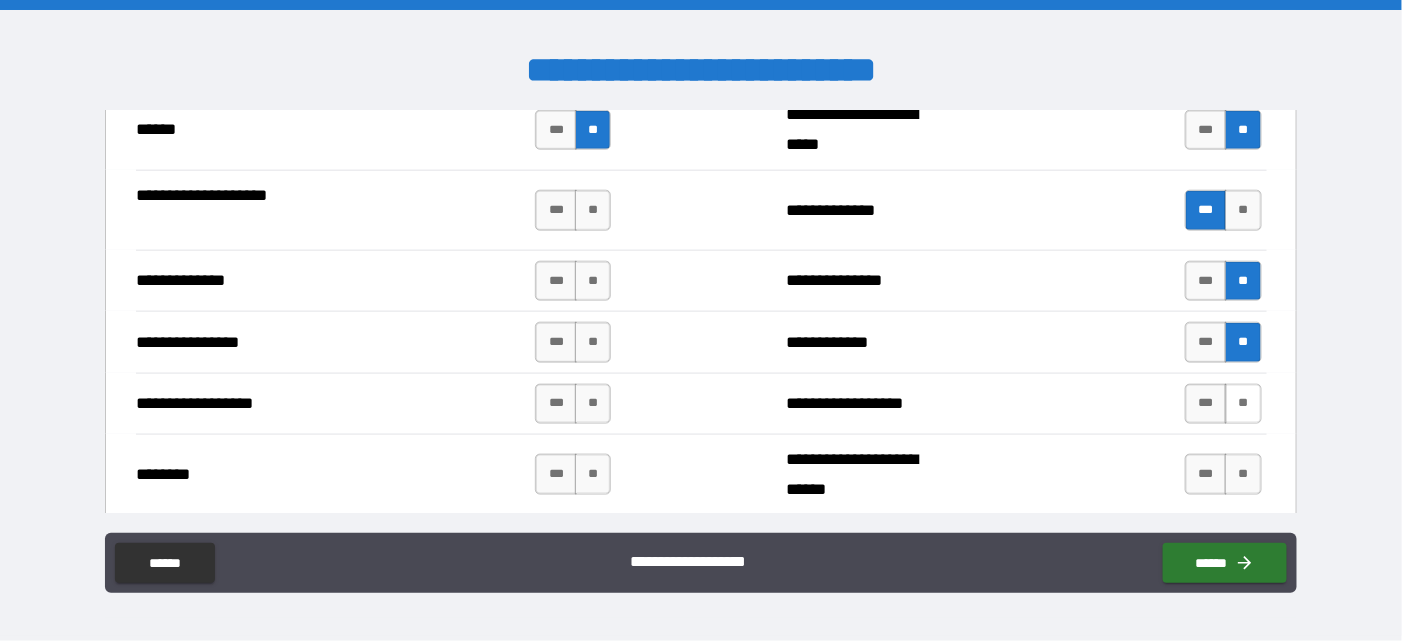 click on "**" at bounding box center (1243, 404) 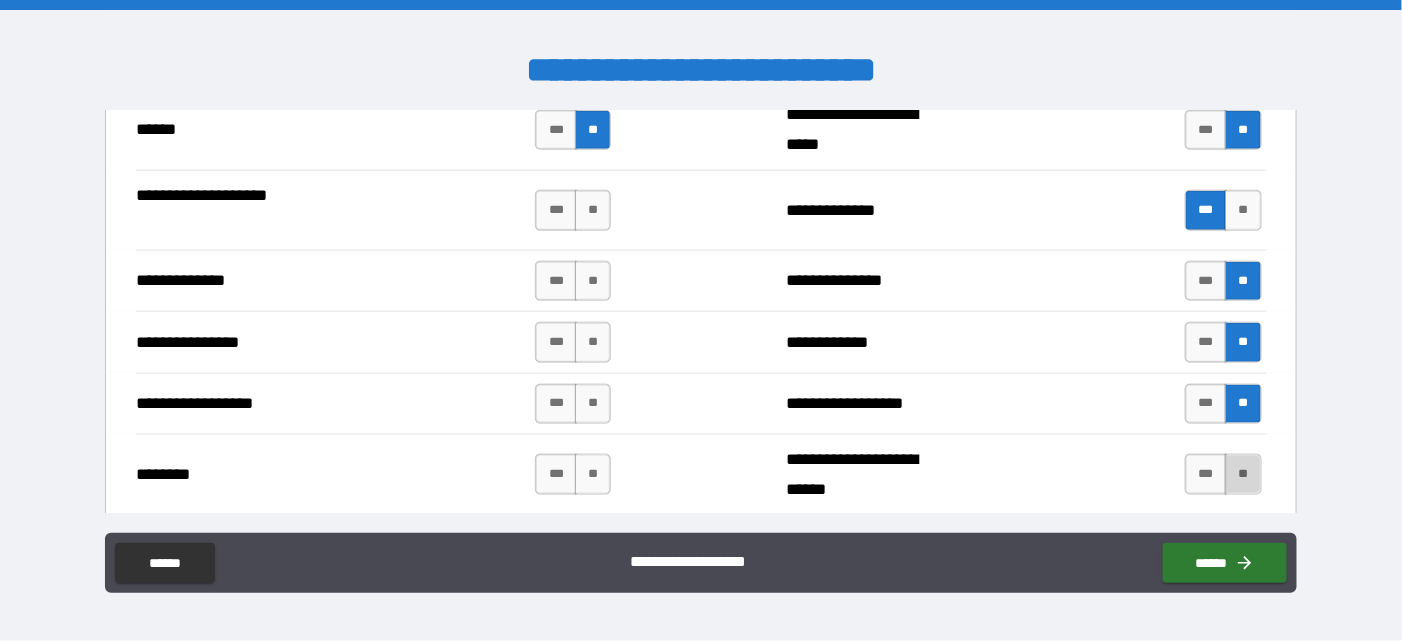 click on "**" at bounding box center [1243, 474] 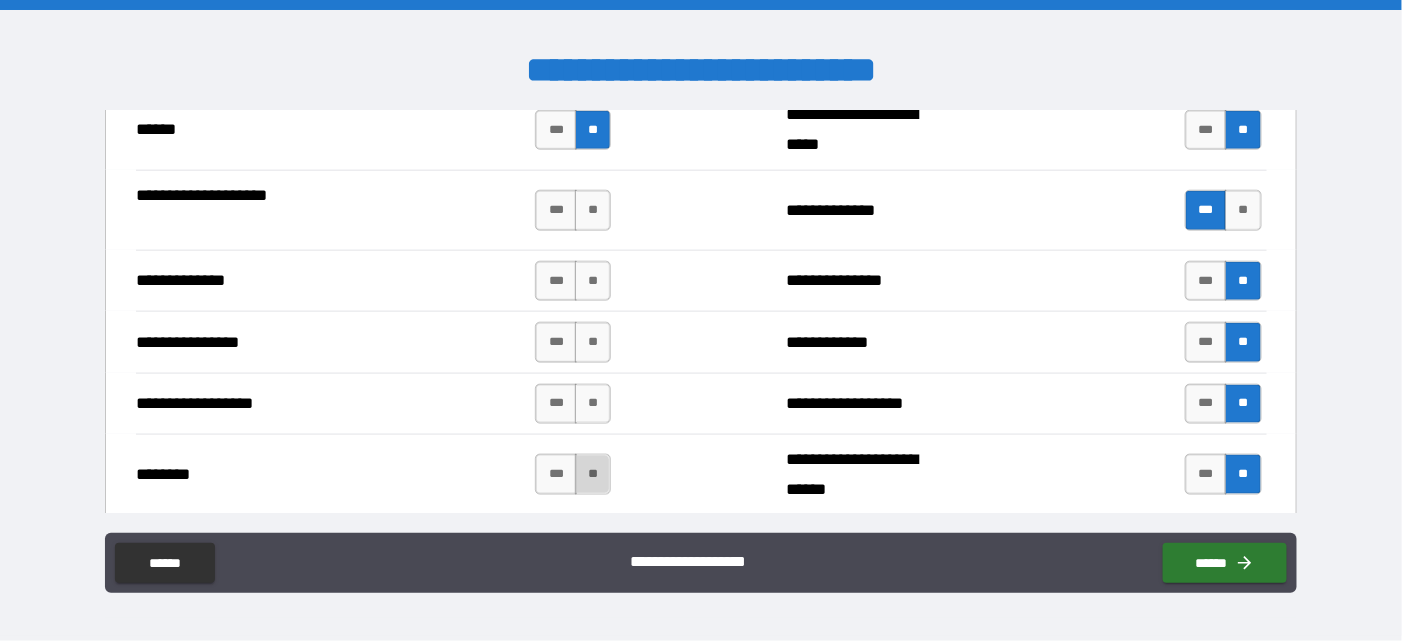click on "**" at bounding box center (593, 474) 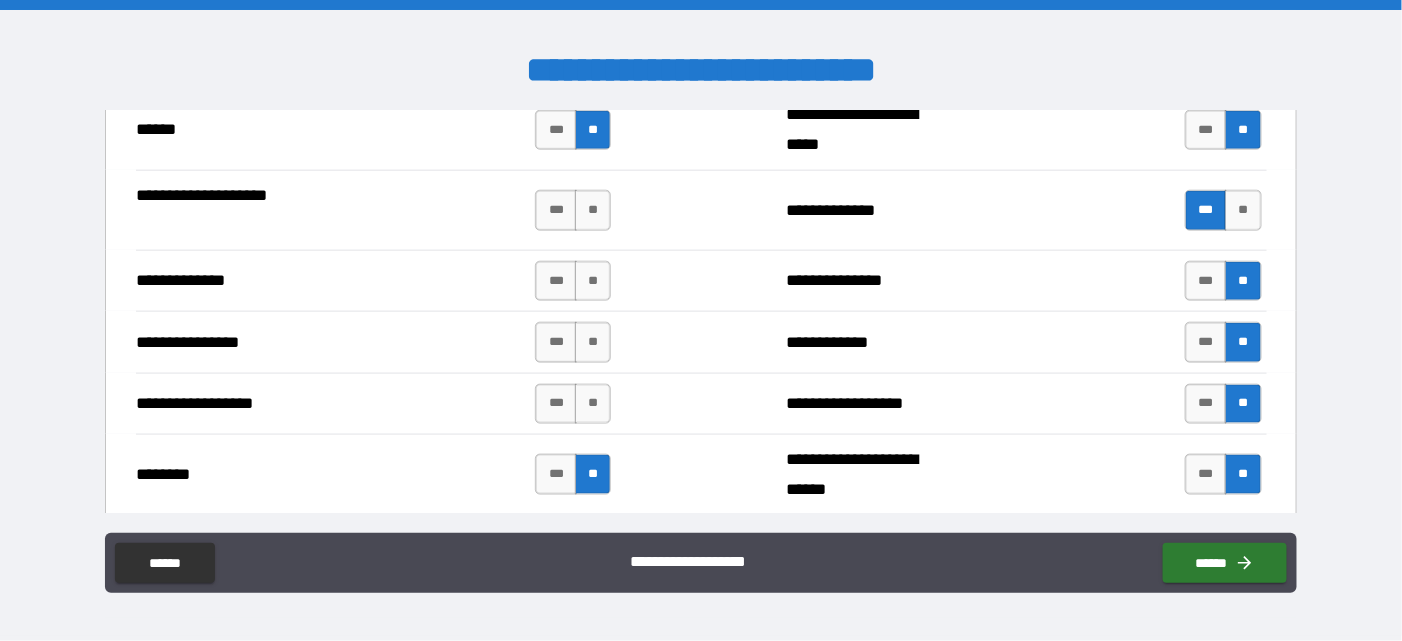 click on "**********" at bounding box center (376, 404) 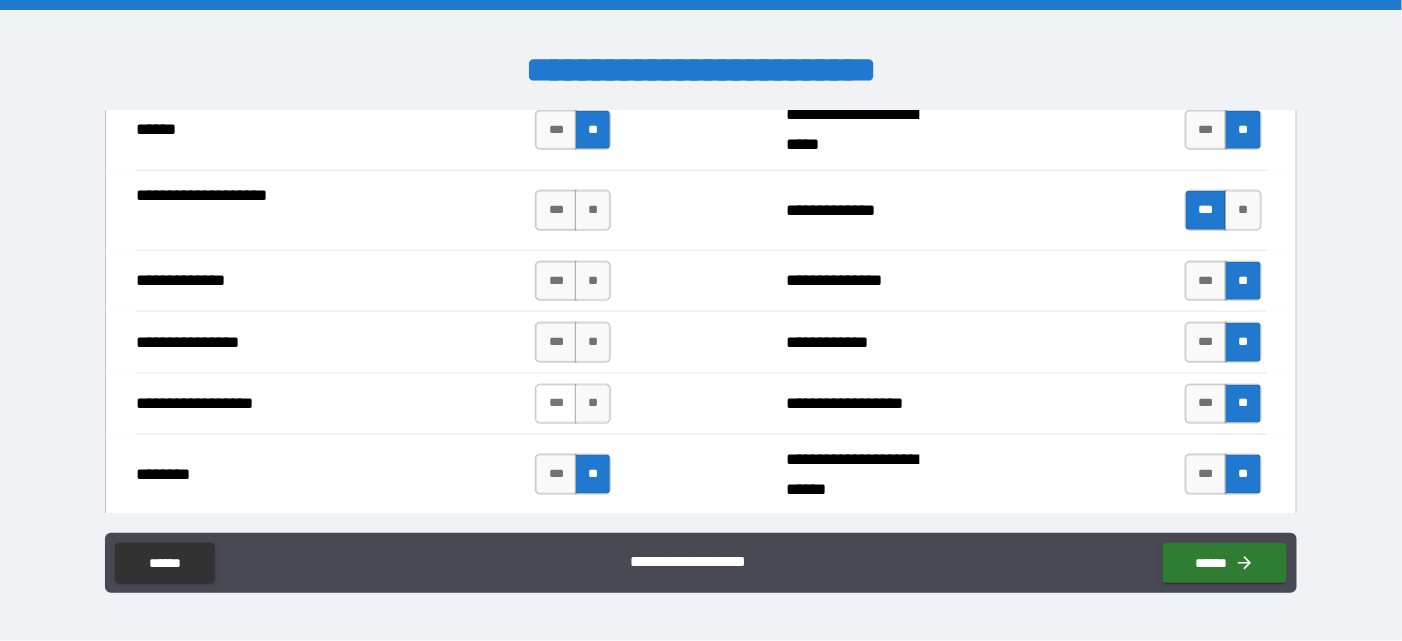 click on "***" at bounding box center (556, 404) 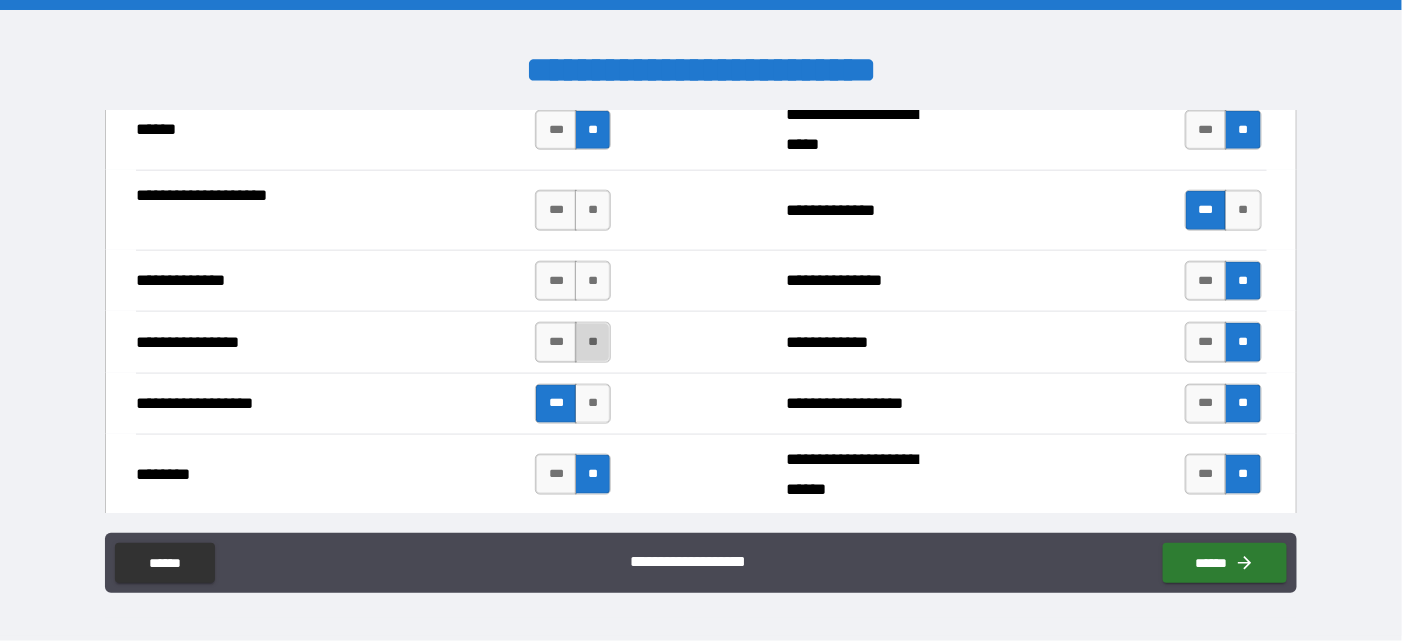 click on "**" at bounding box center (593, 342) 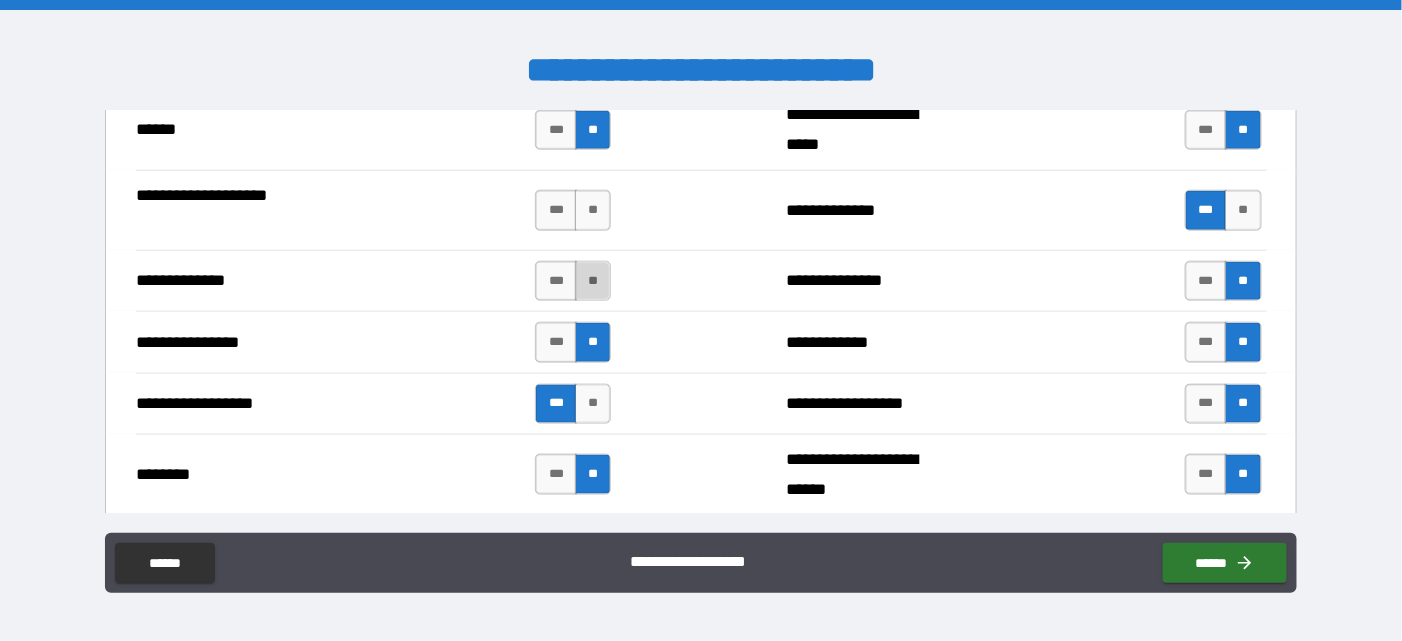 click on "**" at bounding box center (593, 281) 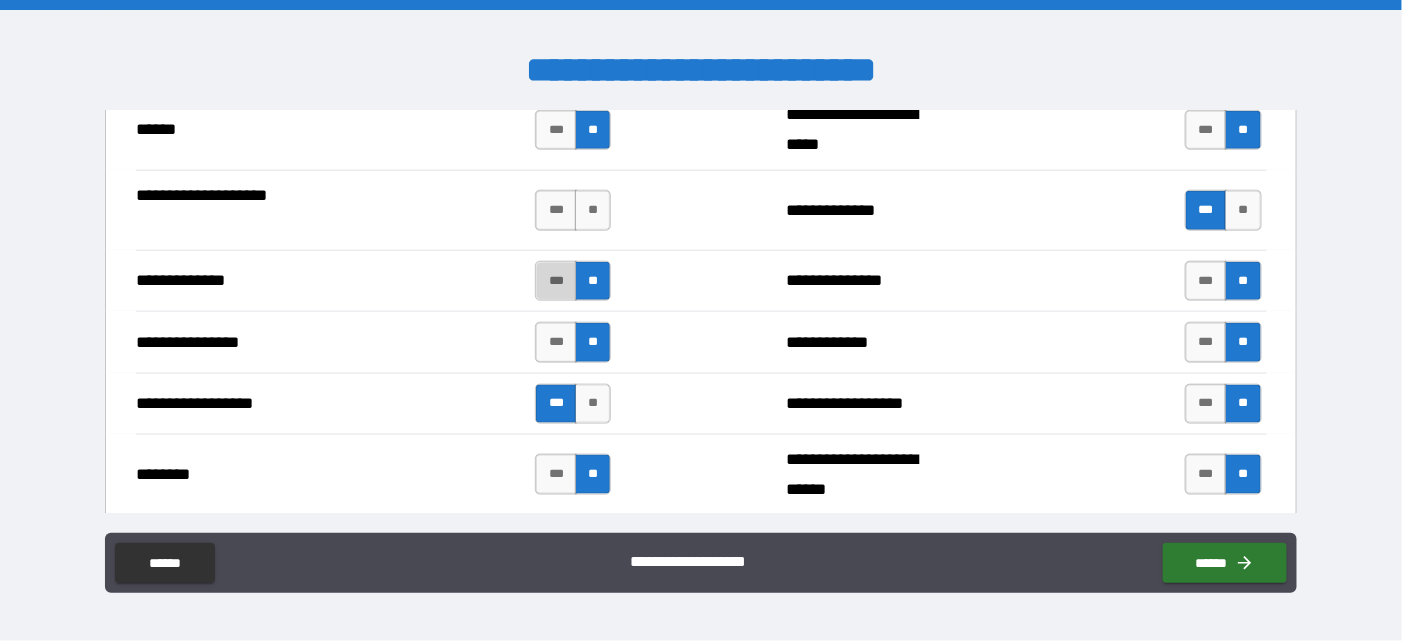 click on "***" at bounding box center (556, 281) 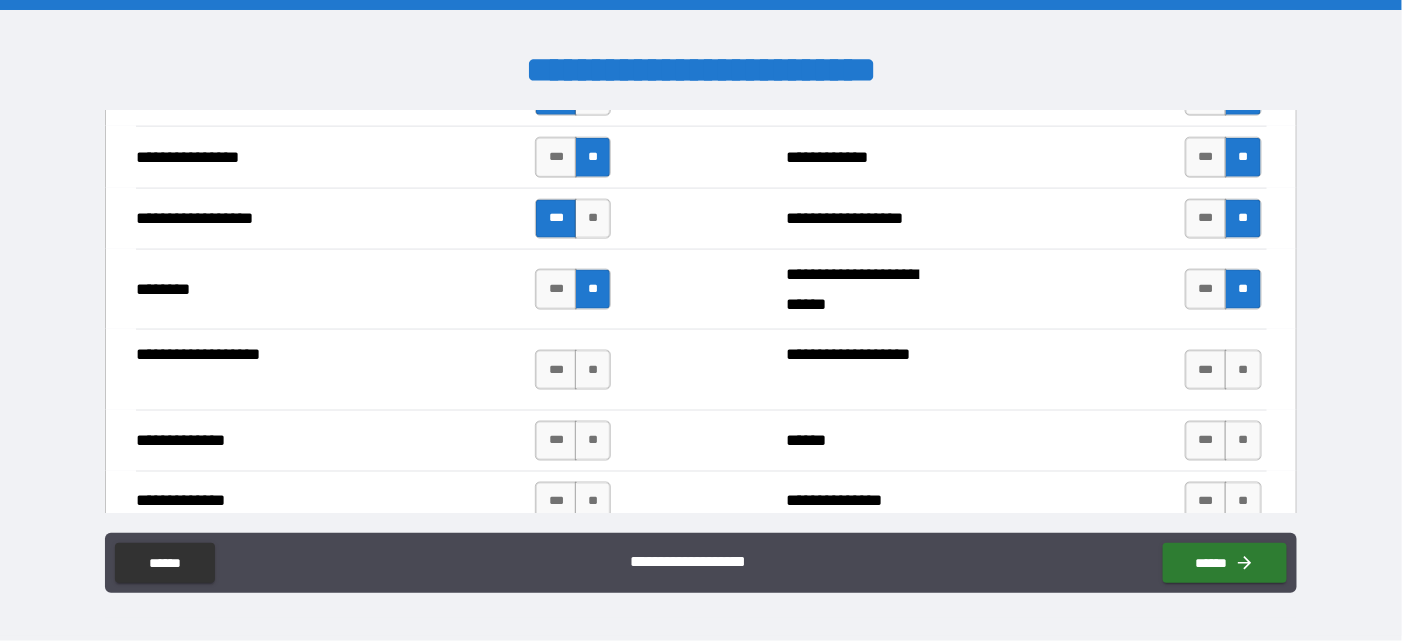 scroll, scrollTop: 3435, scrollLeft: 0, axis: vertical 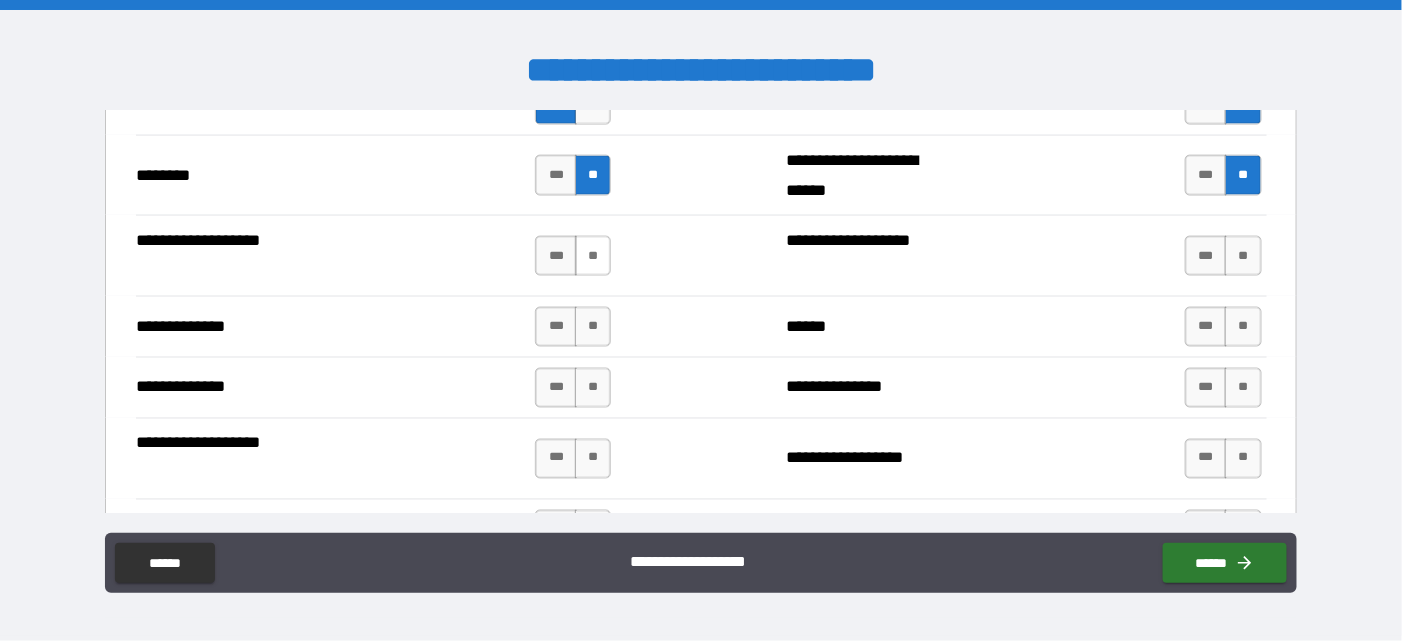click on "**" at bounding box center [593, 256] 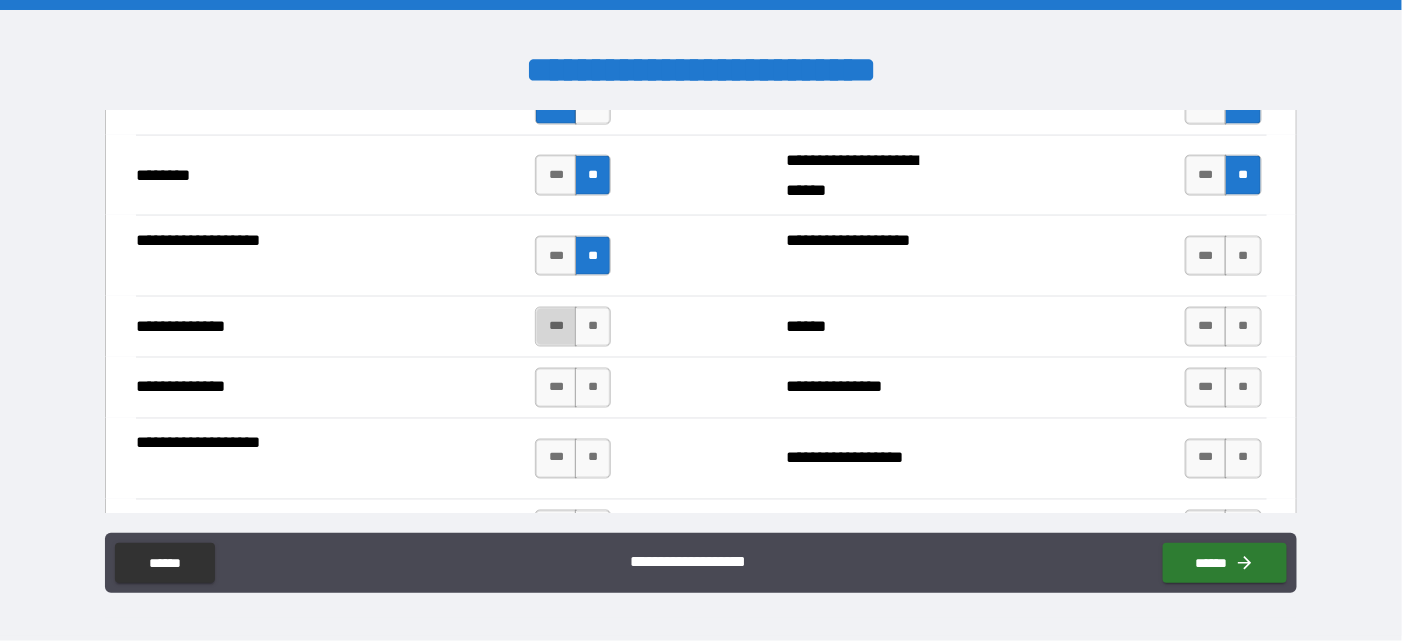 click on "***" at bounding box center (556, 327) 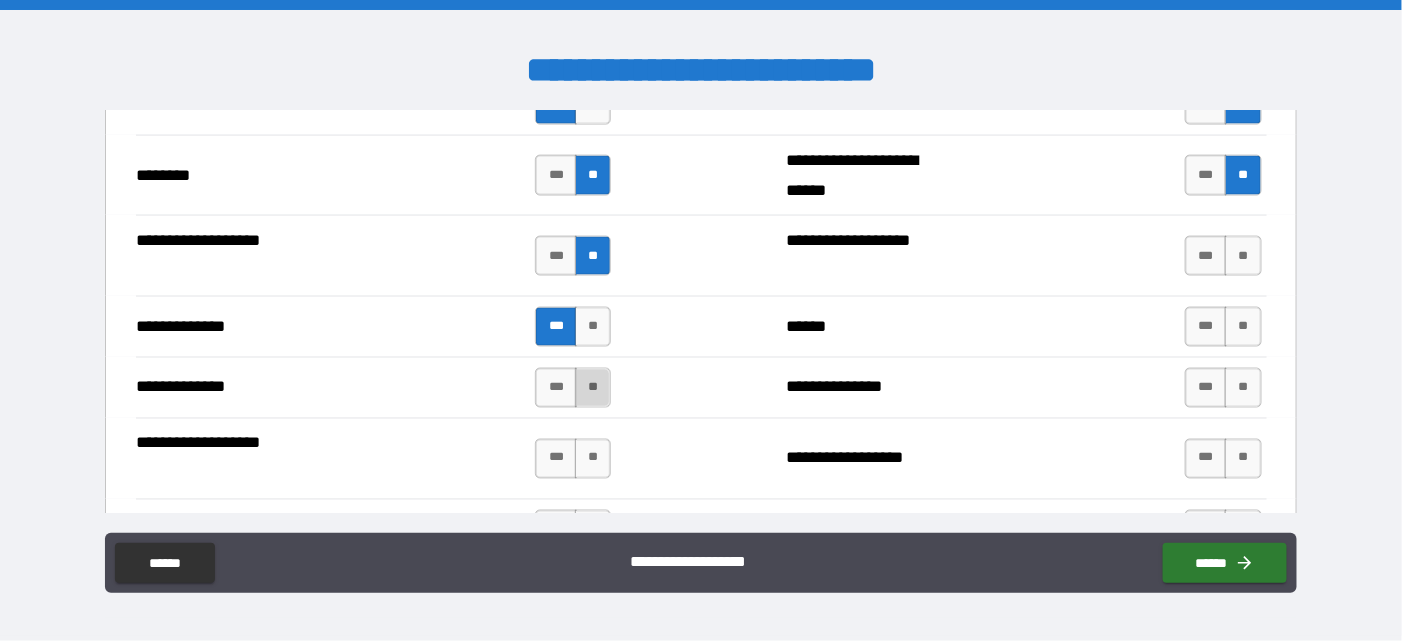 click on "**" at bounding box center [593, 388] 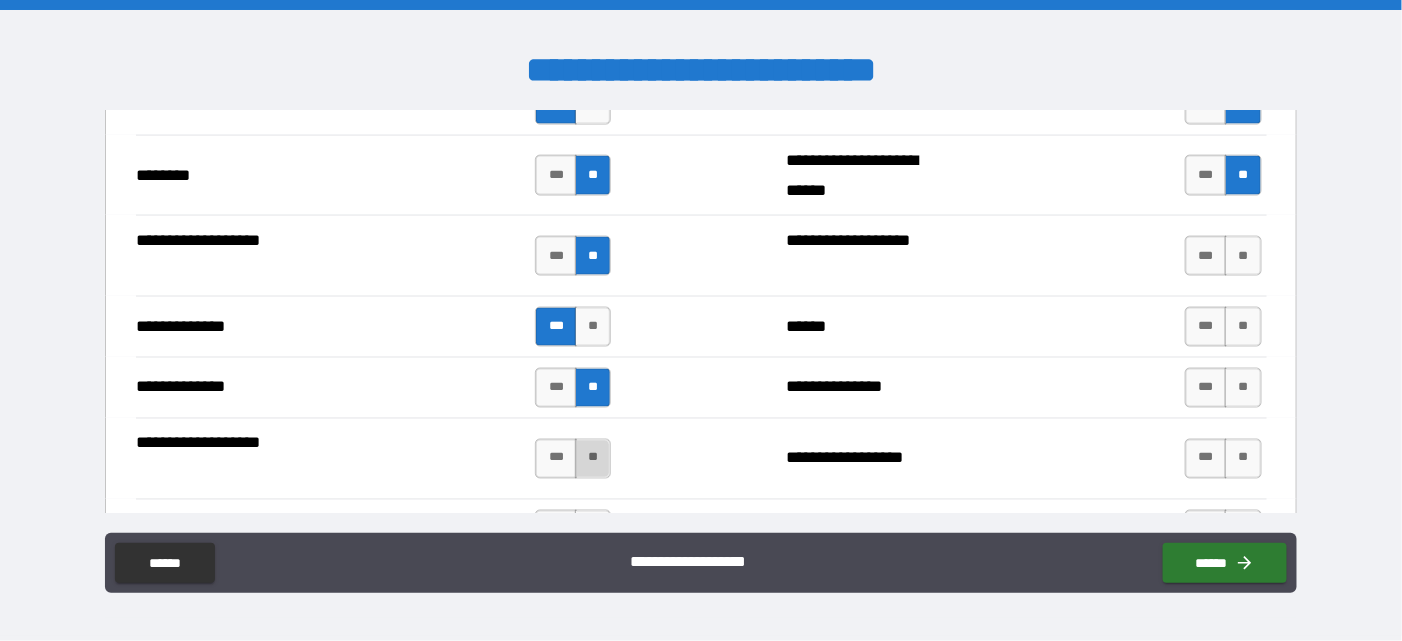click on "**" at bounding box center [593, 459] 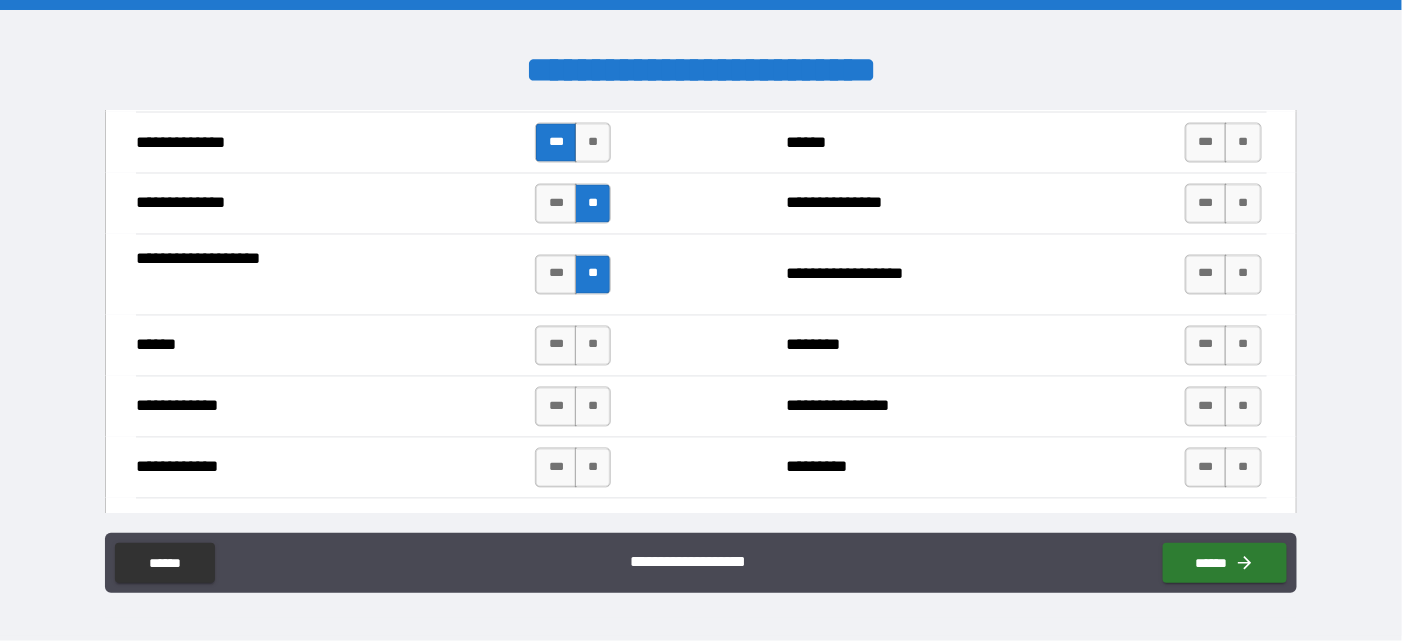 scroll, scrollTop: 3635, scrollLeft: 0, axis: vertical 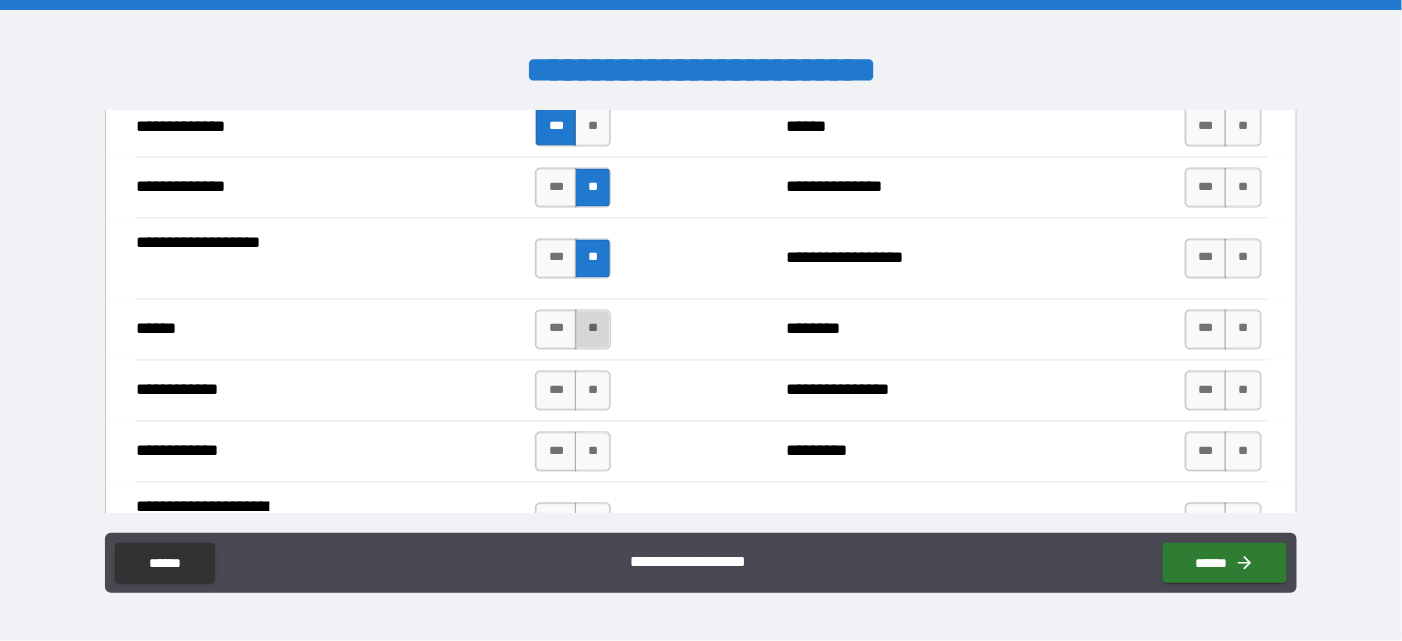 click on "**" at bounding box center [593, 330] 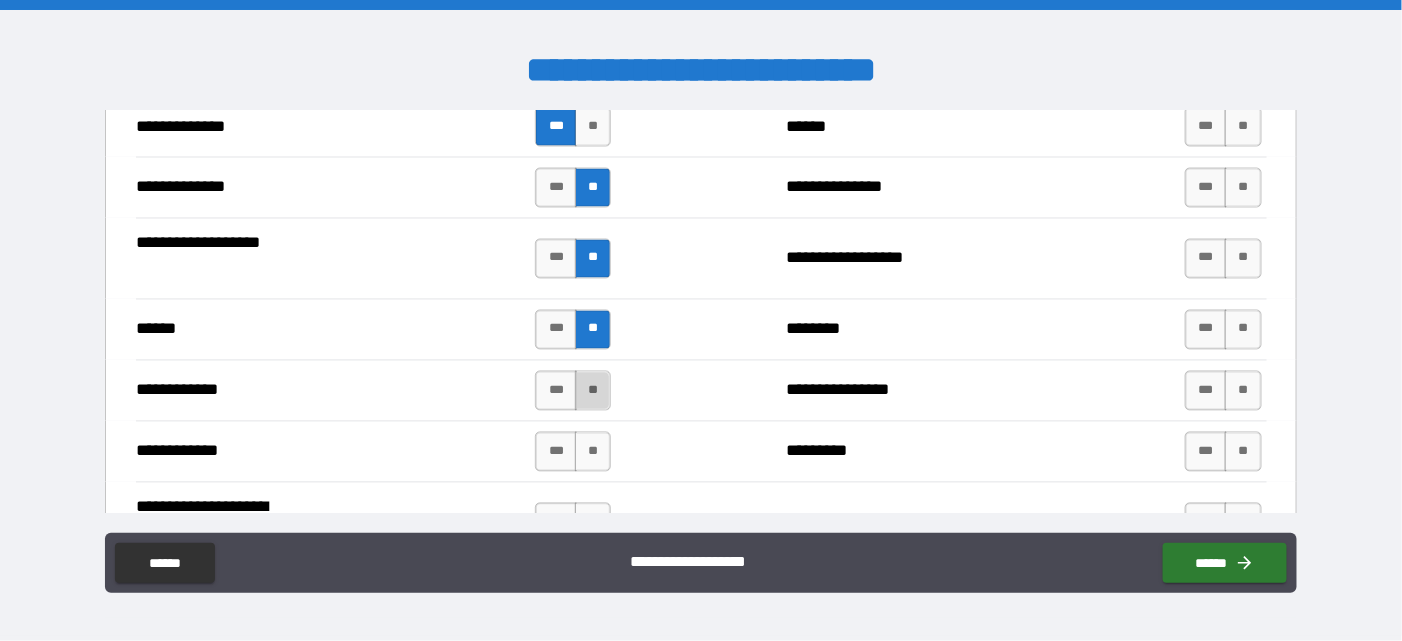 click on "**" at bounding box center (593, 391) 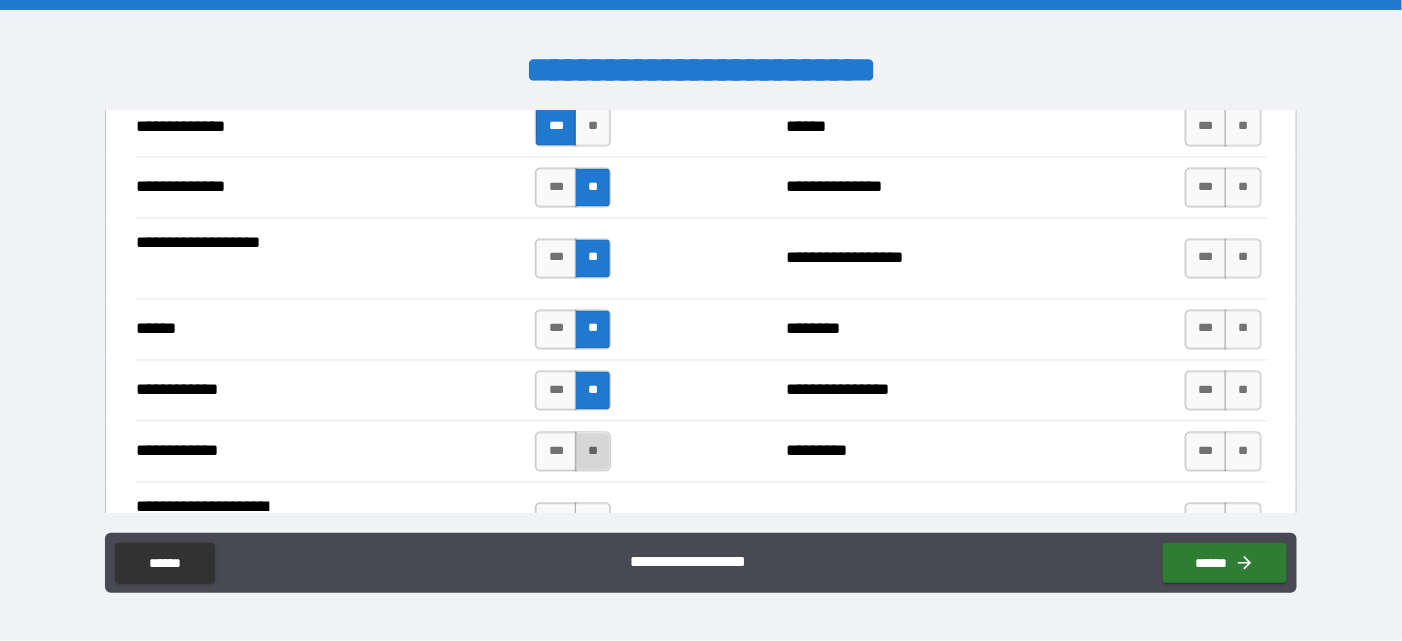 click on "**" at bounding box center [593, 452] 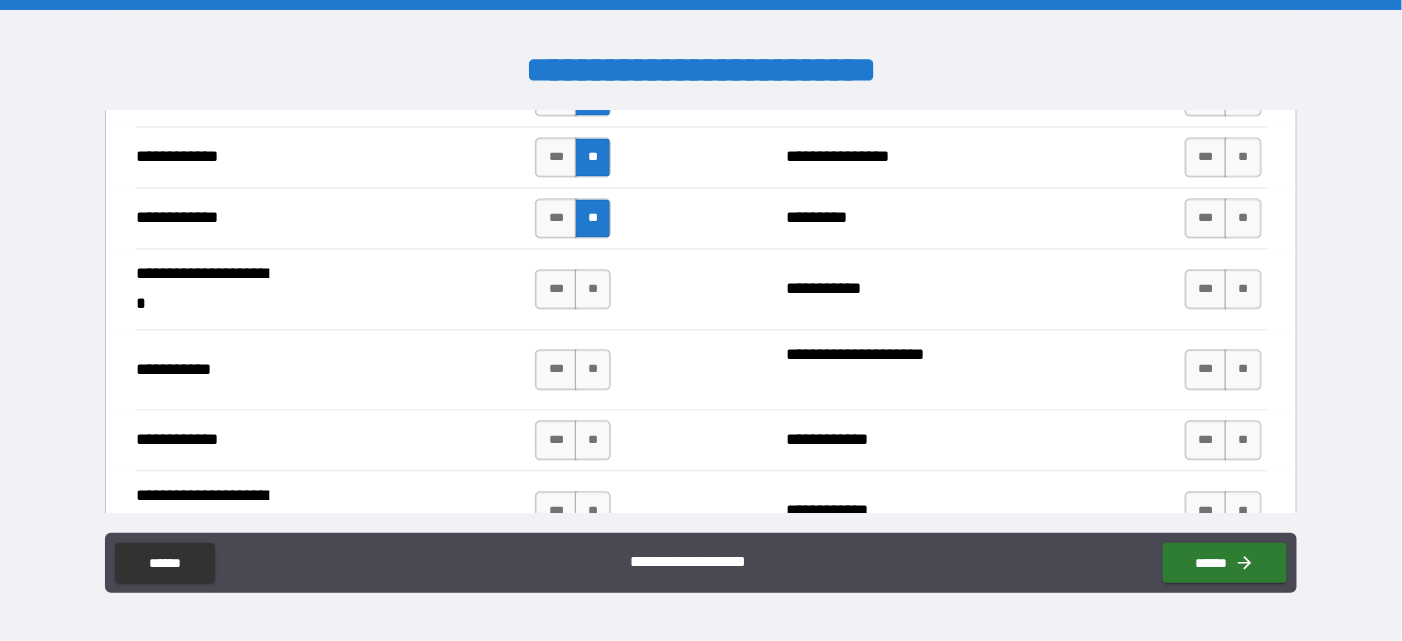 scroll, scrollTop: 3936, scrollLeft: 0, axis: vertical 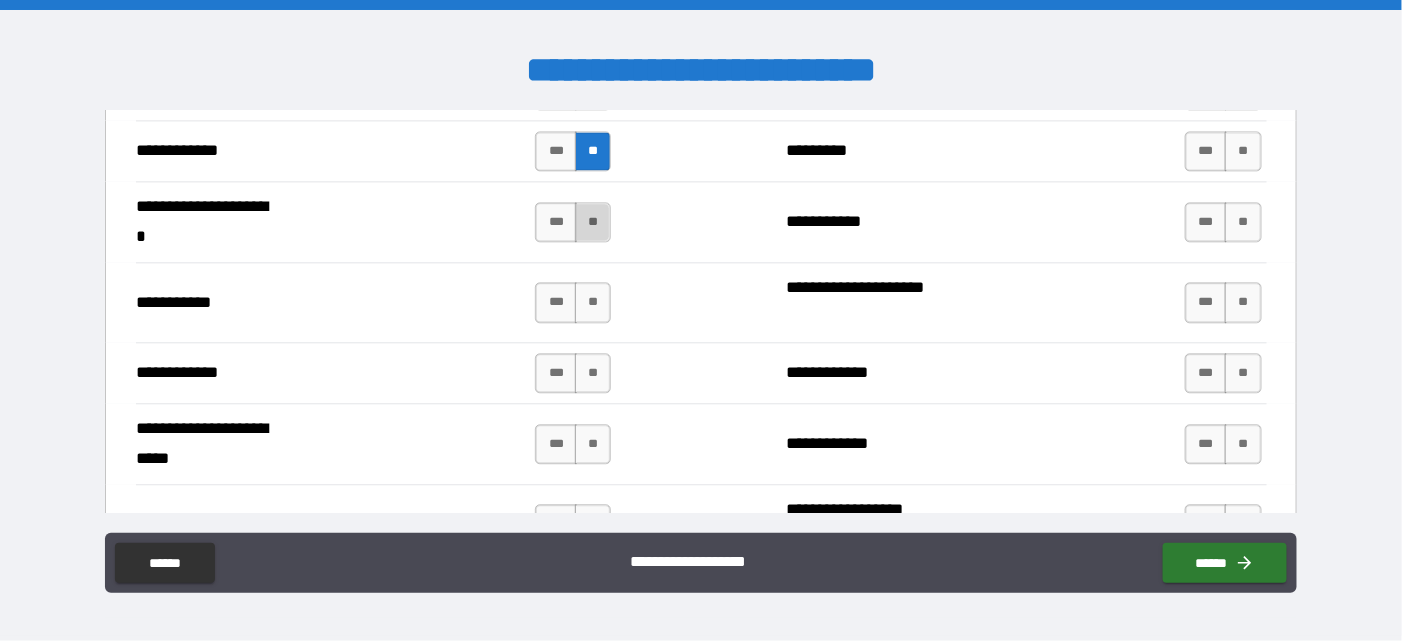 click on "**" at bounding box center [593, 222] 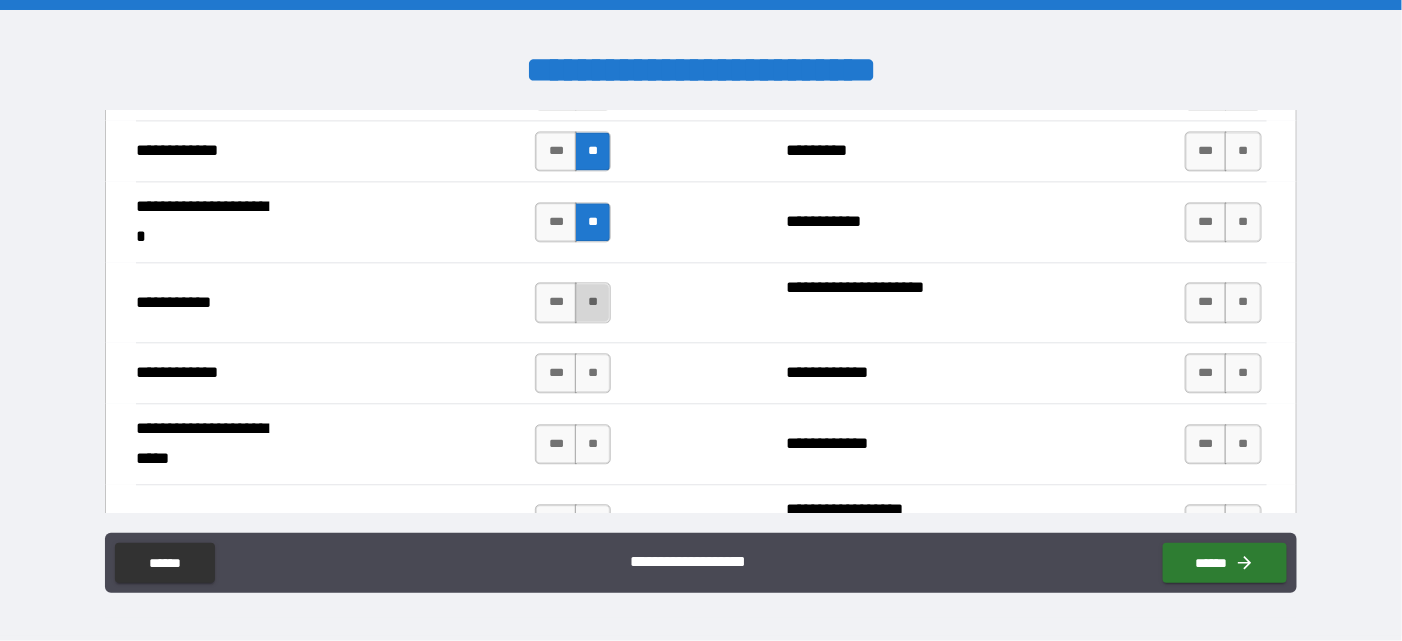 click on "**" at bounding box center (593, 302) 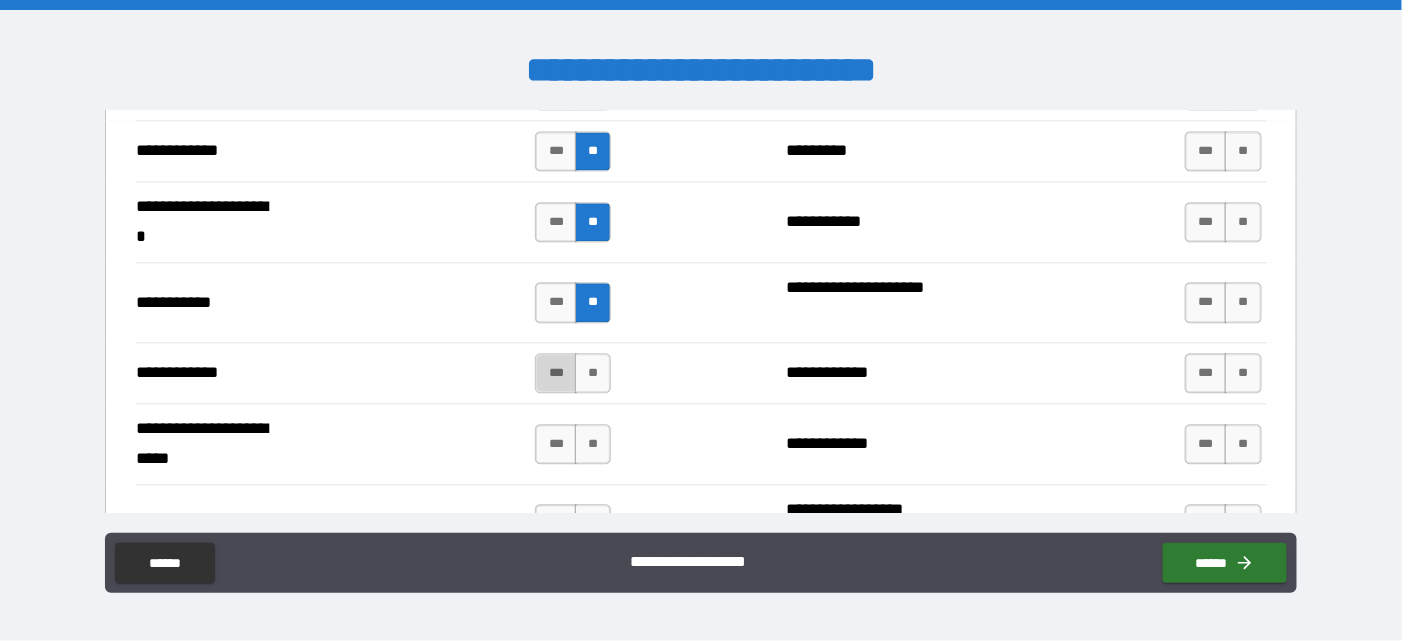 click on "***" at bounding box center [556, 373] 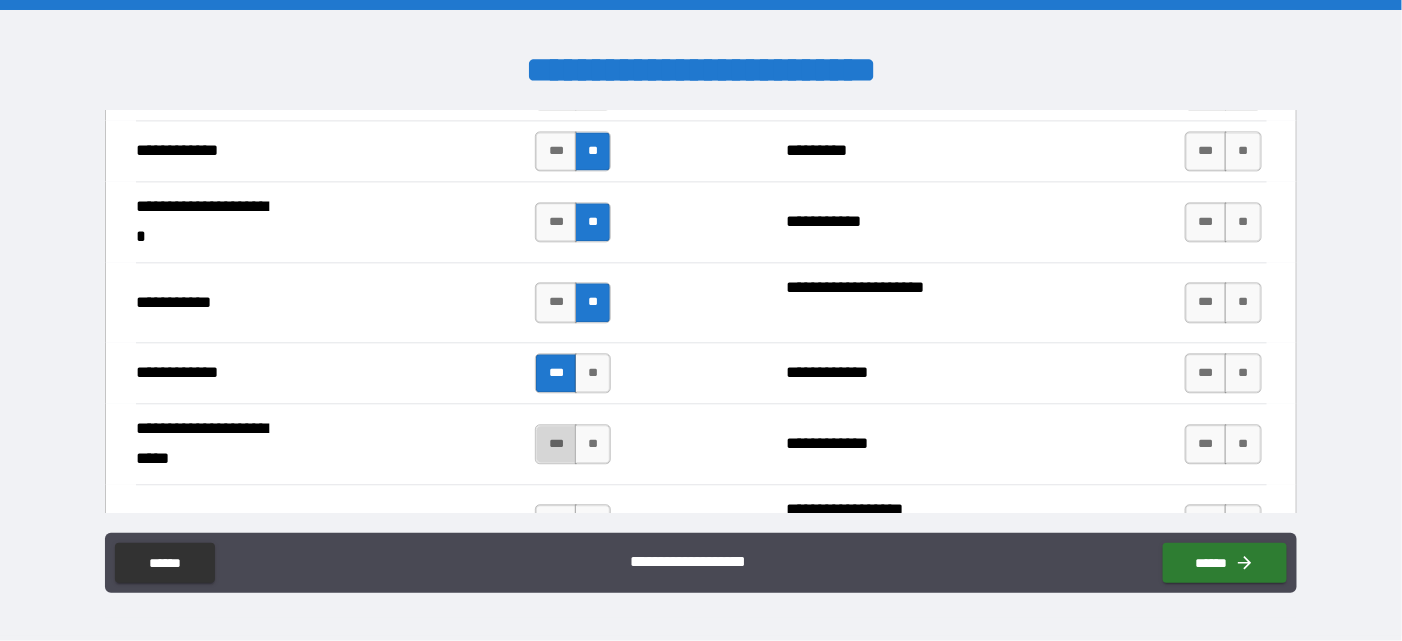 click on "***" at bounding box center (556, 444) 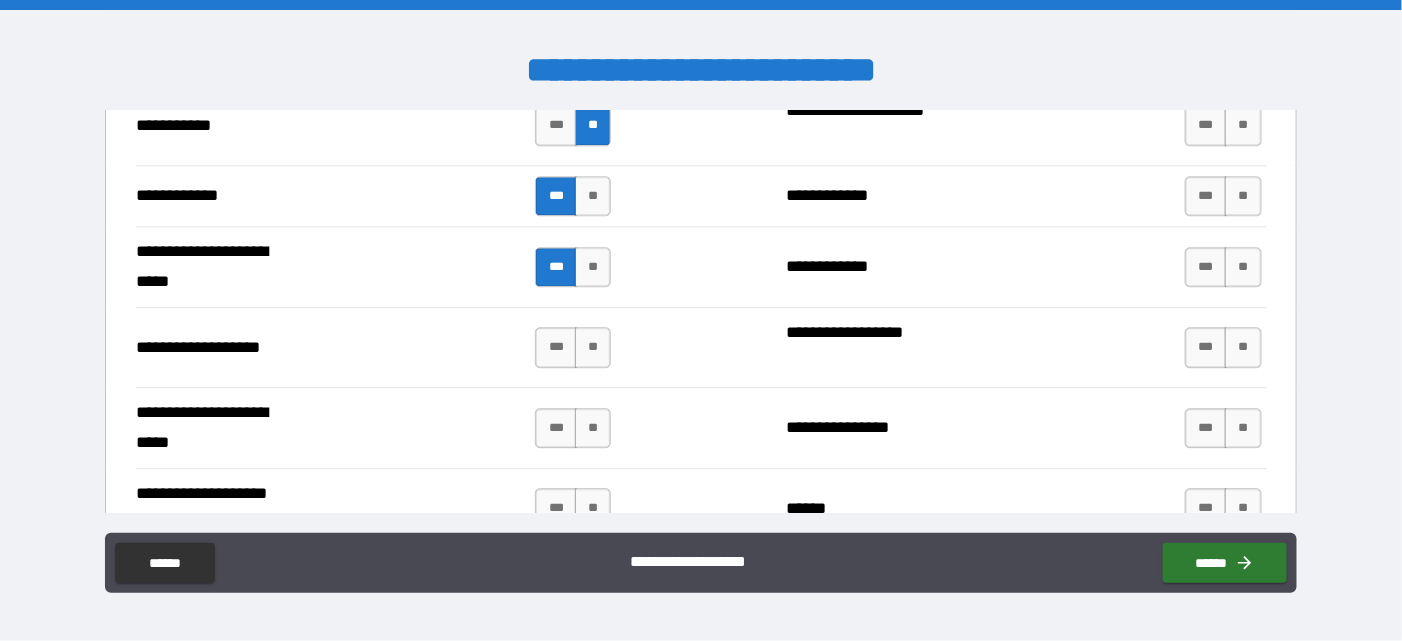 scroll, scrollTop: 4135, scrollLeft: 0, axis: vertical 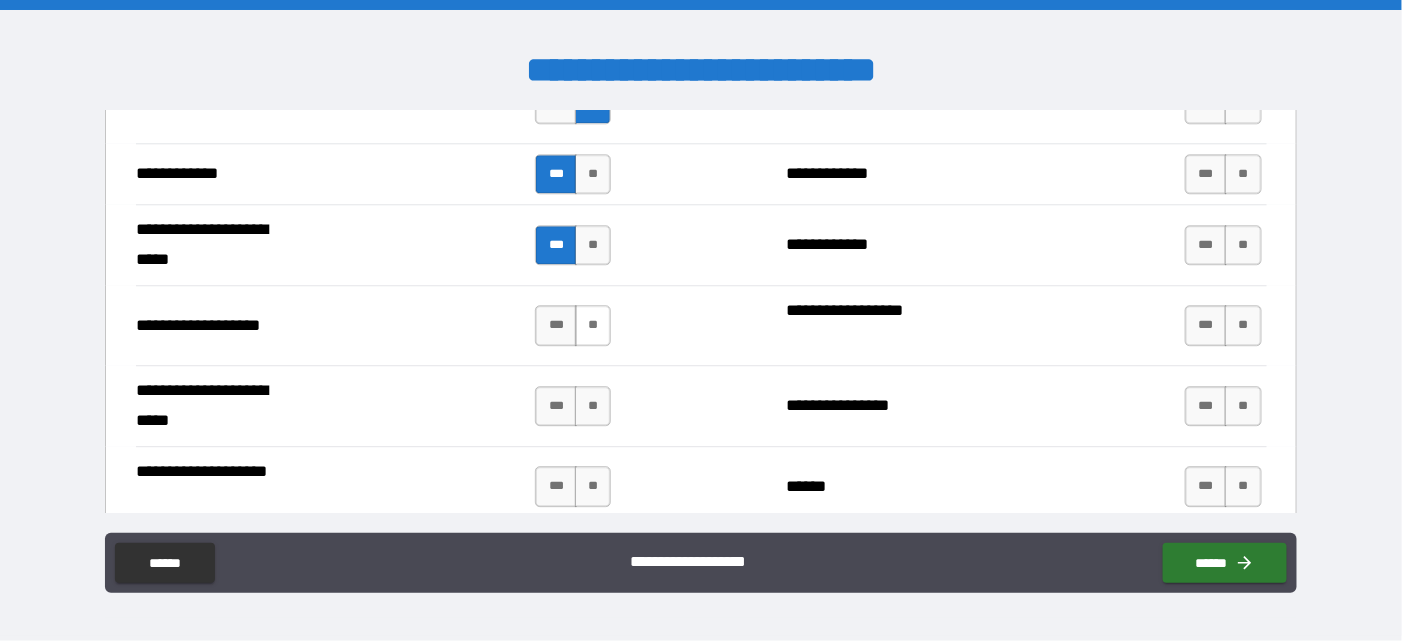 click on "**" at bounding box center (593, 325) 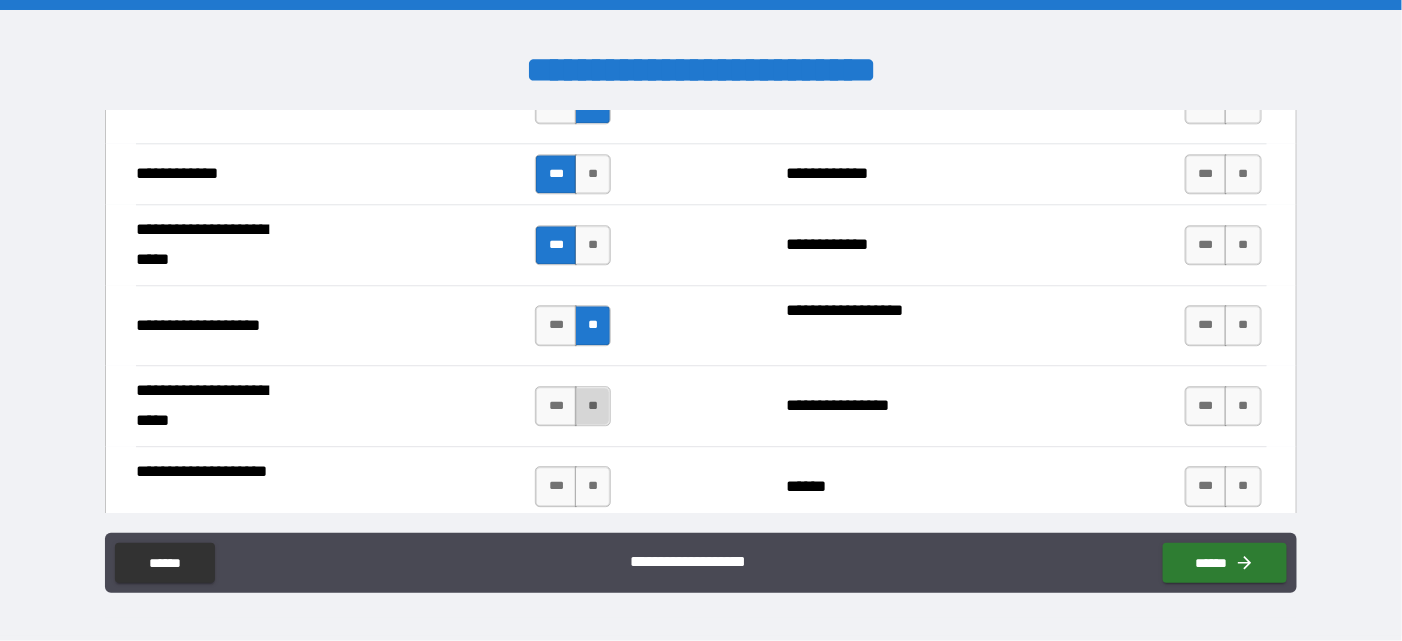 click on "**" at bounding box center [593, 406] 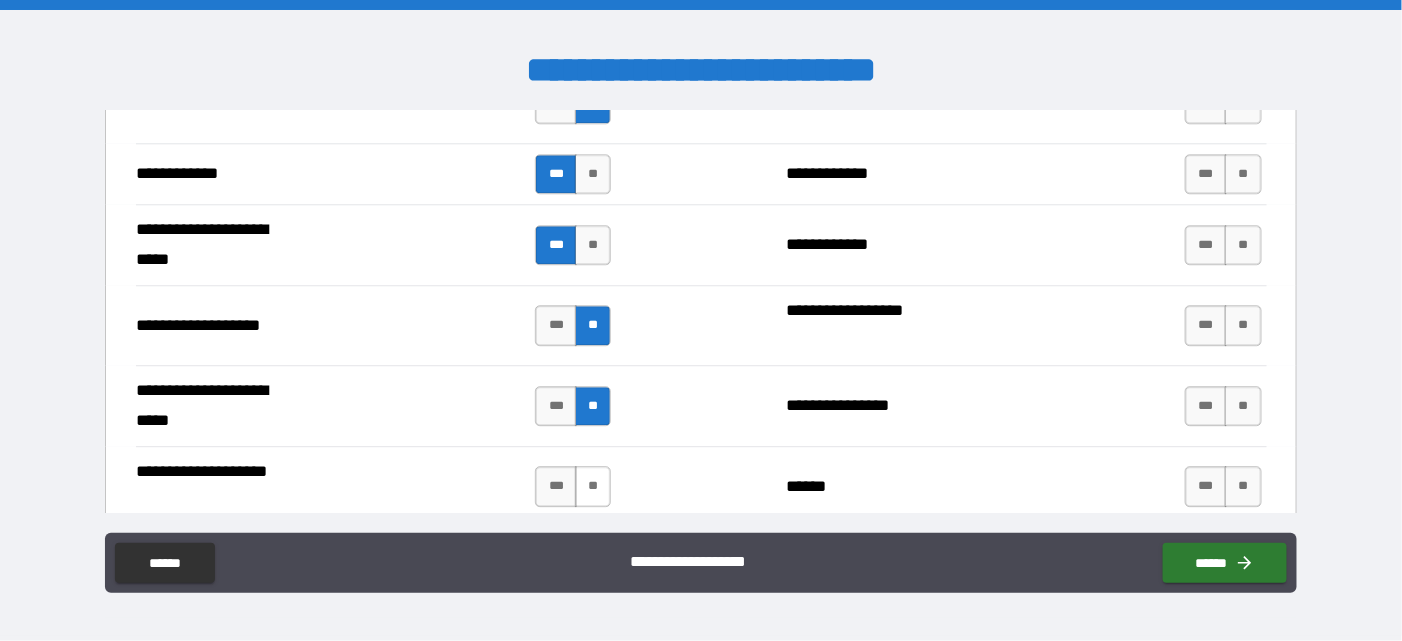 click on "**" at bounding box center [593, 486] 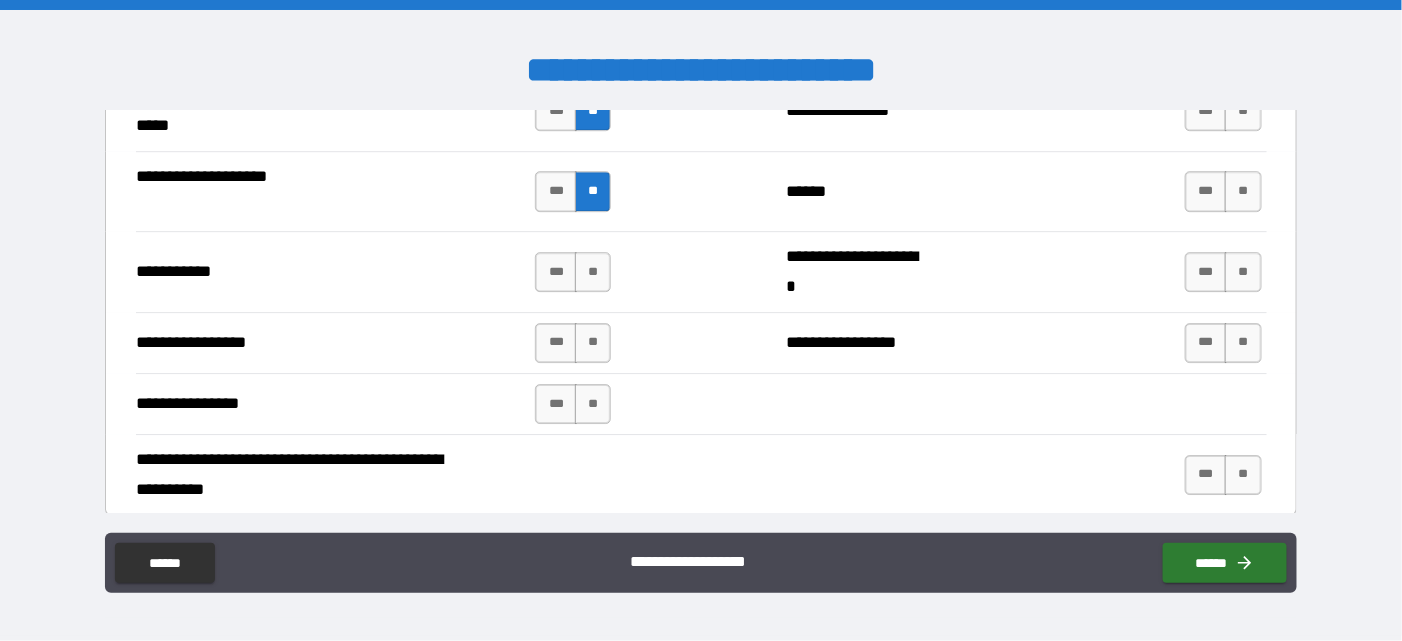 scroll, scrollTop: 4435, scrollLeft: 0, axis: vertical 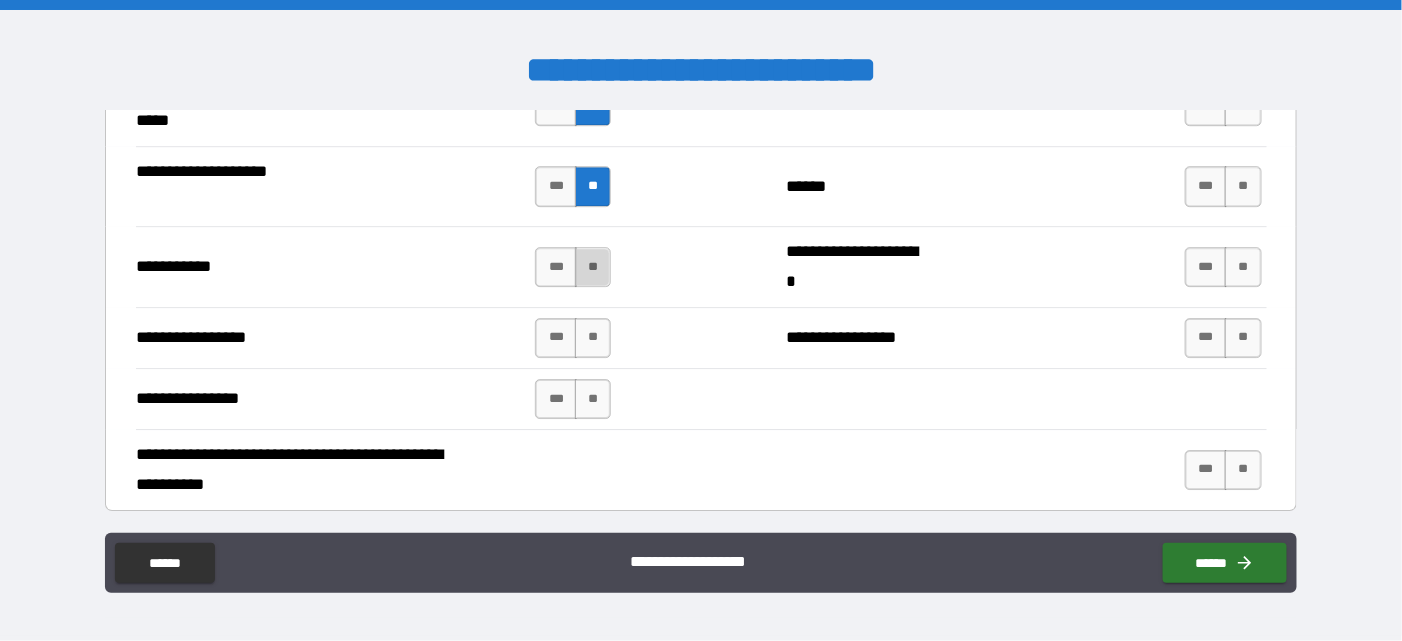 click on "**" at bounding box center [593, 267] 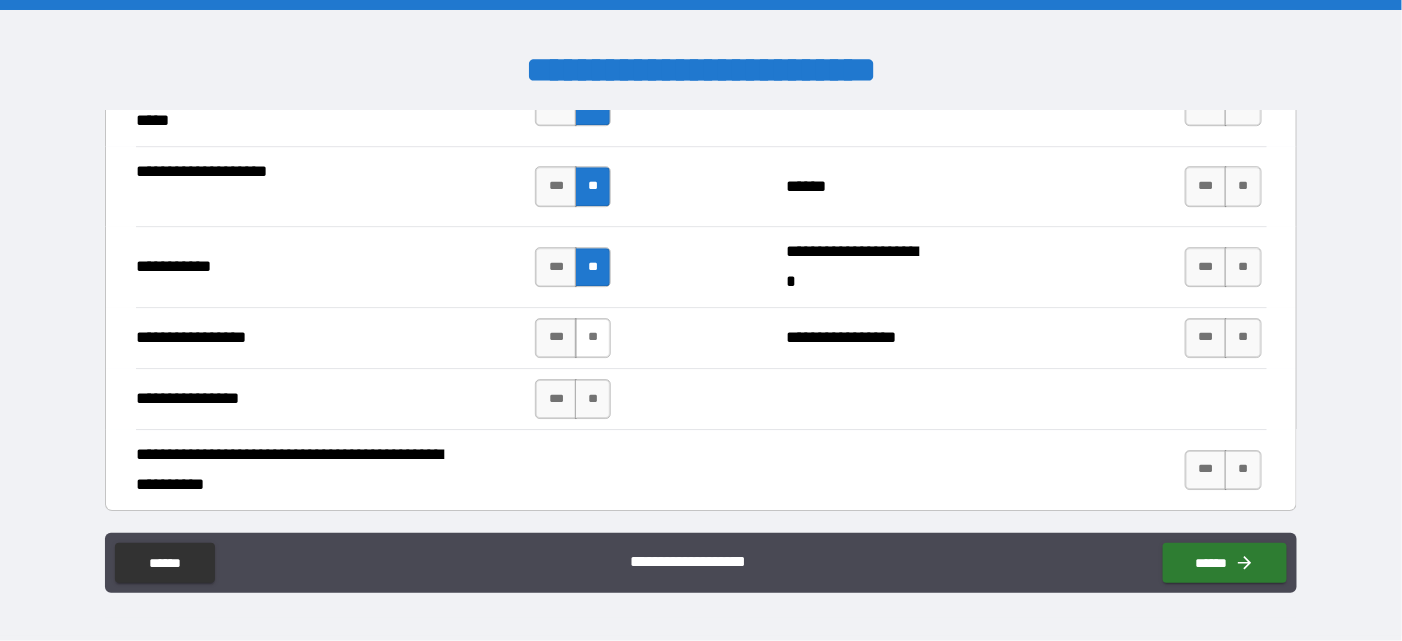 click on "**" at bounding box center (593, 338) 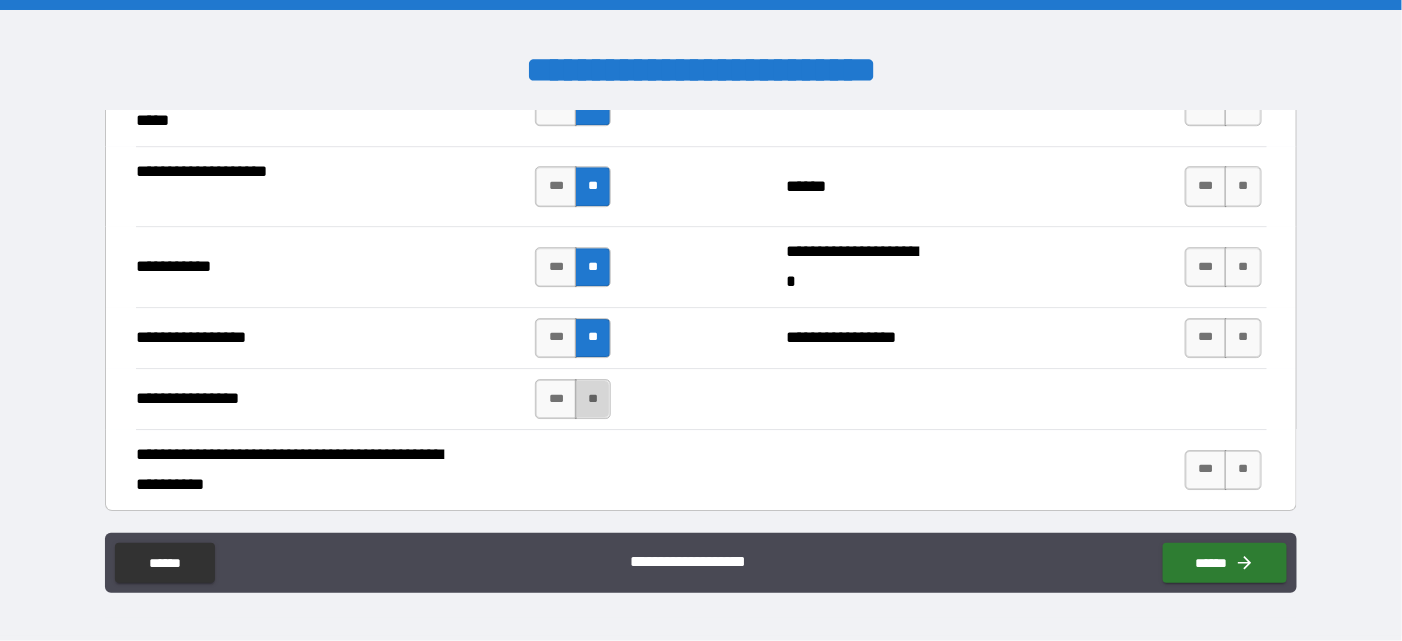 click on "**" at bounding box center (593, 399) 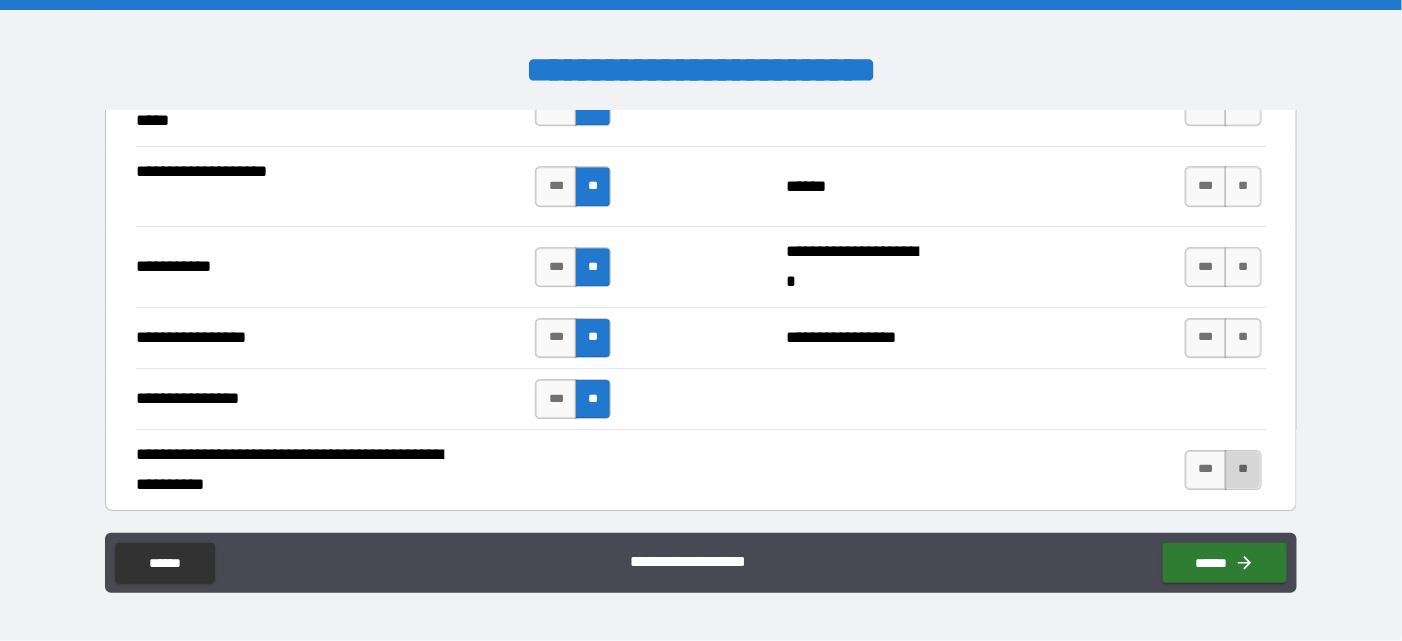 click on "**" at bounding box center (1243, 470) 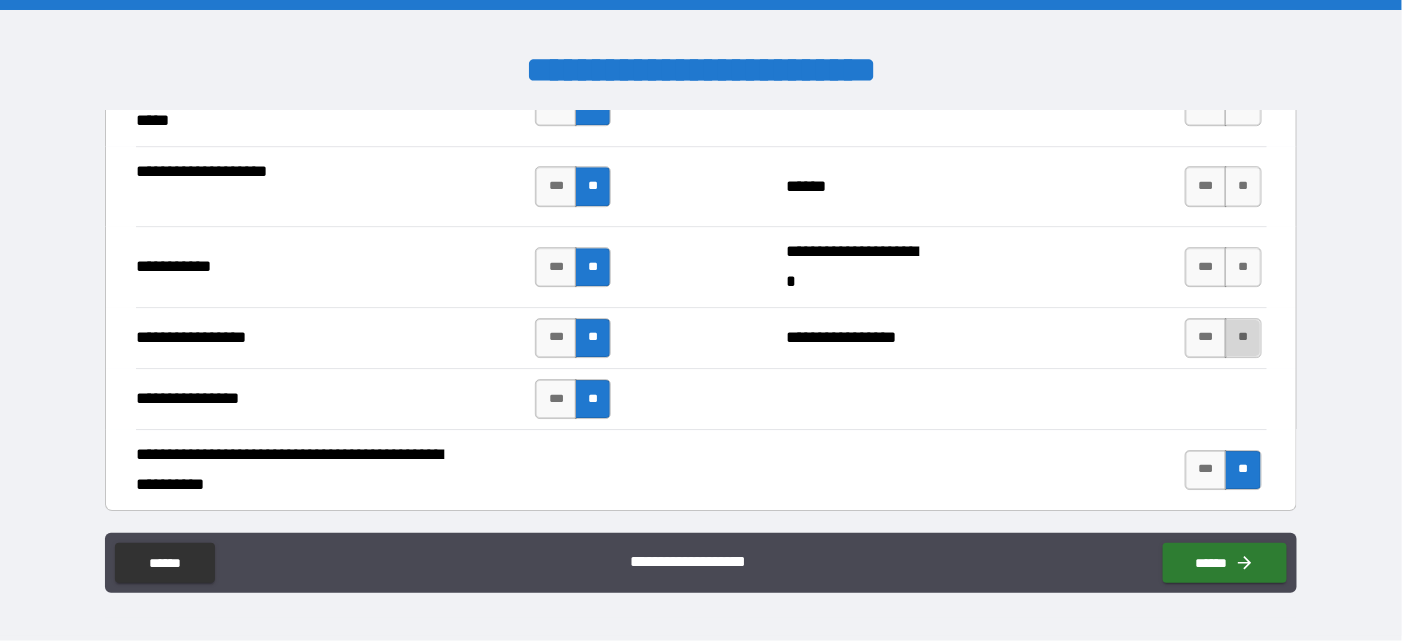 click on "**" at bounding box center [1243, 338] 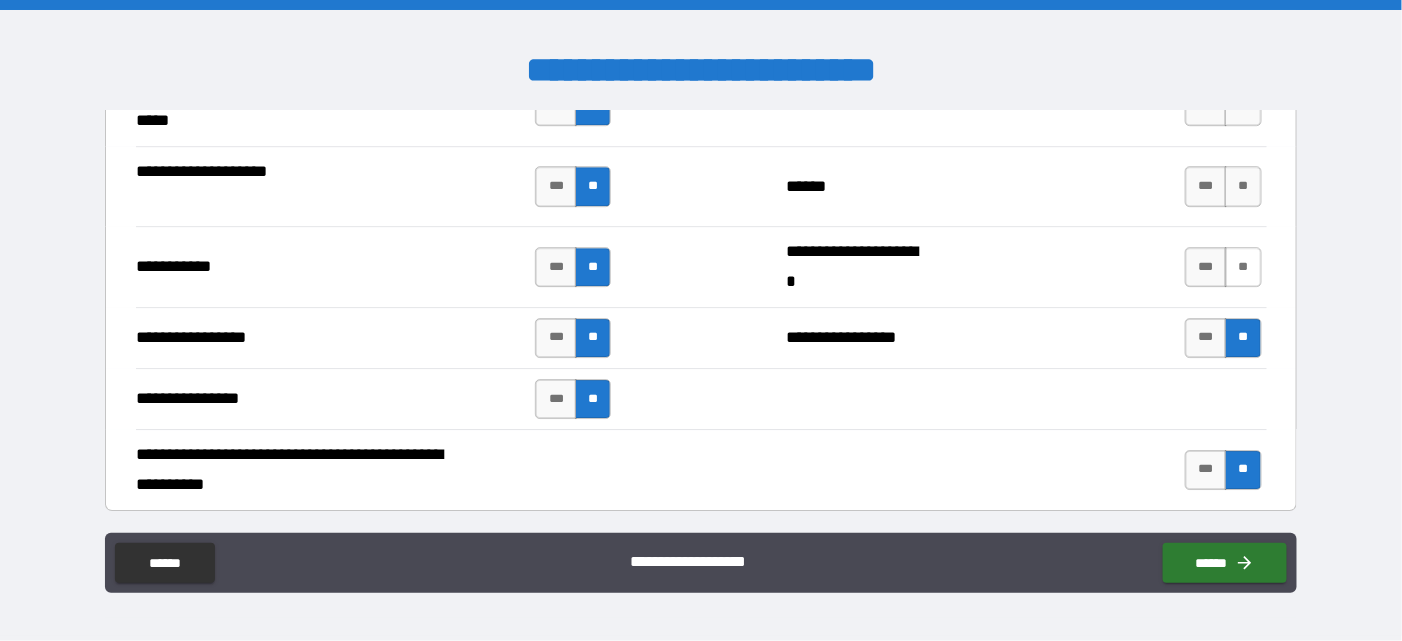 click on "**" at bounding box center (1243, 267) 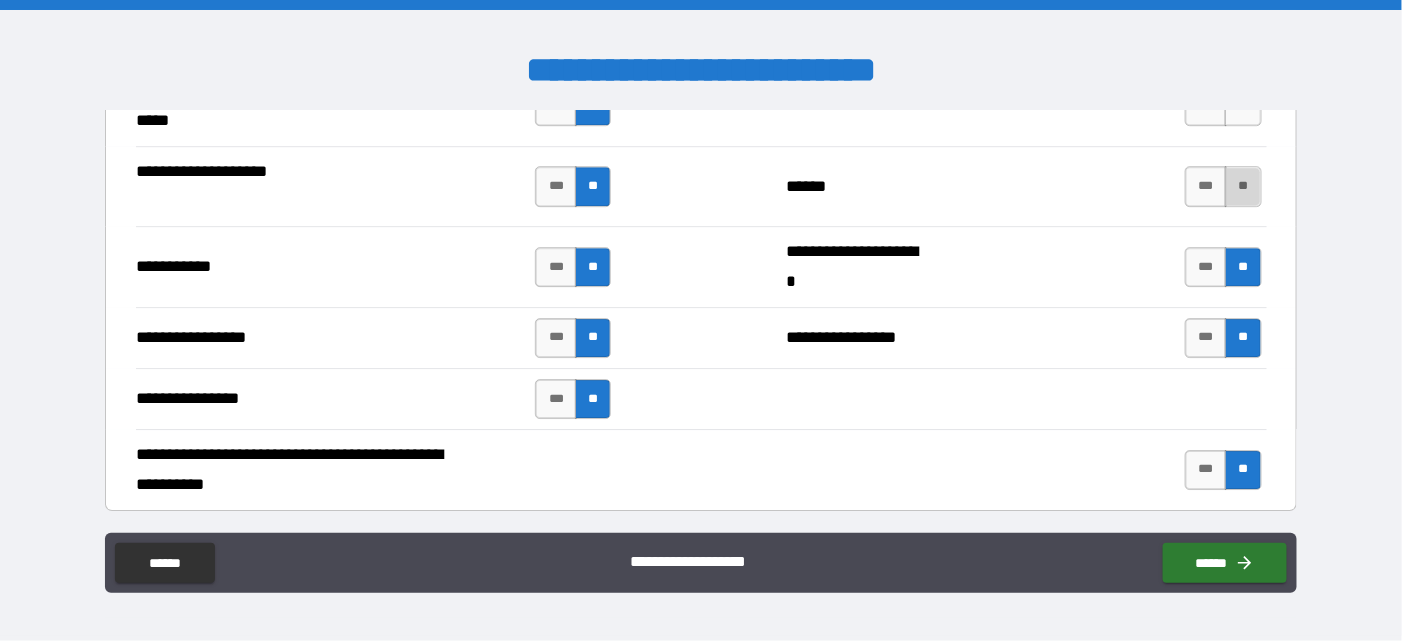 click on "**" at bounding box center [1243, 186] 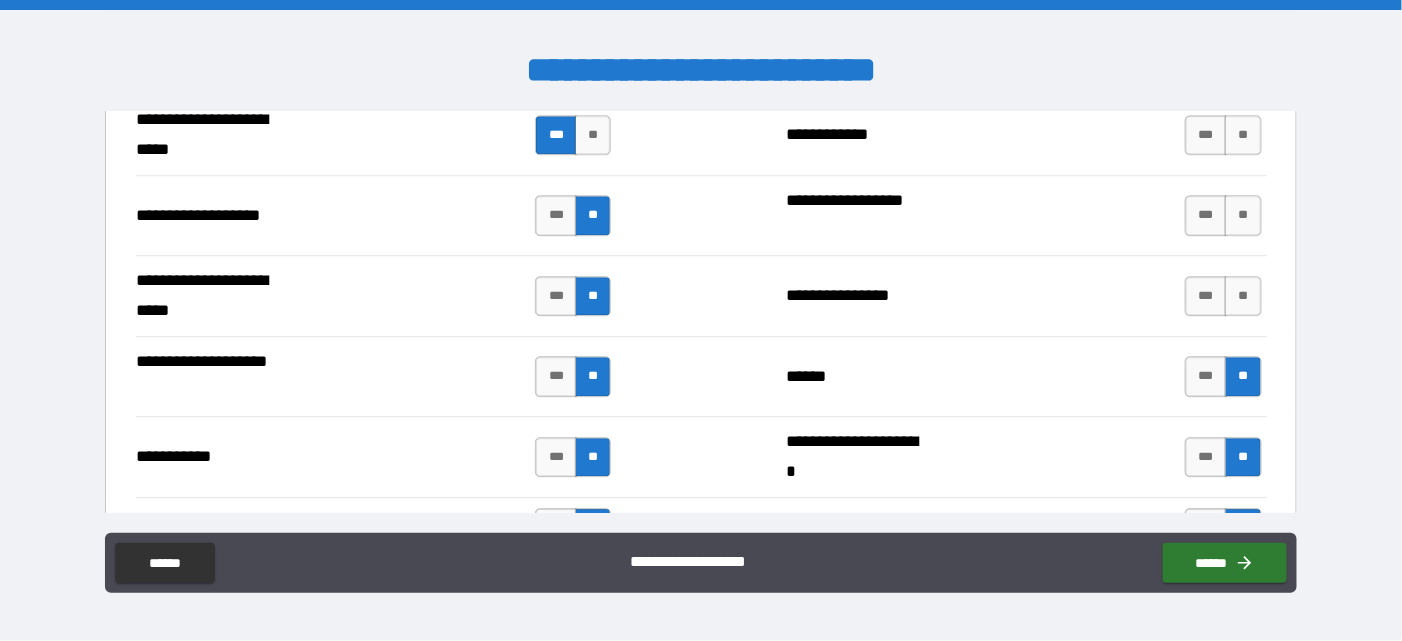 scroll, scrollTop: 4235, scrollLeft: 0, axis: vertical 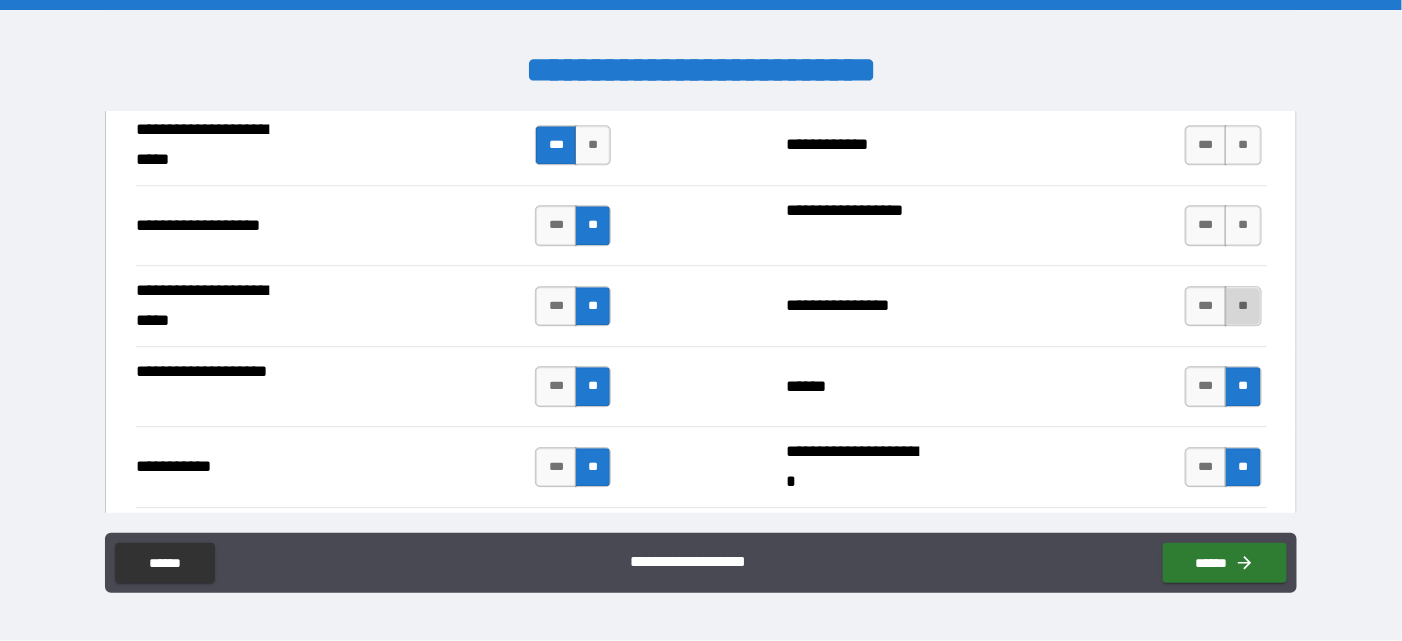 click on "**" at bounding box center (1243, 306) 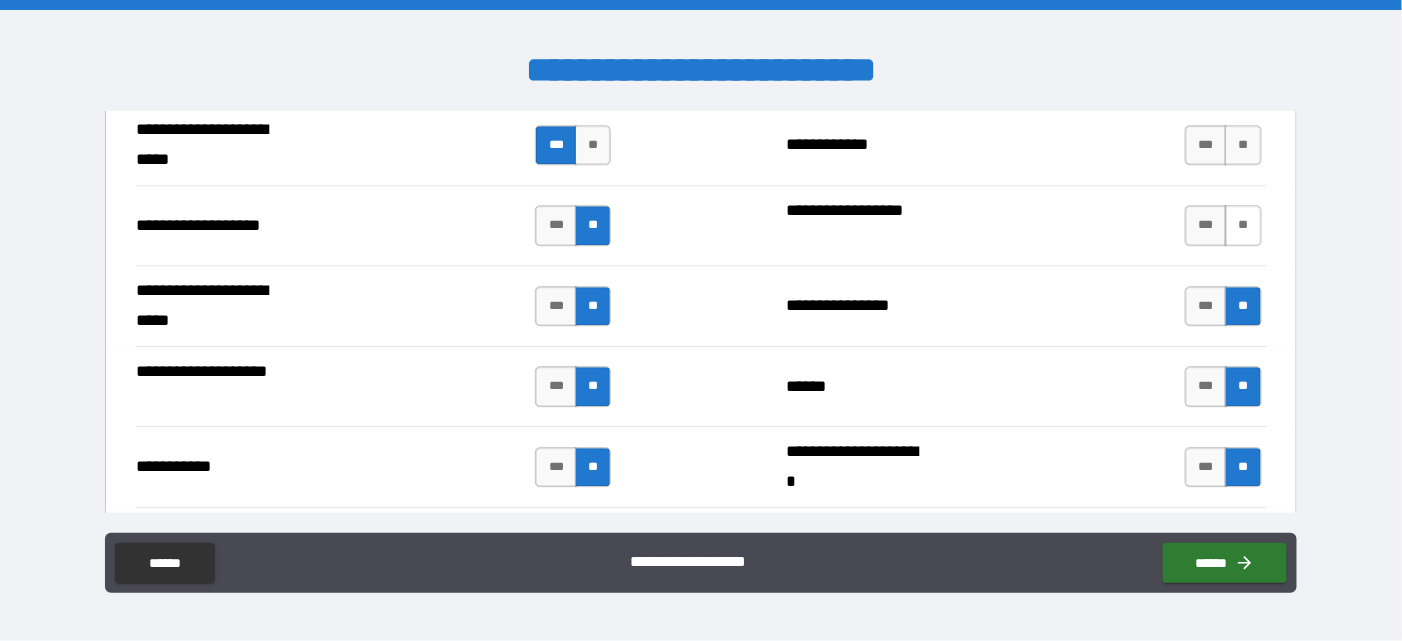 click on "**" at bounding box center (1243, 225) 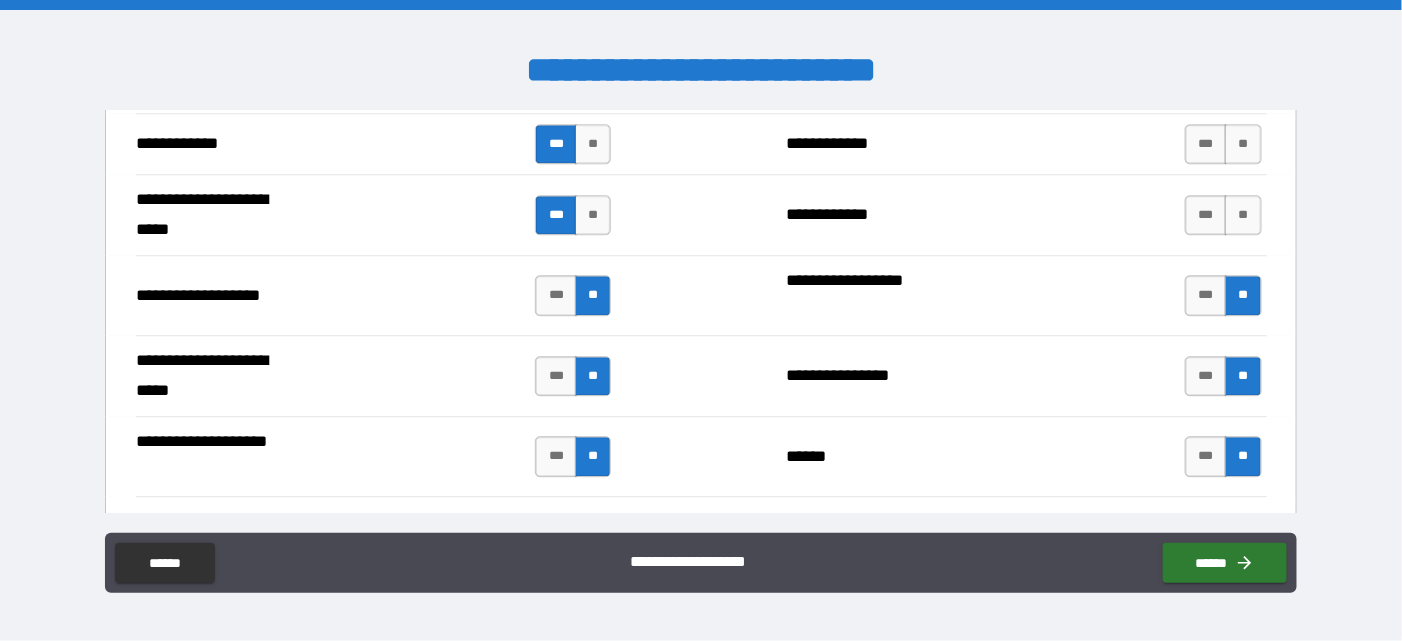 scroll, scrollTop: 4135, scrollLeft: 0, axis: vertical 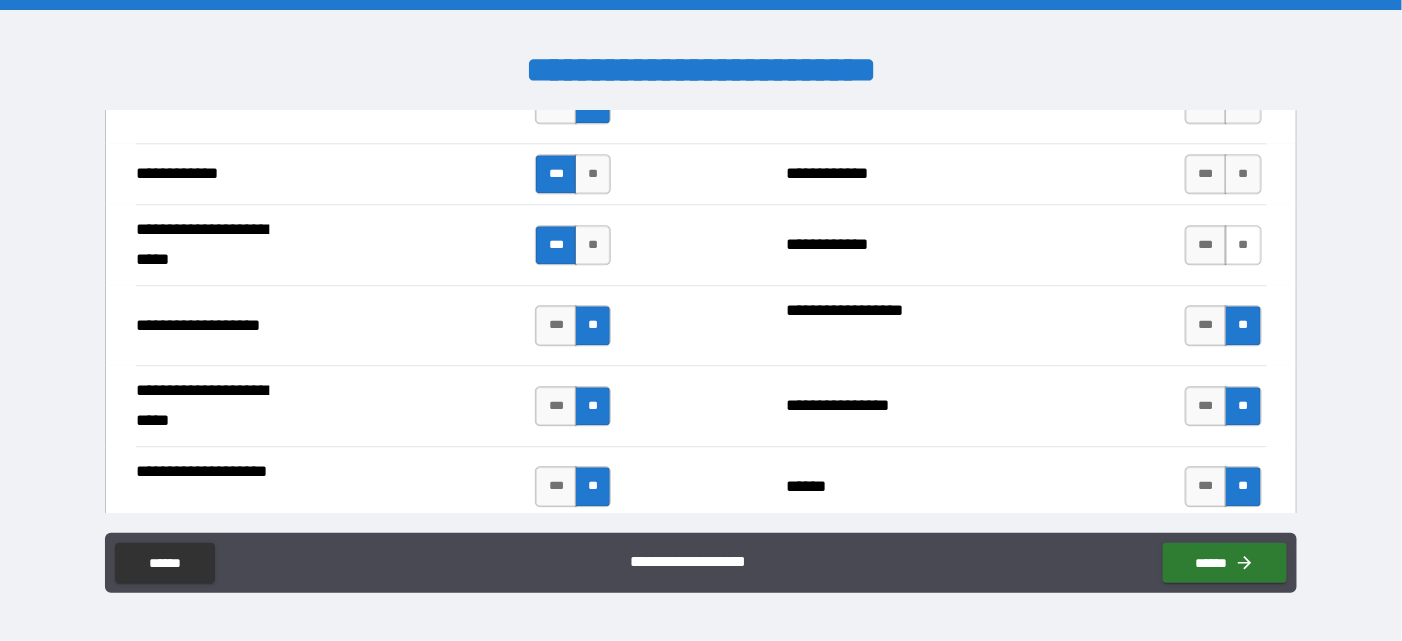 click on "**" at bounding box center [1243, 245] 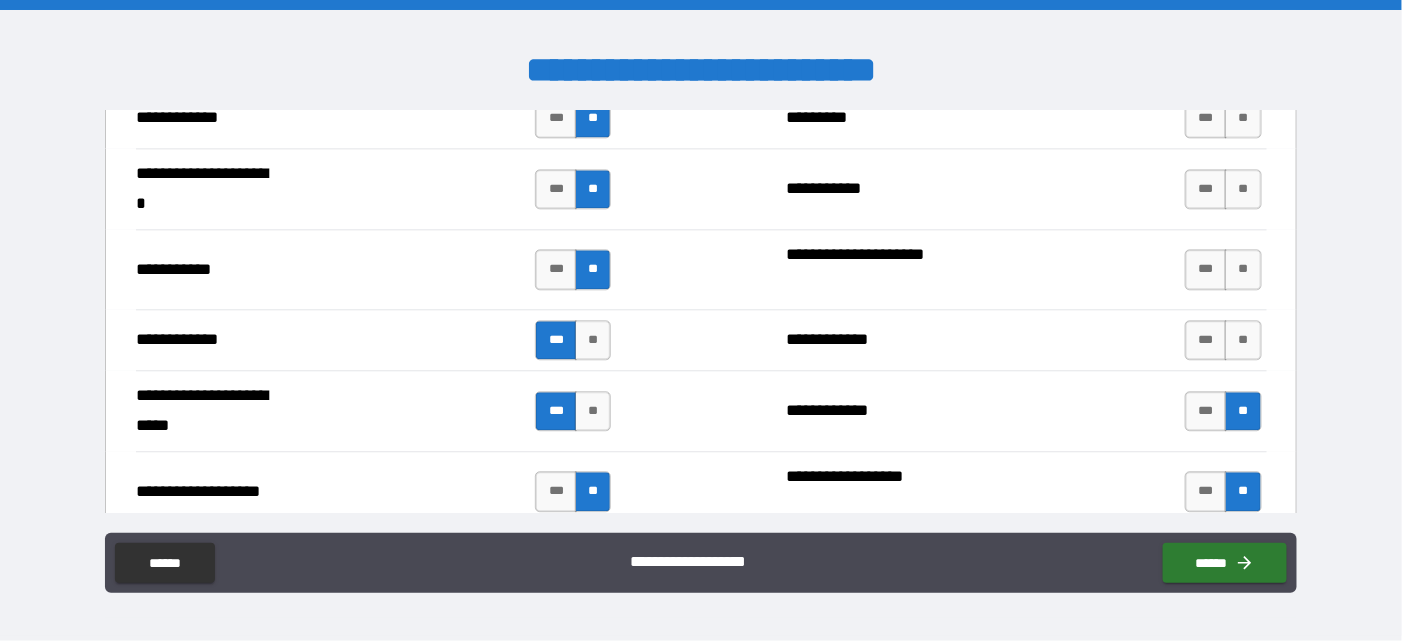scroll, scrollTop: 3936, scrollLeft: 0, axis: vertical 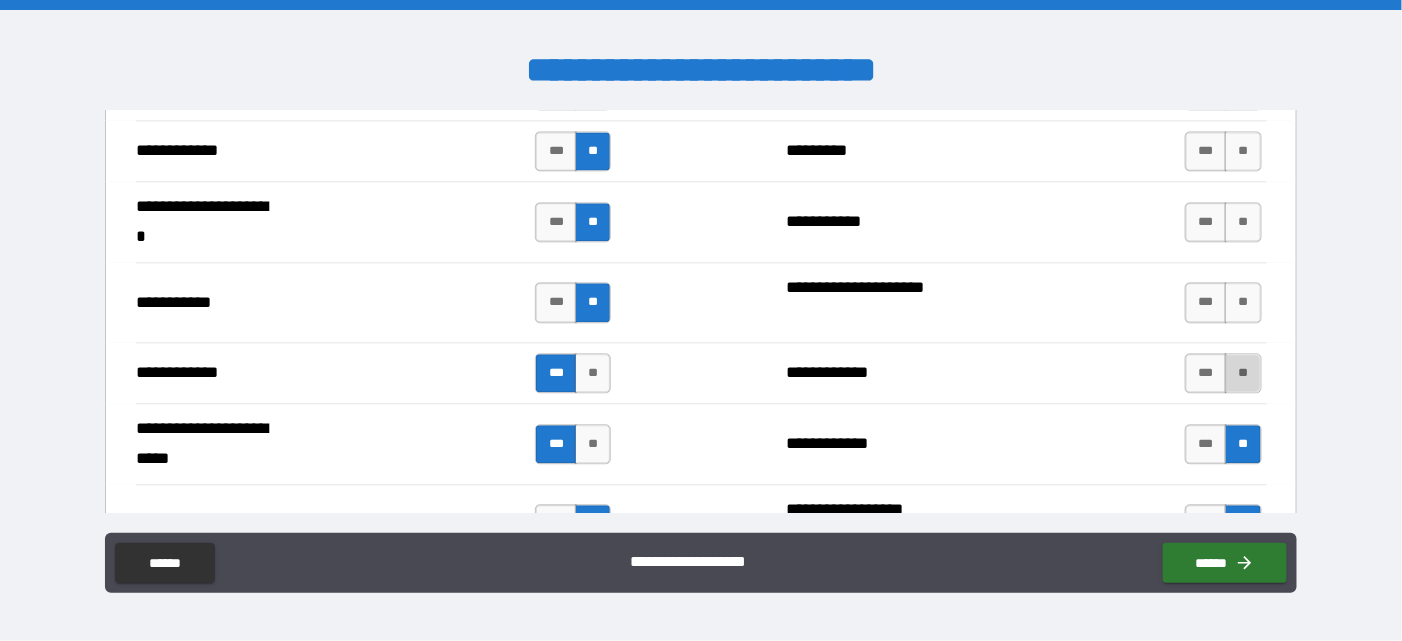 click on "**" at bounding box center [1243, 373] 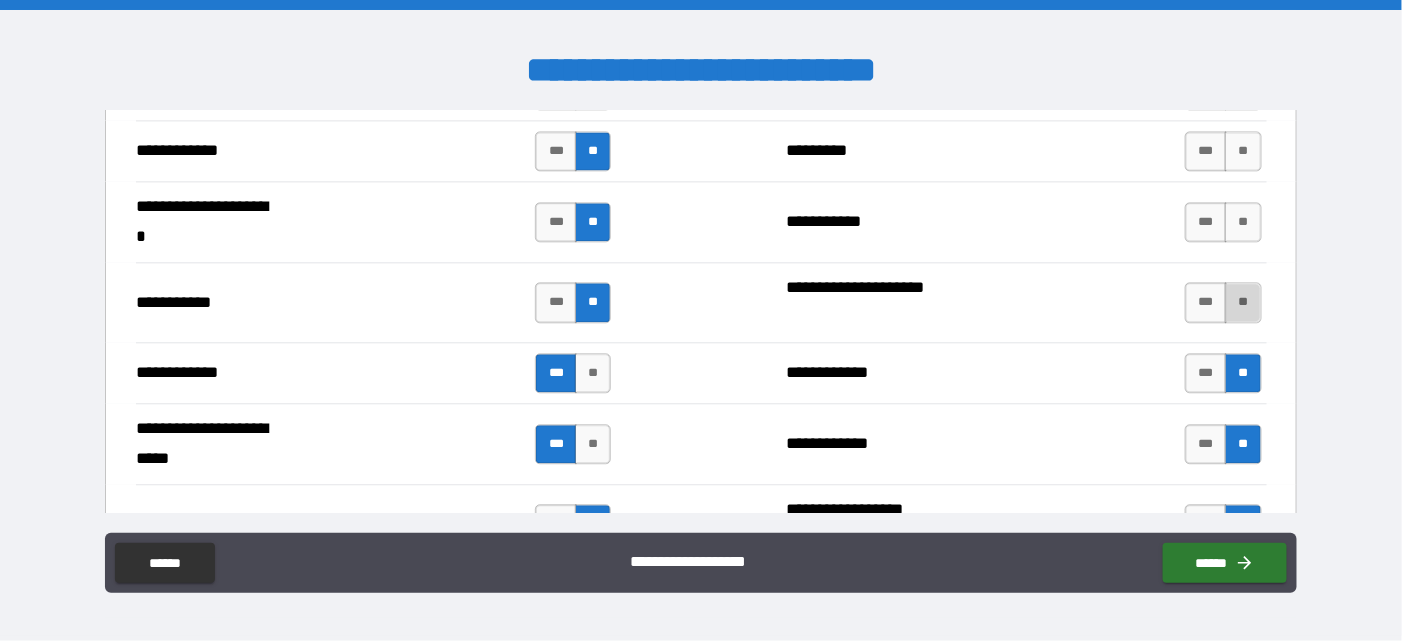 click on "**" at bounding box center (1243, 302) 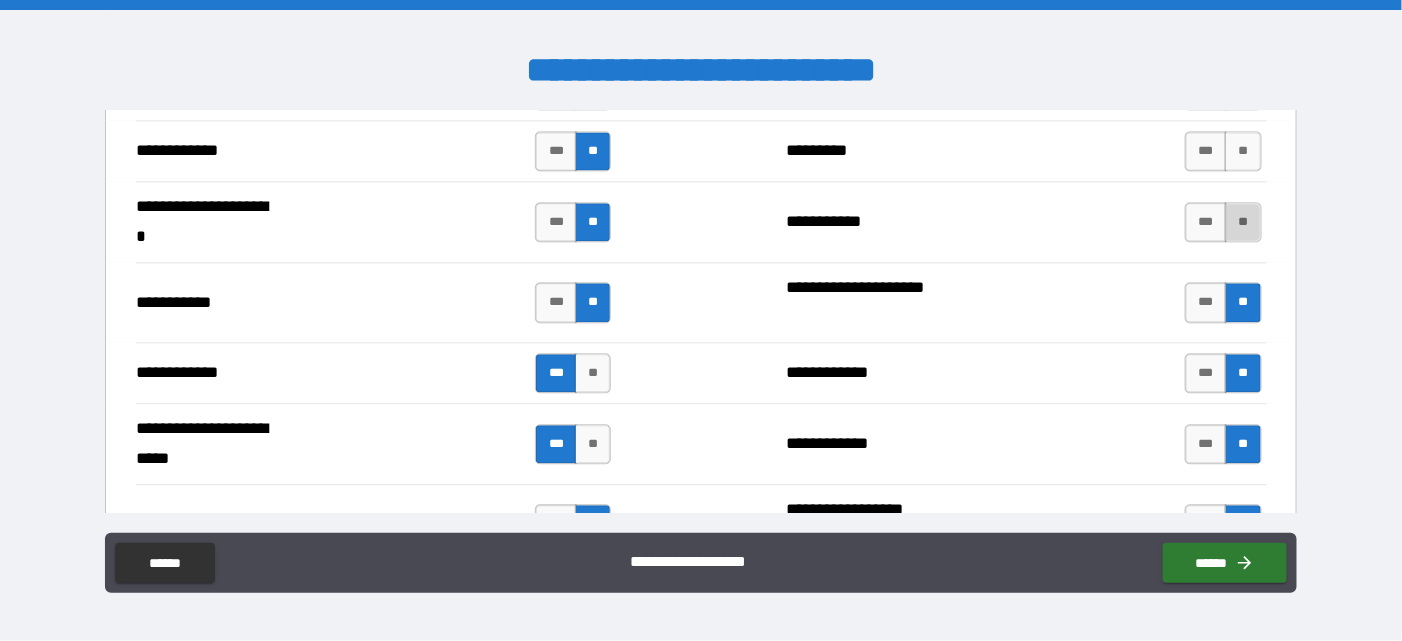 click on "**" at bounding box center [1243, 222] 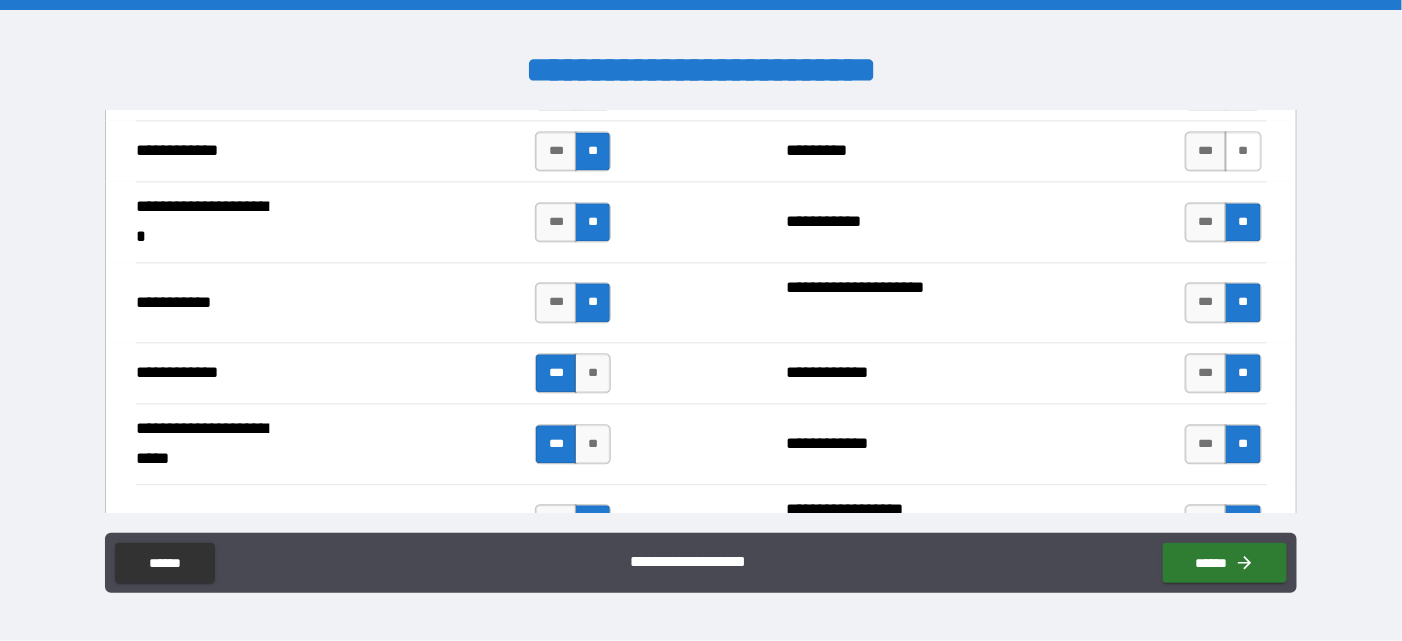 click on "**" at bounding box center (1243, 151) 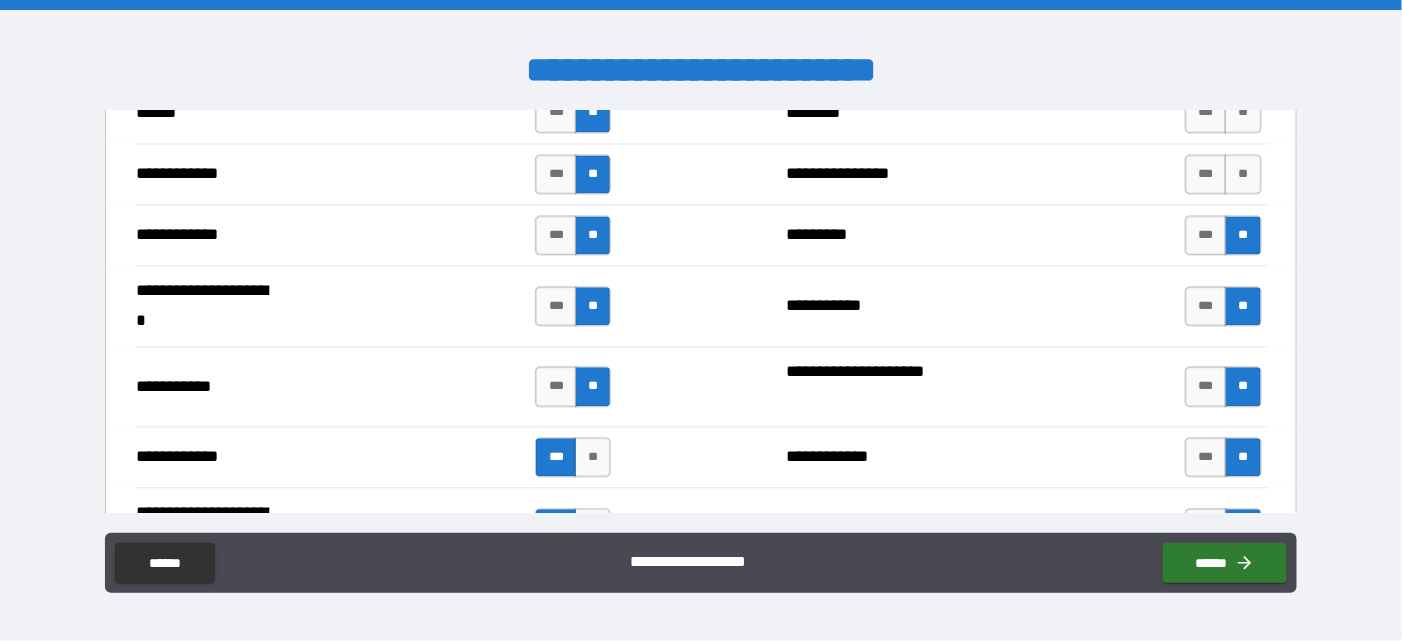 scroll, scrollTop: 3735, scrollLeft: 0, axis: vertical 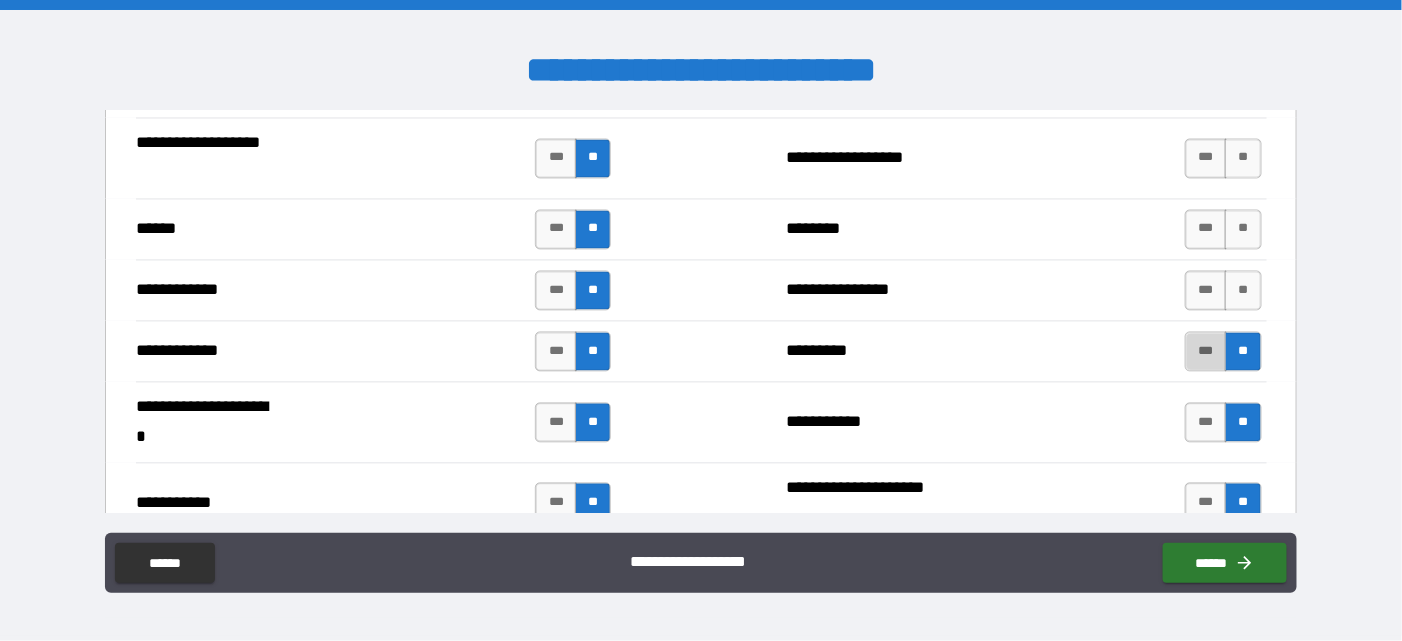 click on "***" at bounding box center [1206, 352] 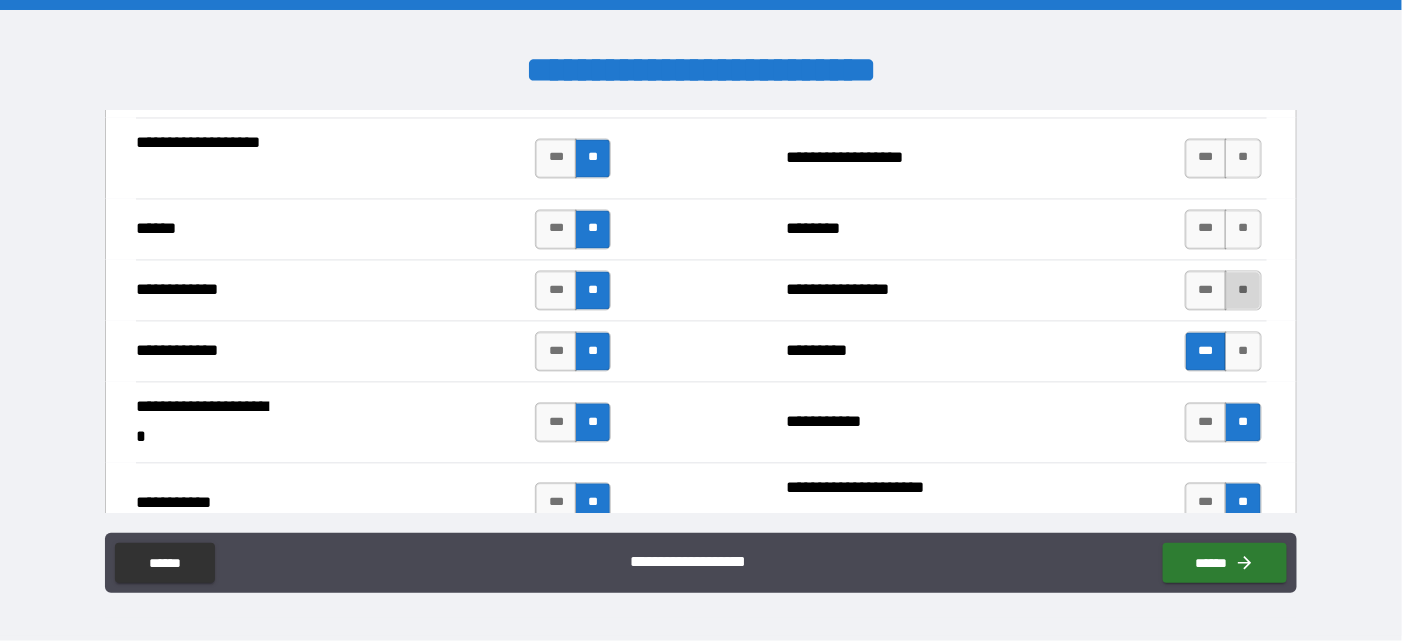 click on "**" at bounding box center [1243, 291] 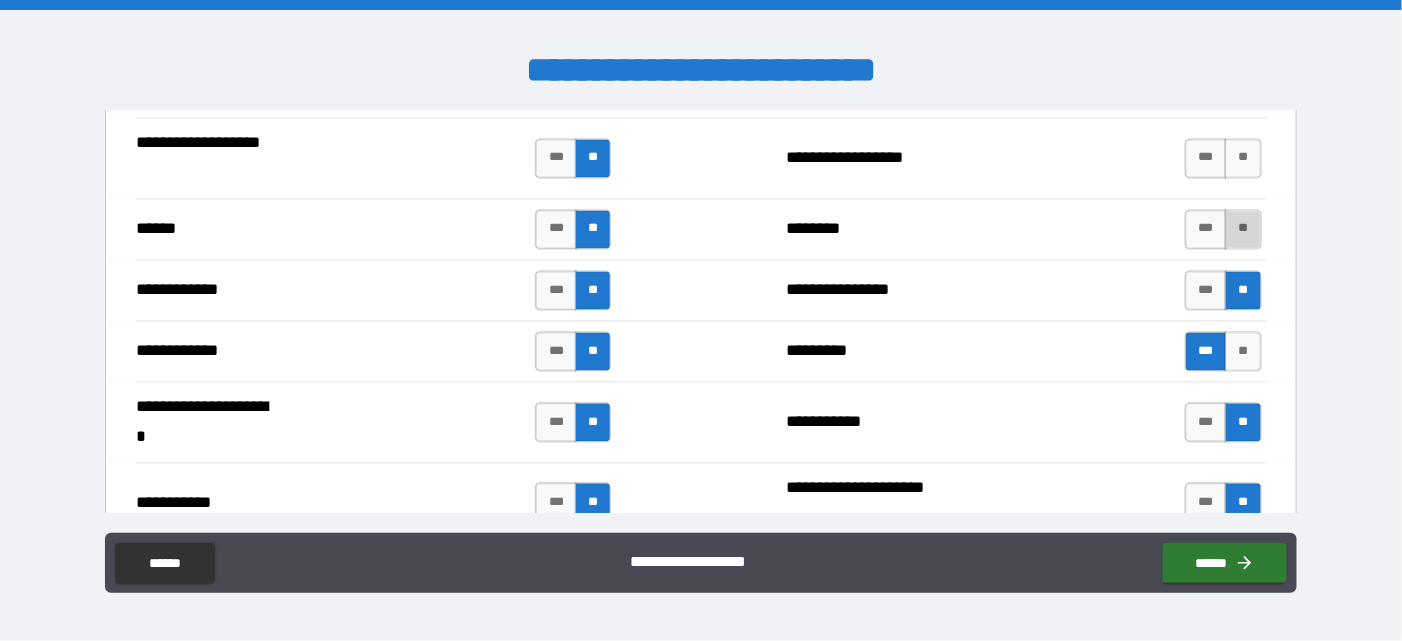 click on "**" at bounding box center [1243, 230] 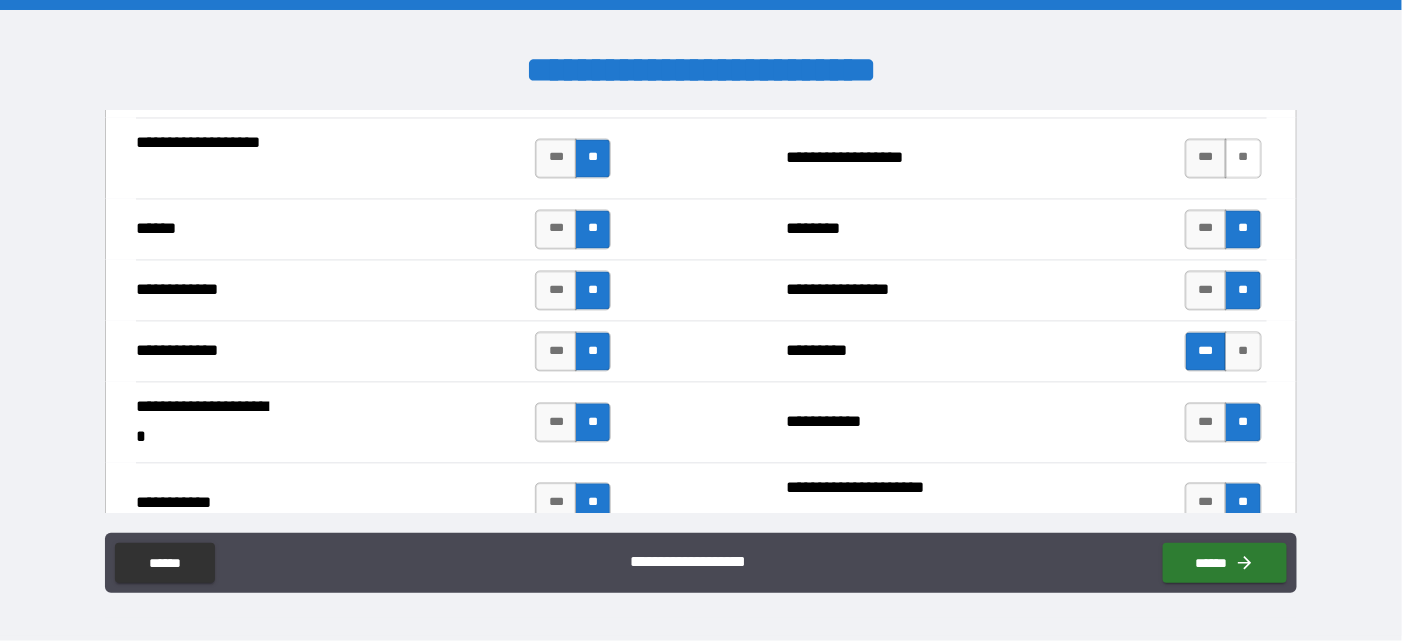 click on "**" at bounding box center [1243, 159] 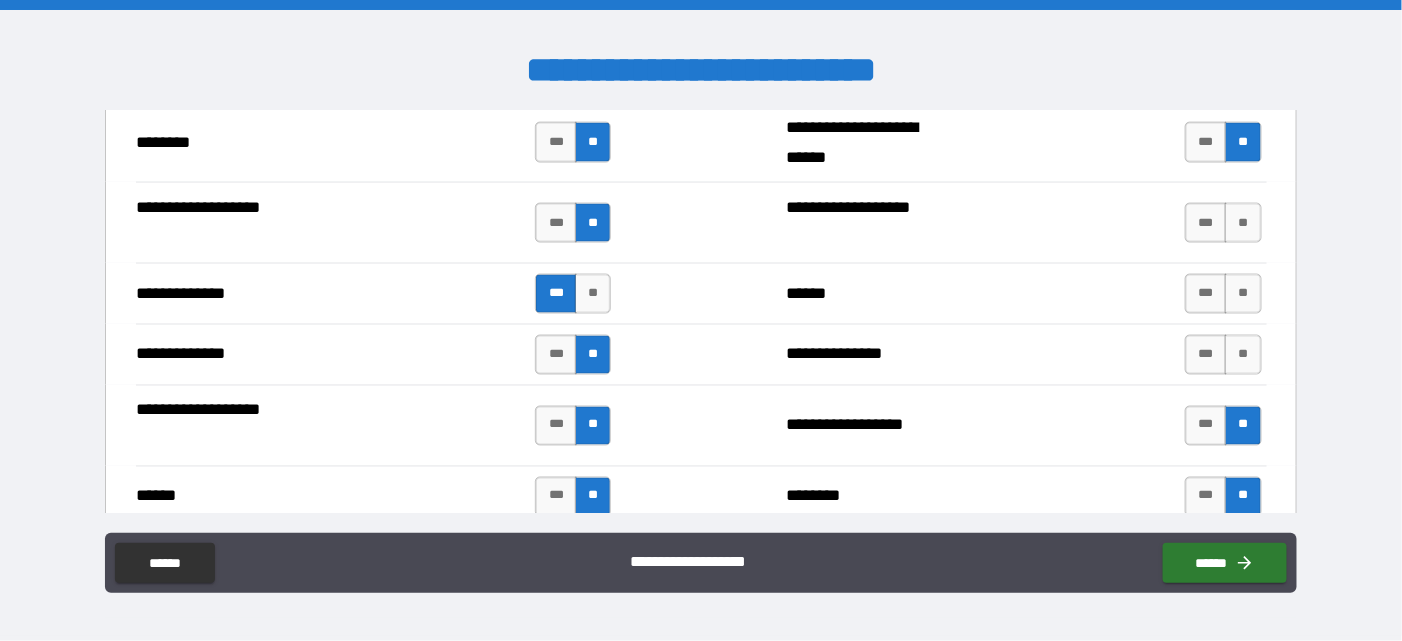 scroll, scrollTop: 3435, scrollLeft: 0, axis: vertical 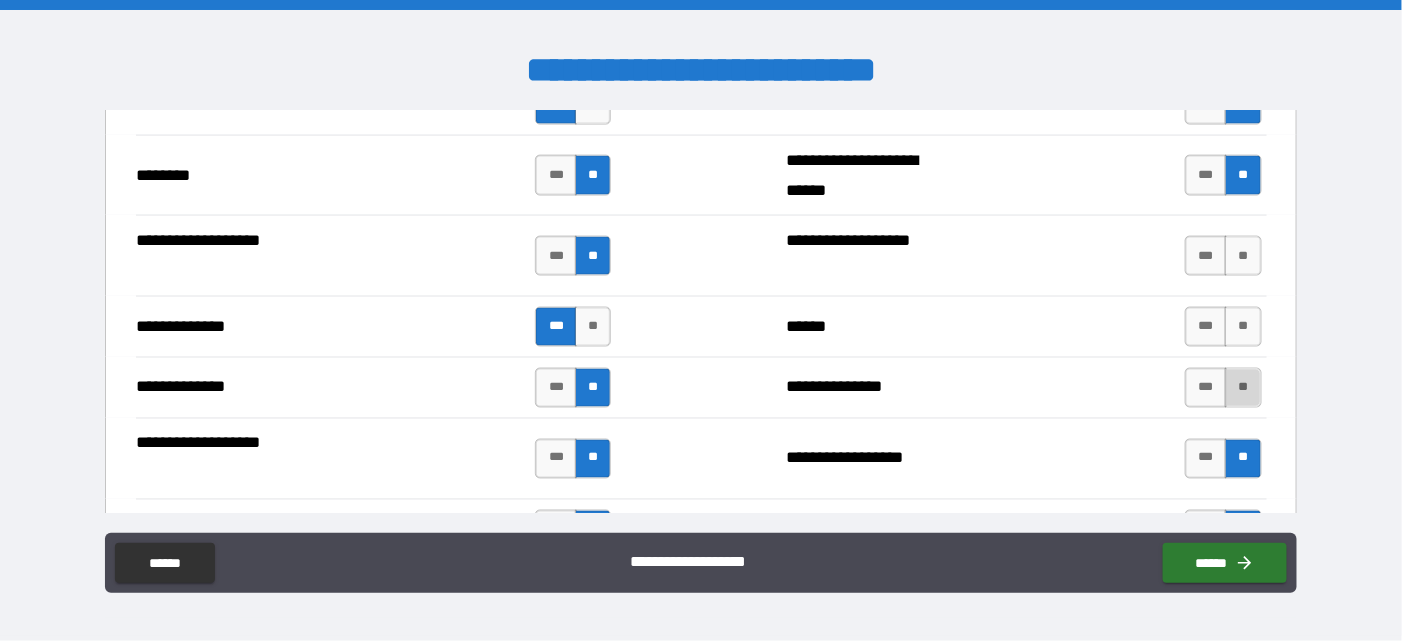 click on "**" at bounding box center [1243, 388] 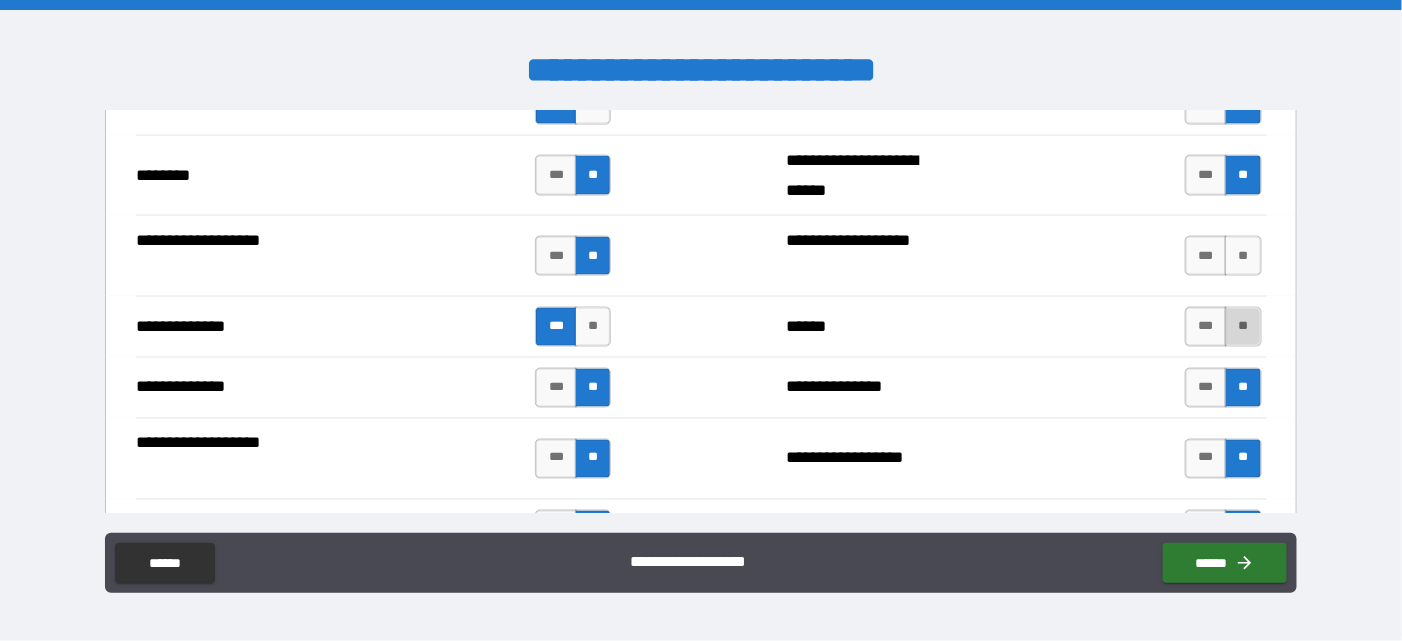 click on "**" at bounding box center (1243, 327) 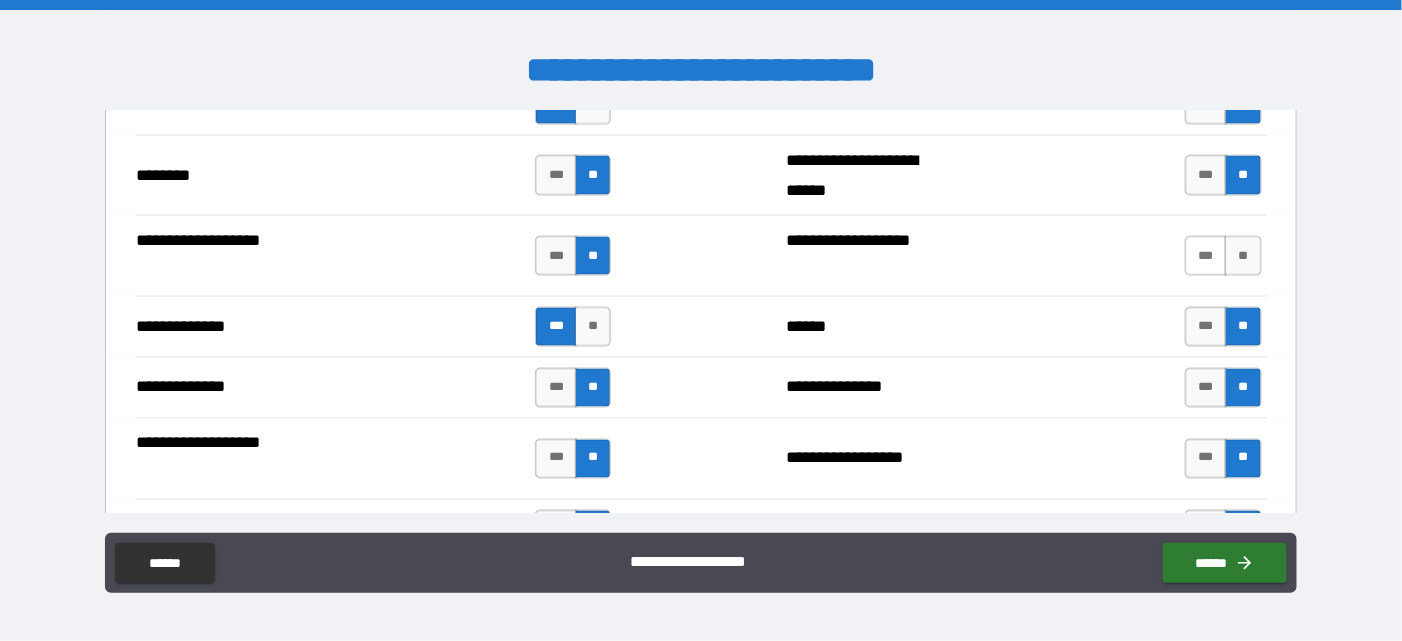click on "***" at bounding box center [1206, 256] 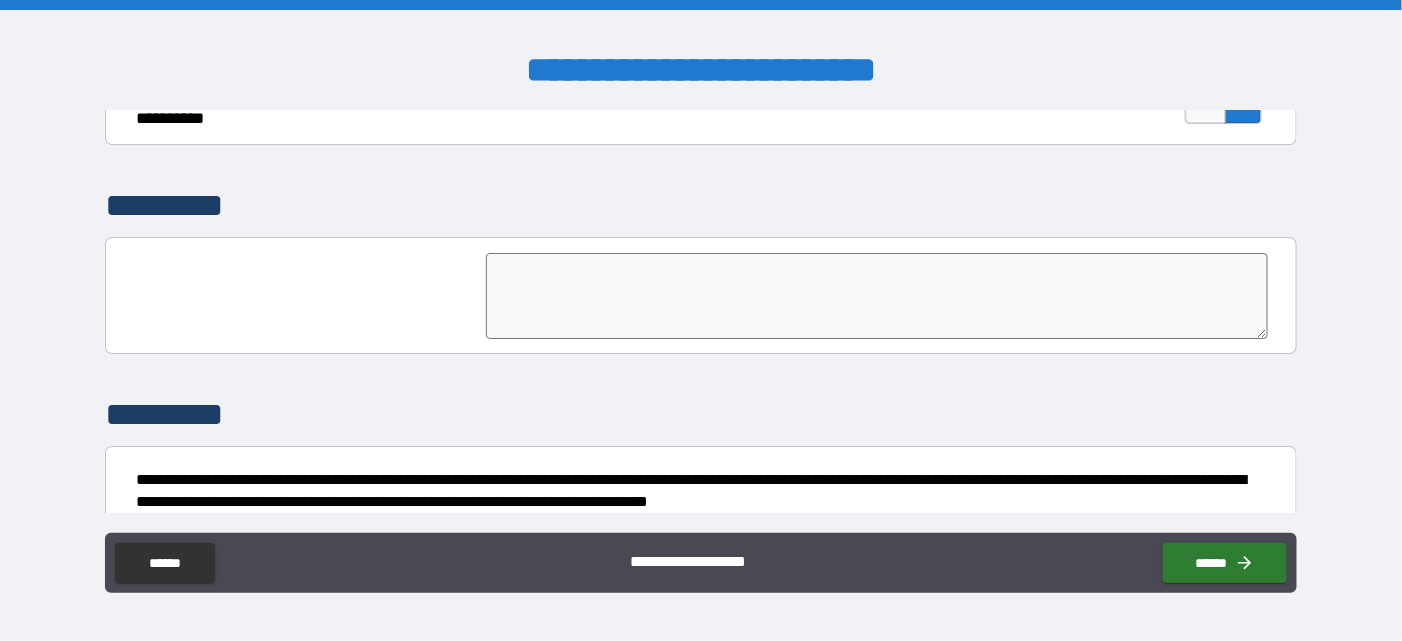scroll, scrollTop: 4873, scrollLeft: 0, axis: vertical 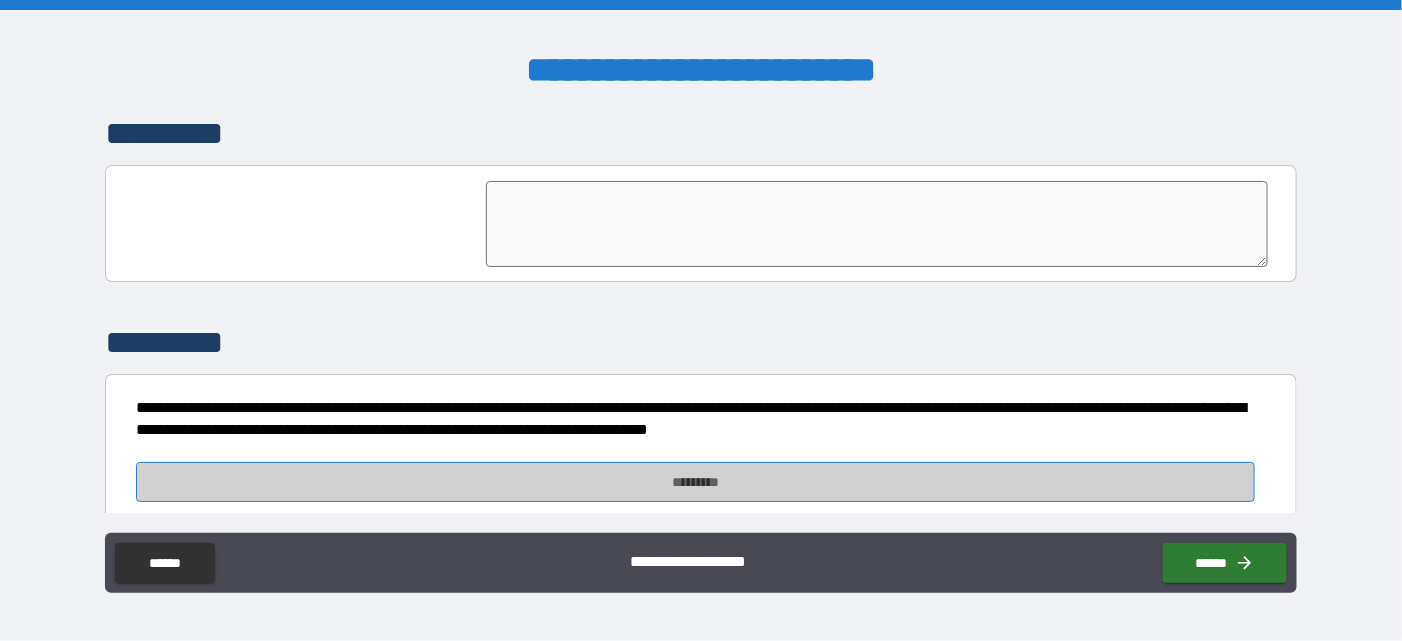 click on "*********" at bounding box center [695, 482] 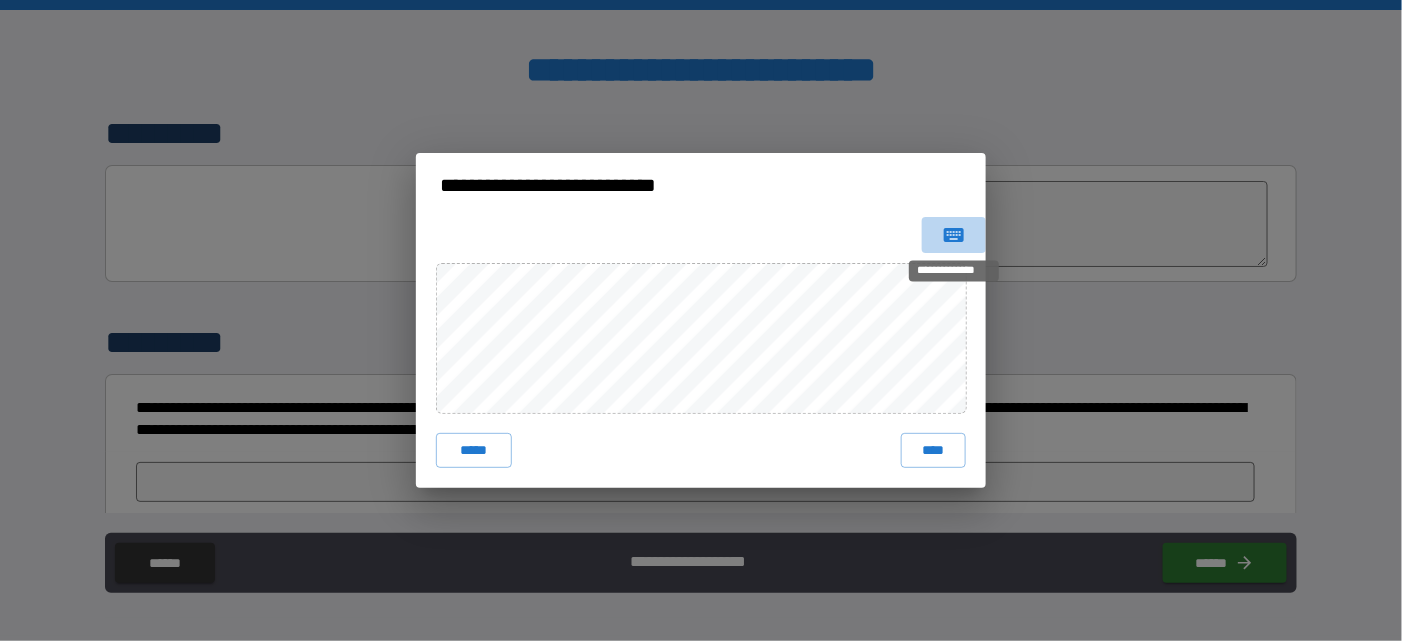 click 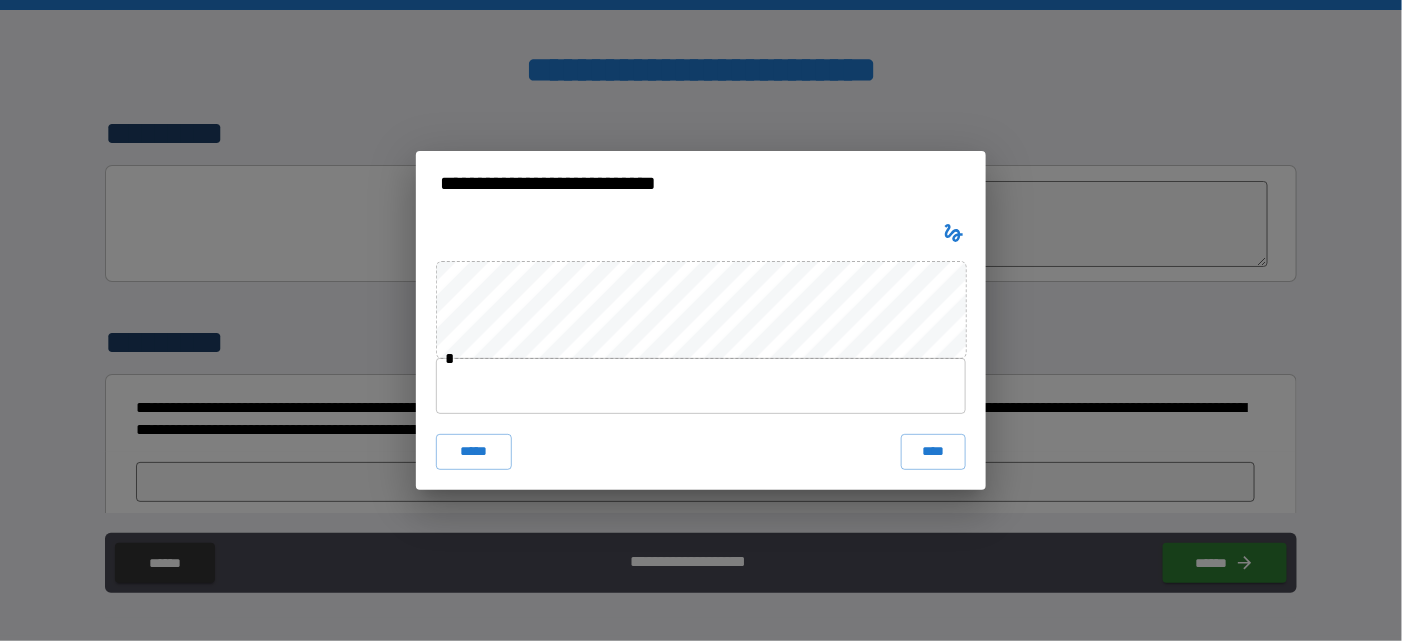type 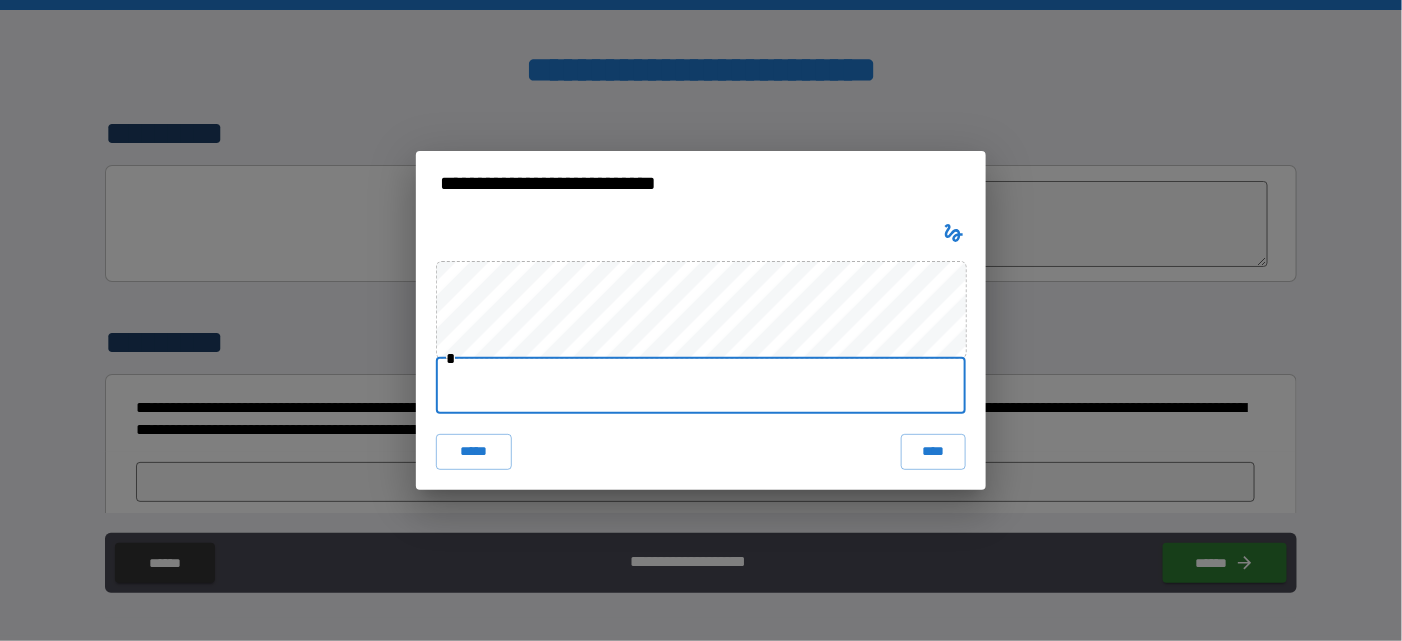 click at bounding box center [701, 386] 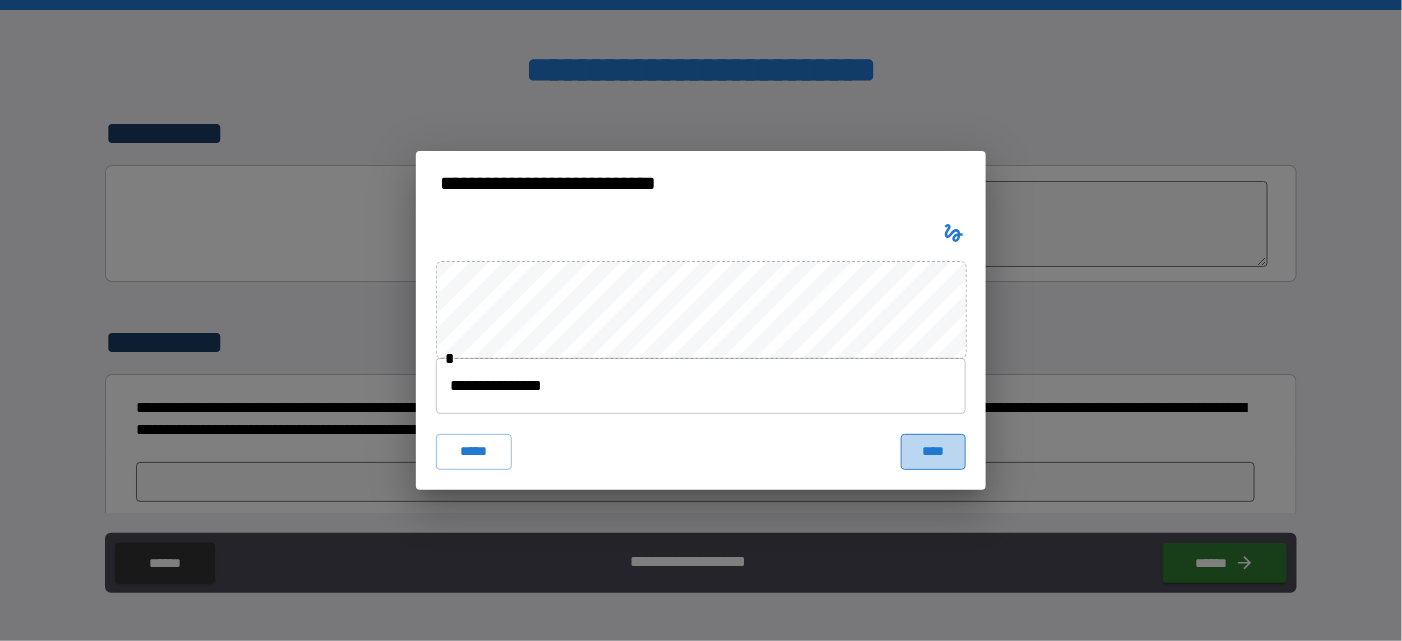 click on "****" at bounding box center (933, 452) 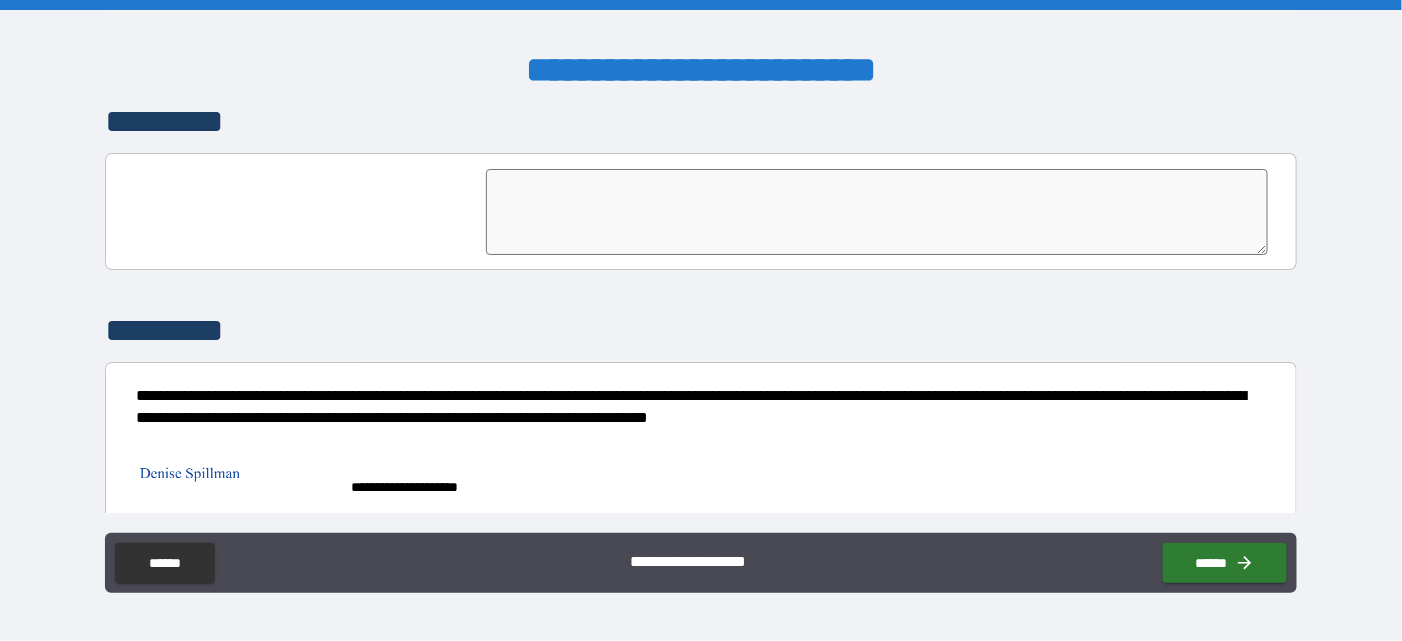 scroll, scrollTop: 4889, scrollLeft: 0, axis: vertical 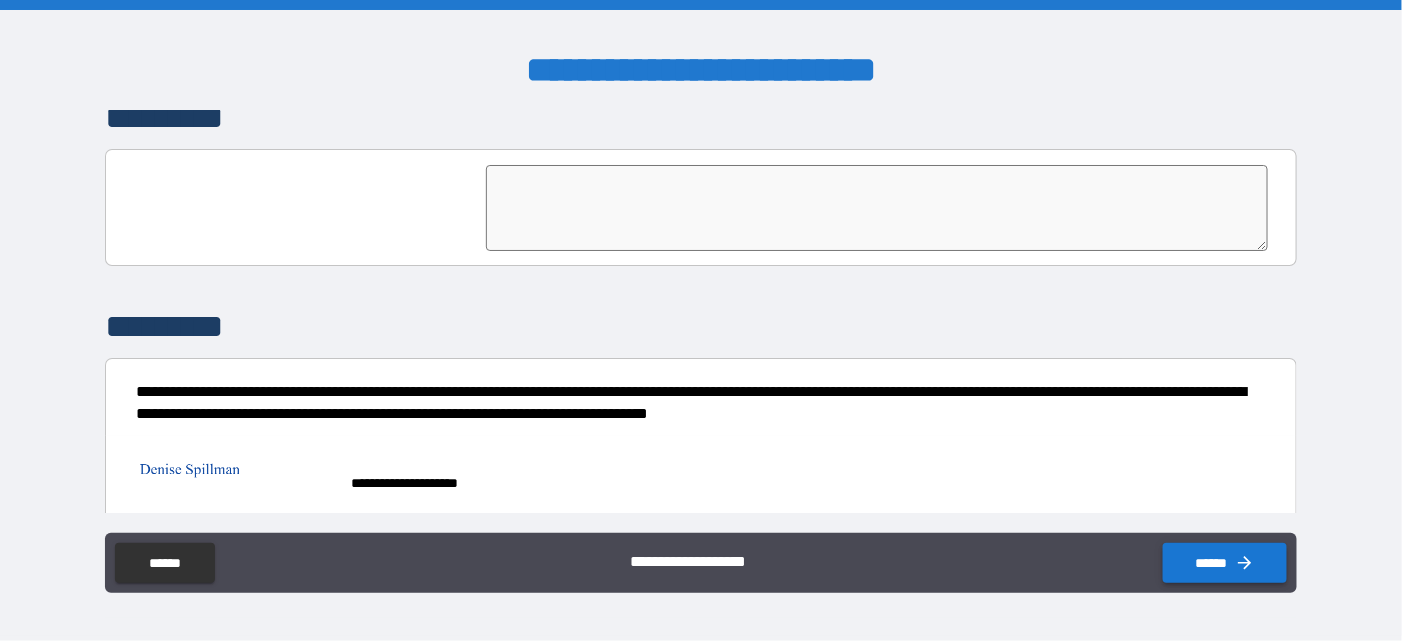 click 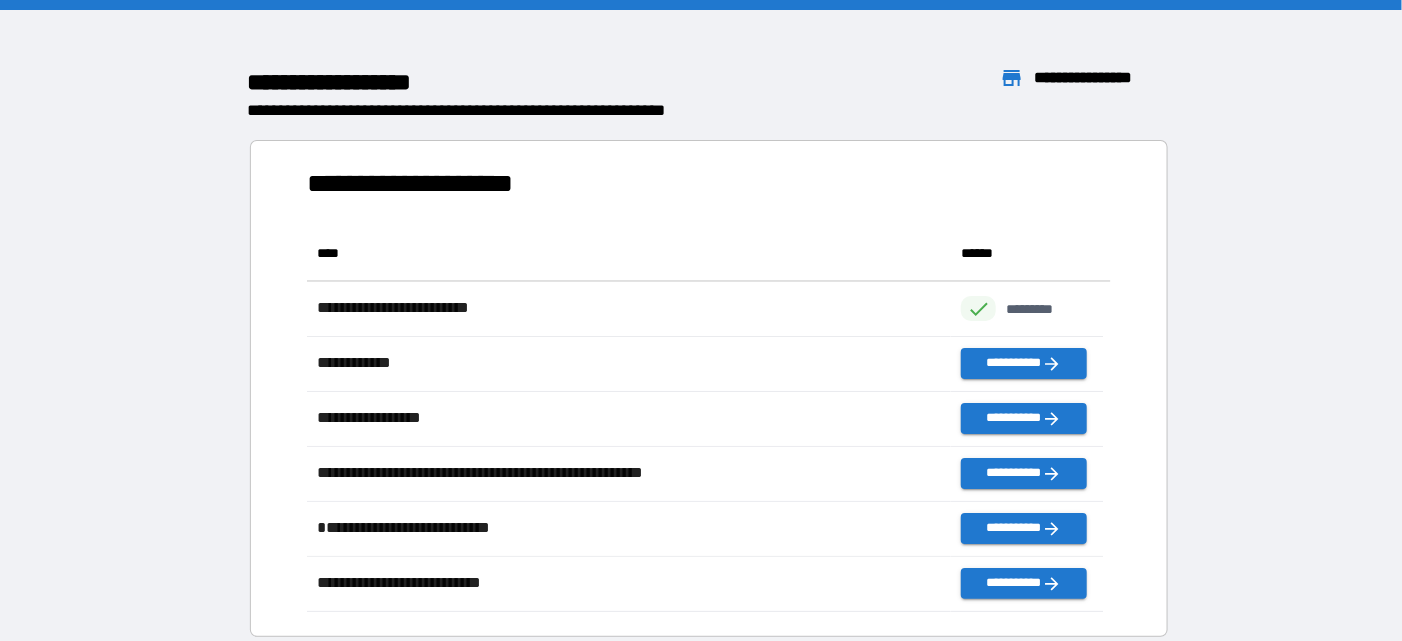 scroll, scrollTop: 371, scrollLeft: 781, axis: both 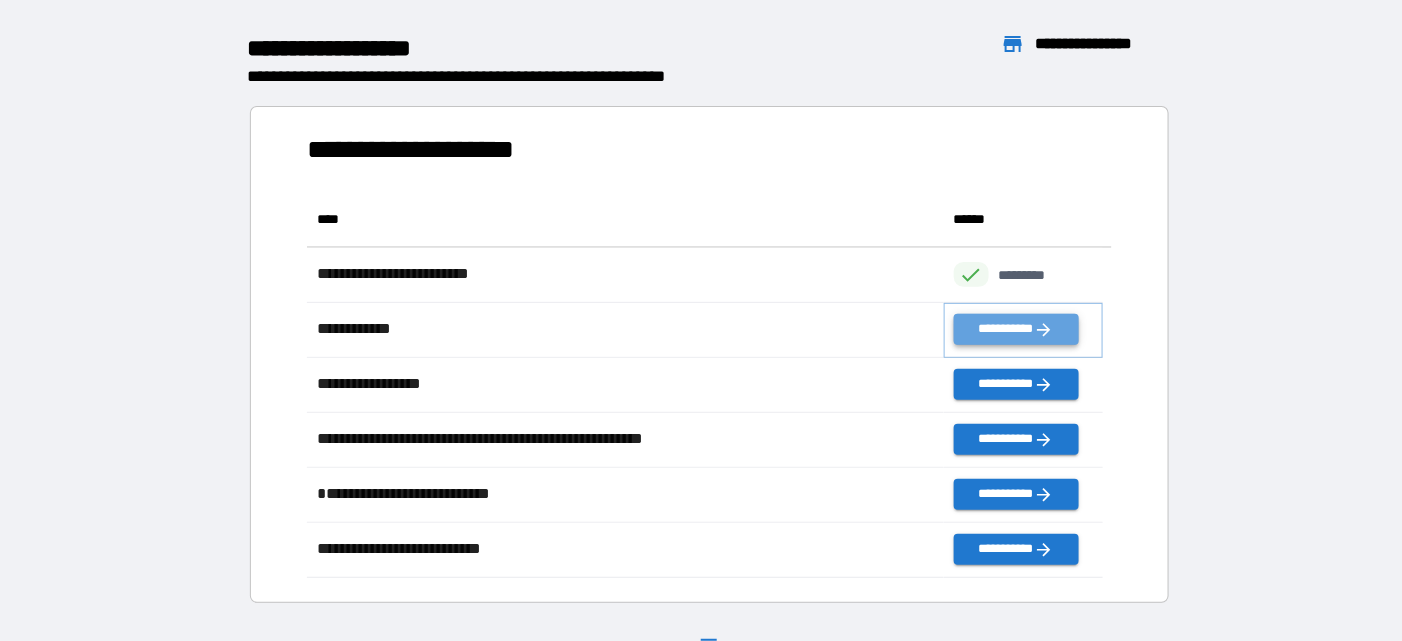 click on "**********" at bounding box center [1016, 329] 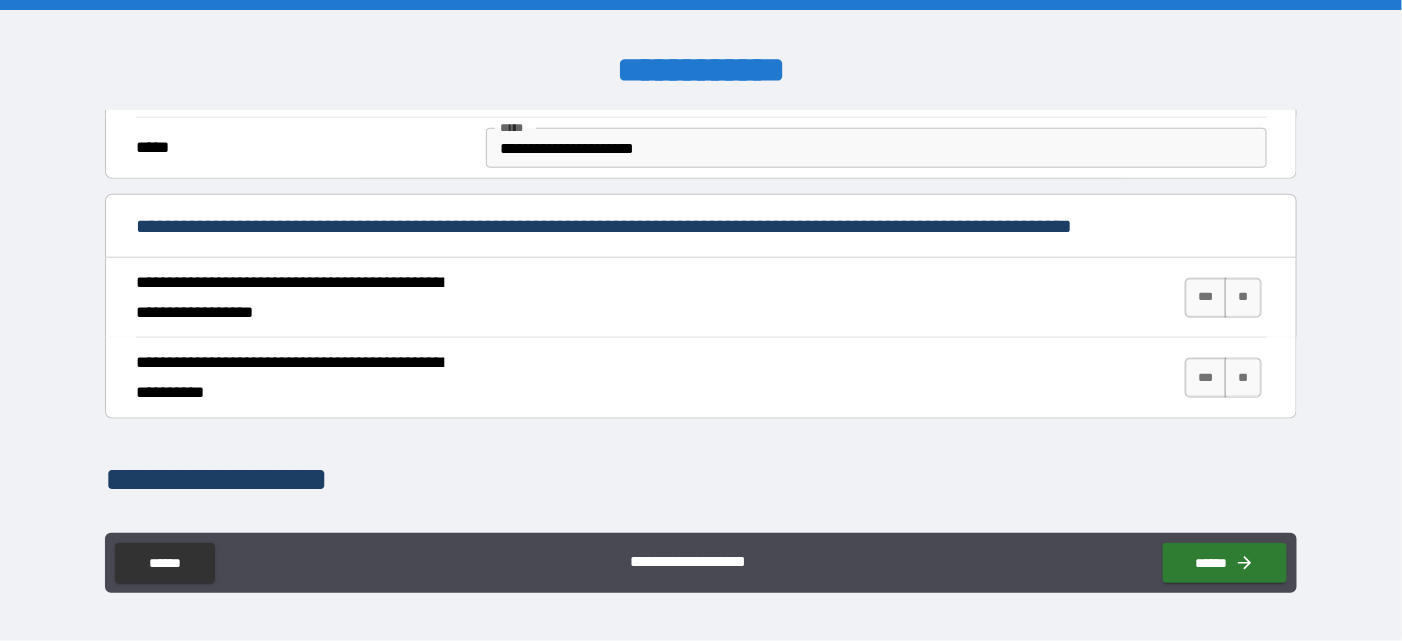 scroll, scrollTop: 700, scrollLeft: 0, axis: vertical 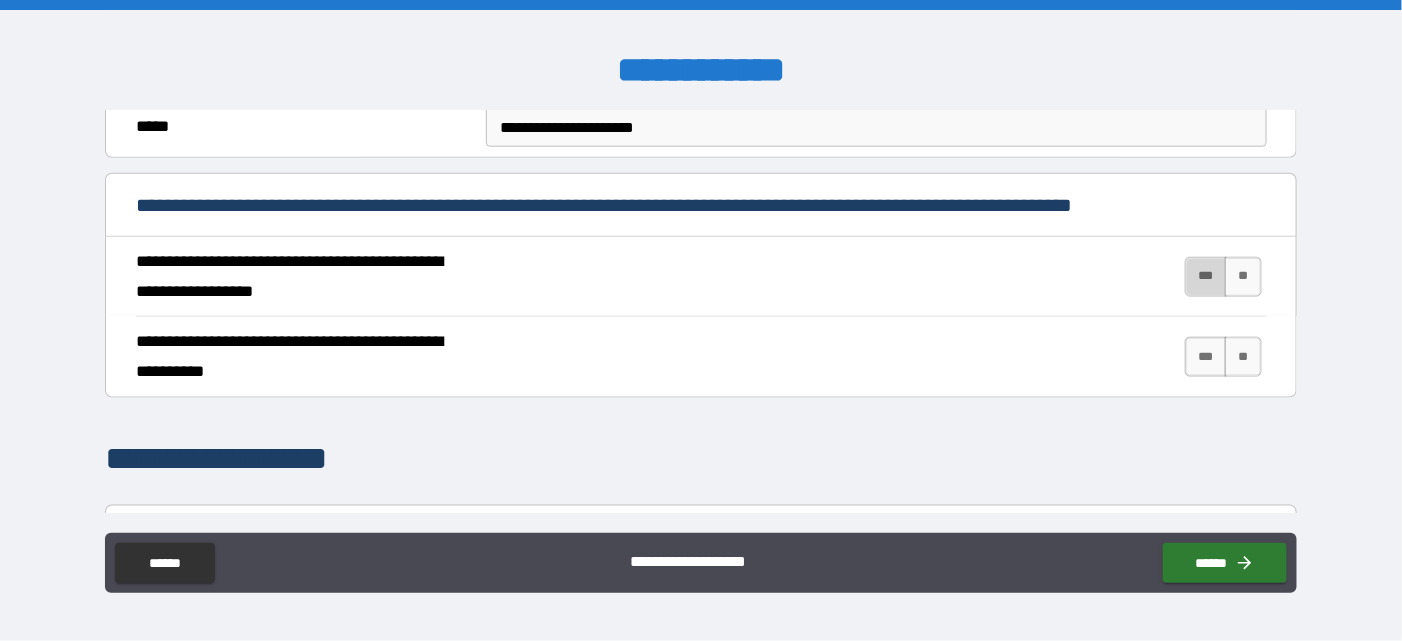 click on "***" at bounding box center [1206, 277] 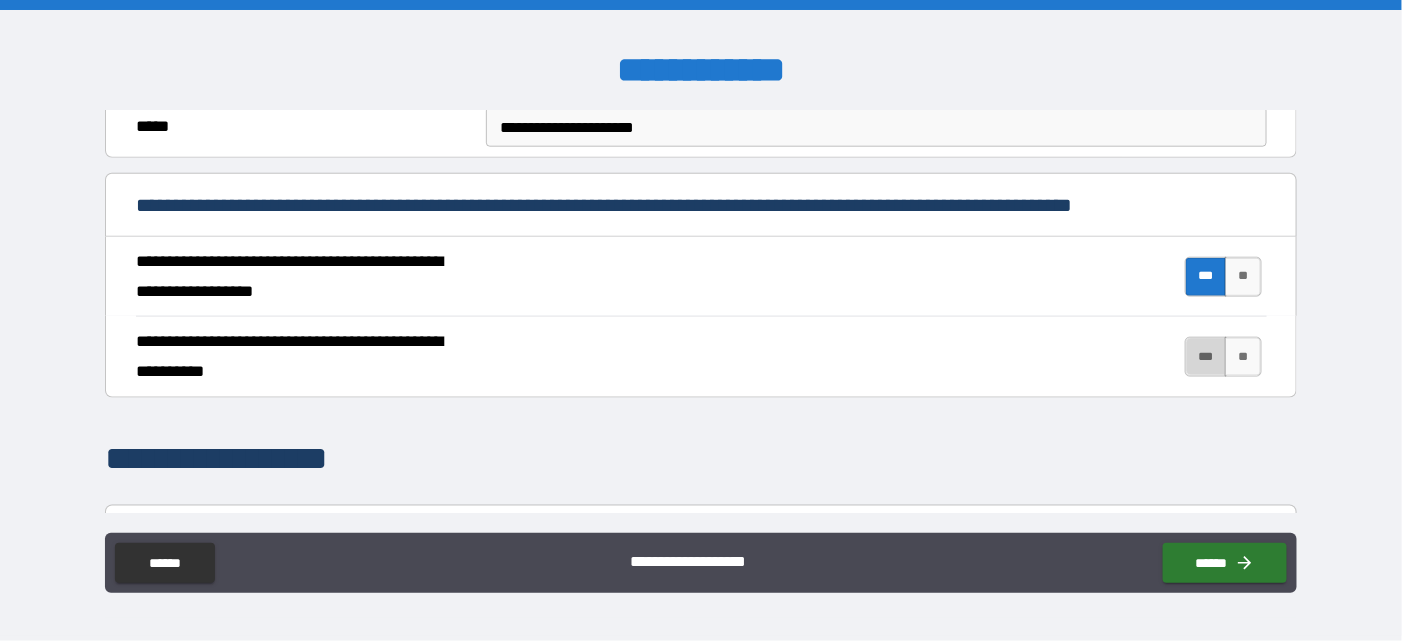 click on "***" at bounding box center (1206, 357) 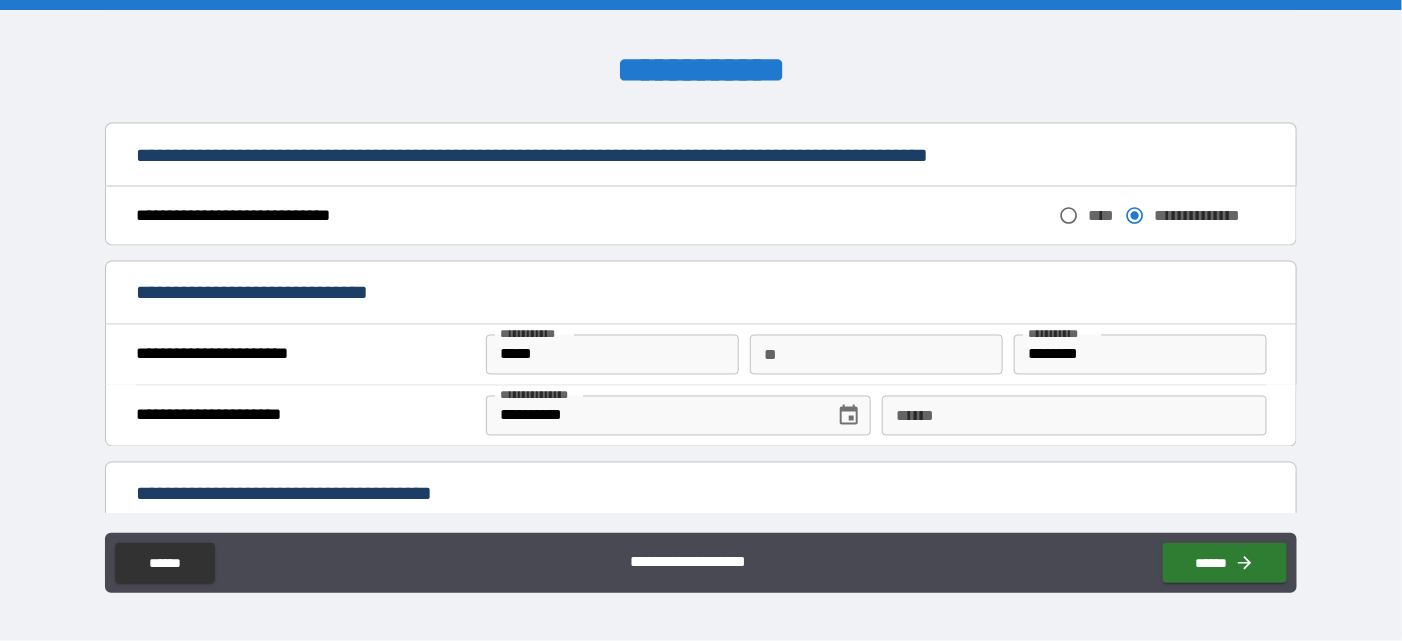 scroll, scrollTop: 1100, scrollLeft: 0, axis: vertical 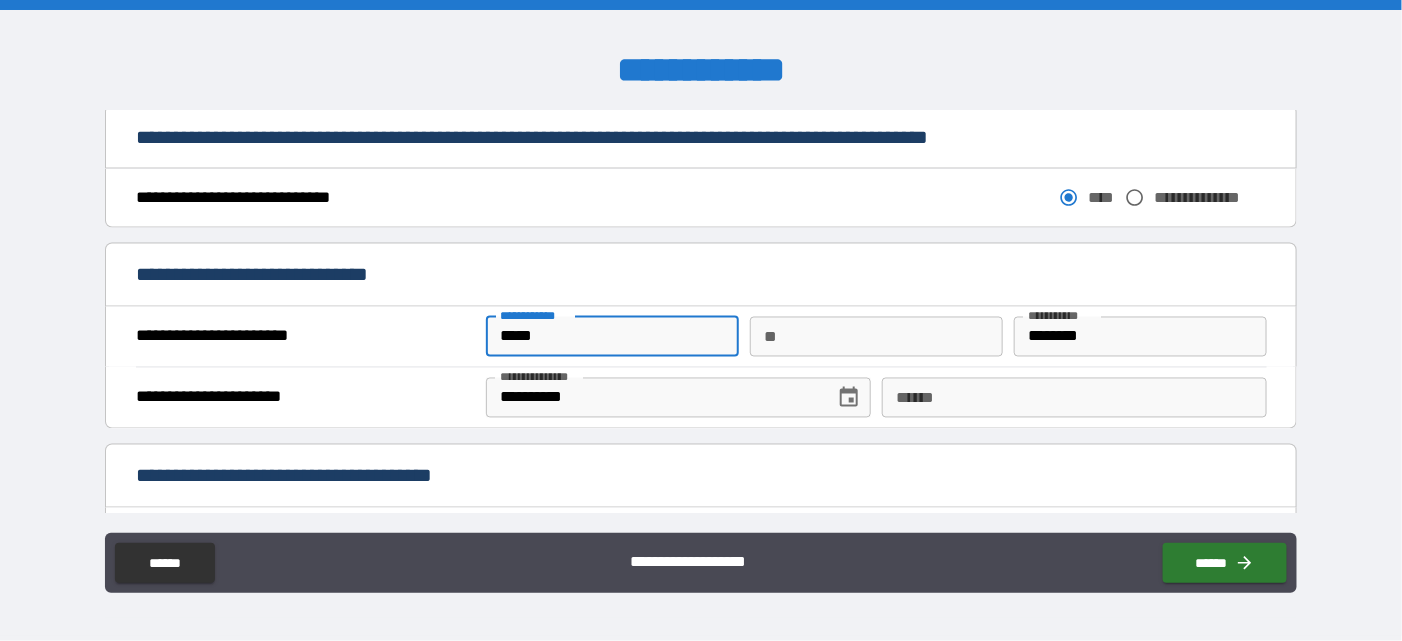 drag, startPoint x: 580, startPoint y: 328, endPoint x: 434, endPoint y: 350, distance: 147.64822 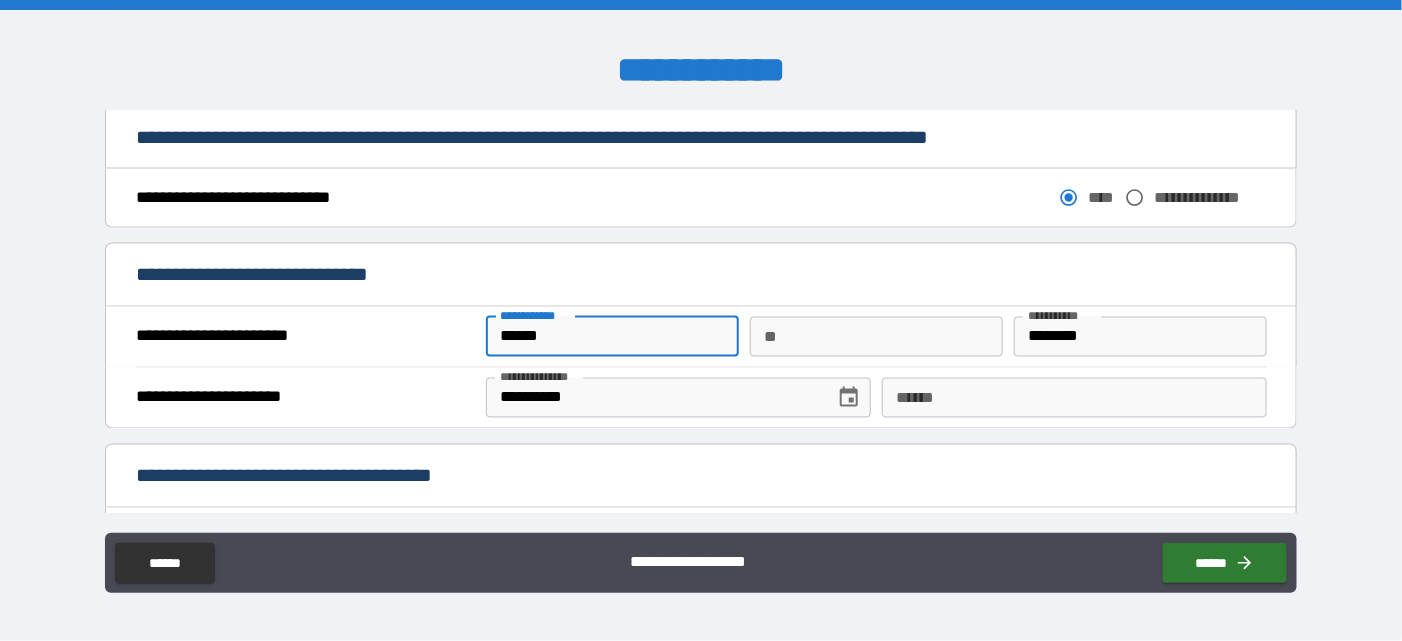 type on "******" 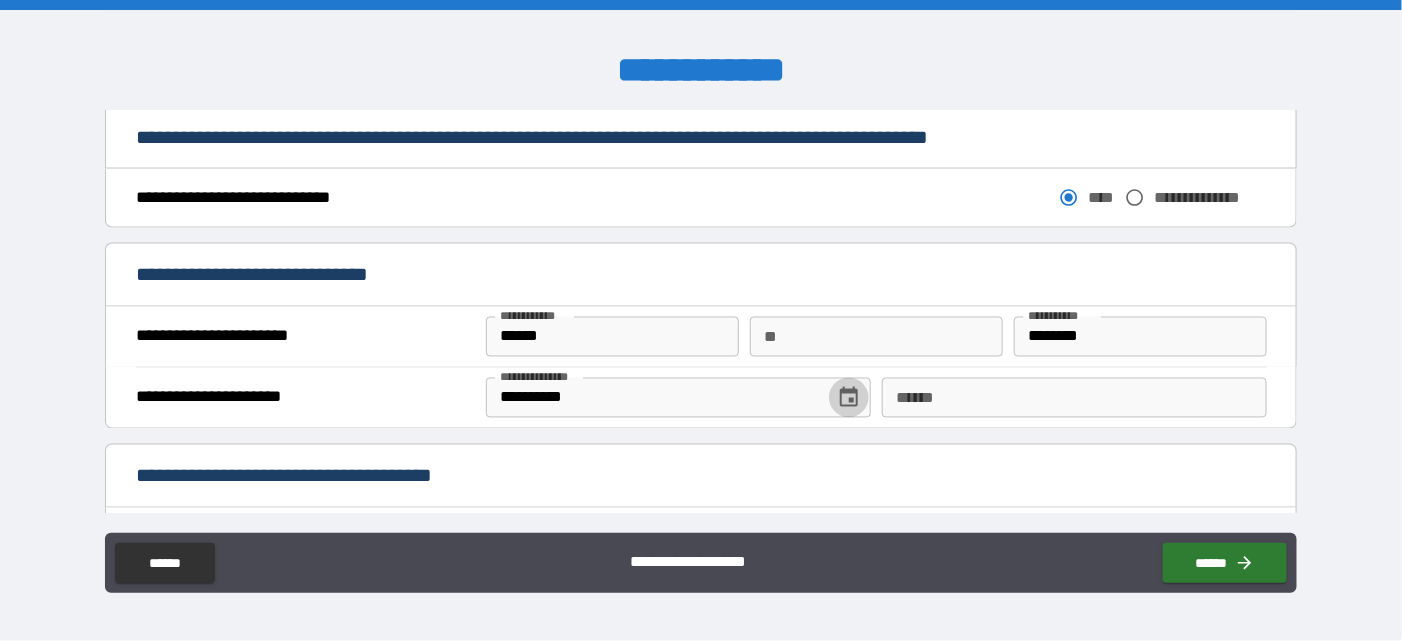 click 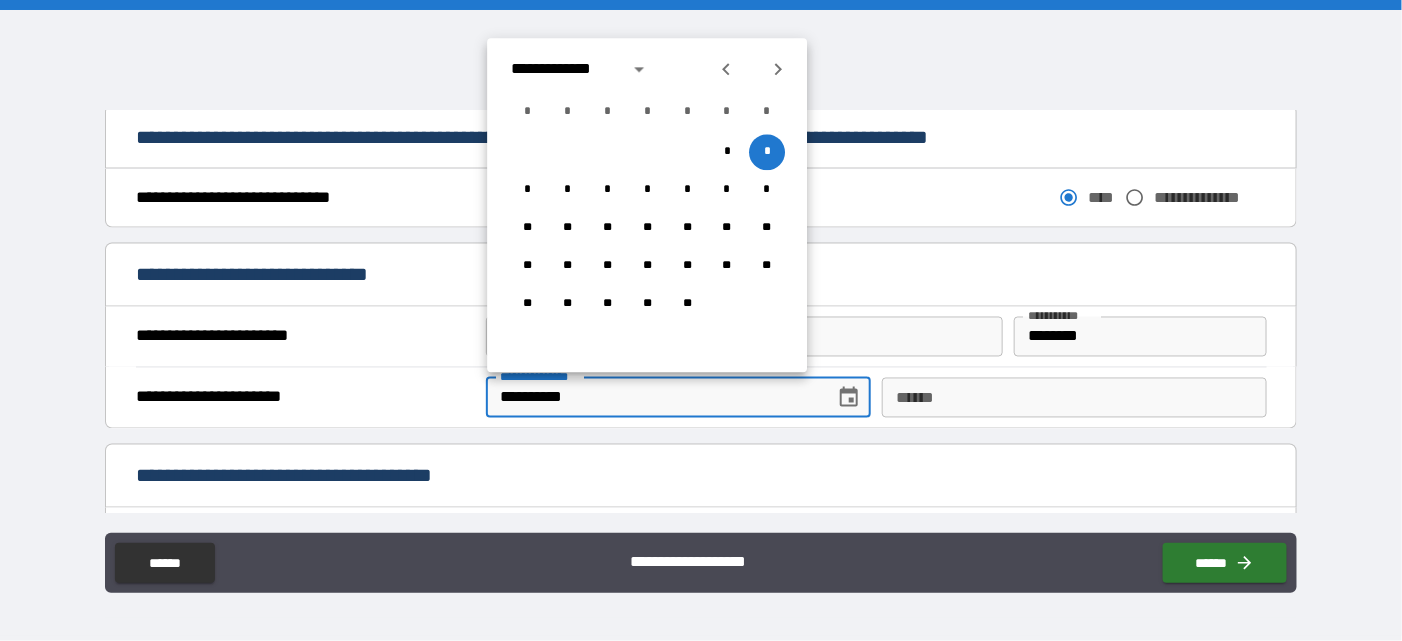 click on "**********" at bounding box center [653, 398] 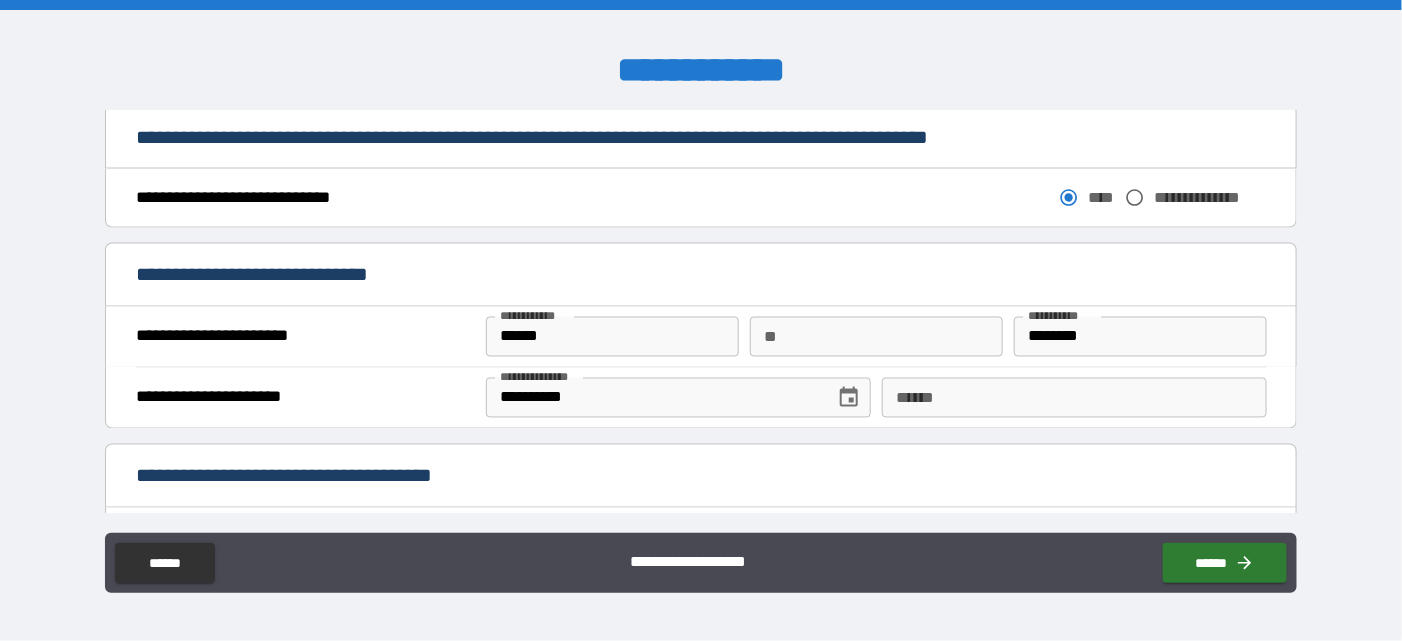 type 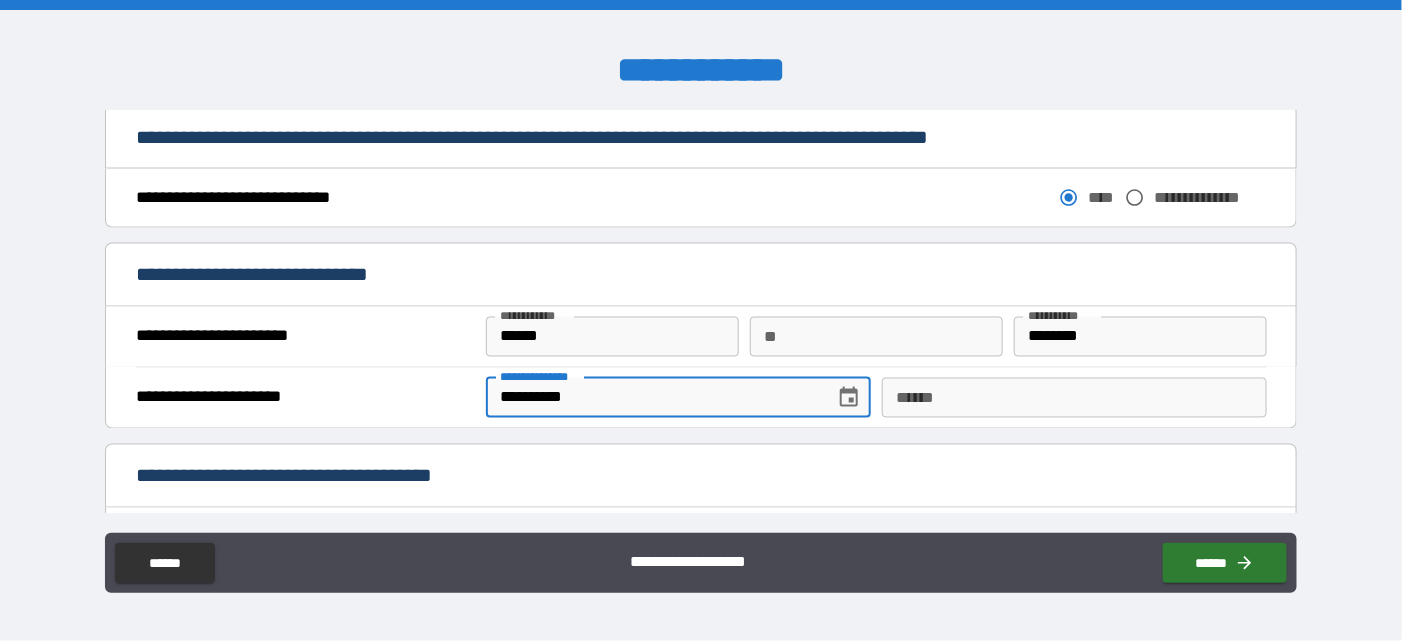 drag, startPoint x: 696, startPoint y: 403, endPoint x: 354, endPoint y: 425, distance: 342.70688 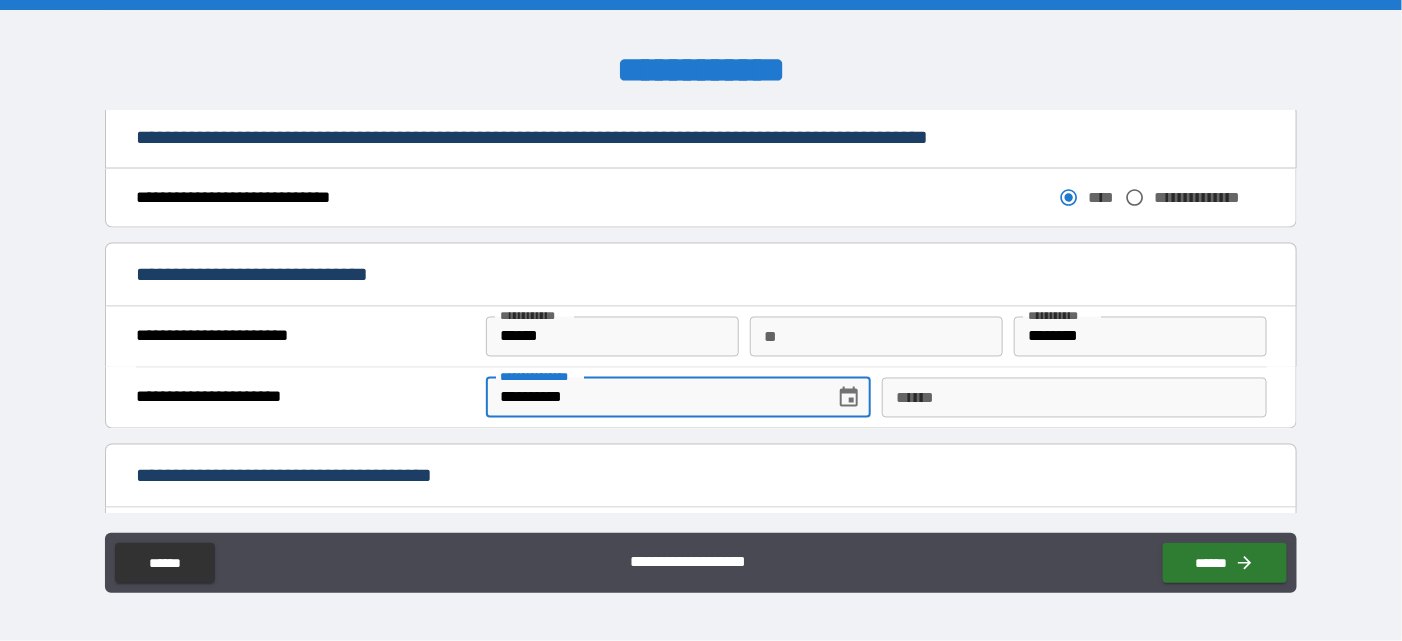 type on "**********" 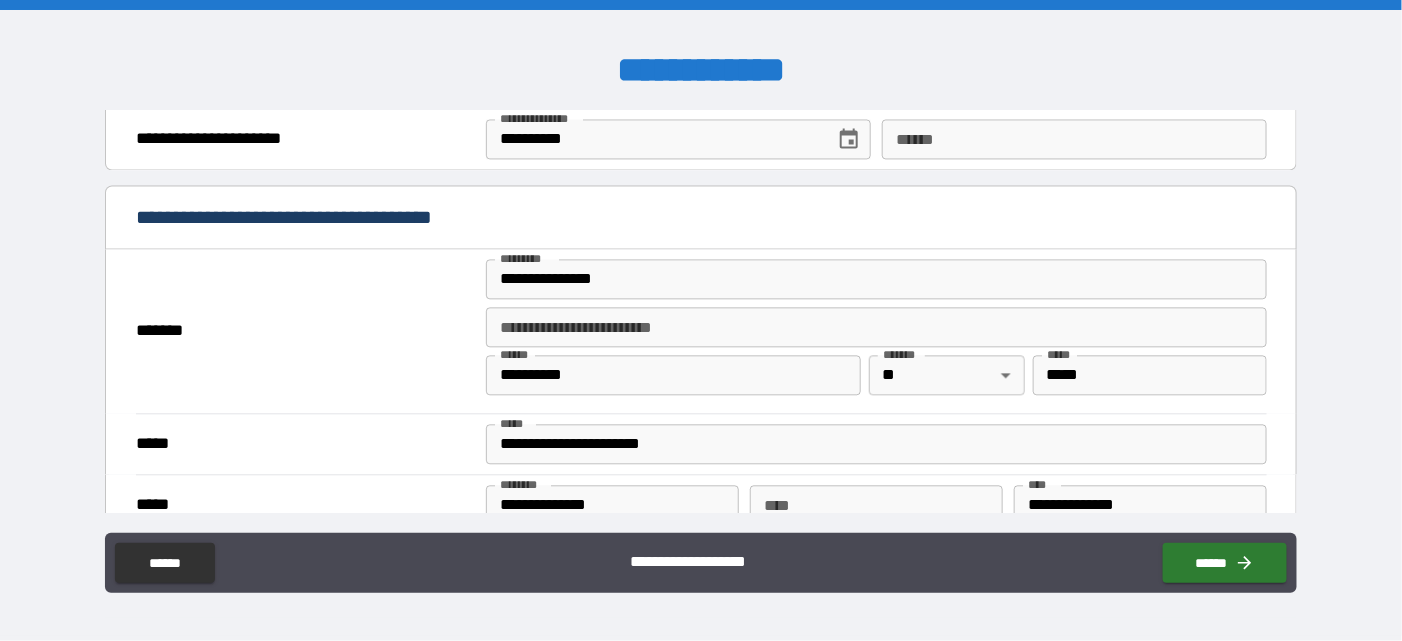 scroll, scrollTop: 1400, scrollLeft: 0, axis: vertical 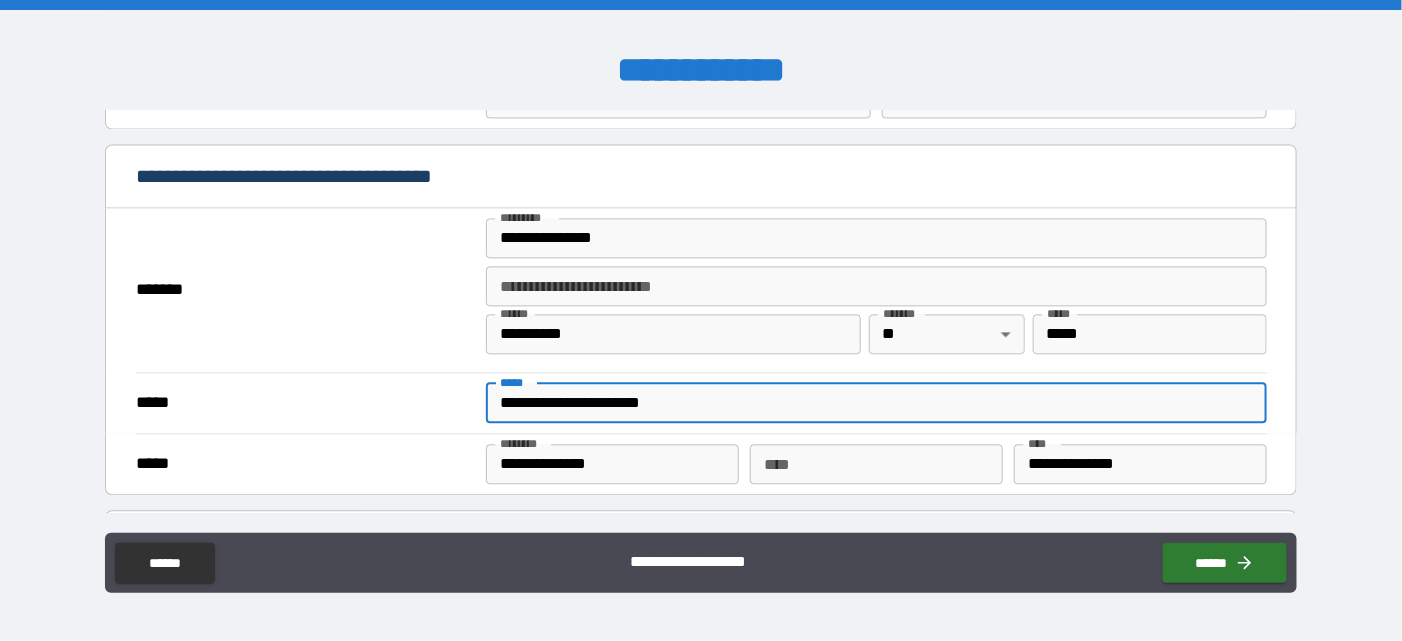 drag, startPoint x: 596, startPoint y: 397, endPoint x: 438, endPoint y: 403, distance: 158.11388 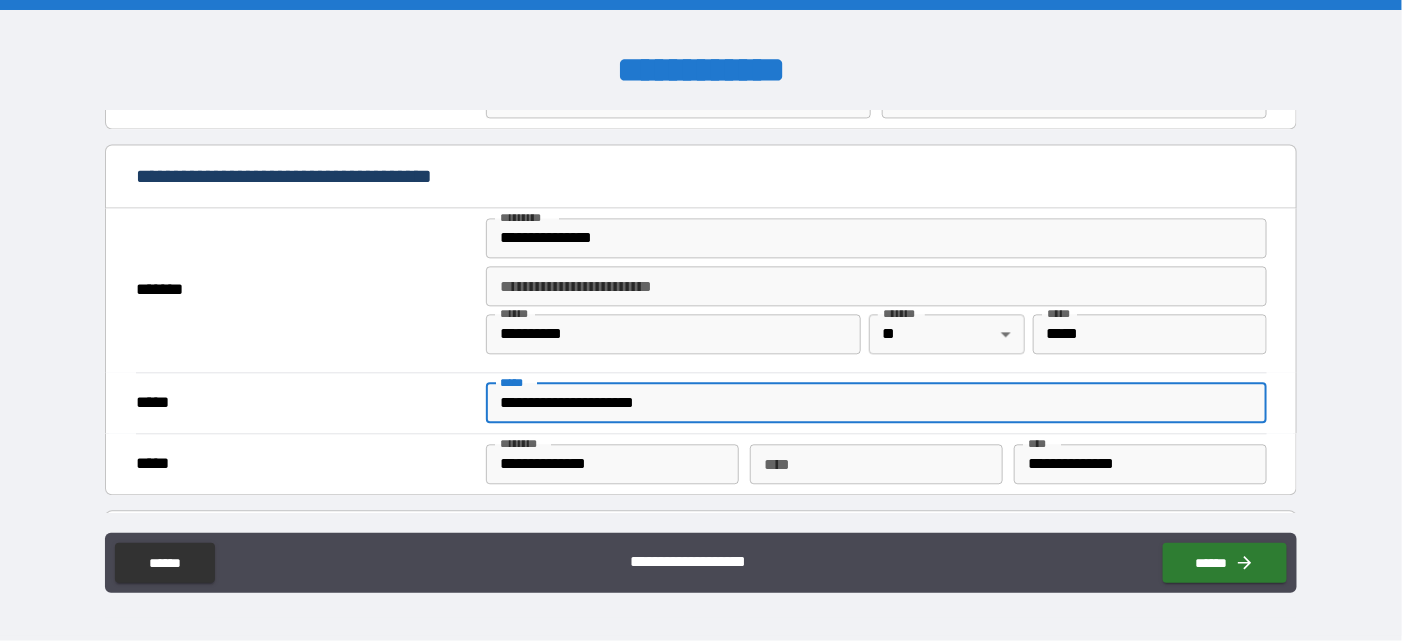 type on "**********" 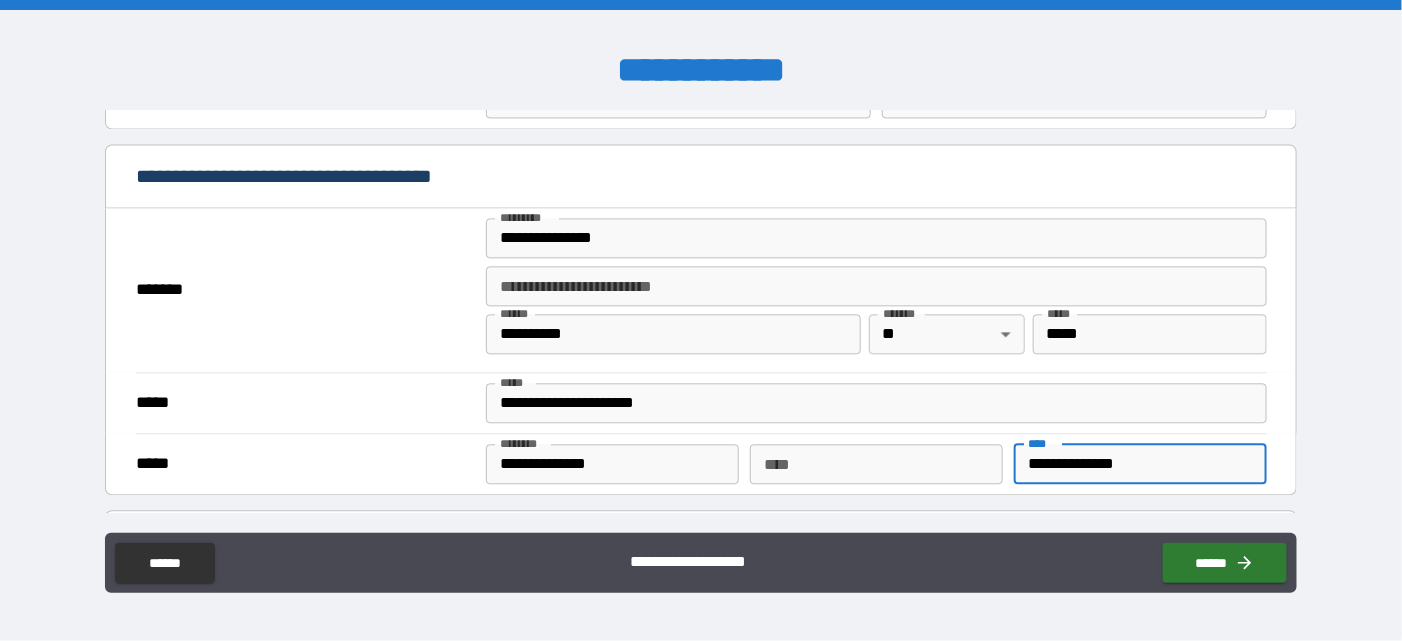 drag, startPoint x: 1138, startPoint y: 453, endPoint x: 960, endPoint y: 459, distance: 178.10109 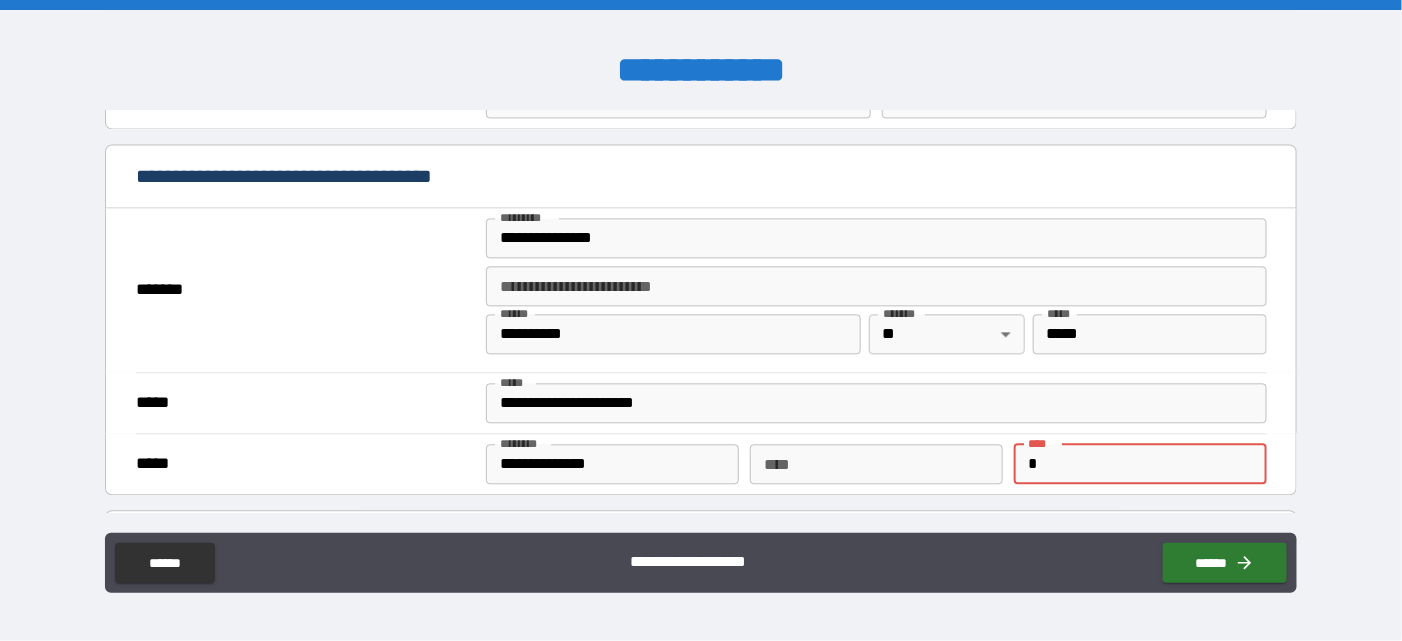 drag, startPoint x: 1051, startPoint y: 469, endPoint x: 924, endPoint y: 466, distance: 127.03543 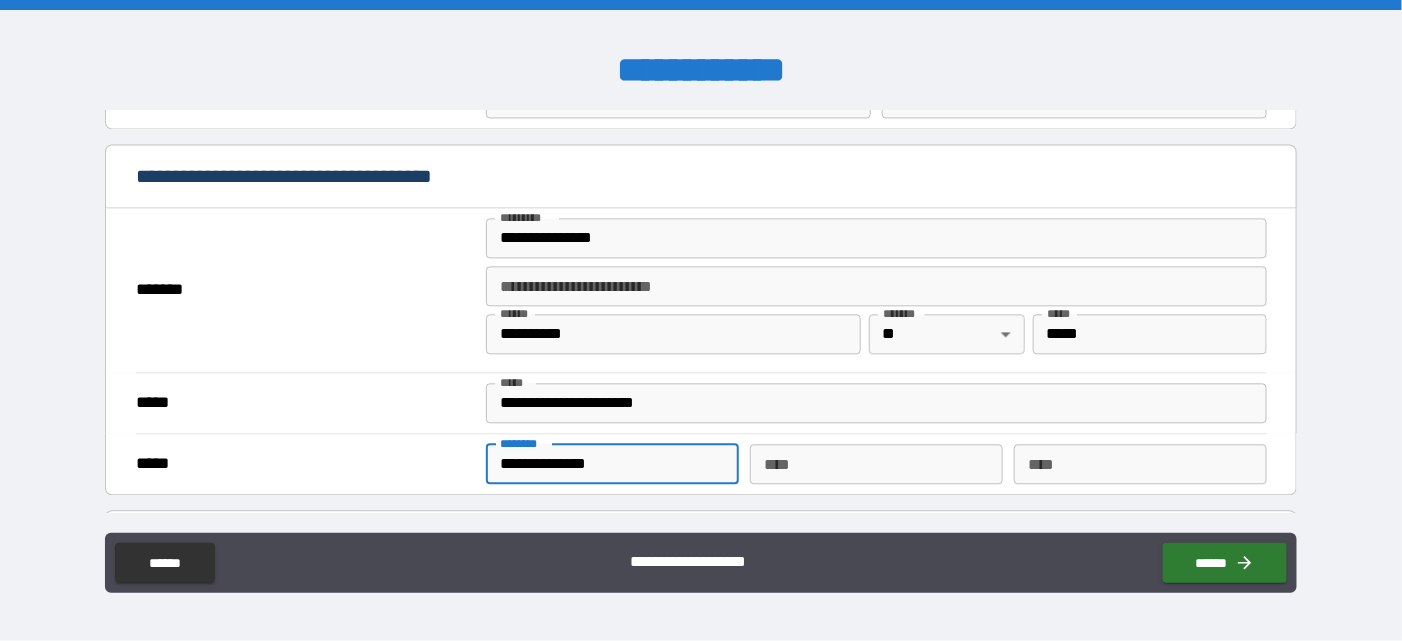 click on "**********" at bounding box center (612, 464) 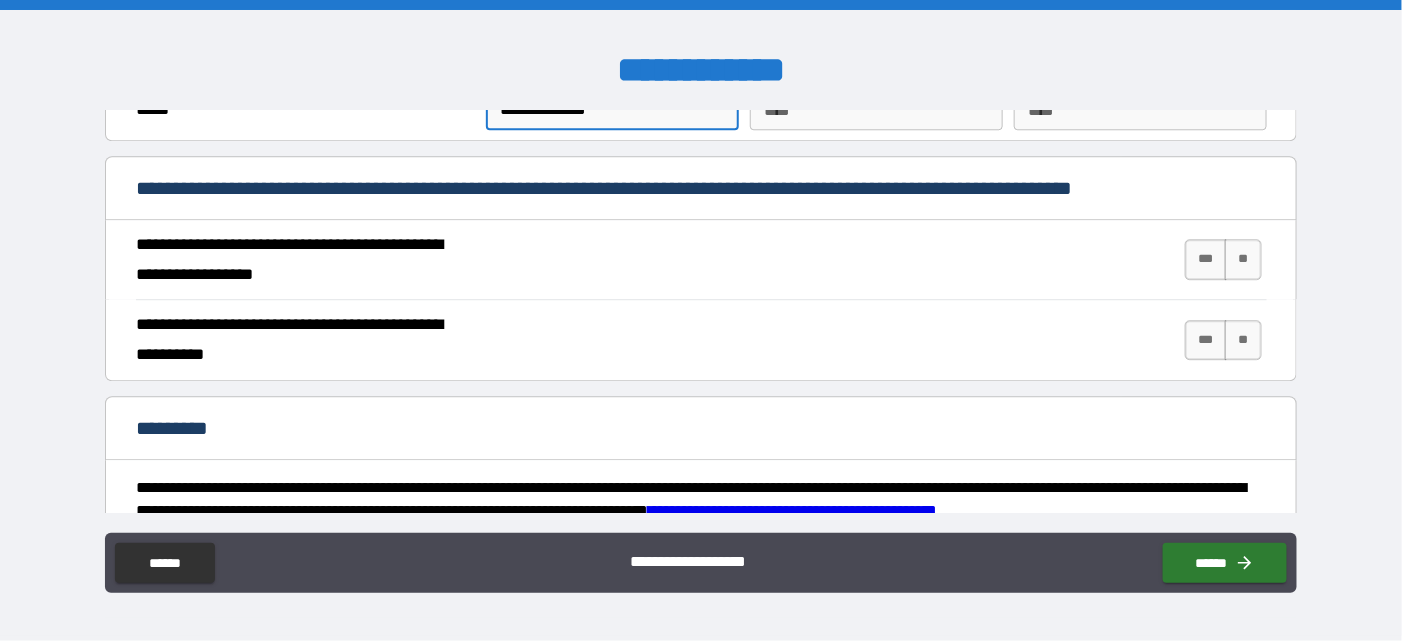 scroll, scrollTop: 1800, scrollLeft: 0, axis: vertical 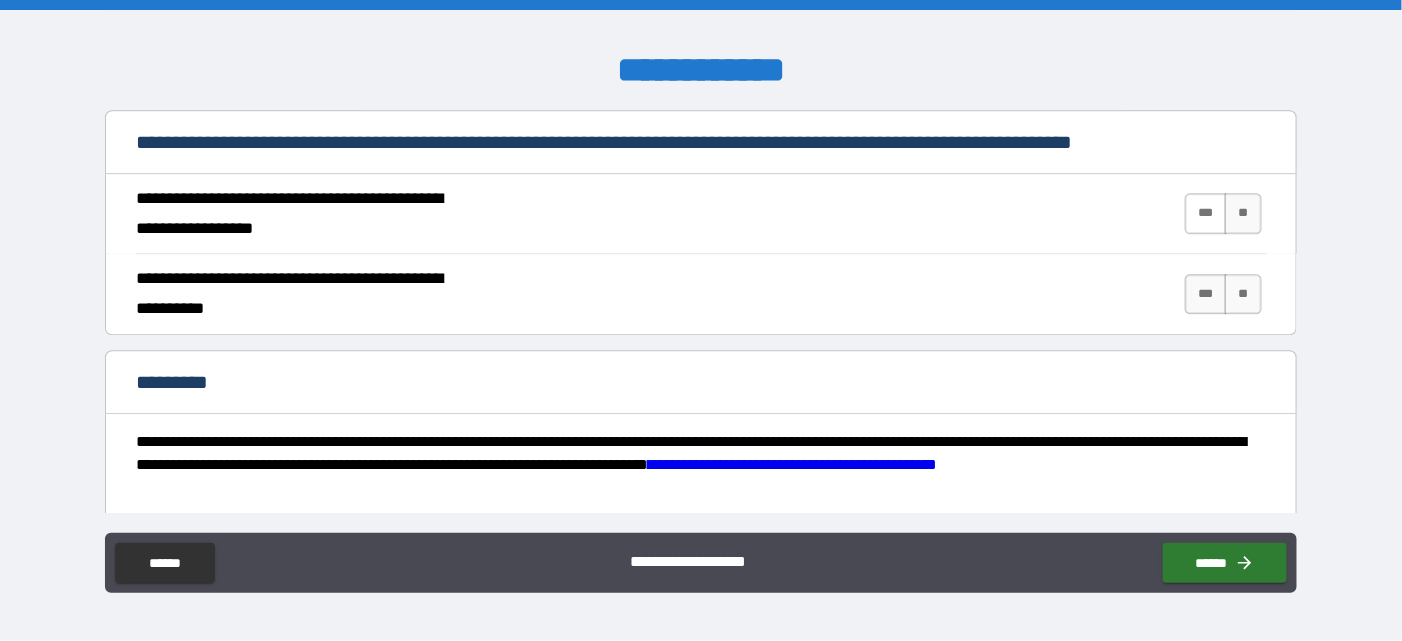 type on "**********" 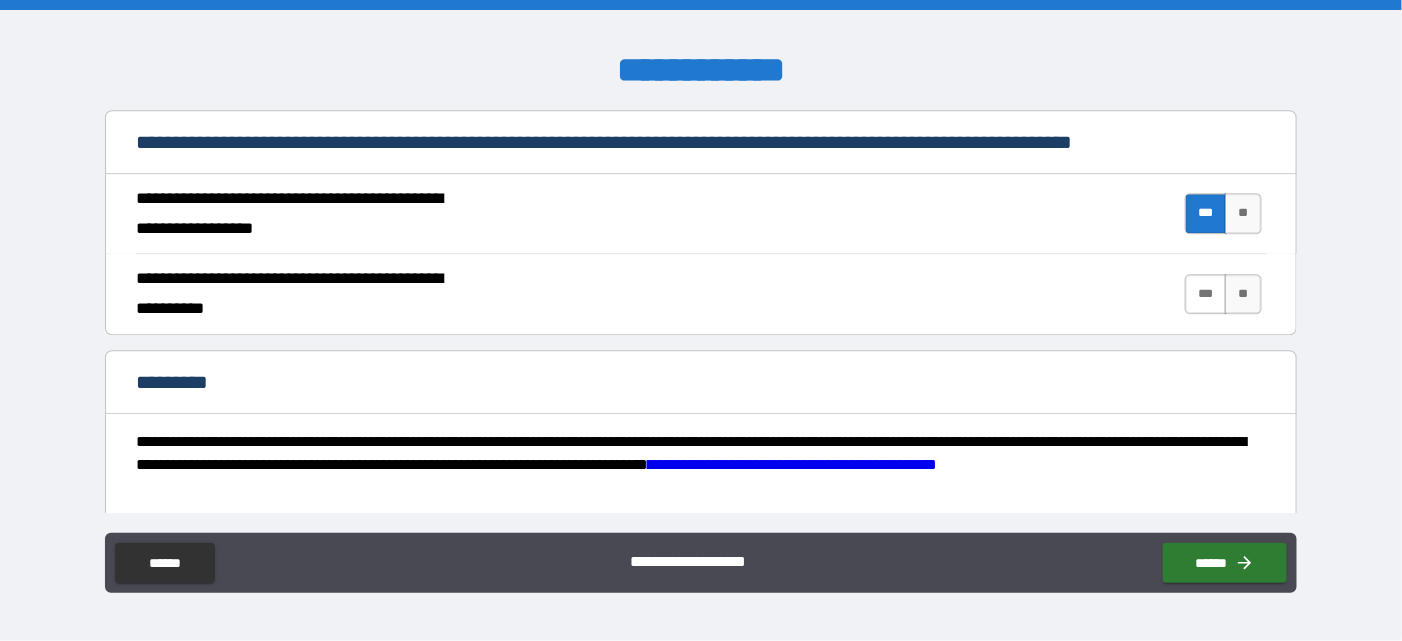 click on "***" at bounding box center [1206, 294] 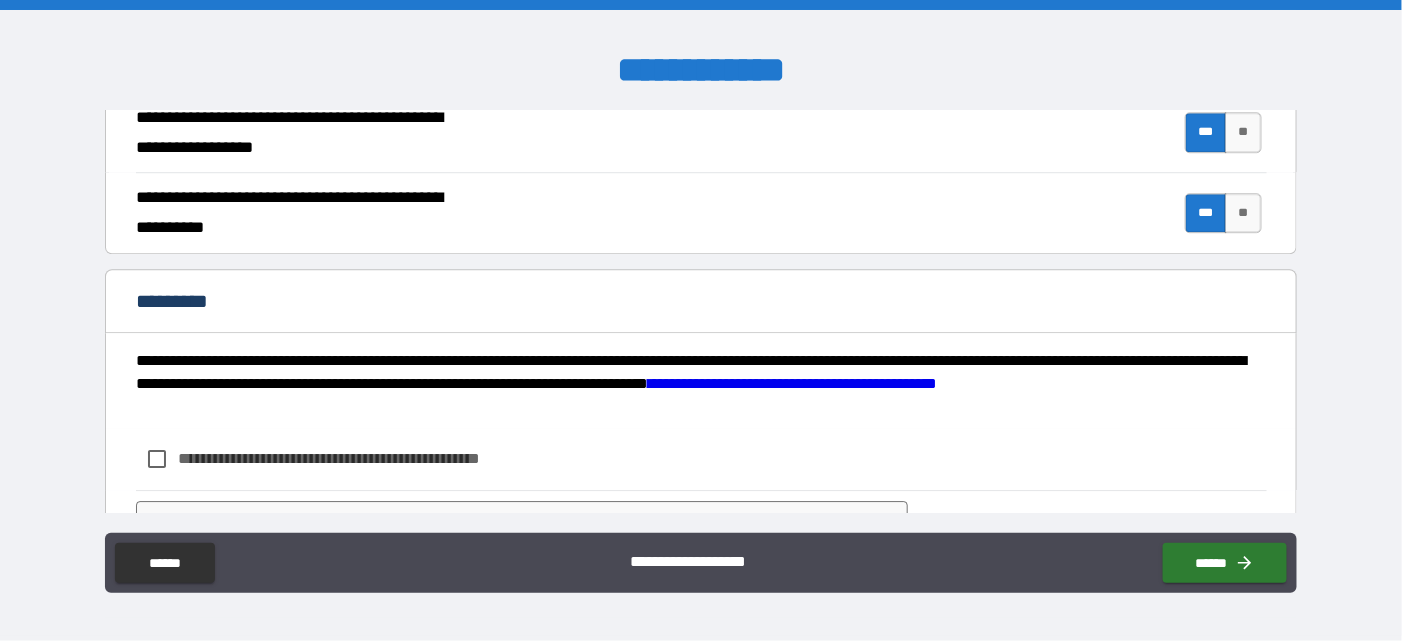 scroll, scrollTop: 1970, scrollLeft: 0, axis: vertical 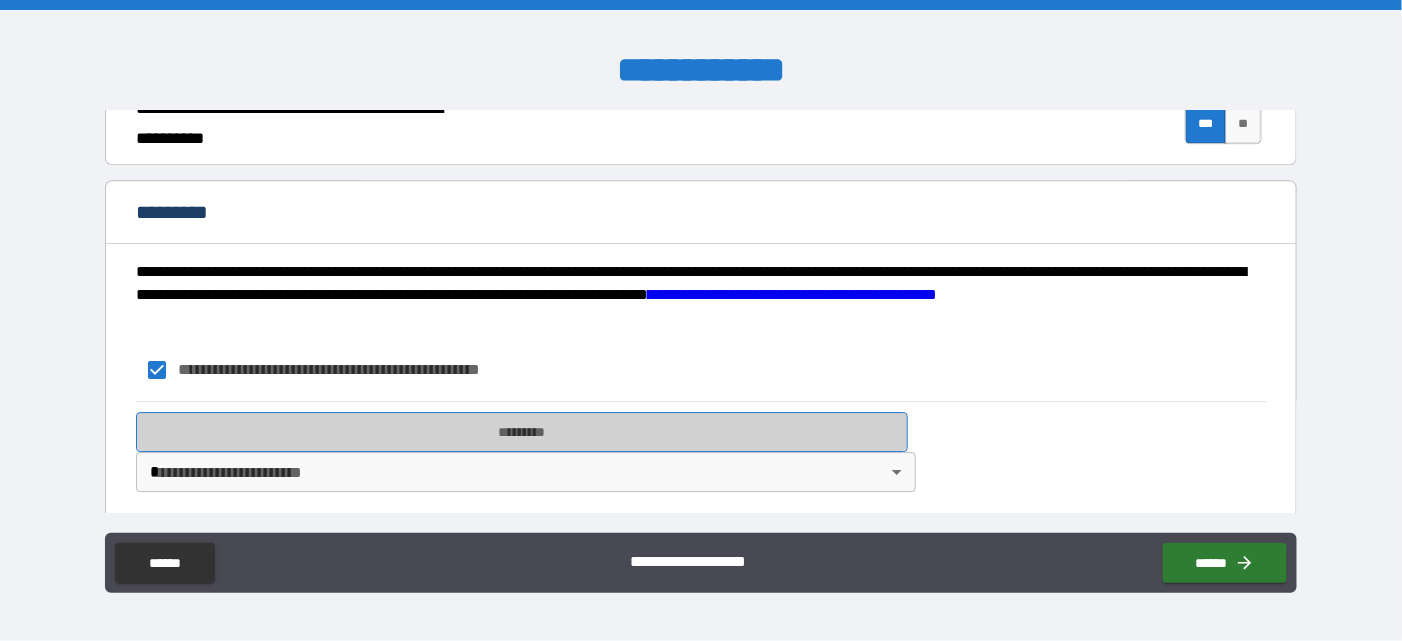 click on "*********" at bounding box center [522, 432] 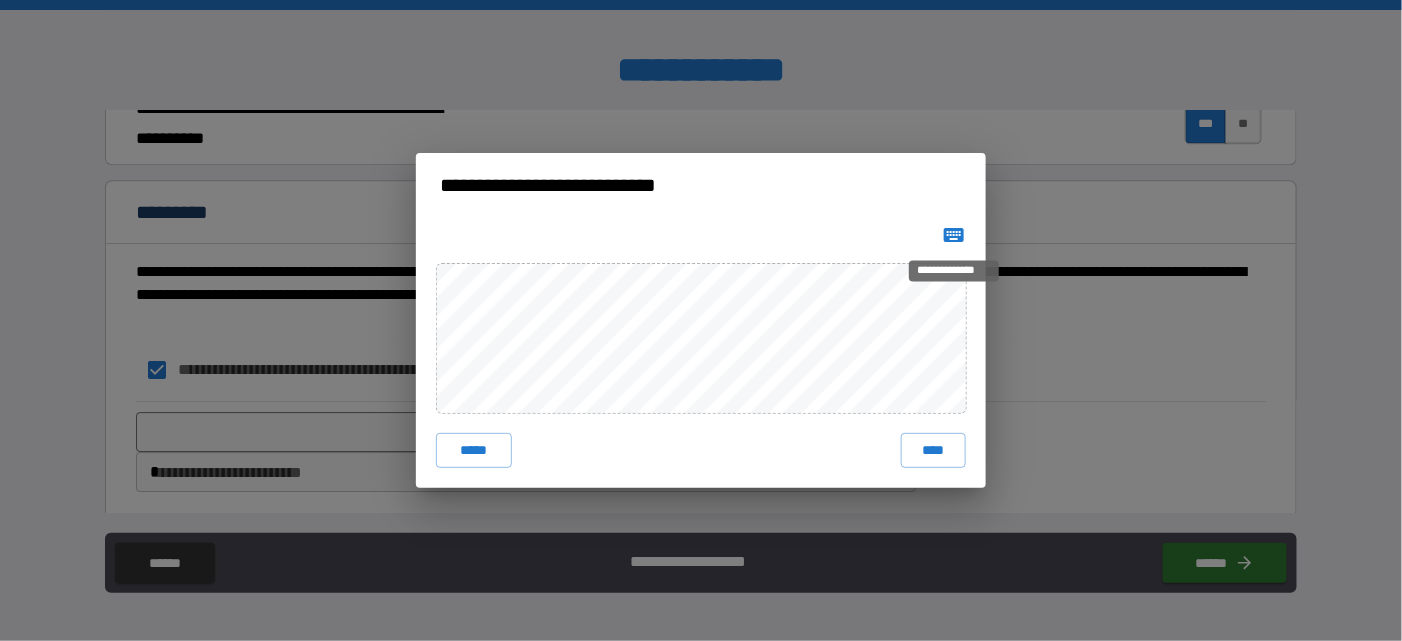 click 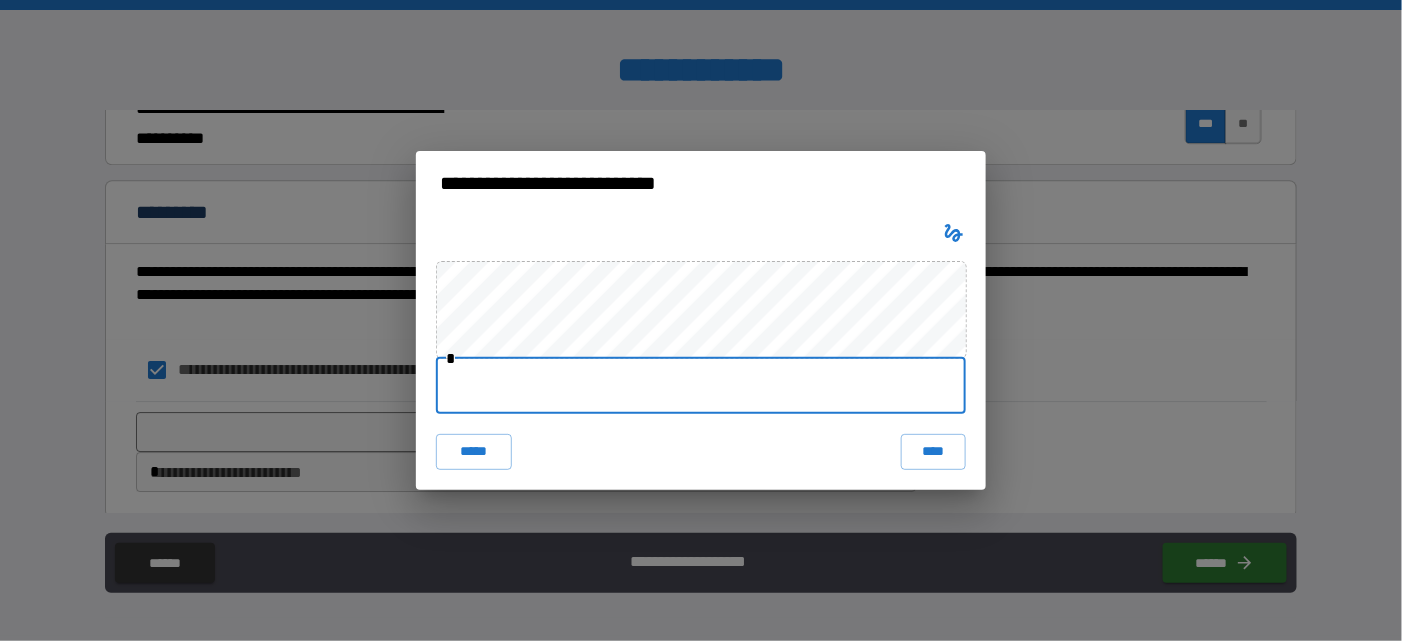 click at bounding box center (701, 386) 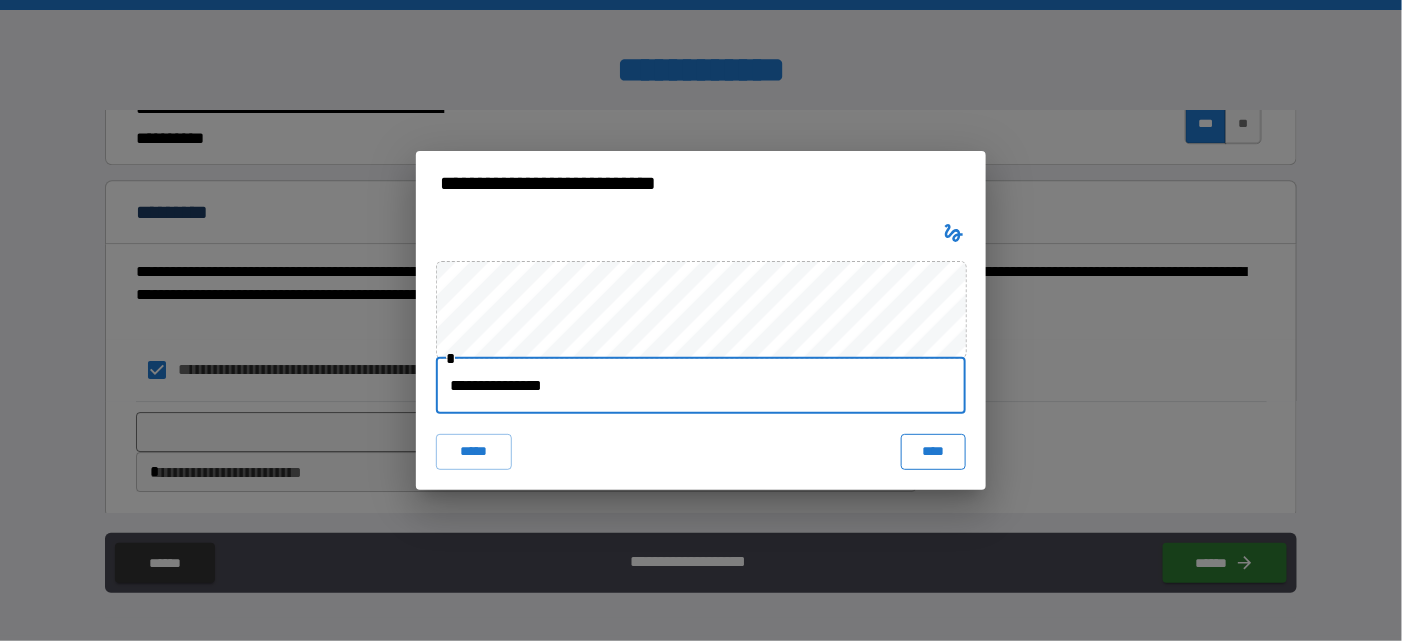 type on "**********" 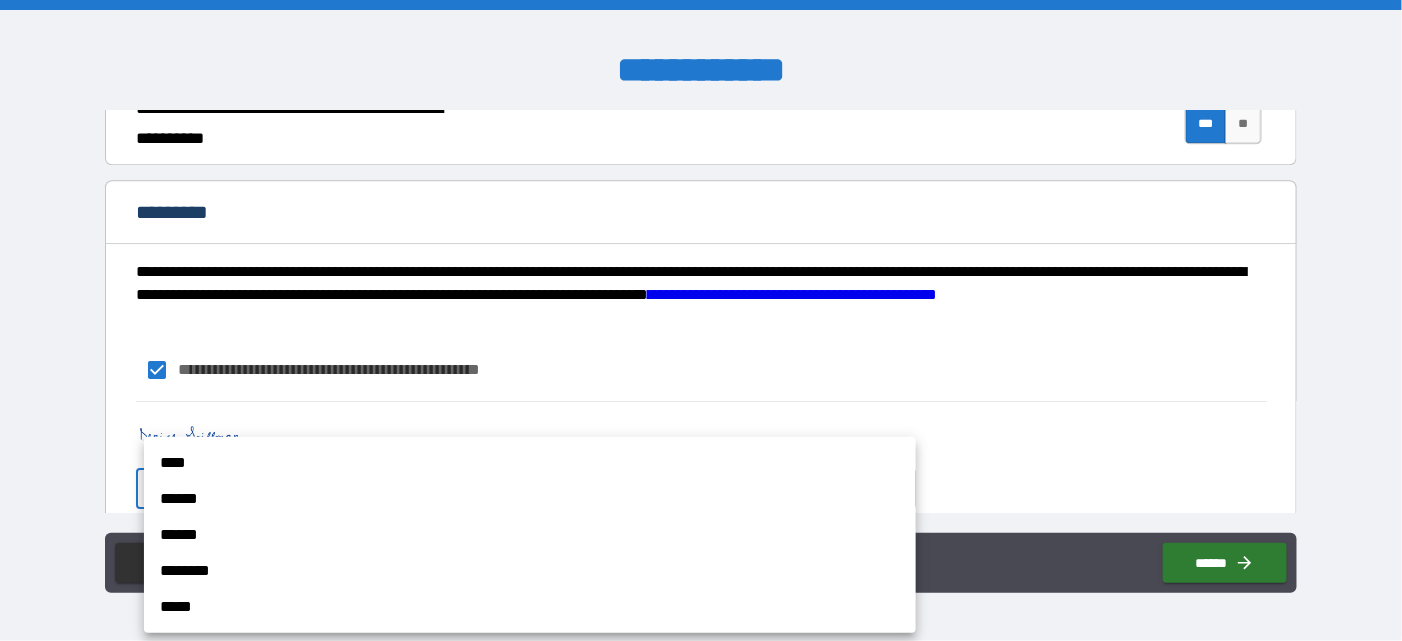 click on "**********" at bounding box center [701, 320] 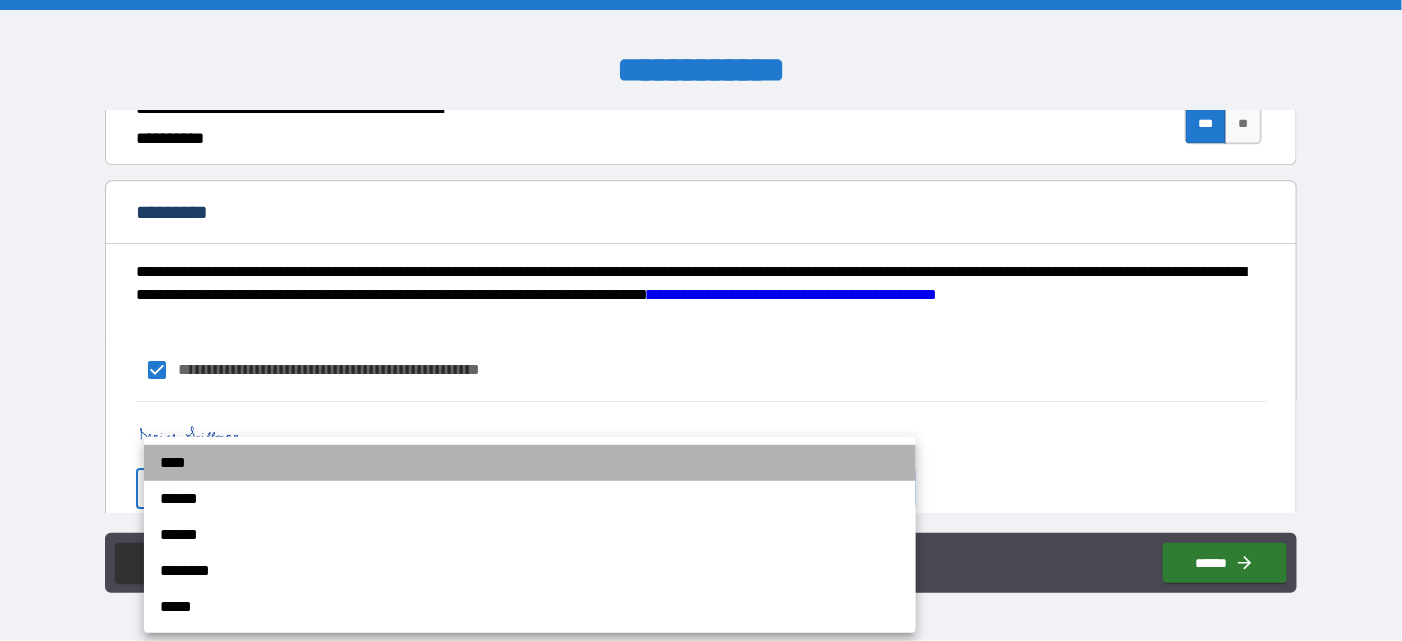 click on "****" at bounding box center [530, 463] 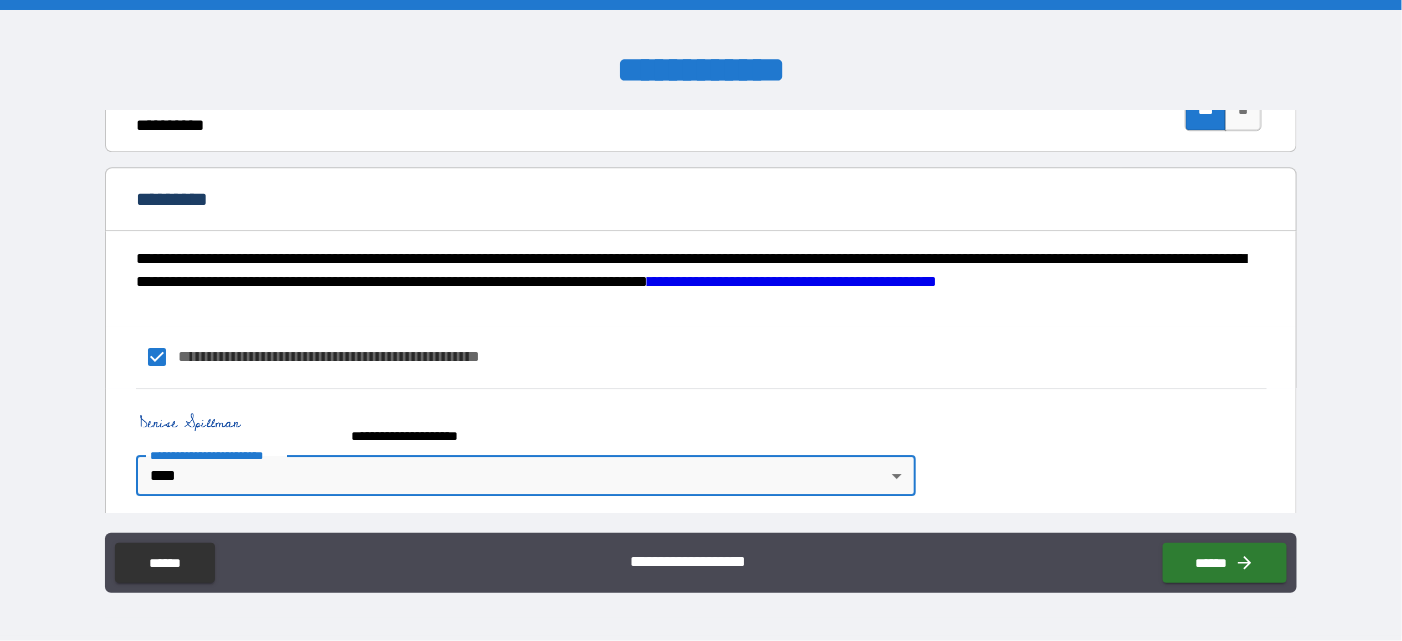 scroll, scrollTop: 1986, scrollLeft: 0, axis: vertical 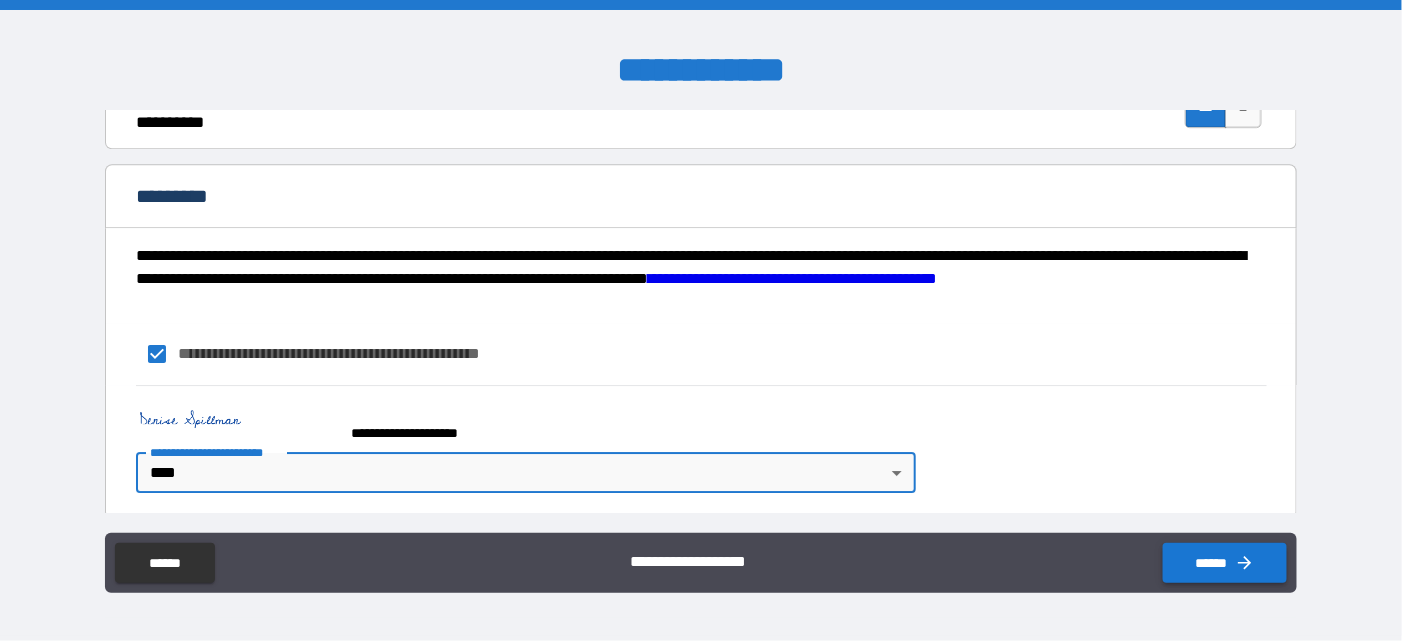 click on "******" at bounding box center [1225, 563] 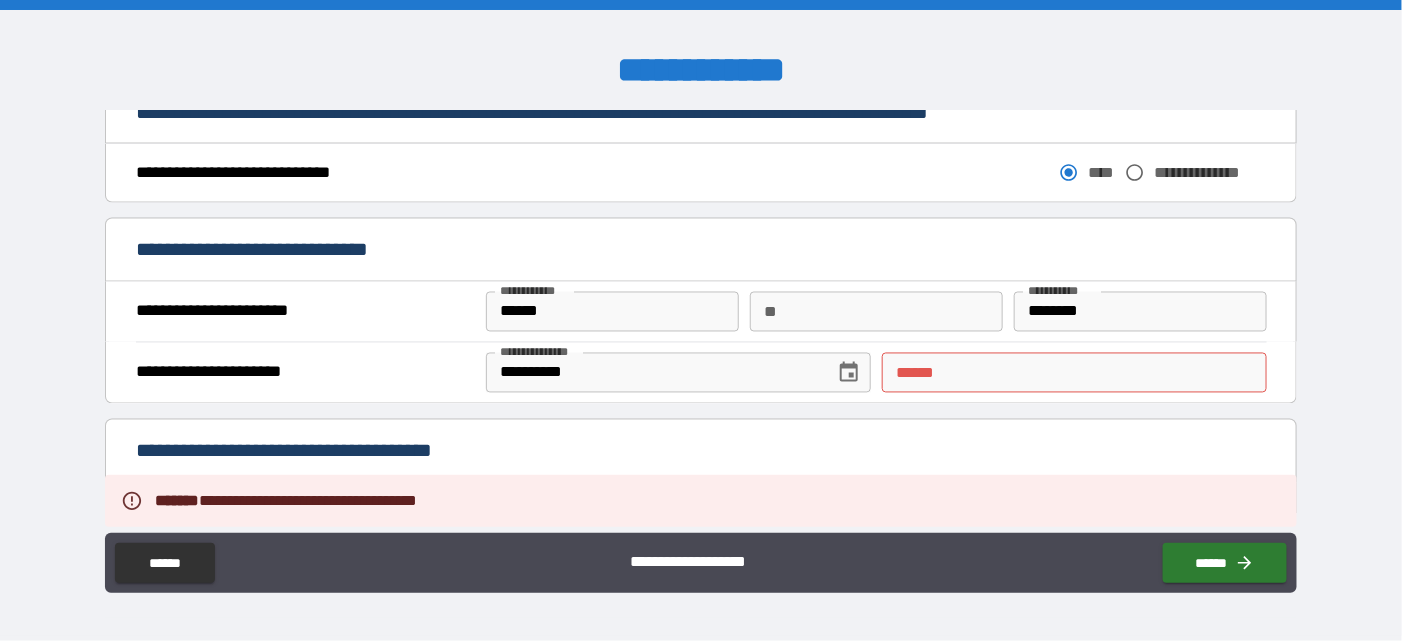 scroll, scrollTop: 1086, scrollLeft: 0, axis: vertical 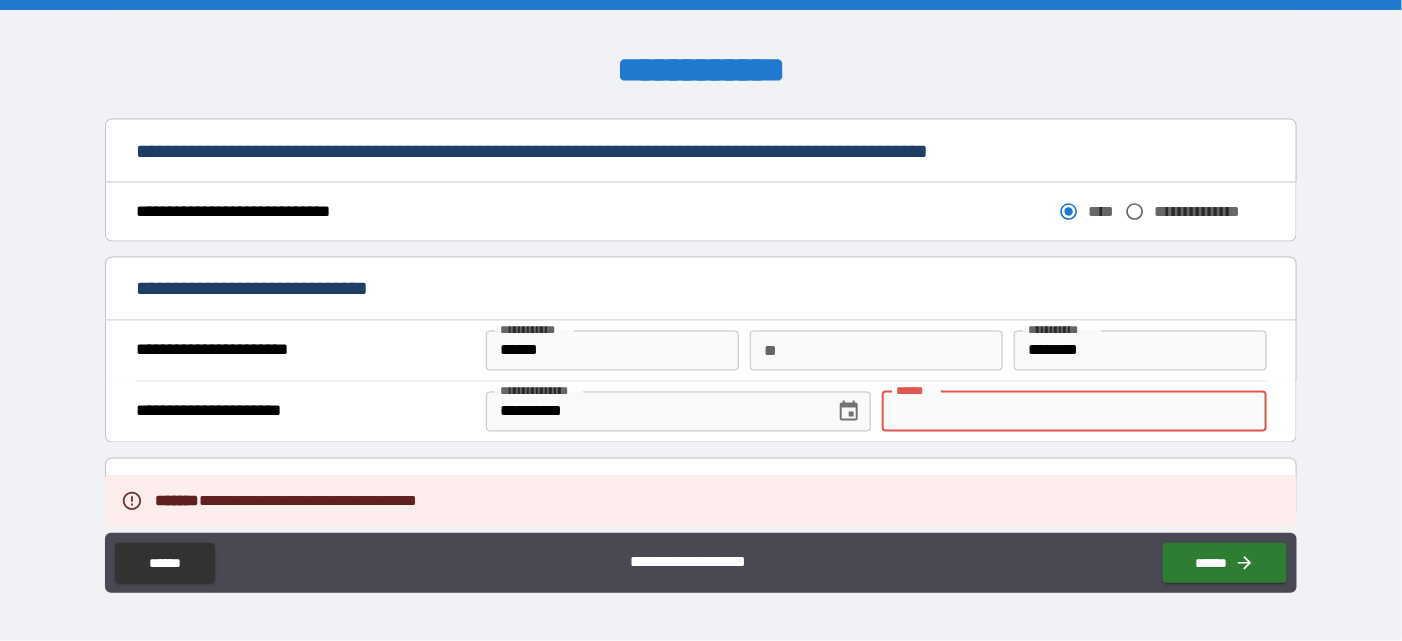 click on "****   *" at bounding box center (1074, 412) 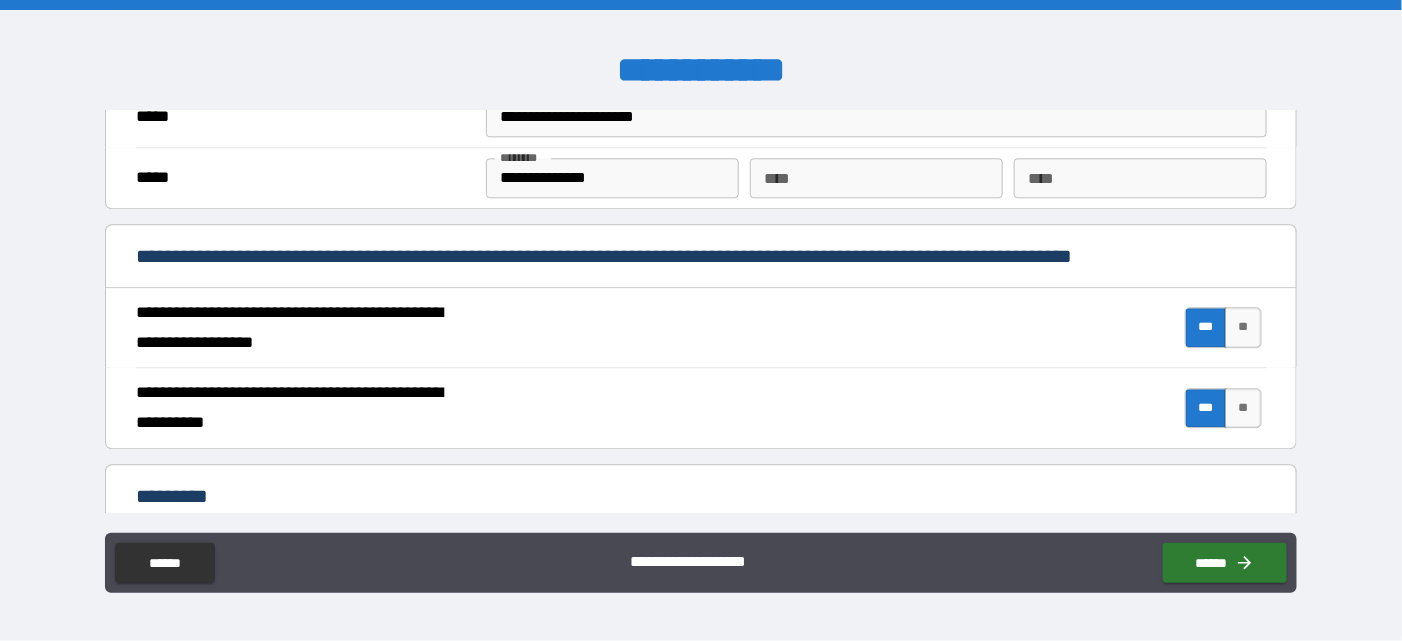 scroll, scrollTop: 1986, scrollLeft: 0, axis: vertical 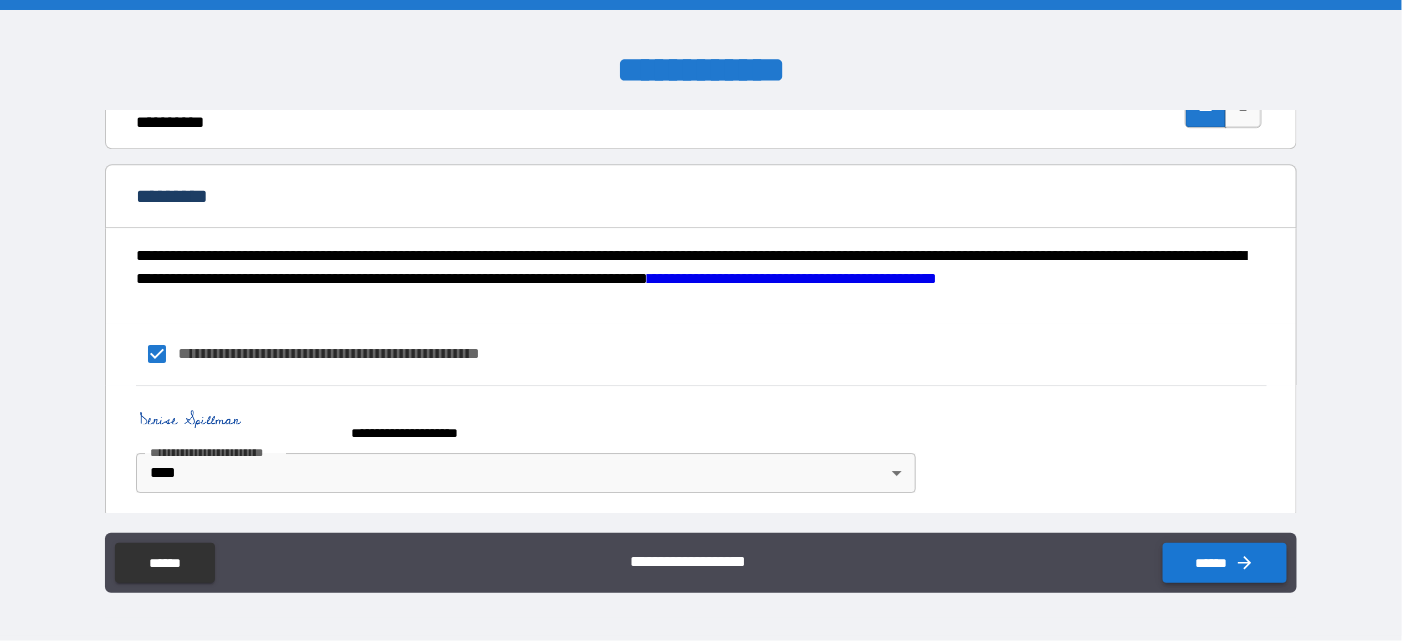 type on "**********" 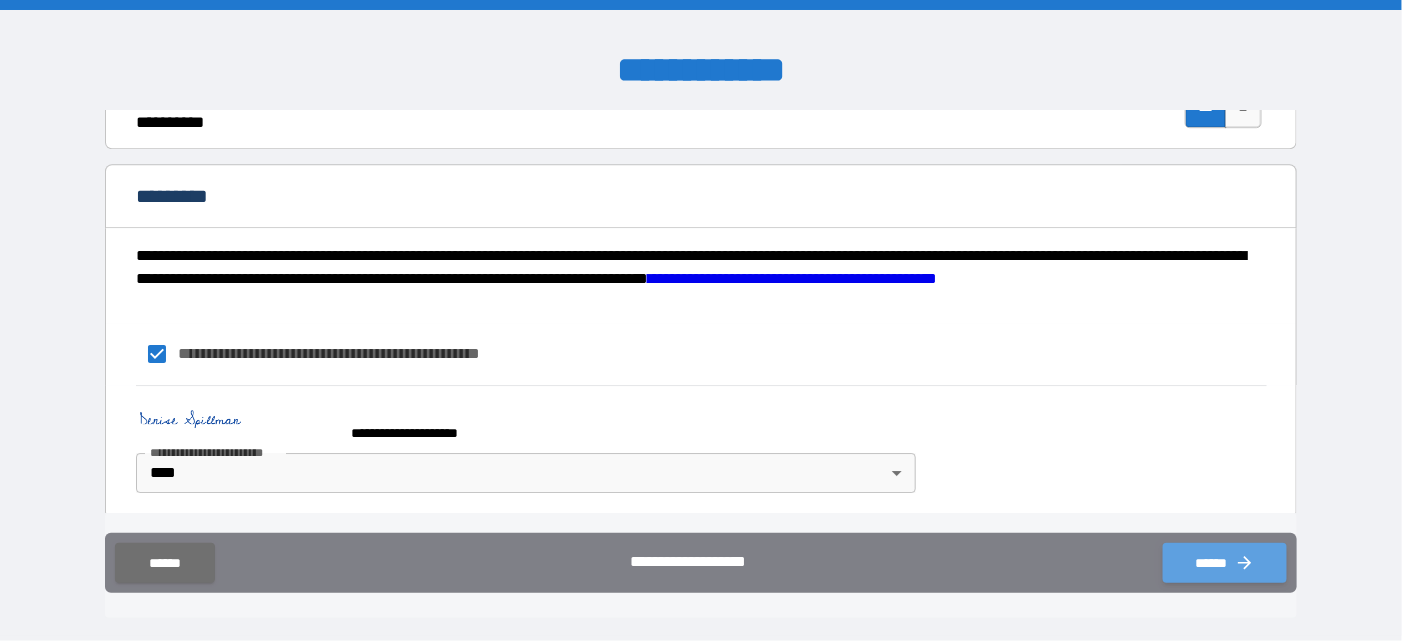 click 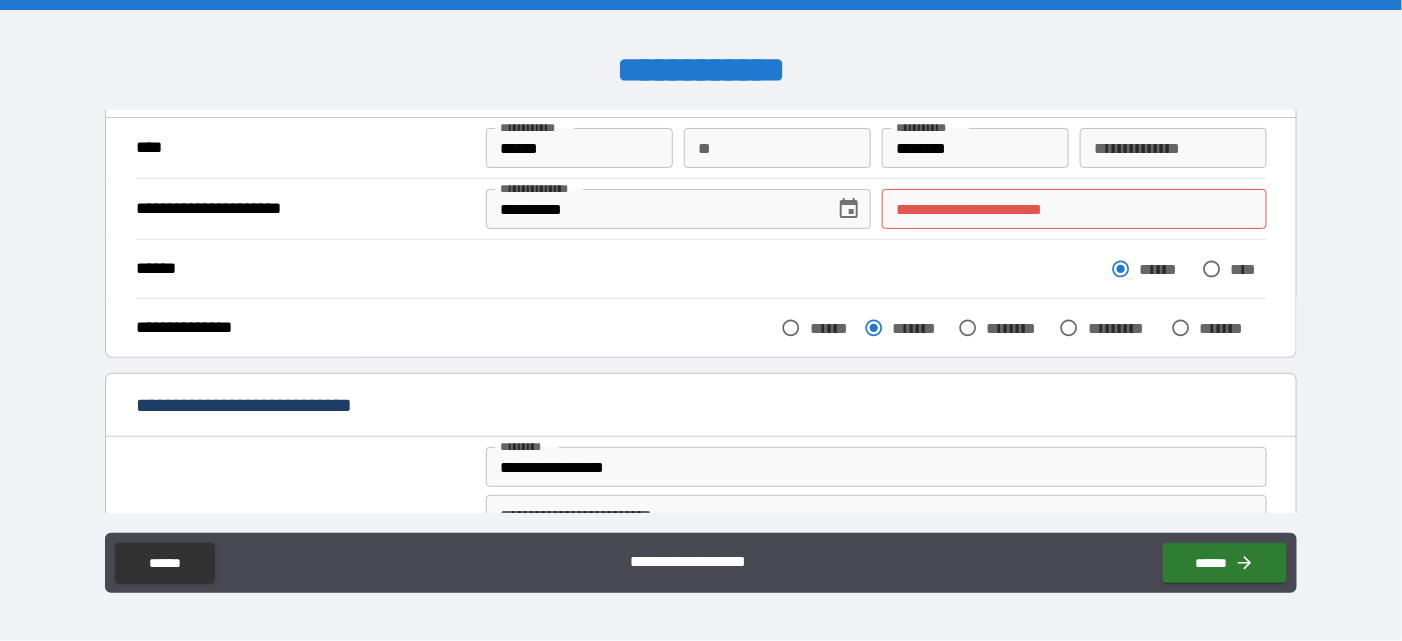 scroll, scrollTop: 0, scrollLeft: 0, axis: both 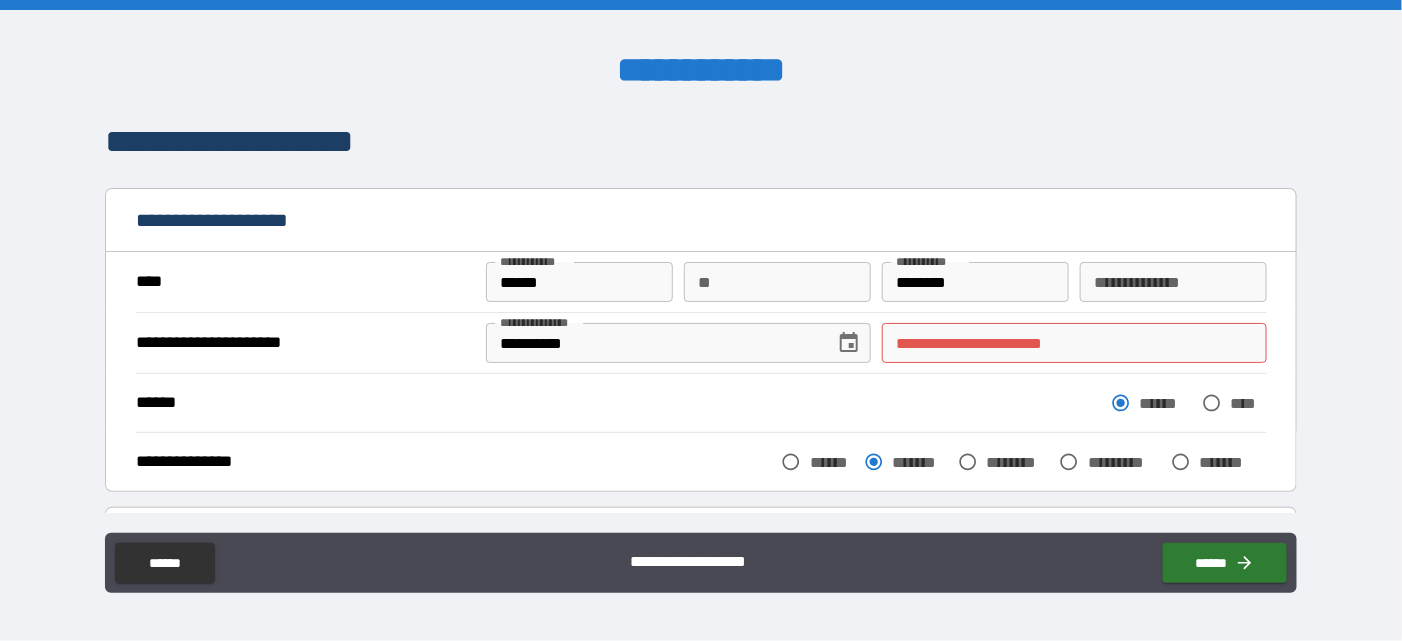click on "**********" at bounding box center [1074, 343] 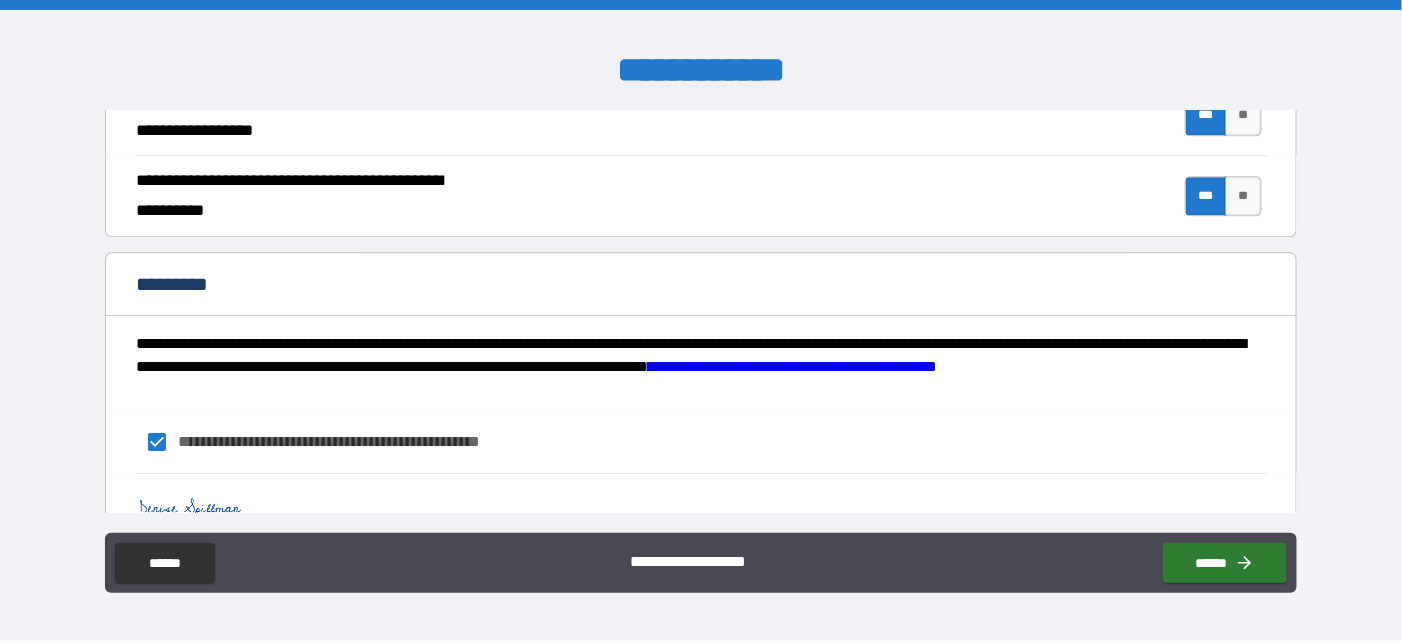 scroll, scrollTop: 1986, scrollLeft: 0, axis: vertical 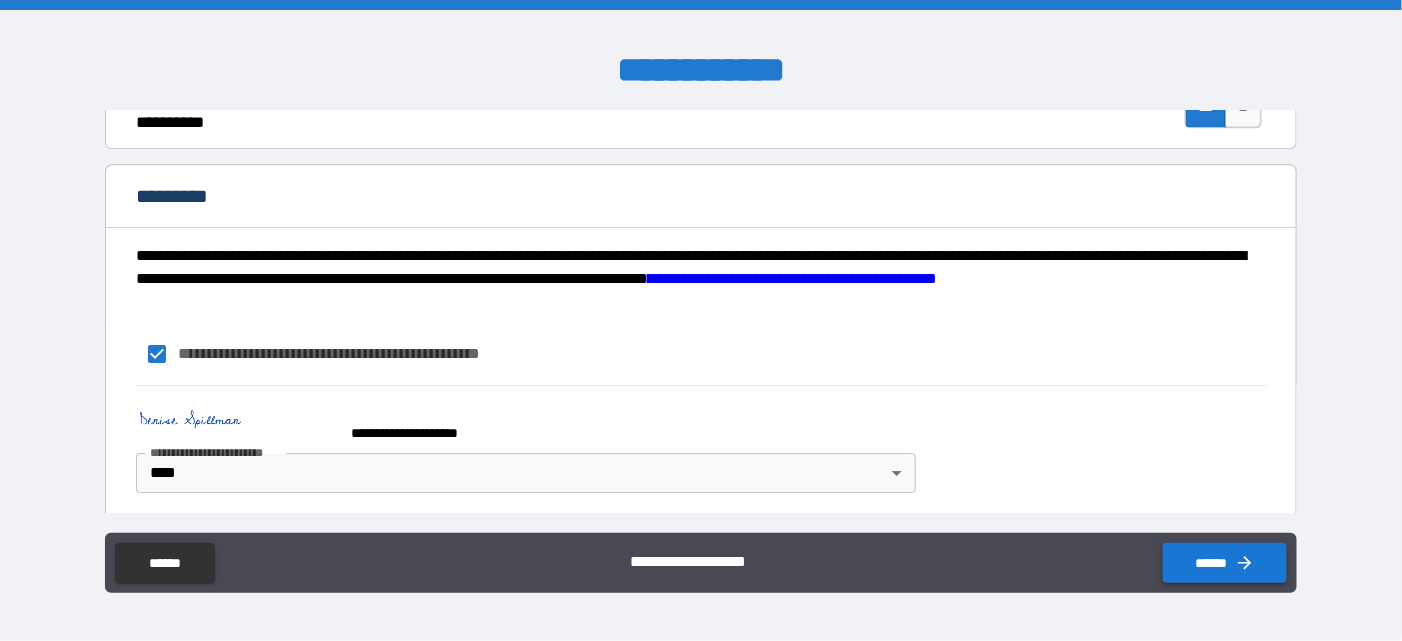 type on "**********" 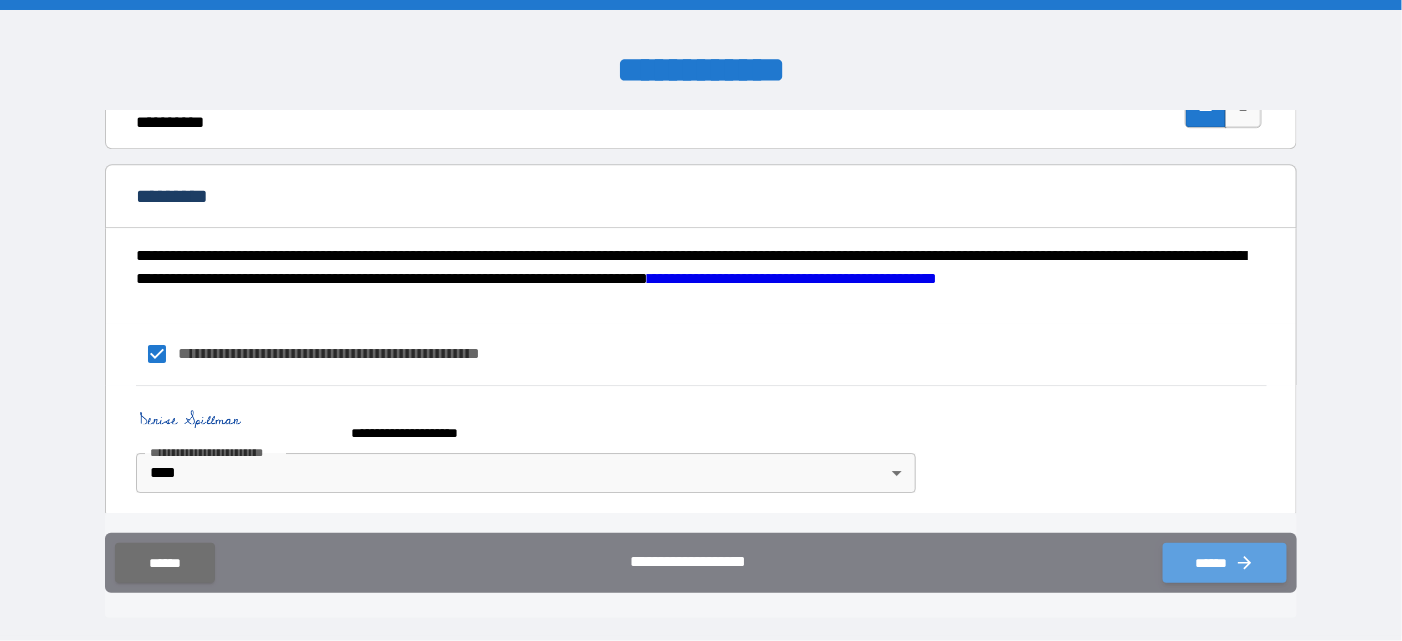 click on "******" at bounding box center [1225, 563] 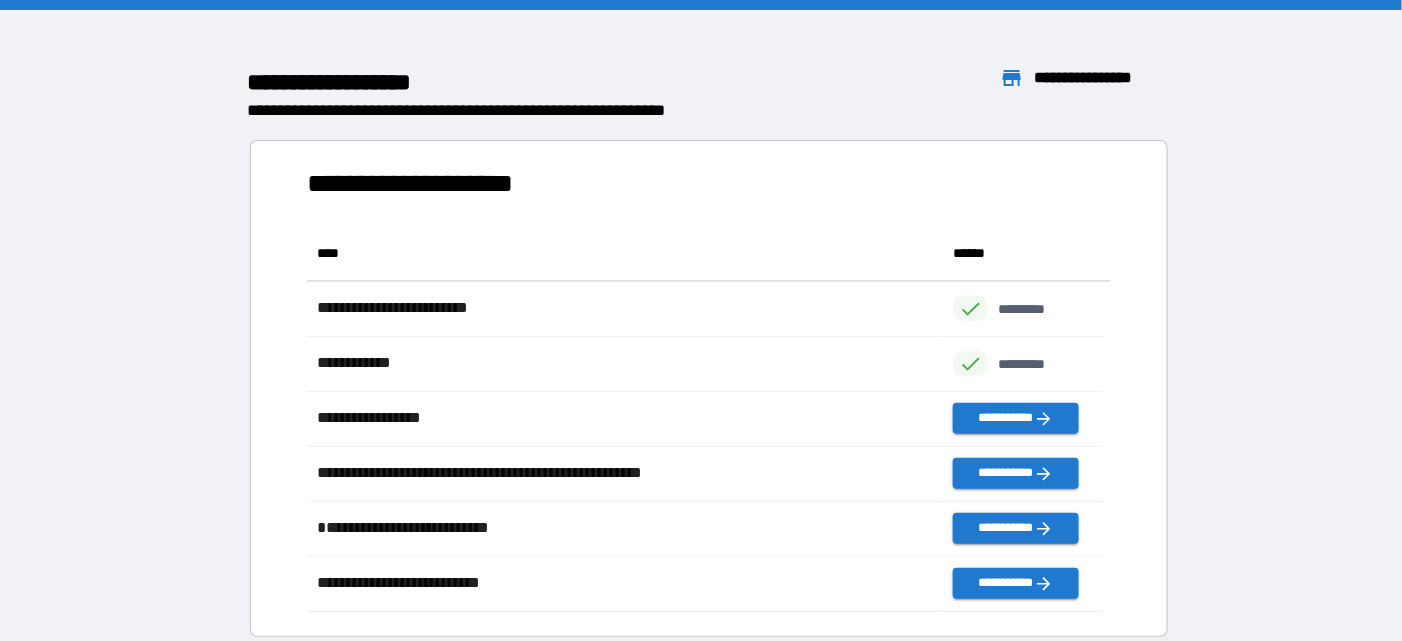 scroll, scrollTop: 15, scrollLeft: 16, axis: both 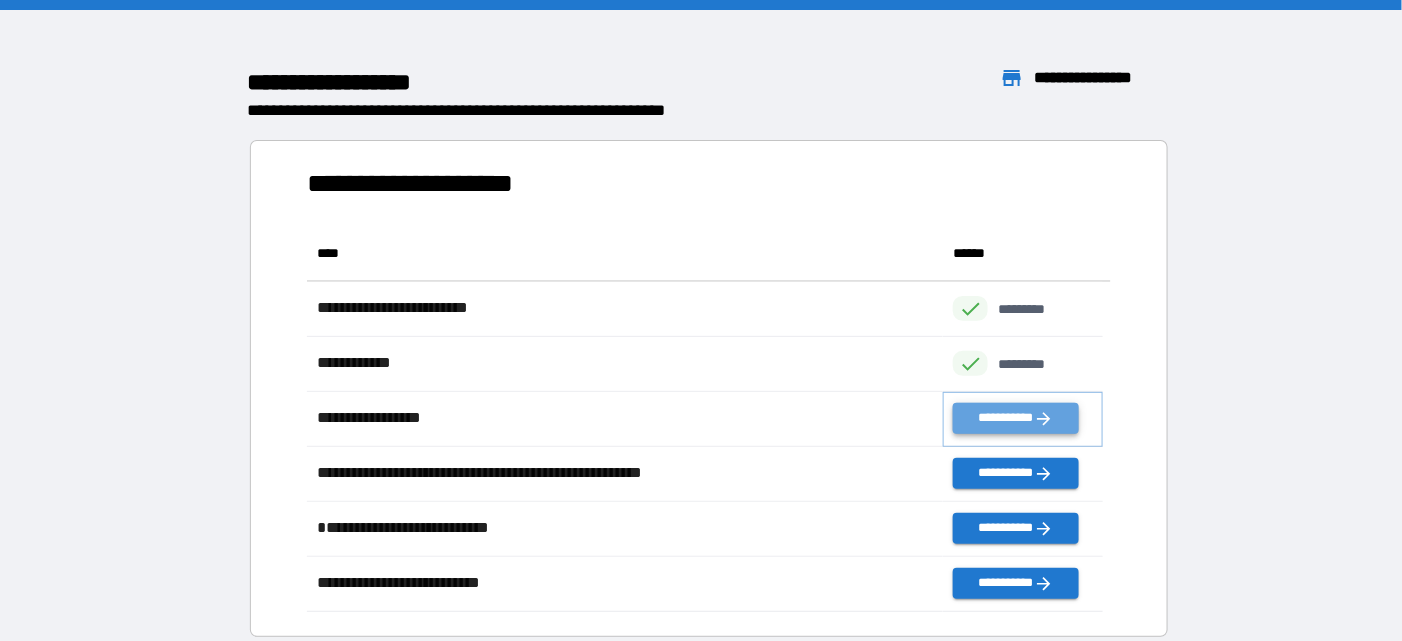 click on "**********" at bounding box center (1015, 418) 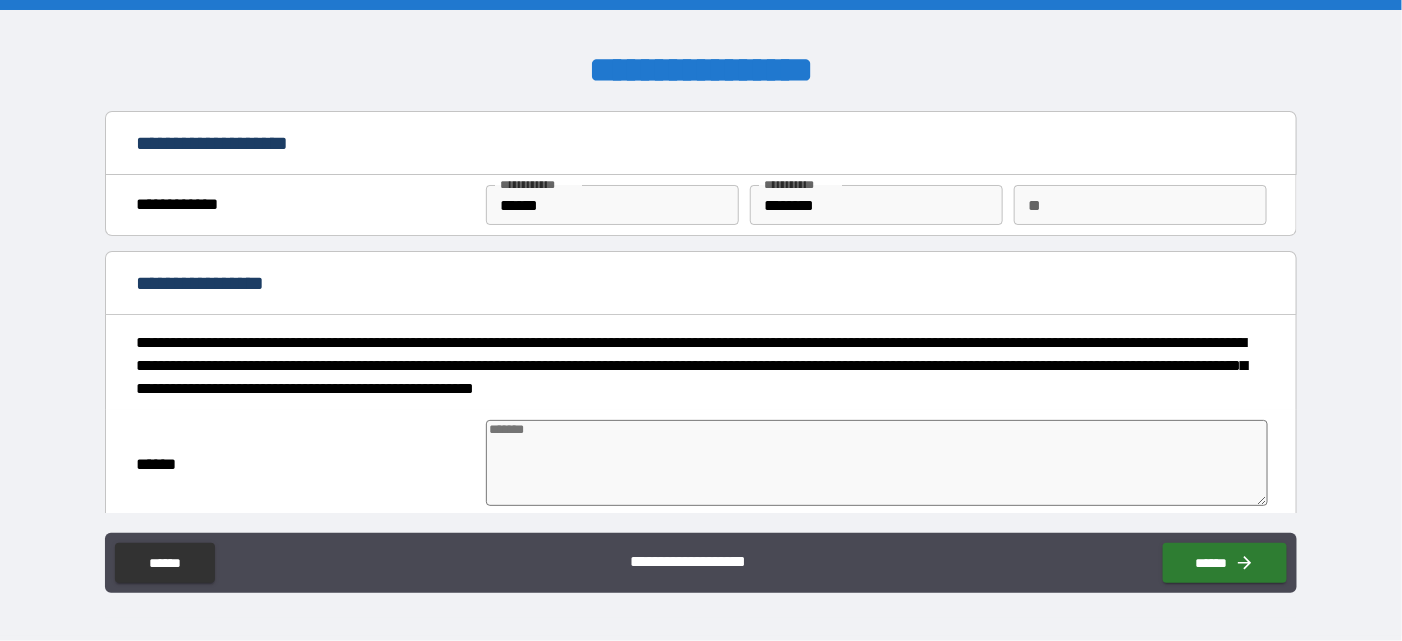 type on "*" 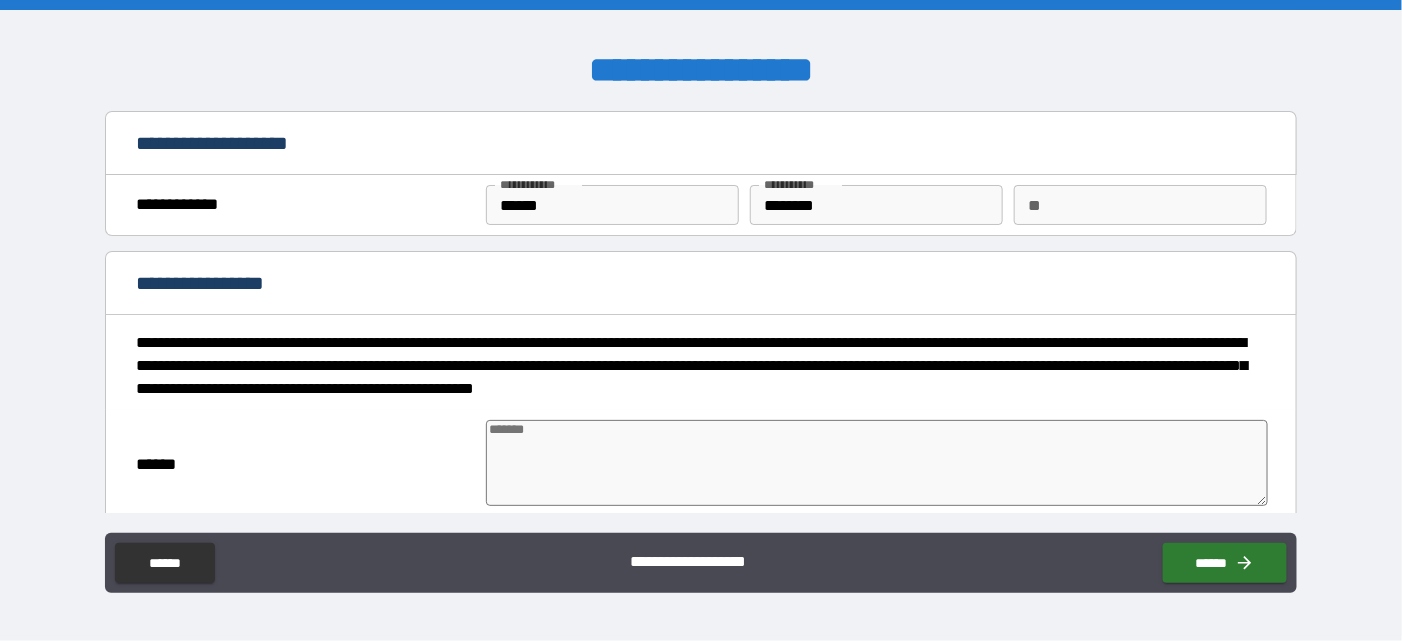 type on "*" 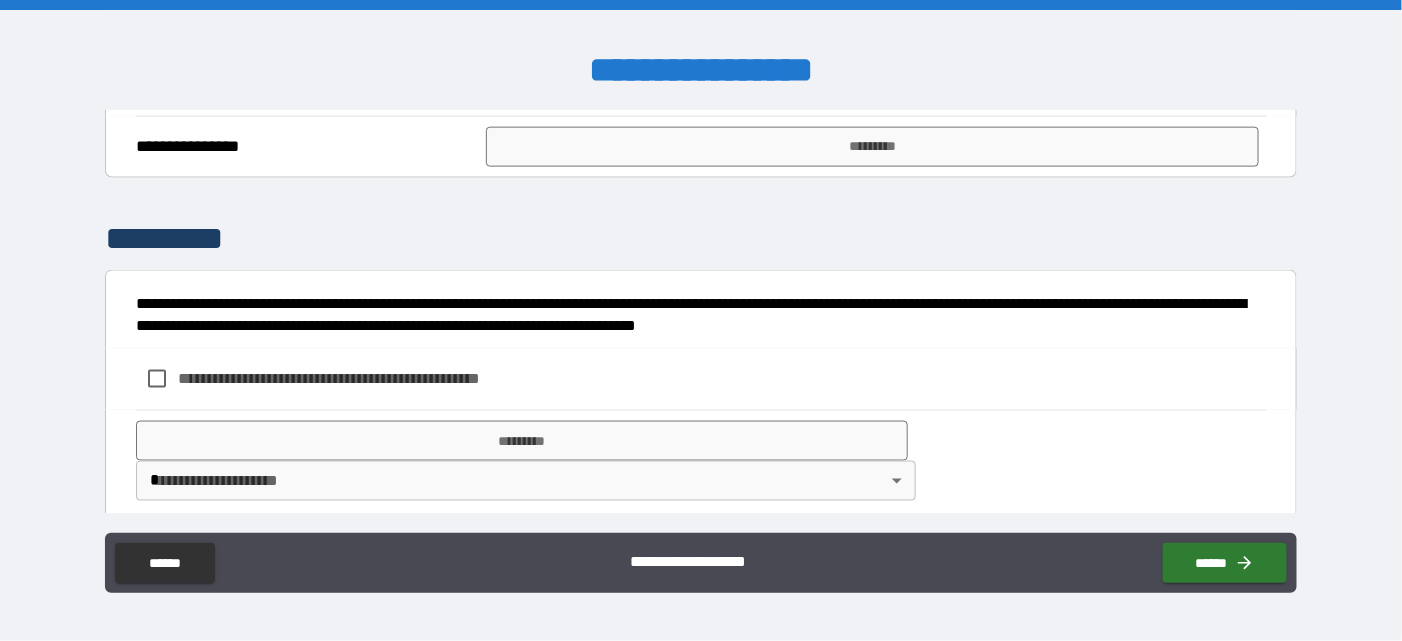 scroll, scrollTop: 882, scrollLeft: 0, axis: vertical 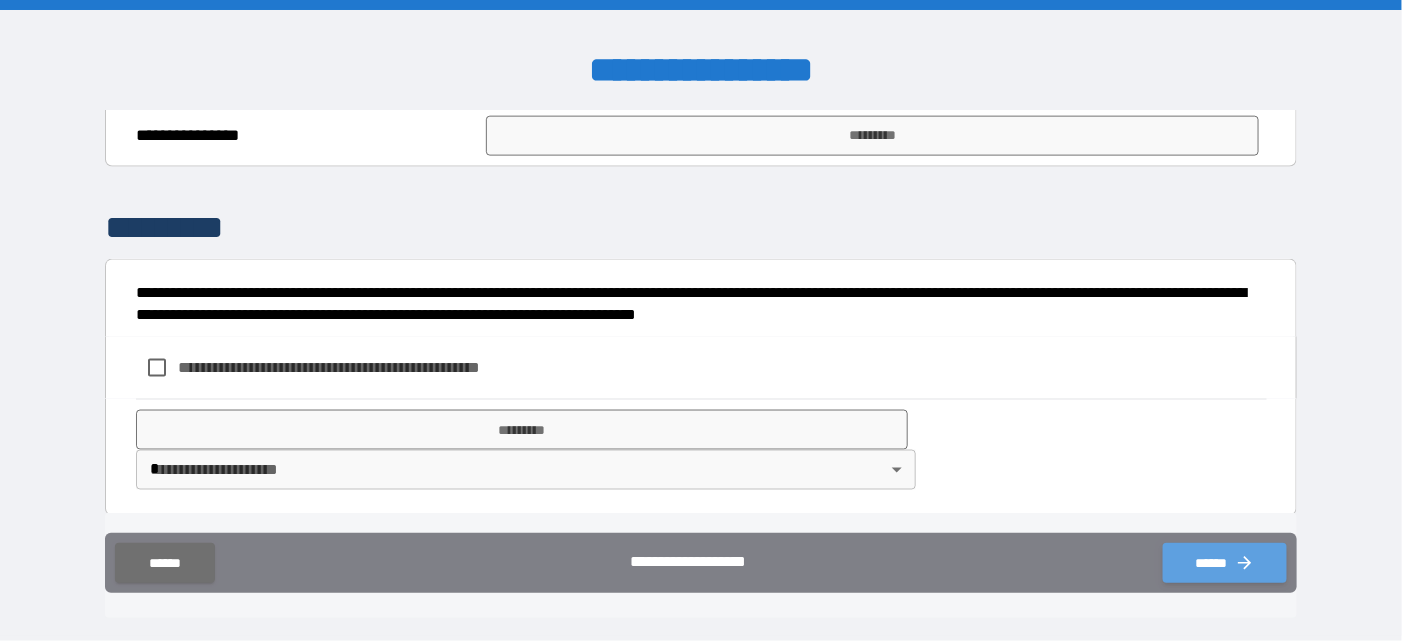 click on "******" at bounding box center (1225, 563) 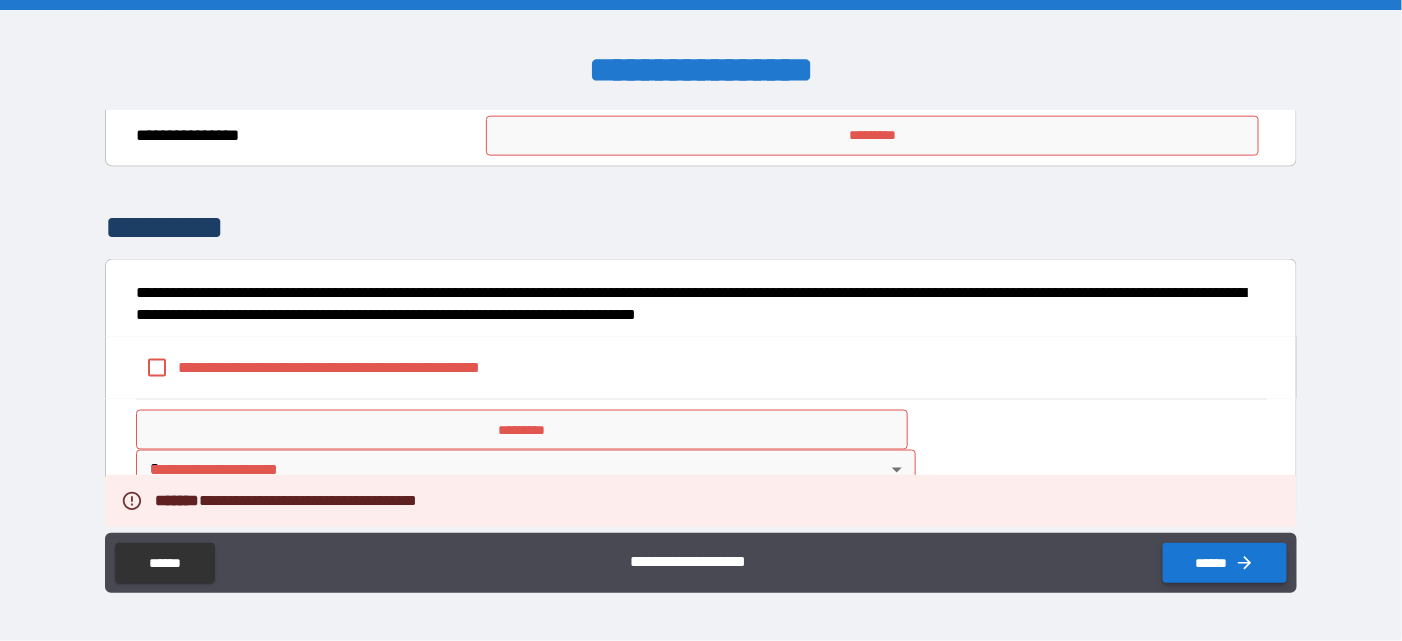 type on "*" 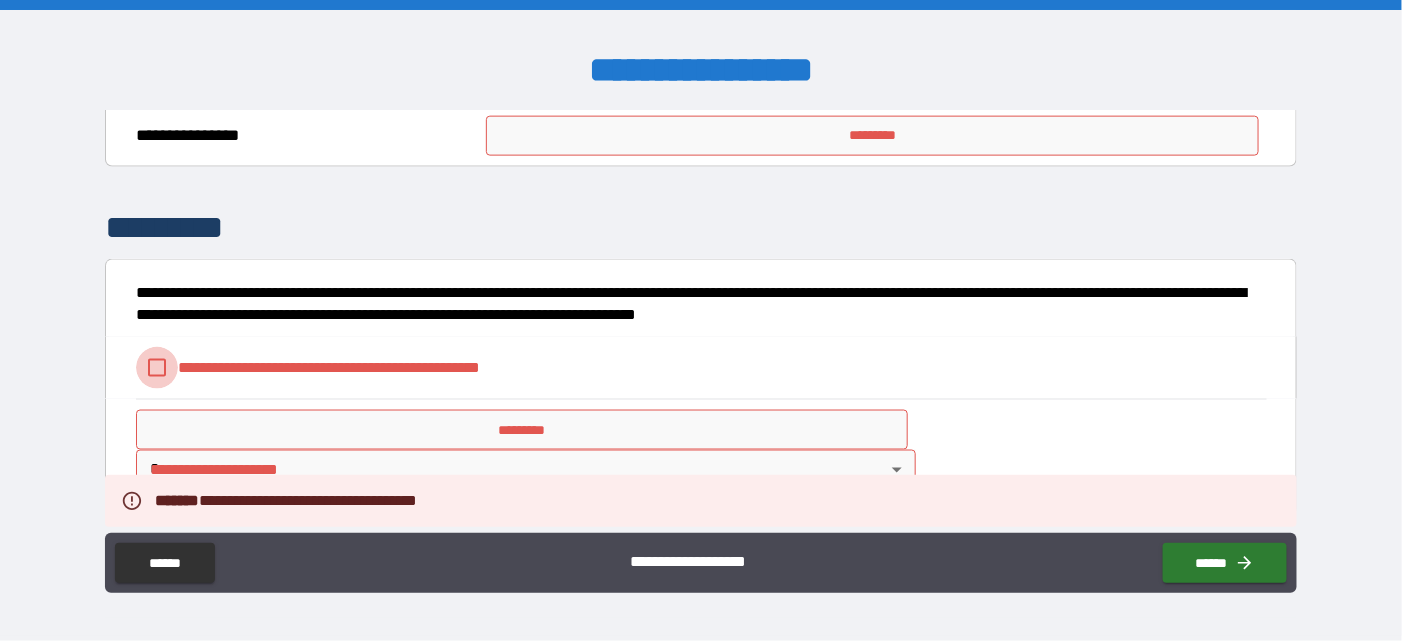 type on "*" 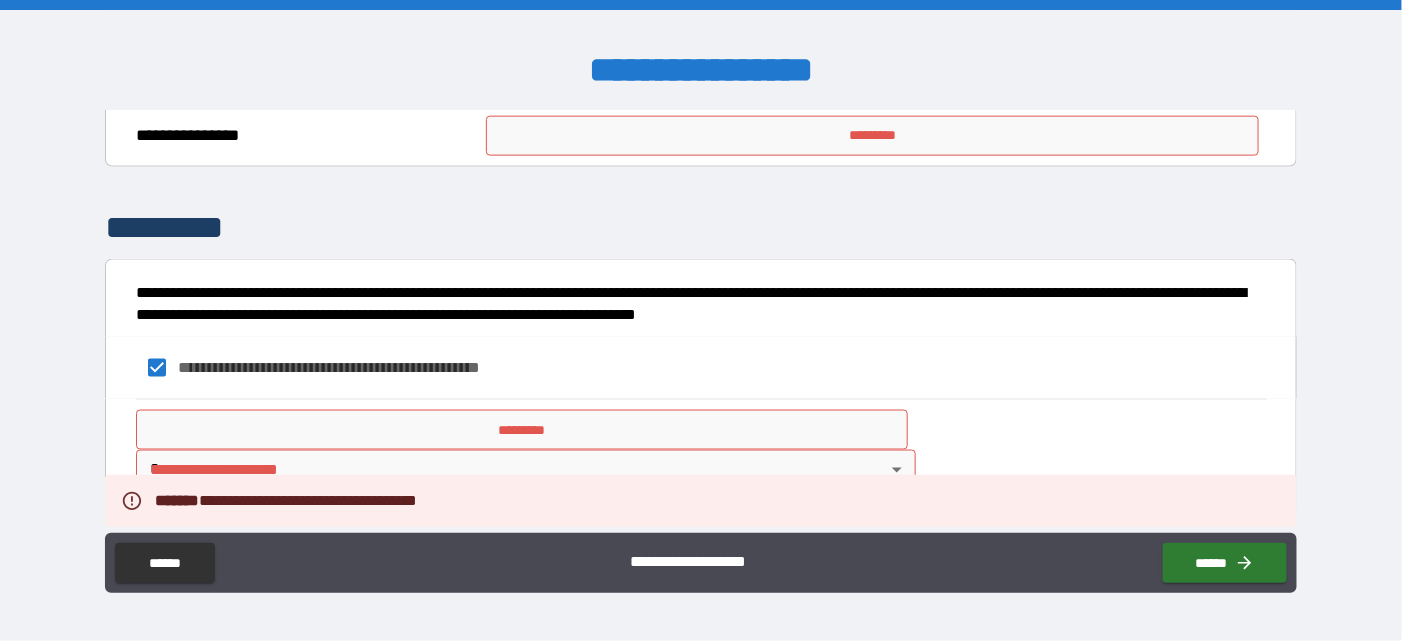 click on "*********" at bounding box center (522, 430) 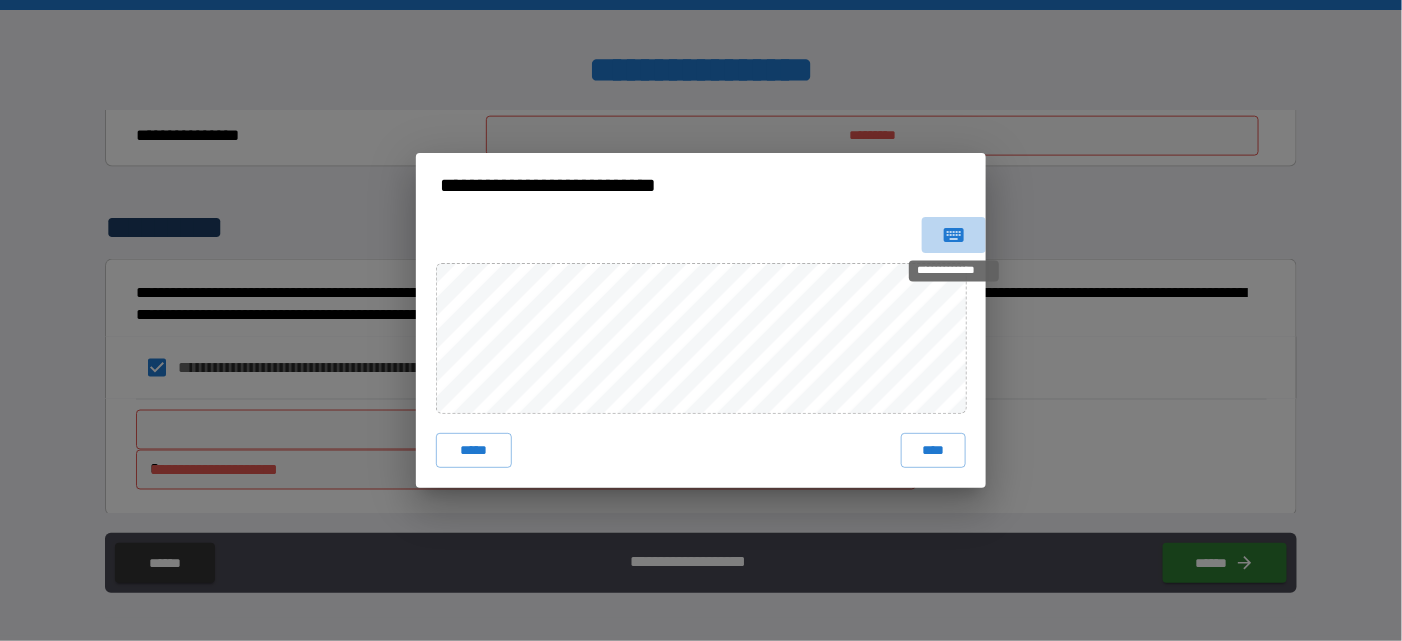 click 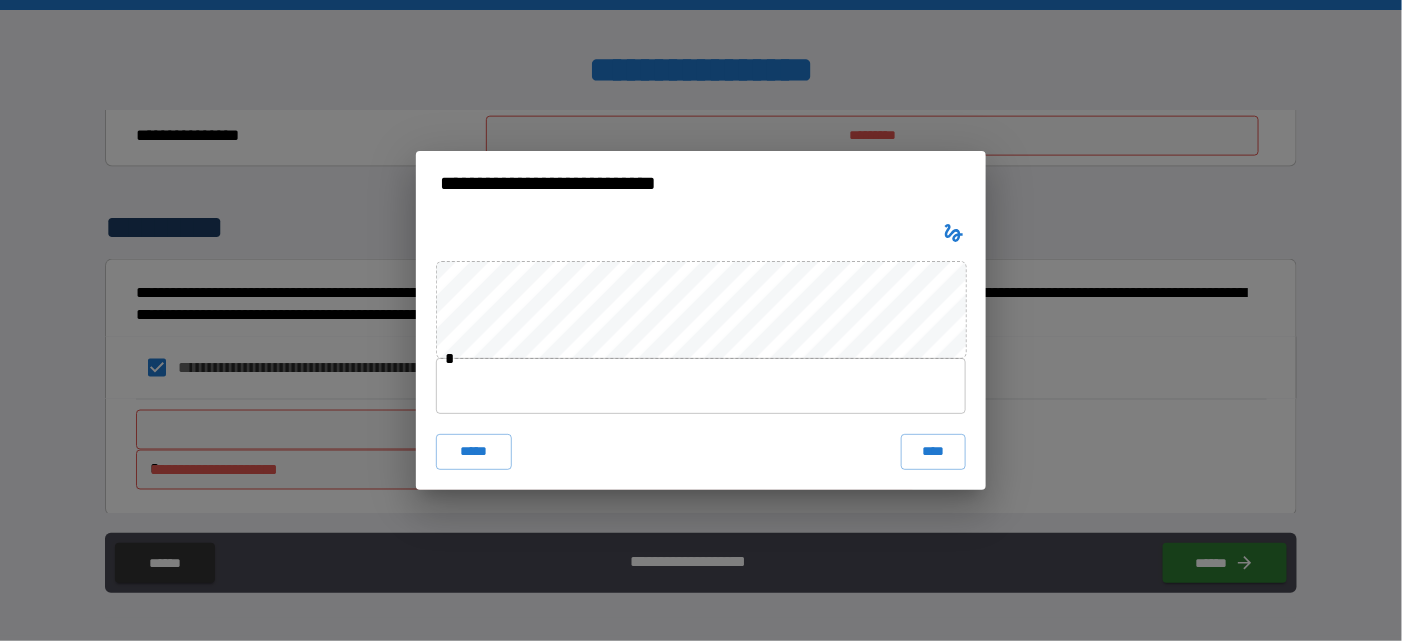 click at bounding box center [701, 386] 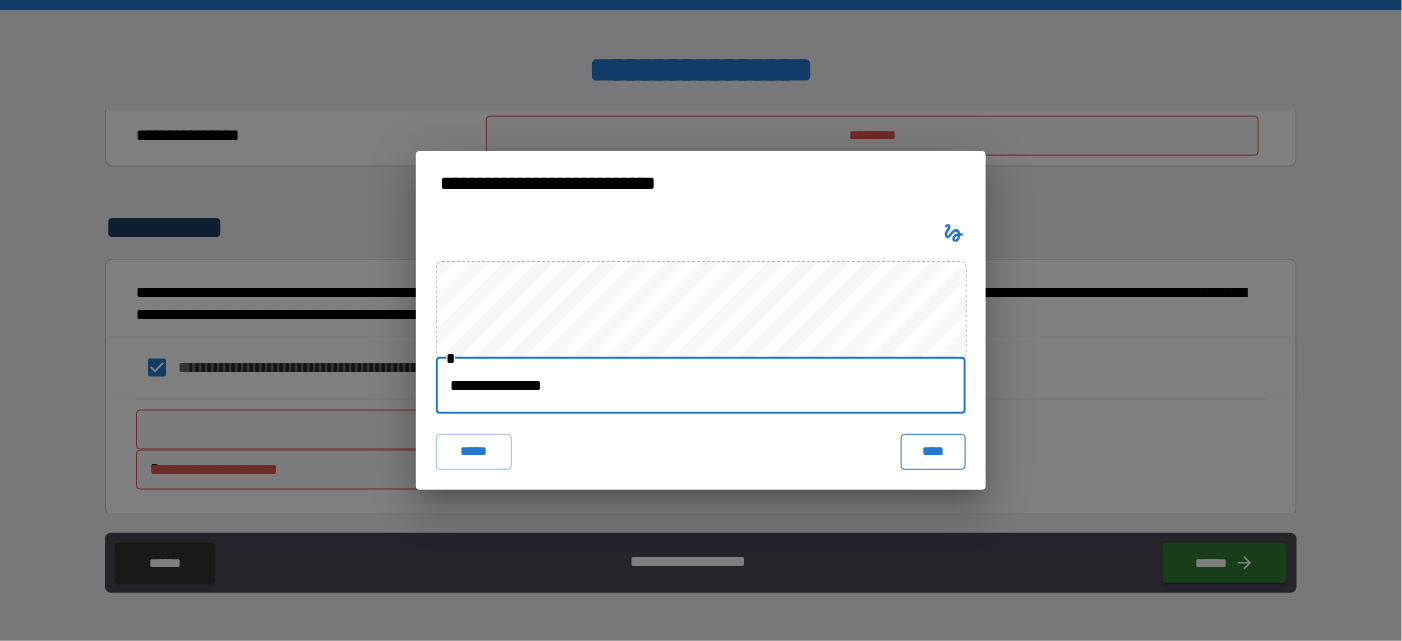 type on "**********" 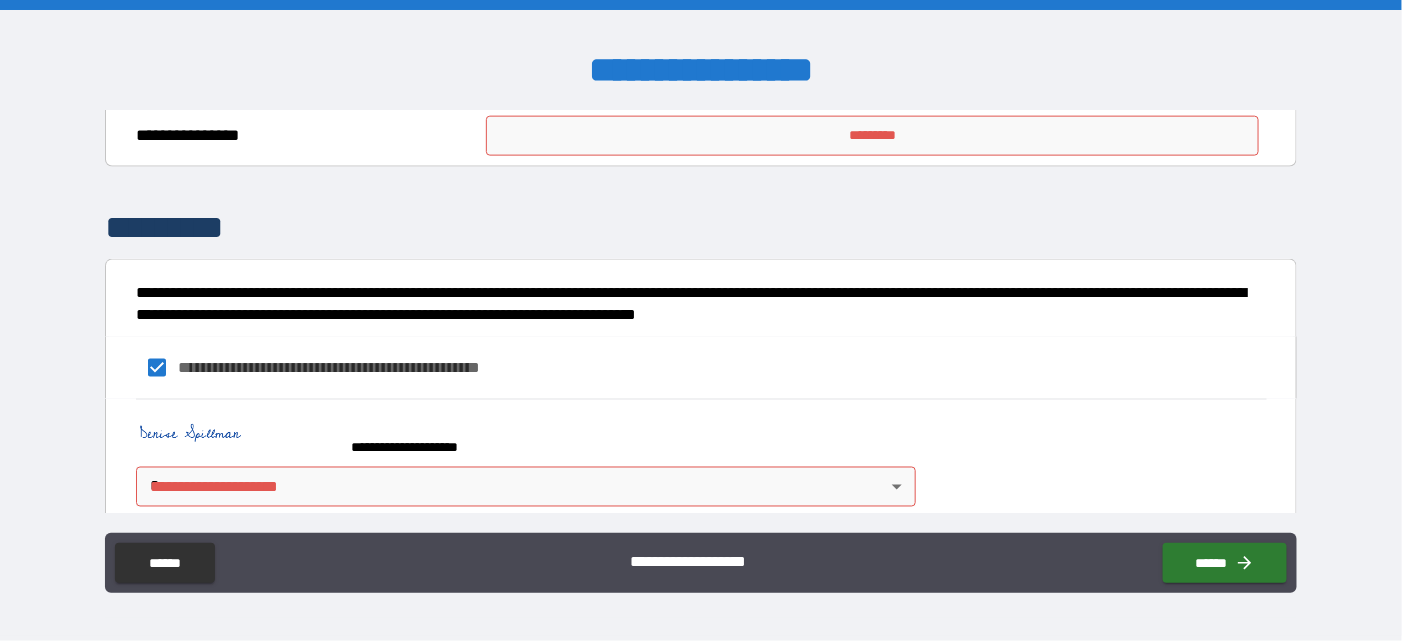 type on "*" 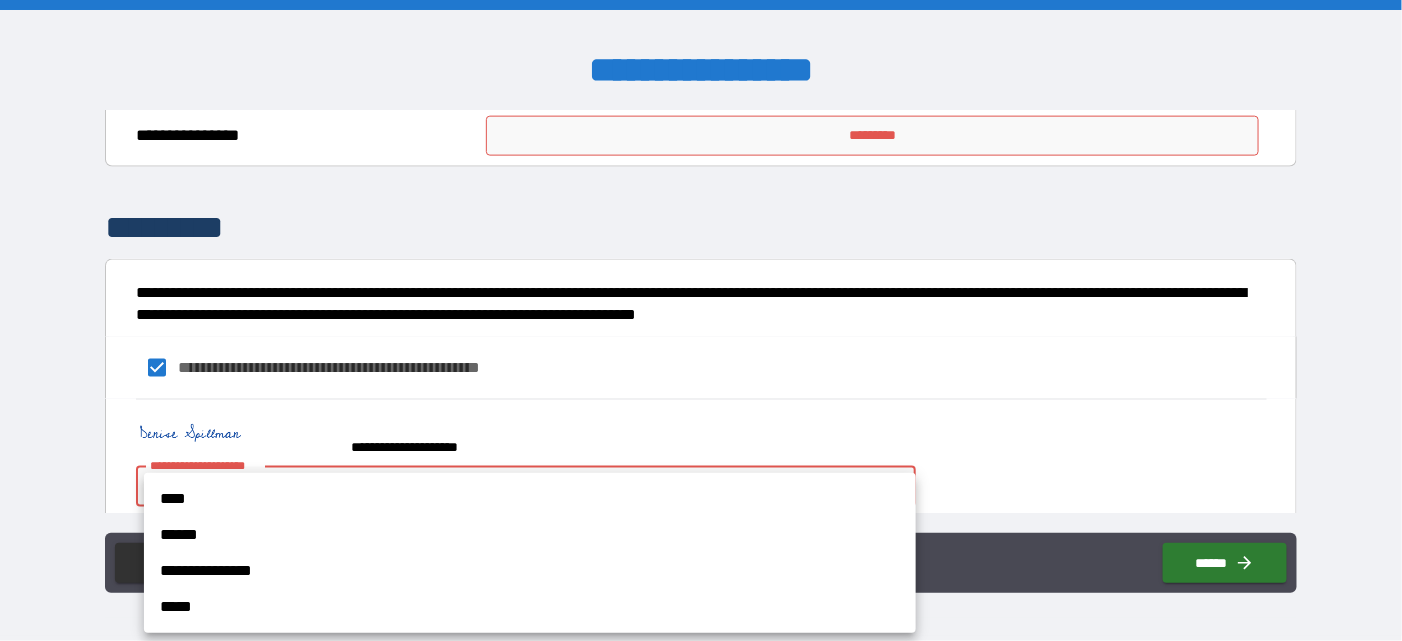 click on "**********" at bounding box center (701, 320) 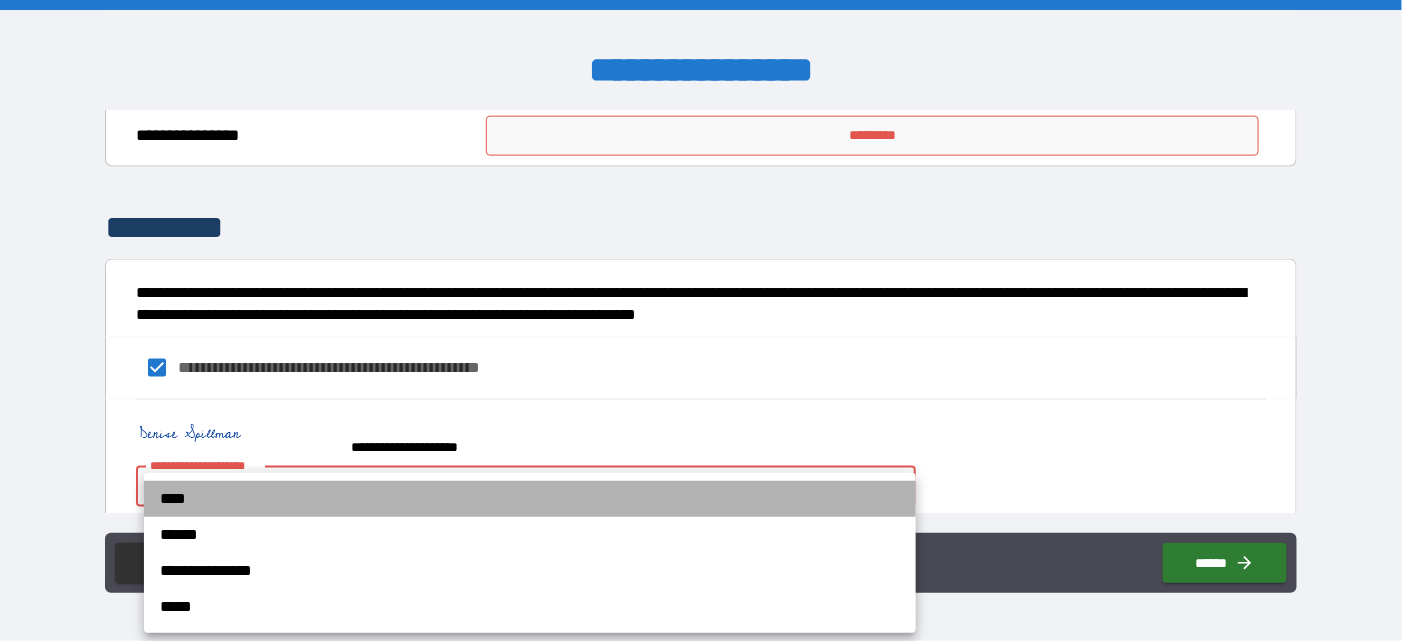 click on "****" at bounding box center [530, 499] 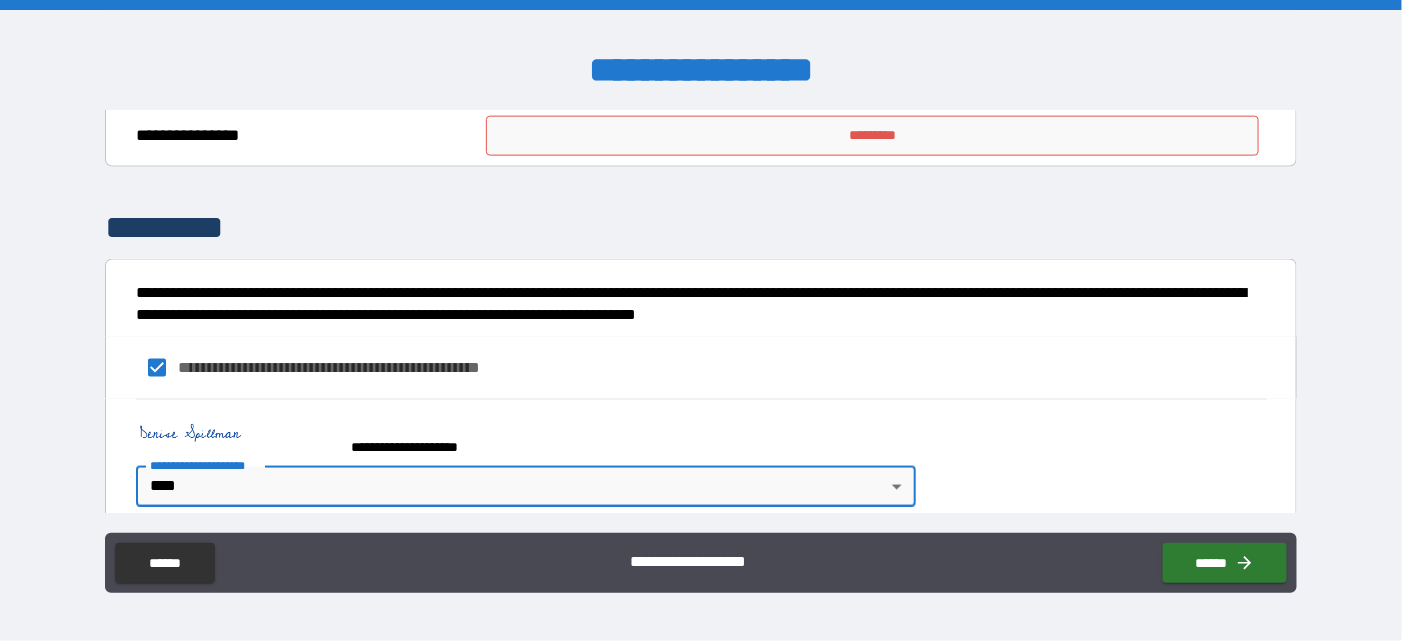 type on "*" 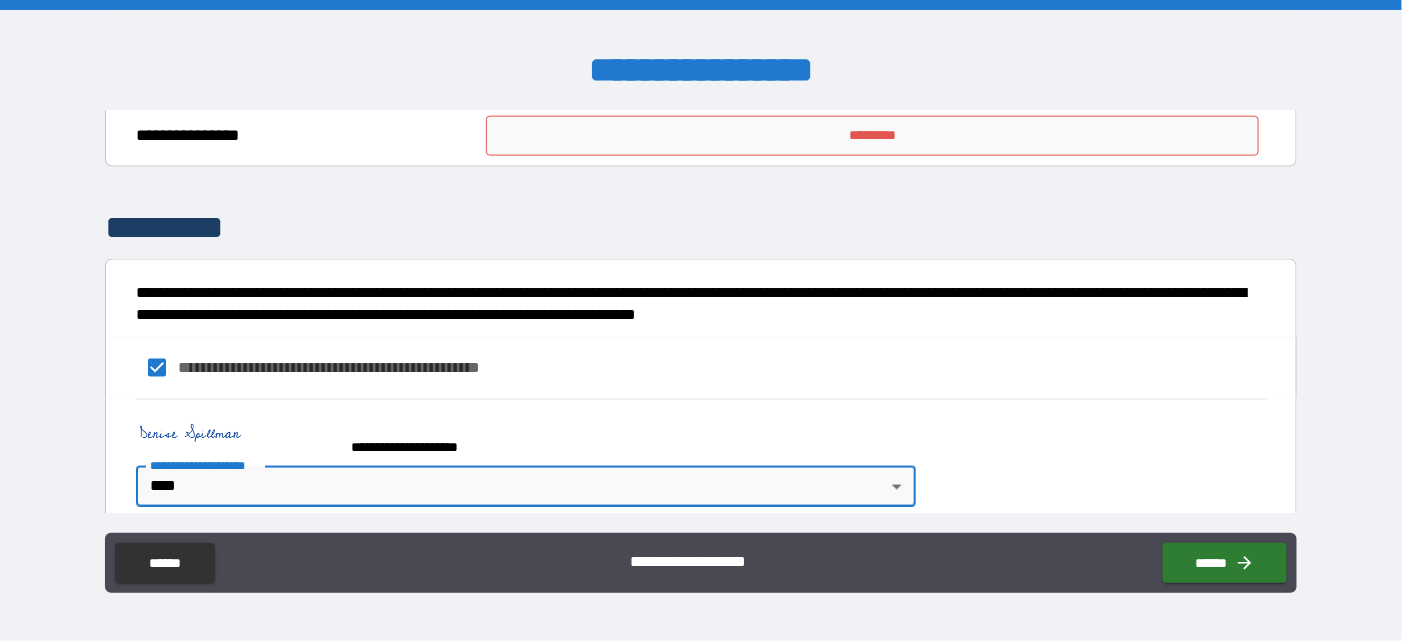 scroll, scrollTop: 899, scrollLeft: 0, axis: vertical 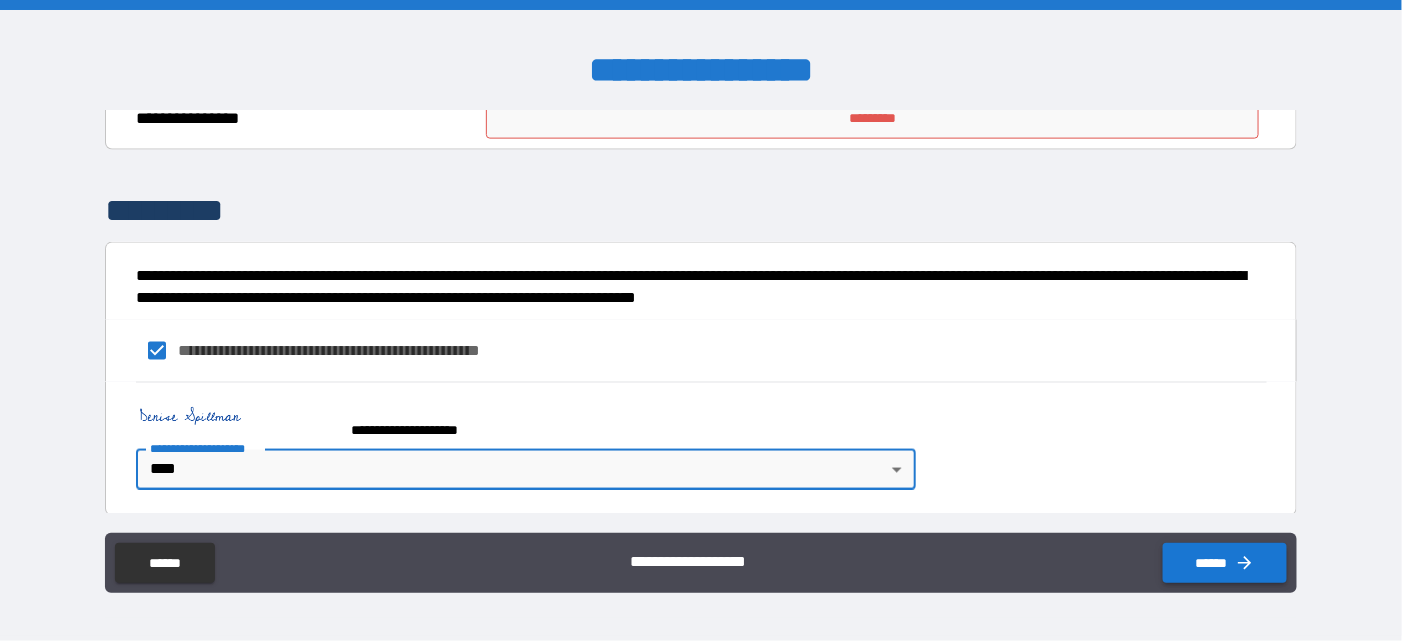 click on "******" at bounding box center [1225, 563] 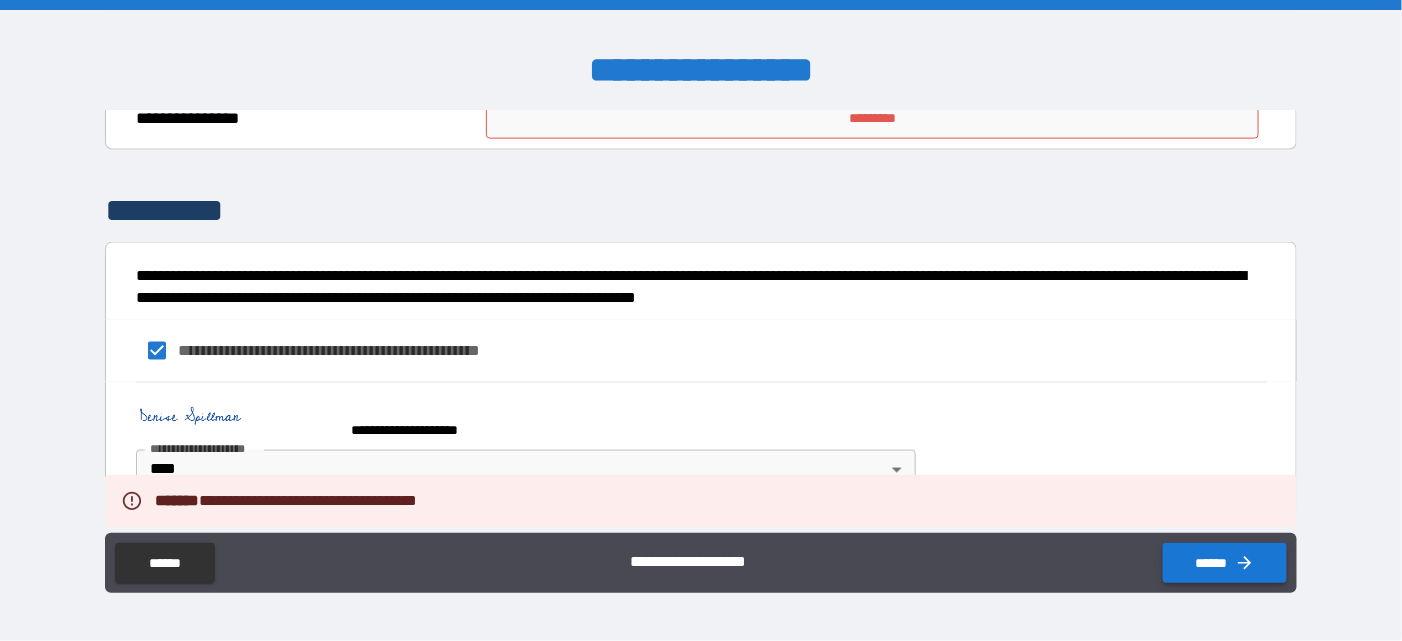 type on "*" 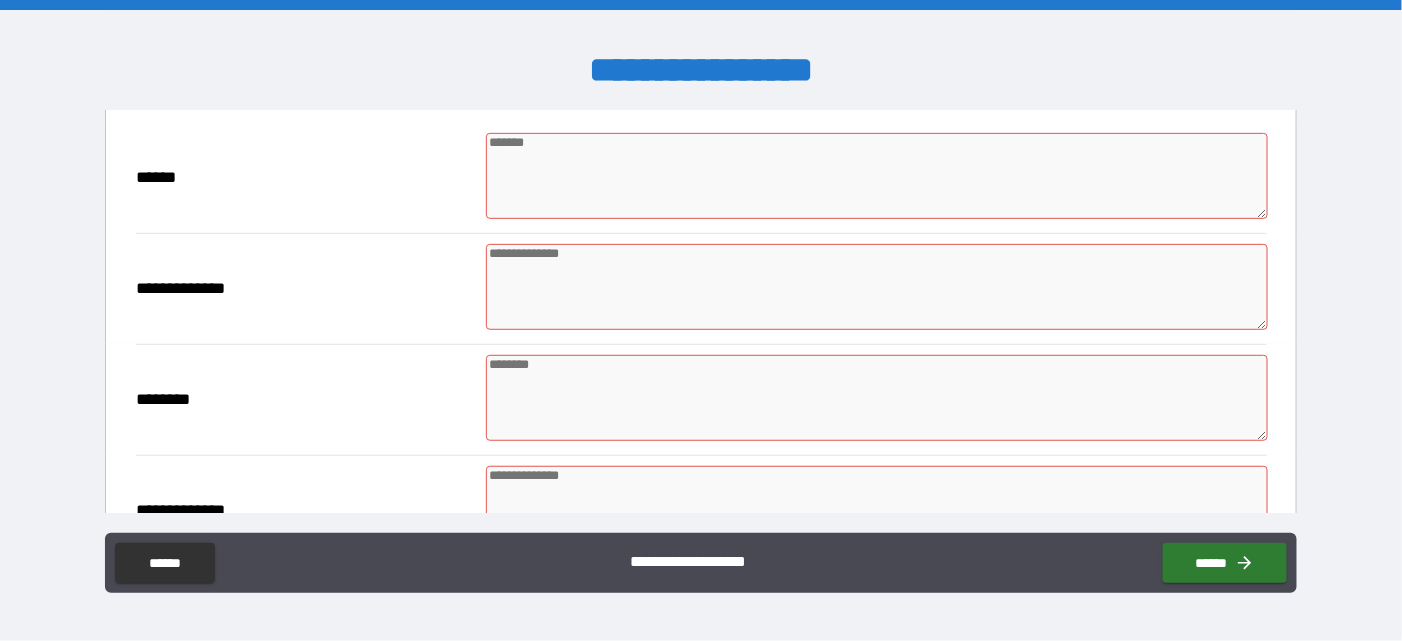 scroll, scrollTop: 0, scrollLeft: 0, axis: both 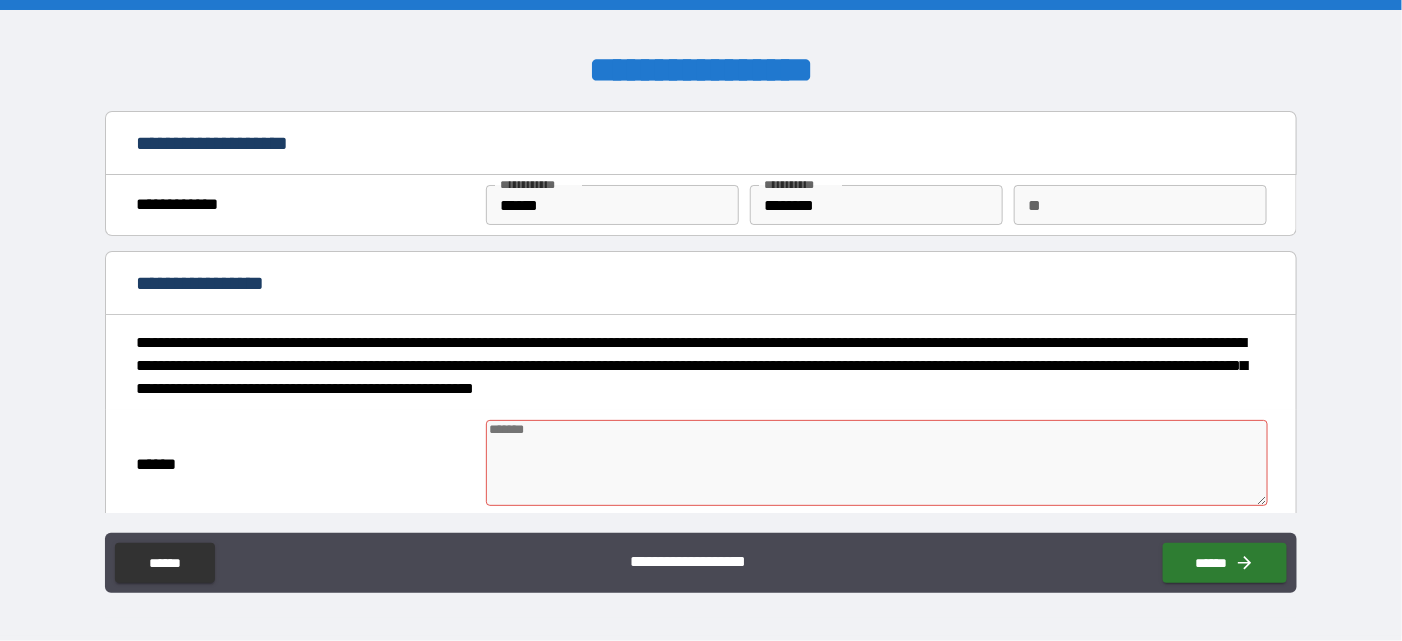 click at bounding box center [876, 463] 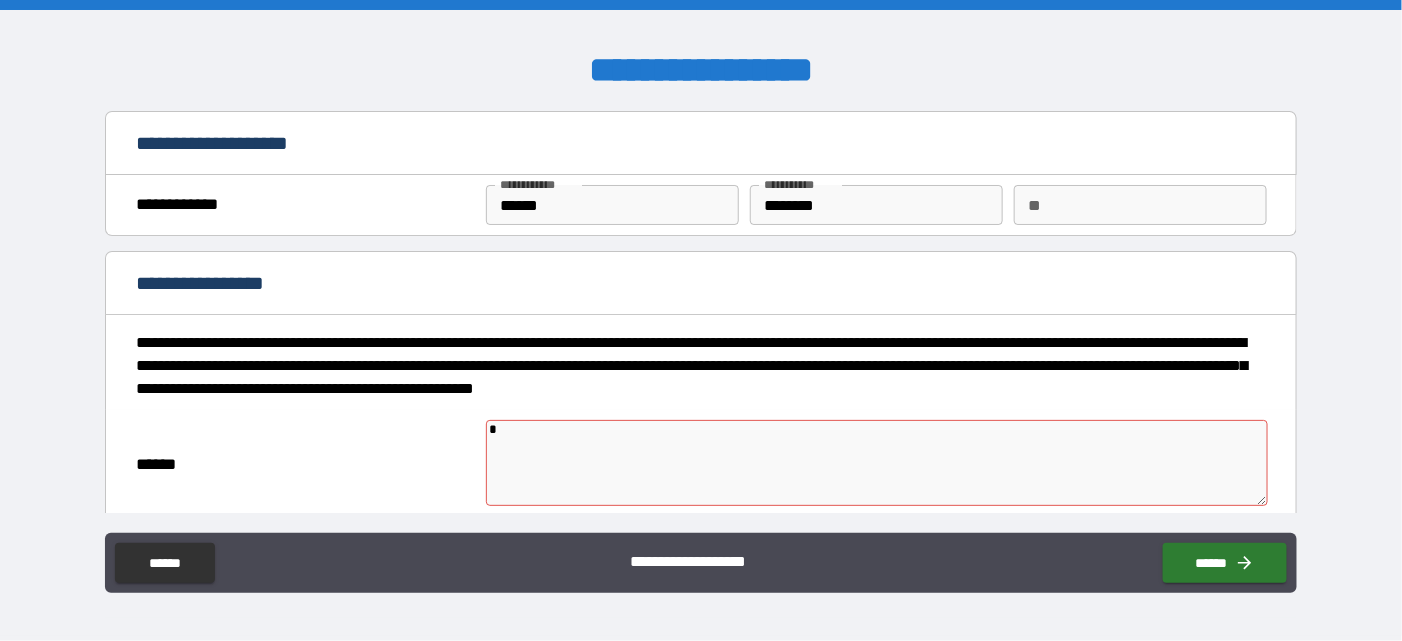 type on "*" 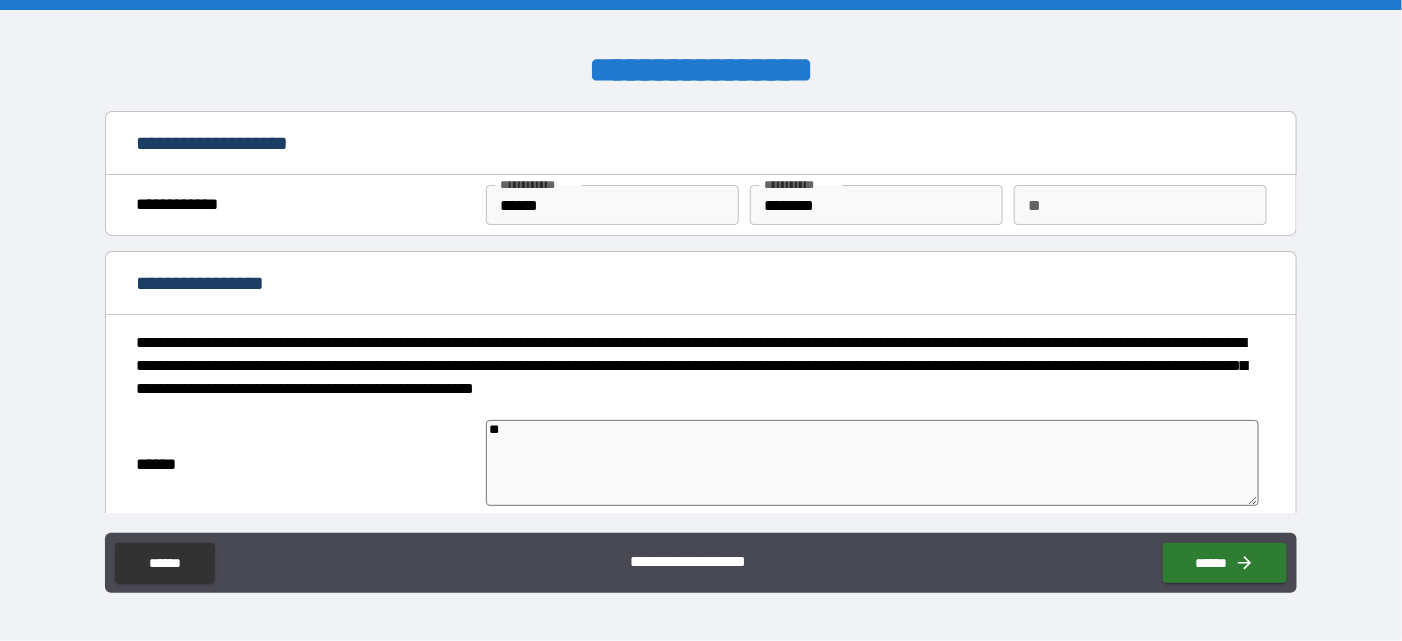 type on "*" 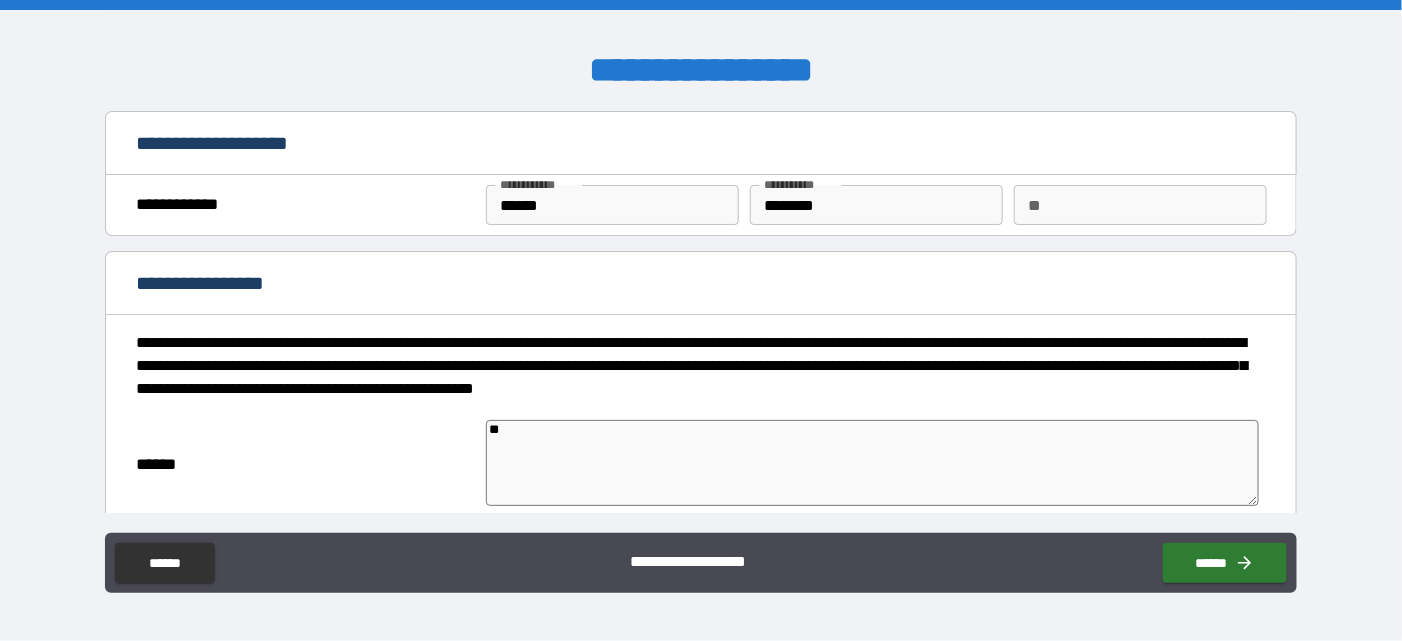 type on "*" 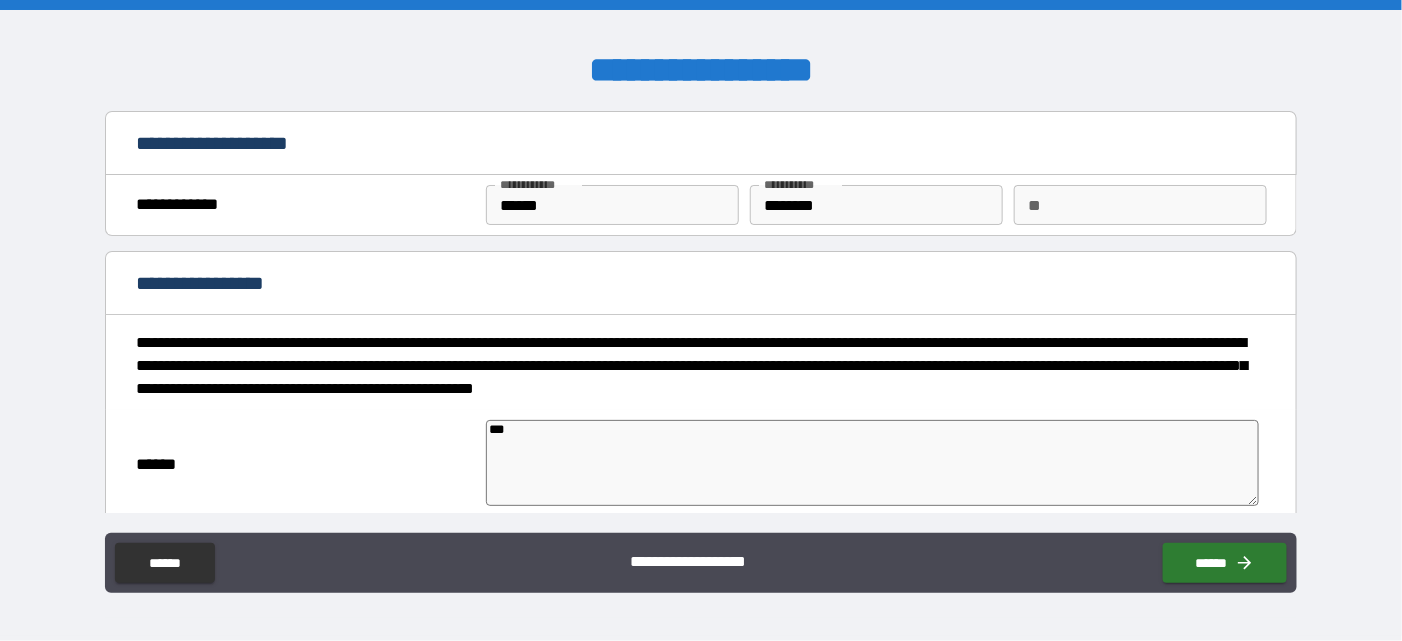 type on "*" 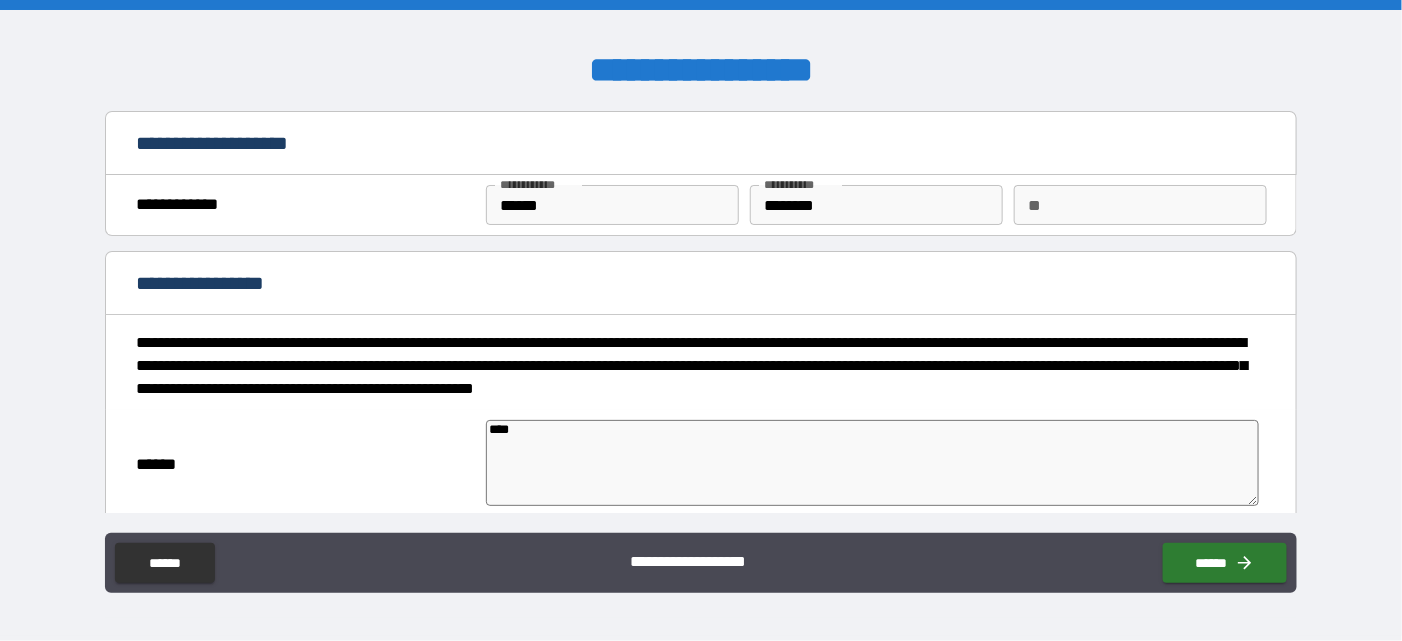 type on "*" 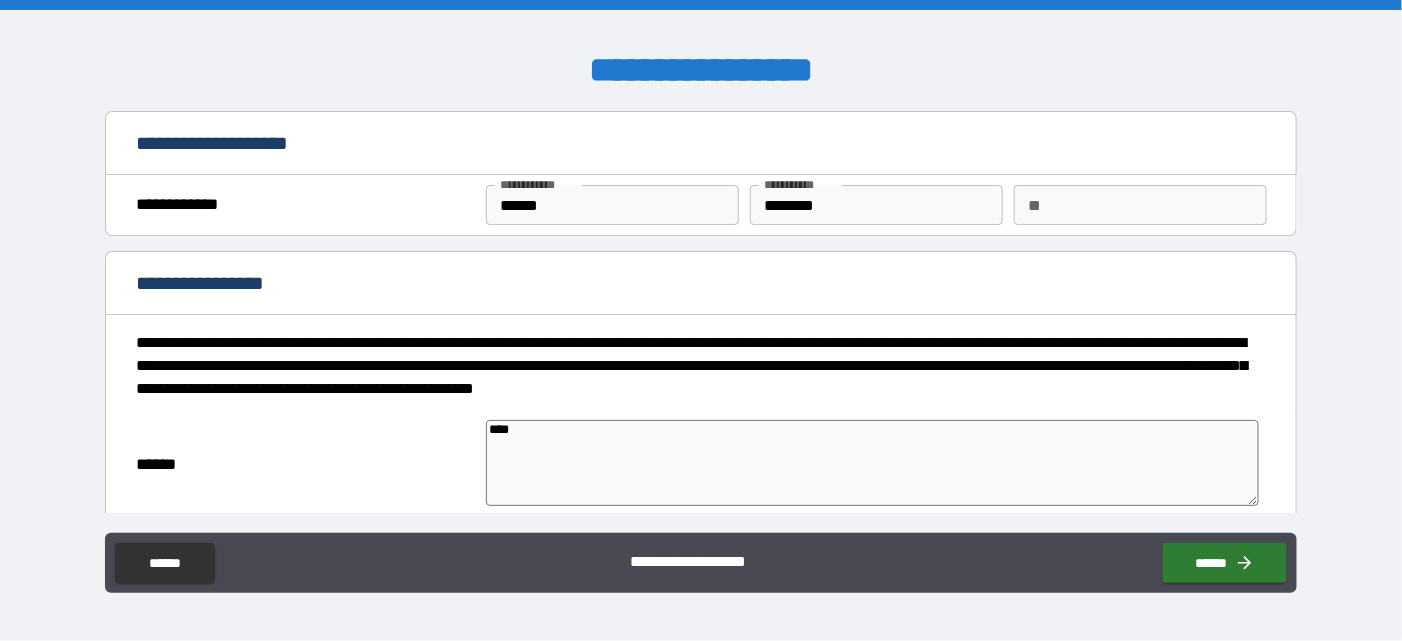 type on "*" 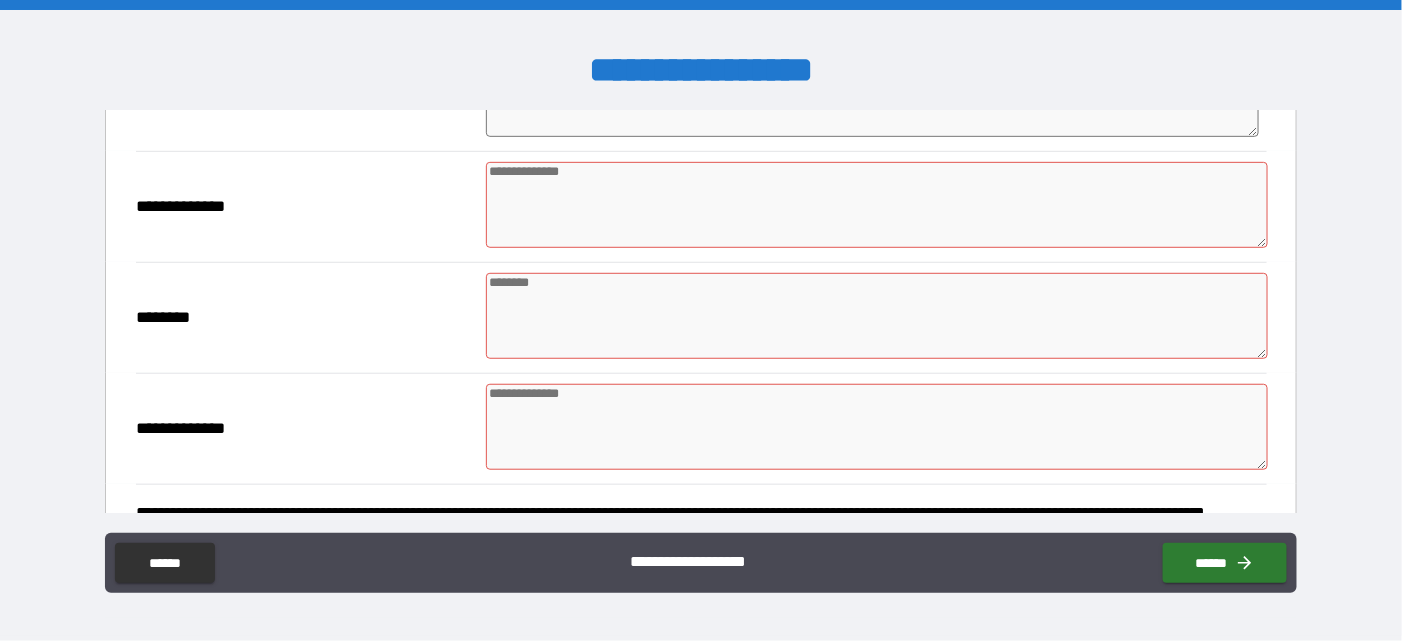 scroll, scrollTop: 399, scrollLeft: 0, axis: vertical 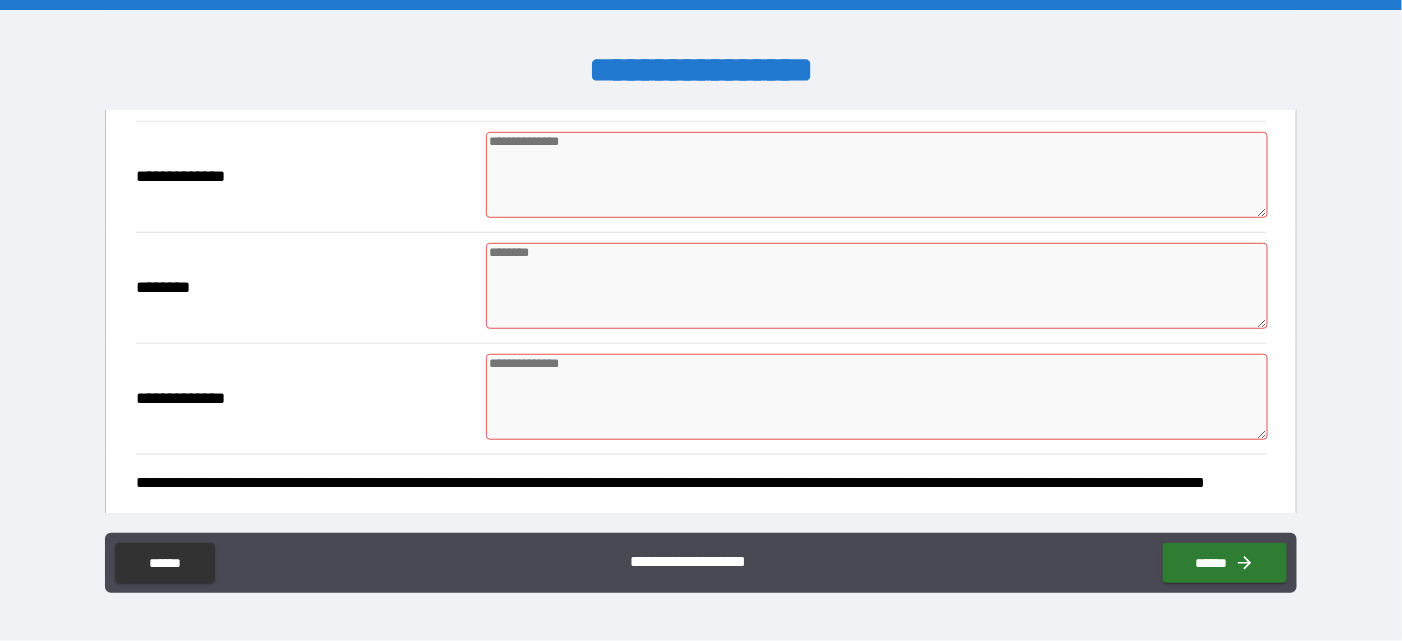 type on "****" 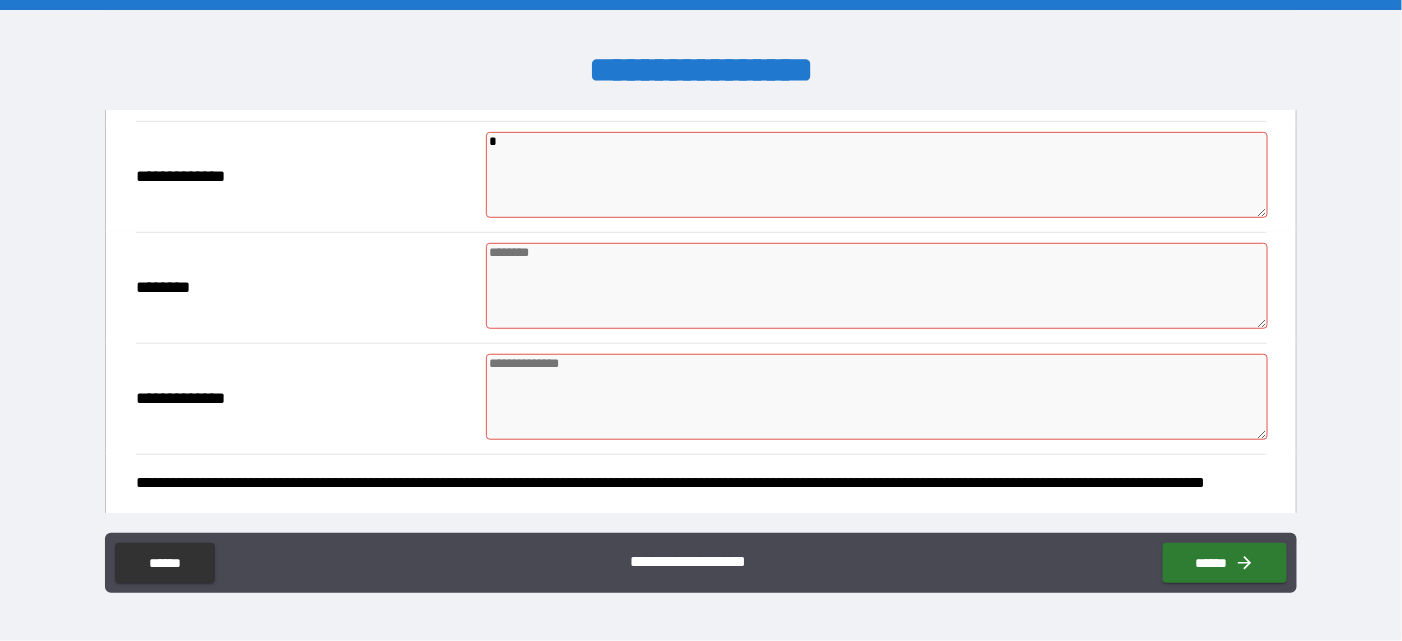 type on "*" 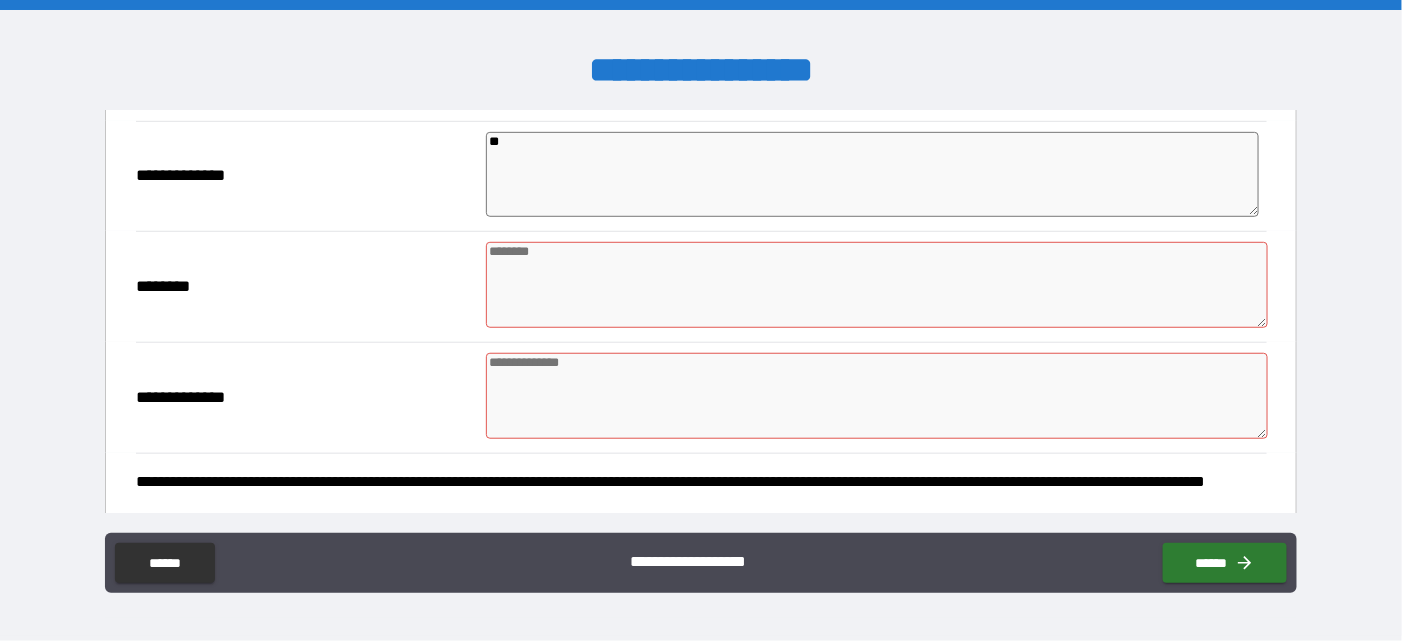 type on "*" 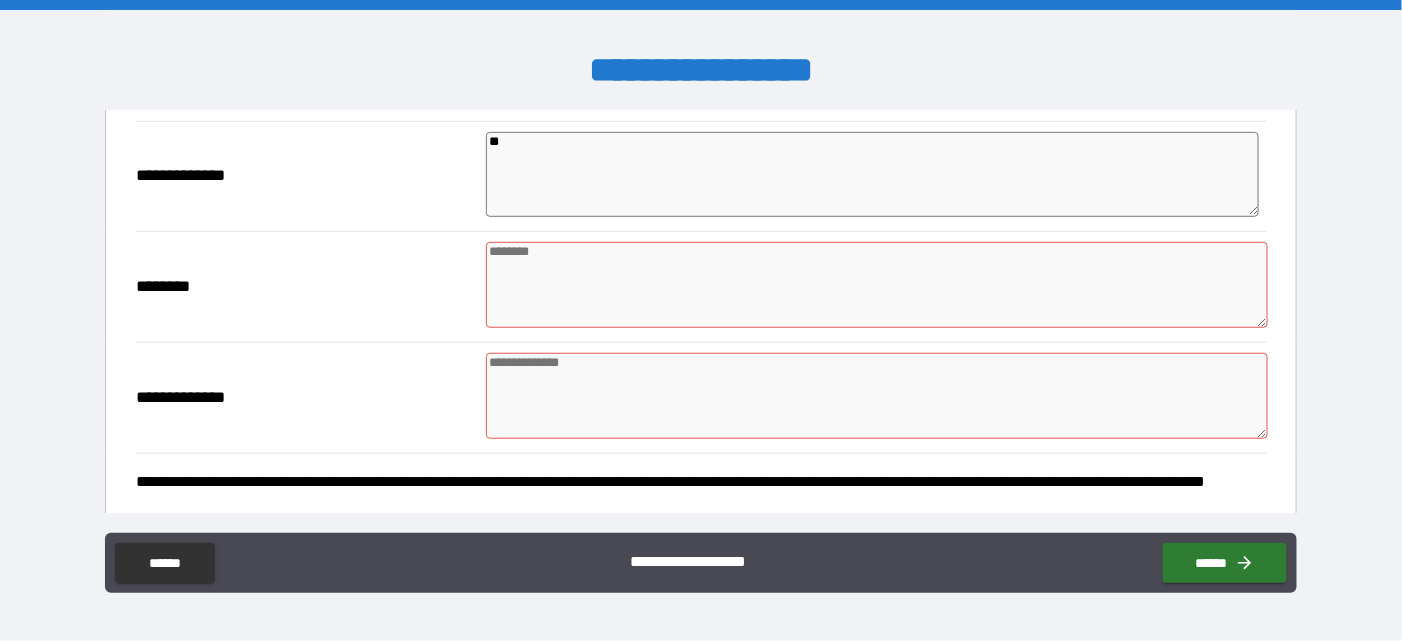 type on "*" 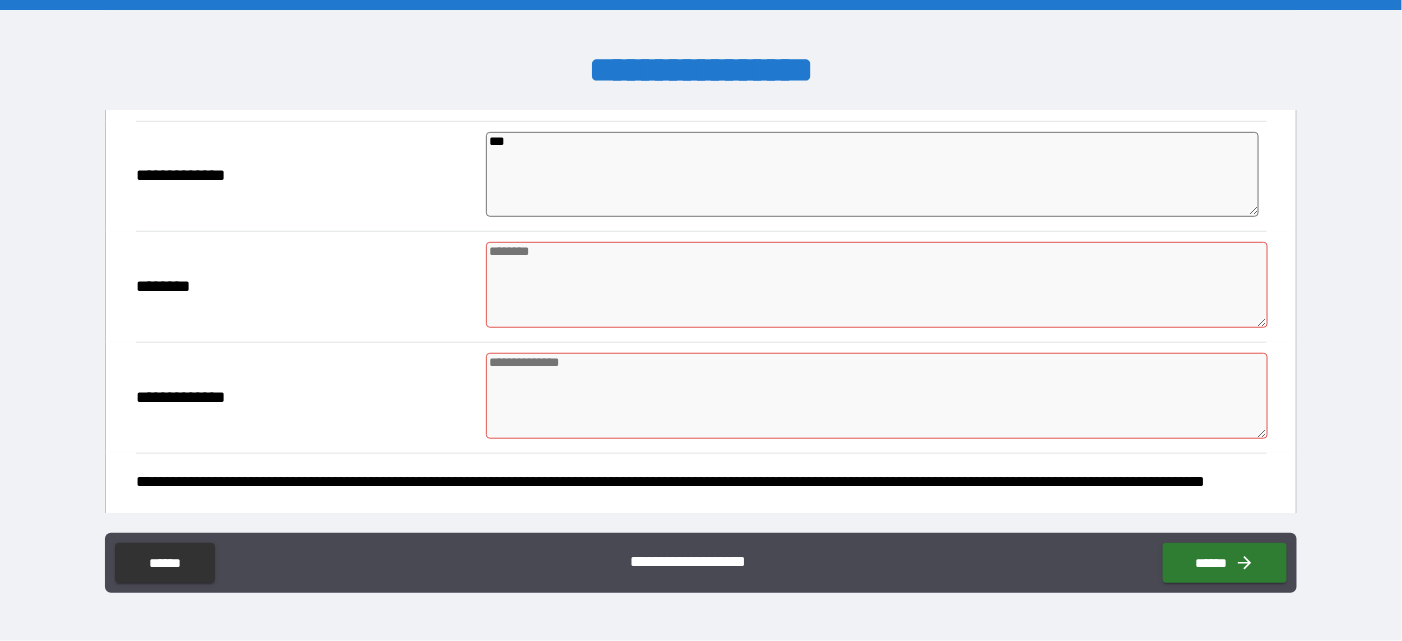type on "*" 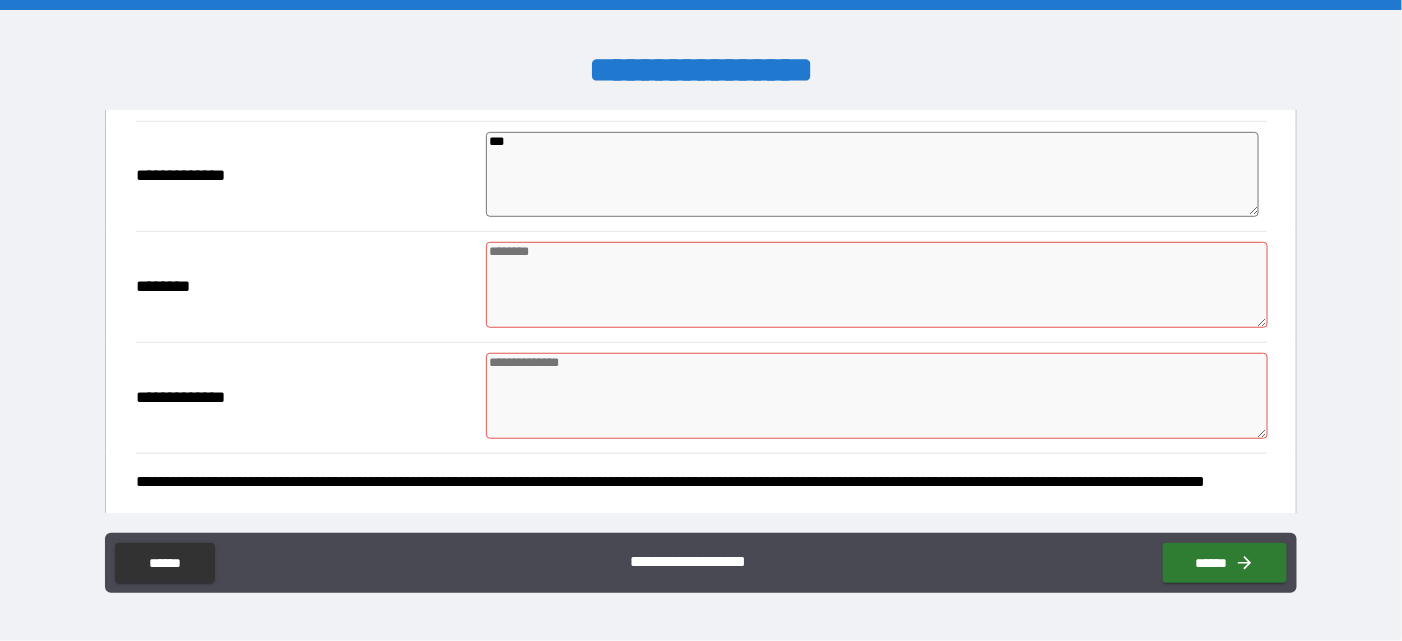 type on "*" 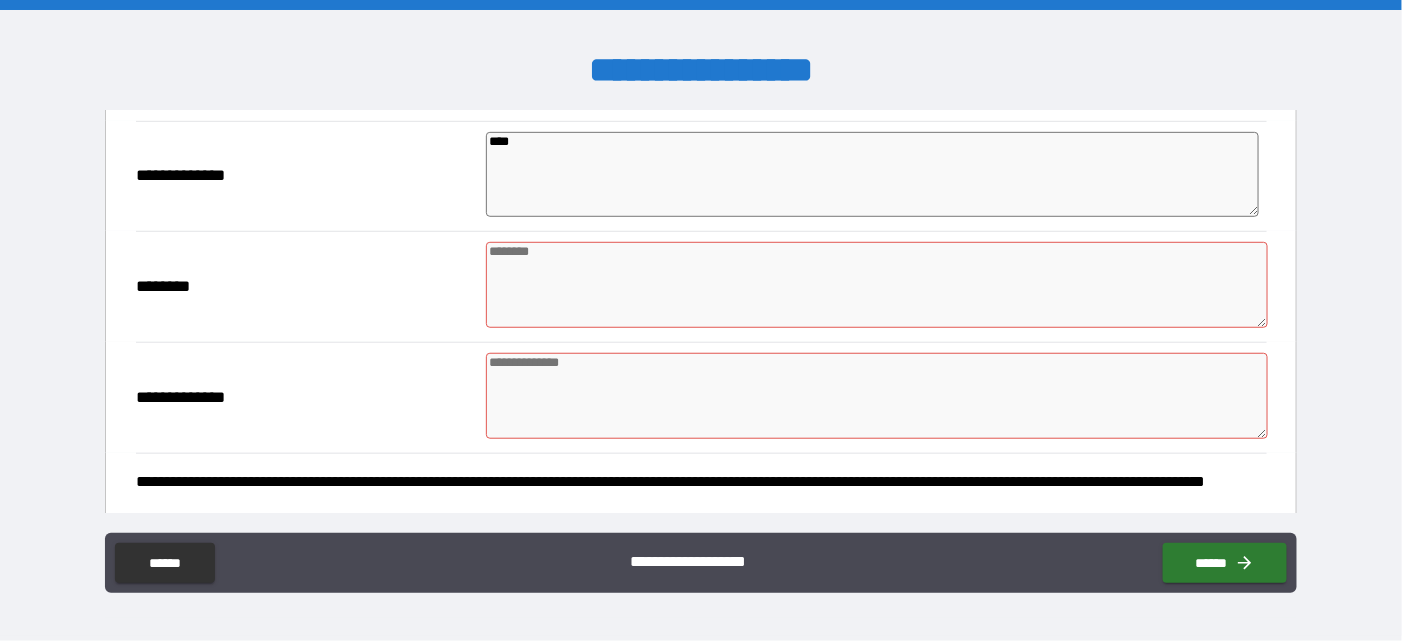 type on "*" 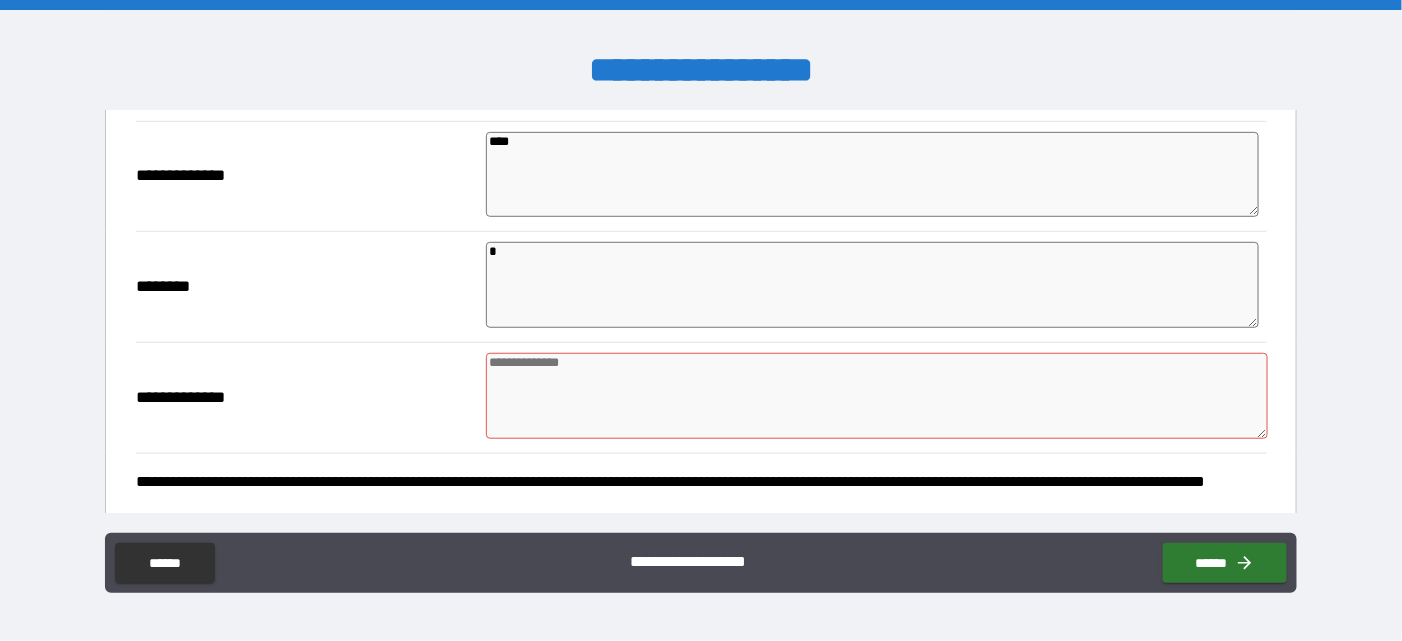 type on "*" 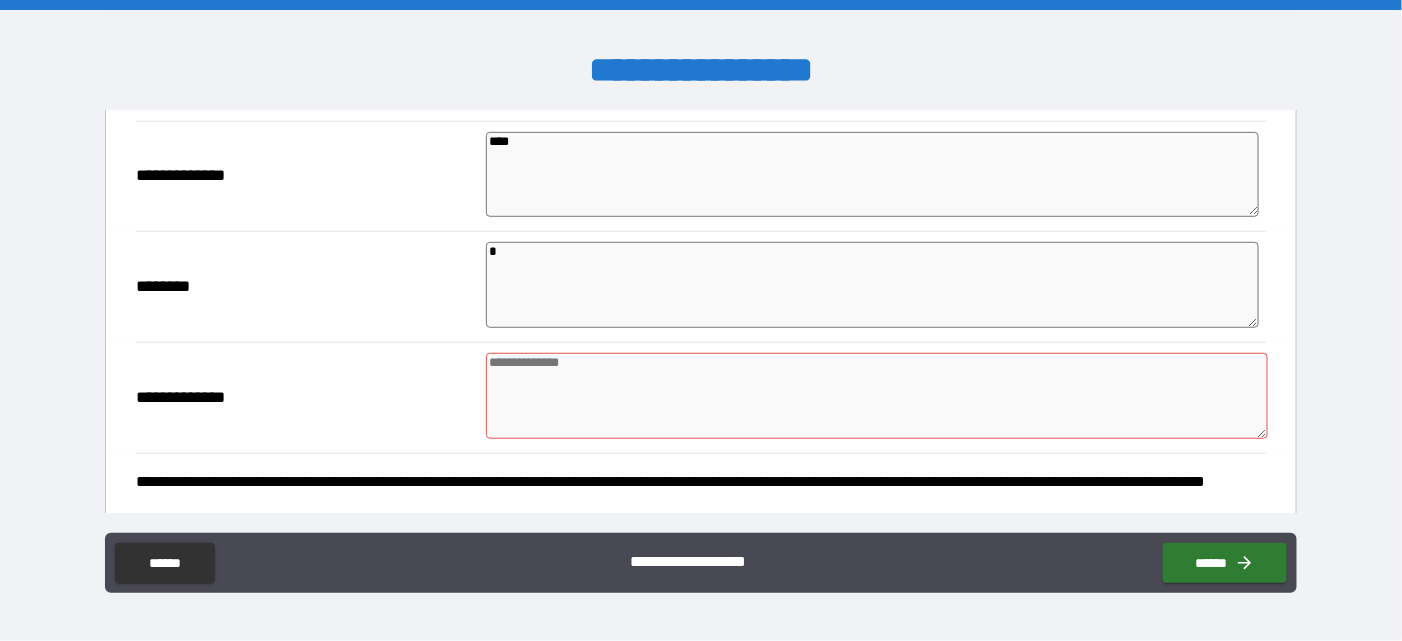 type on "*" 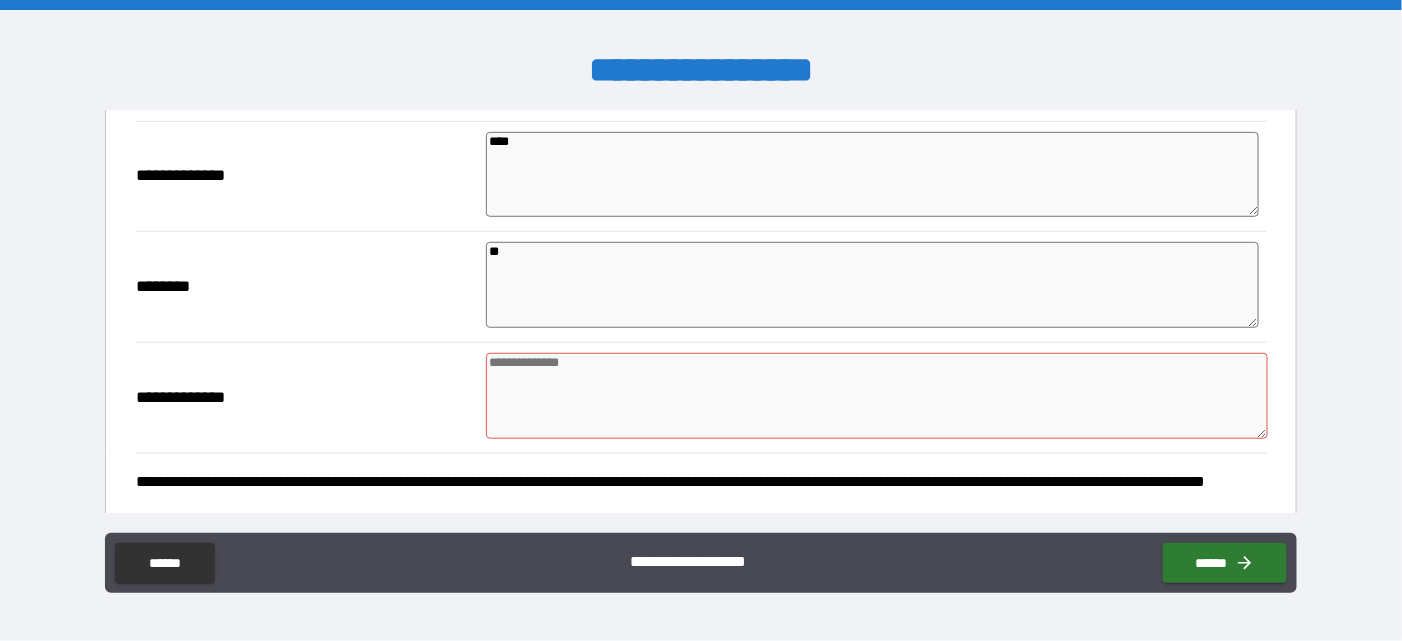 type on "*" 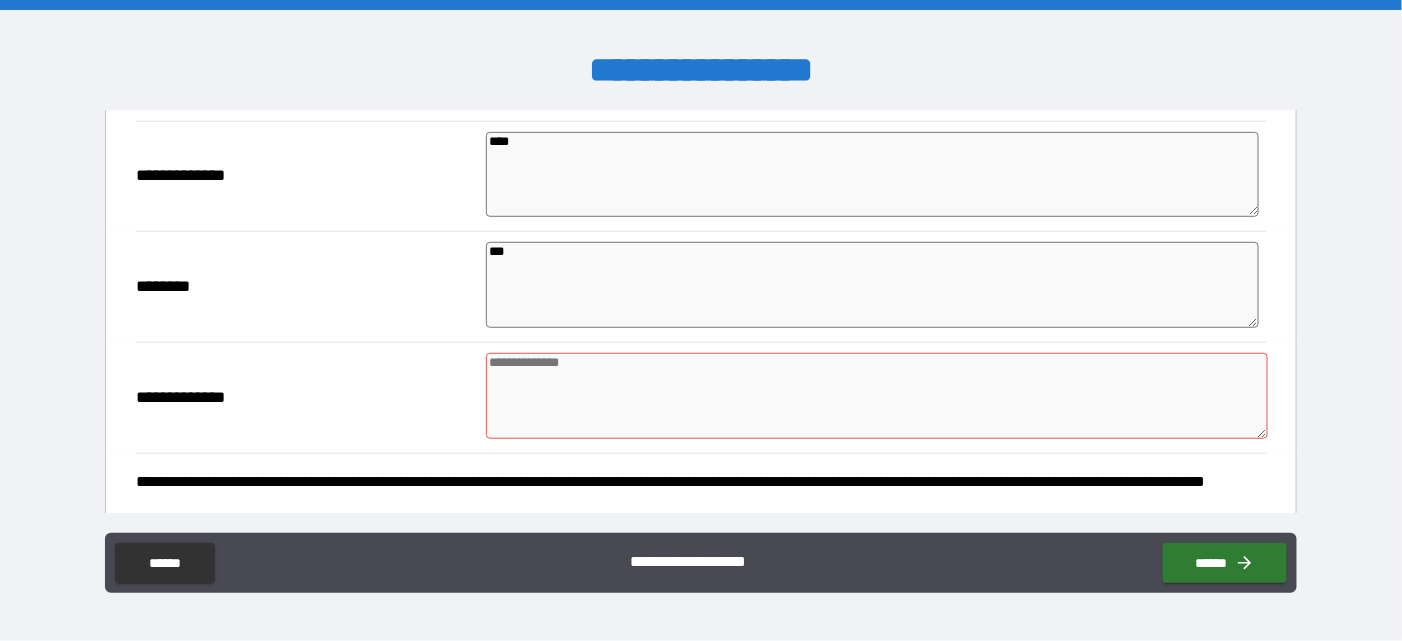 type on "*" 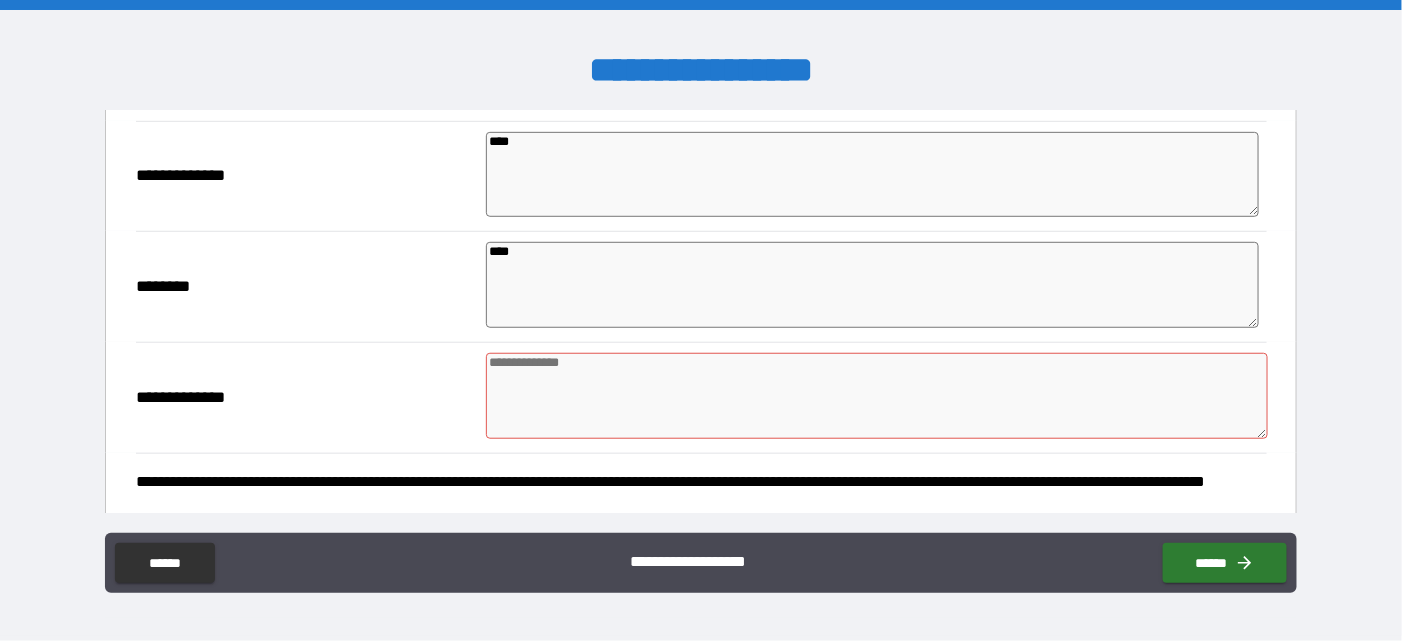 type on "*" 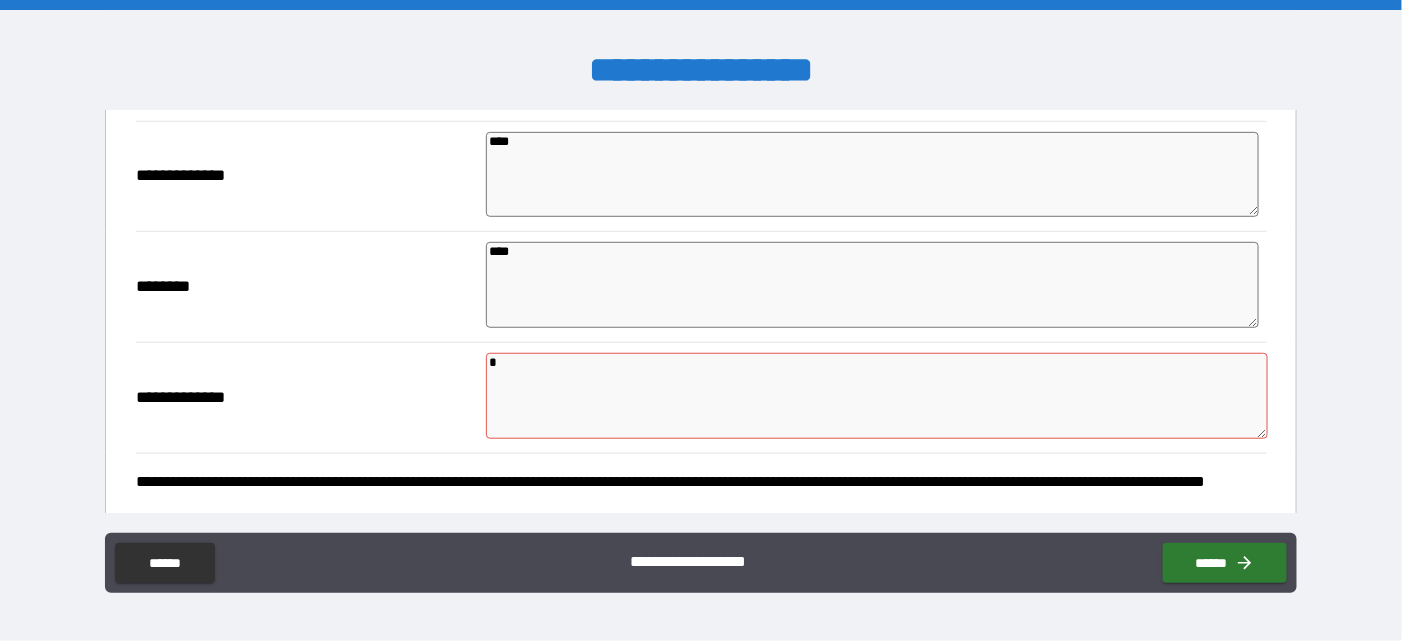 type on "*" 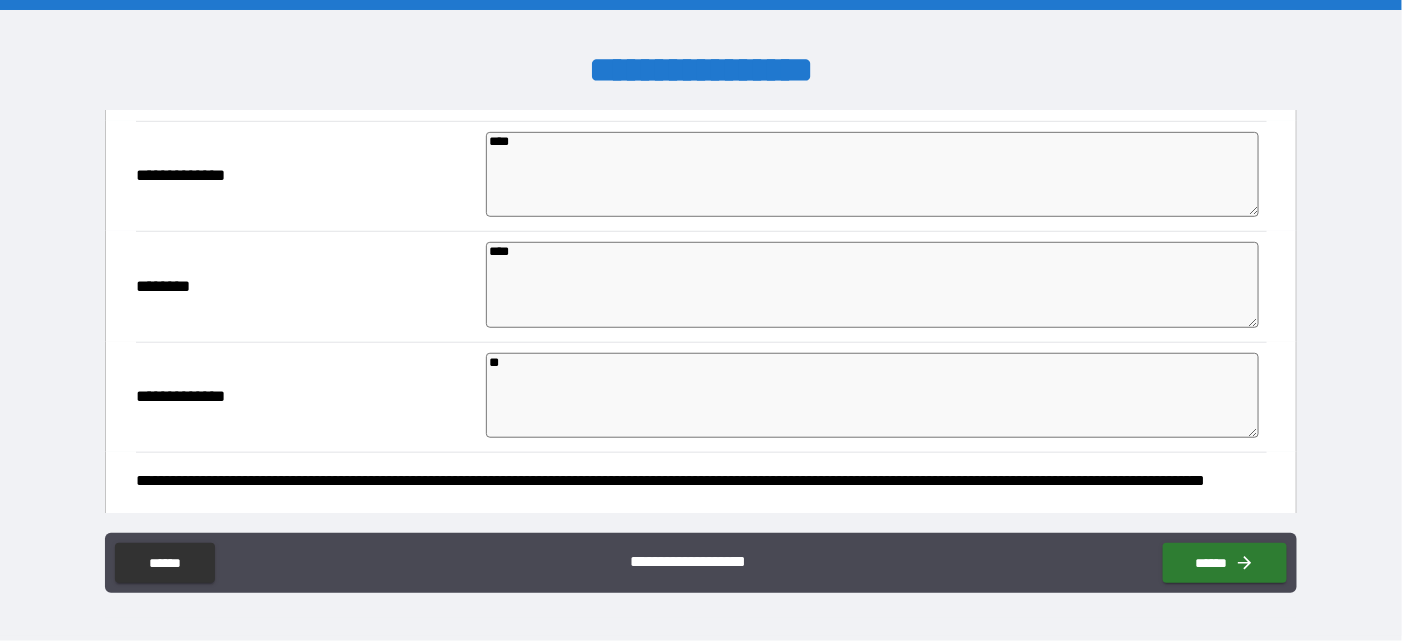 type on "*" 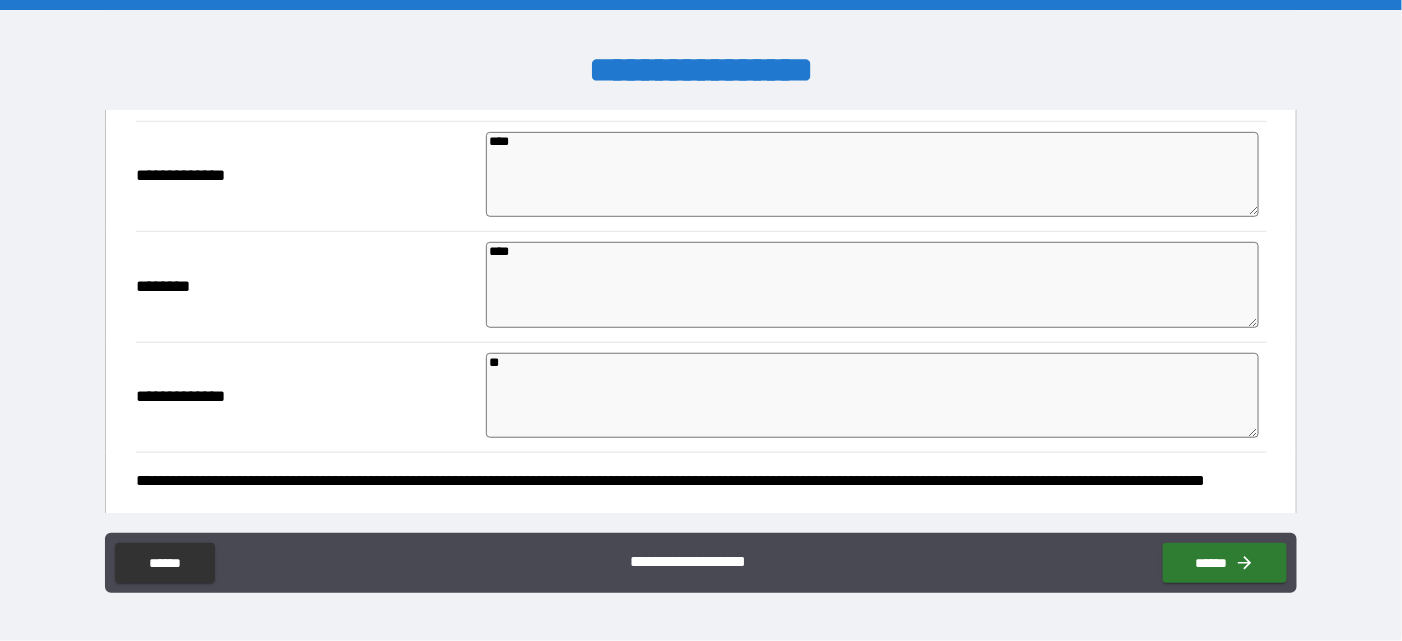 type on "*" 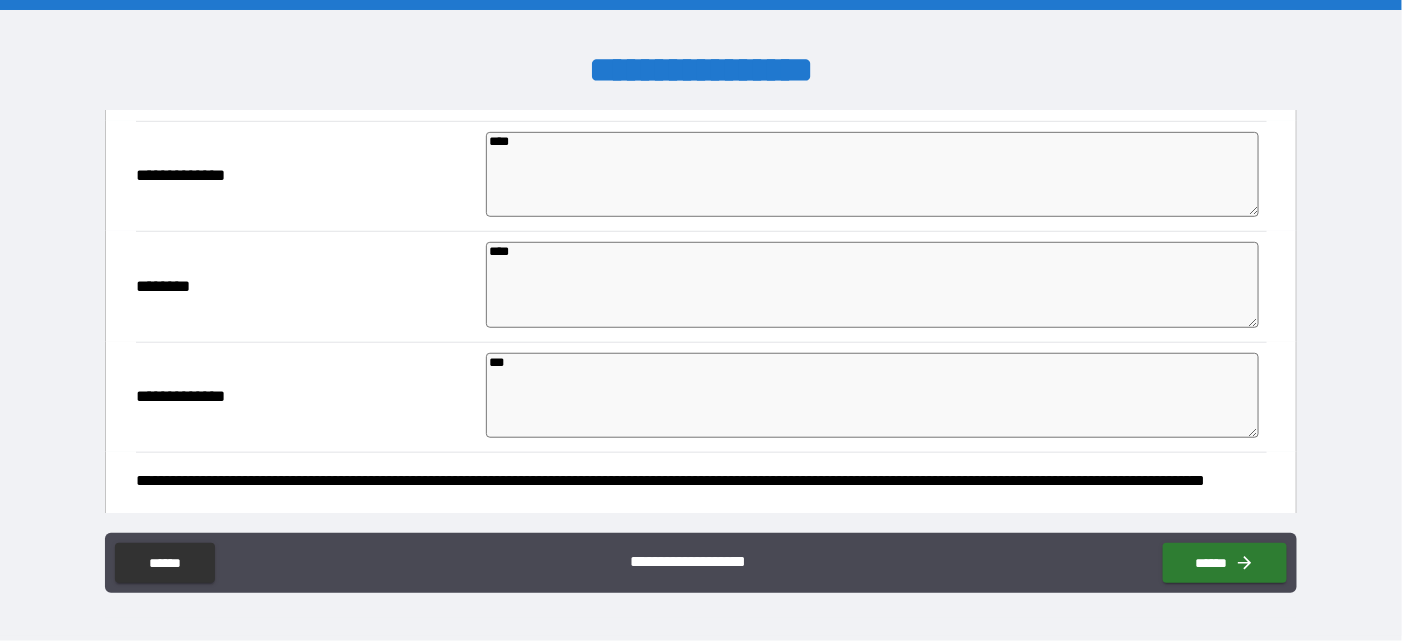 type on "*" 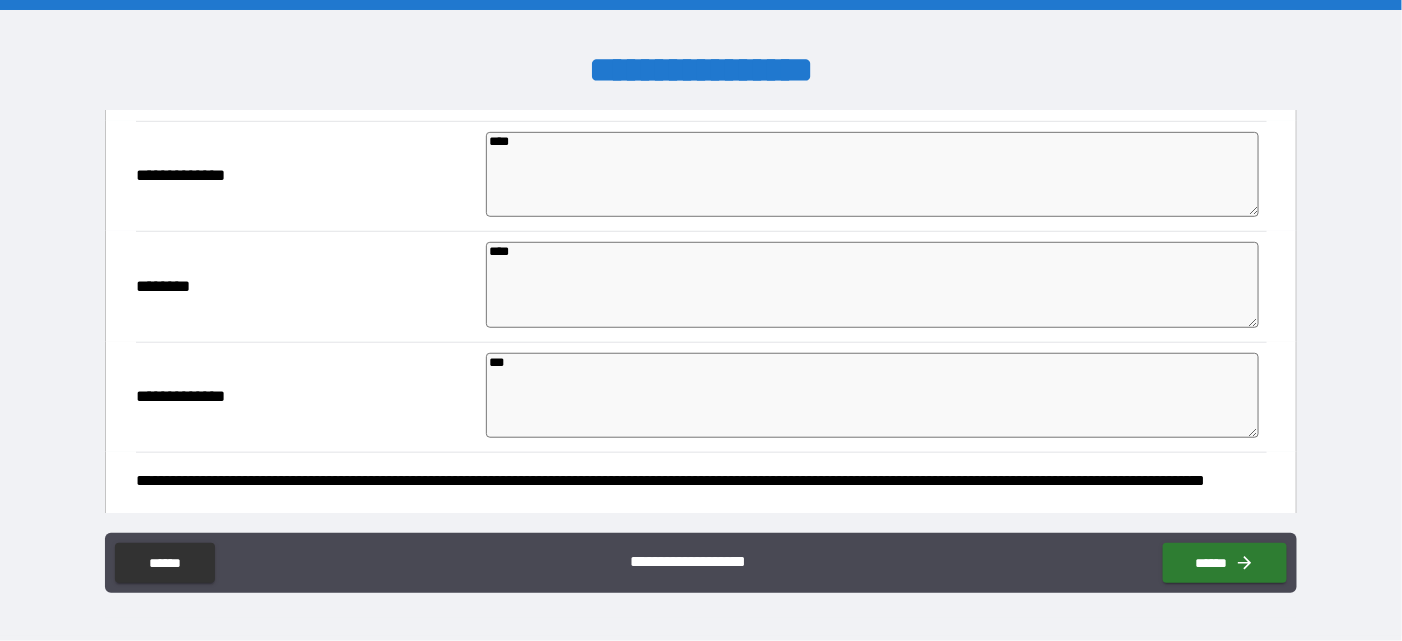 type on "*" 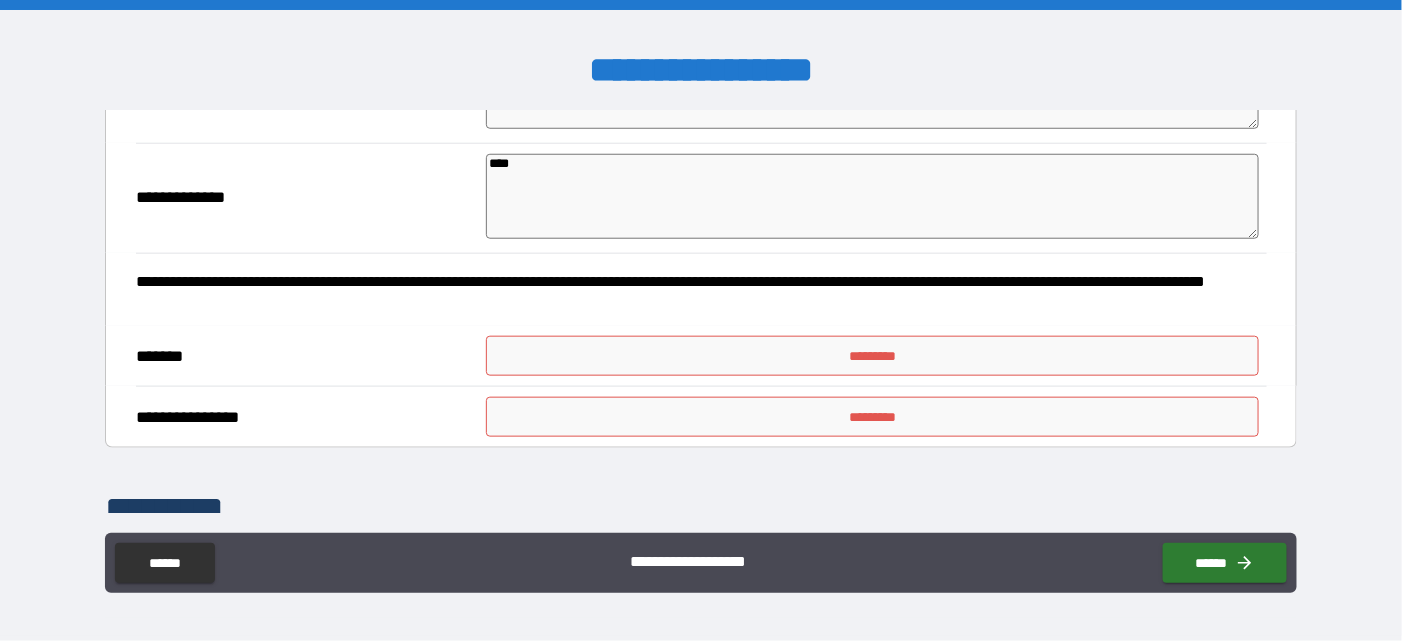 scroll, scrollTop: 600, scrollLeft: 0, axis: vertical 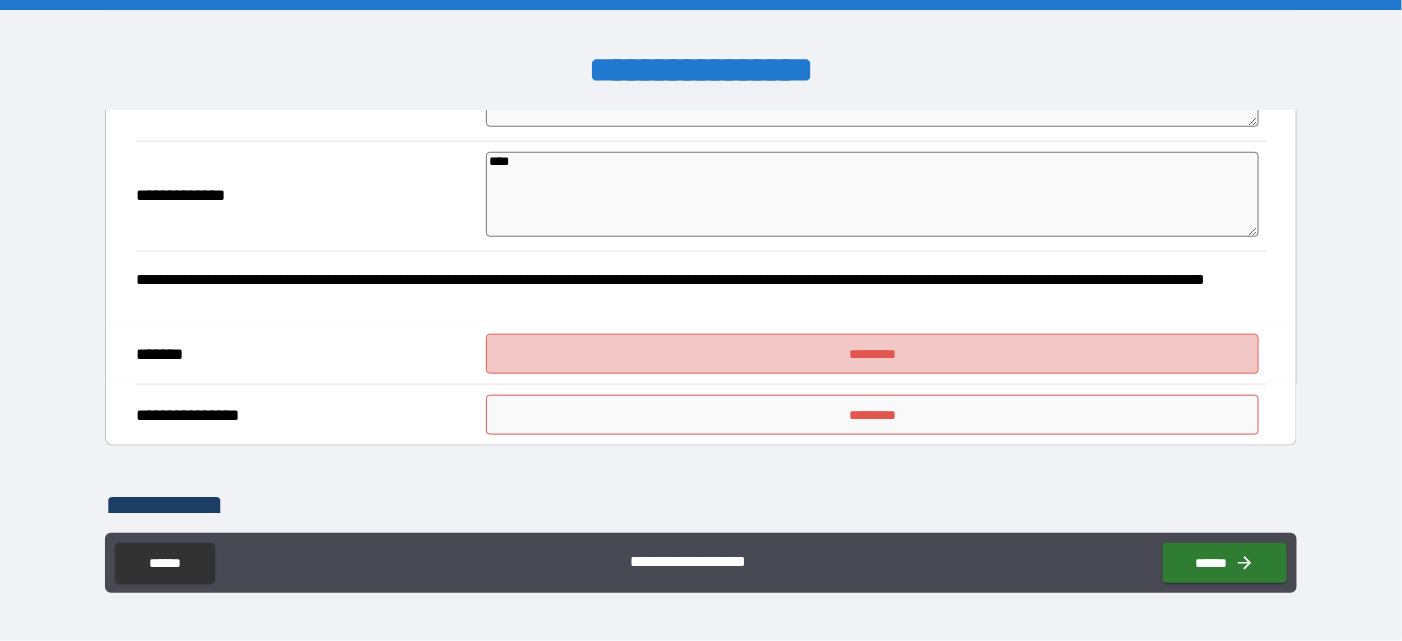 click on "*********" at bounding box center (872, 354) 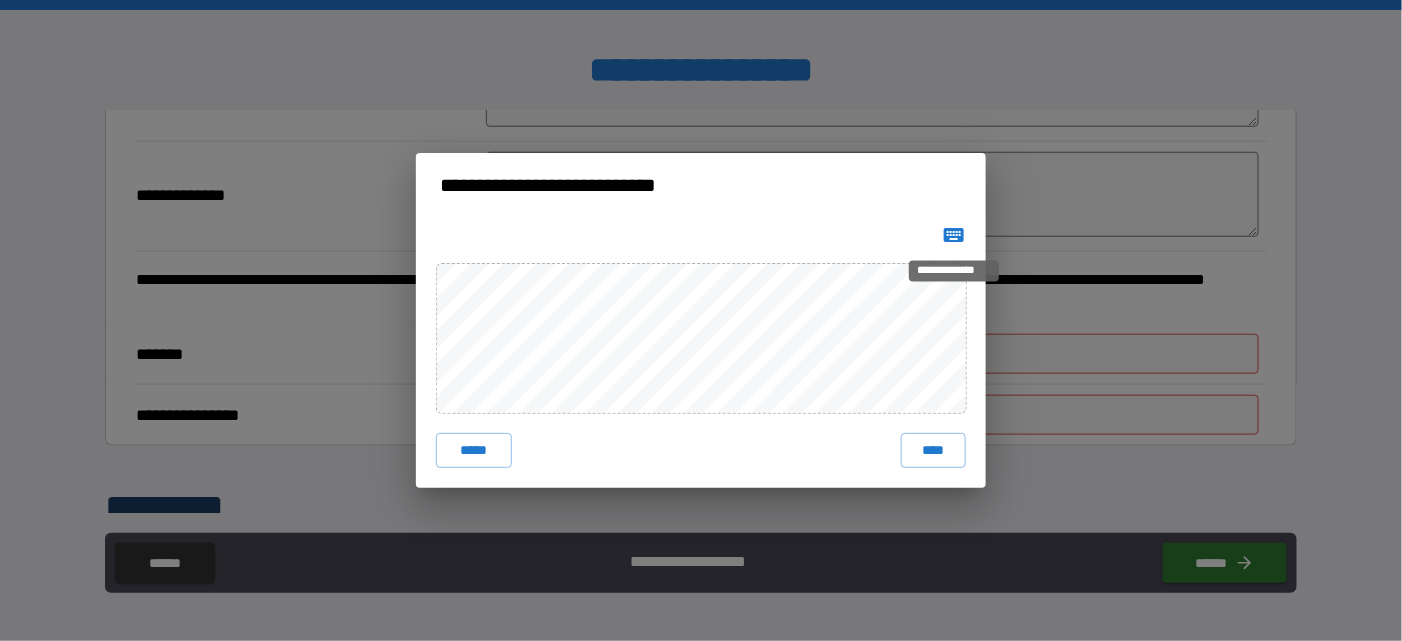 click 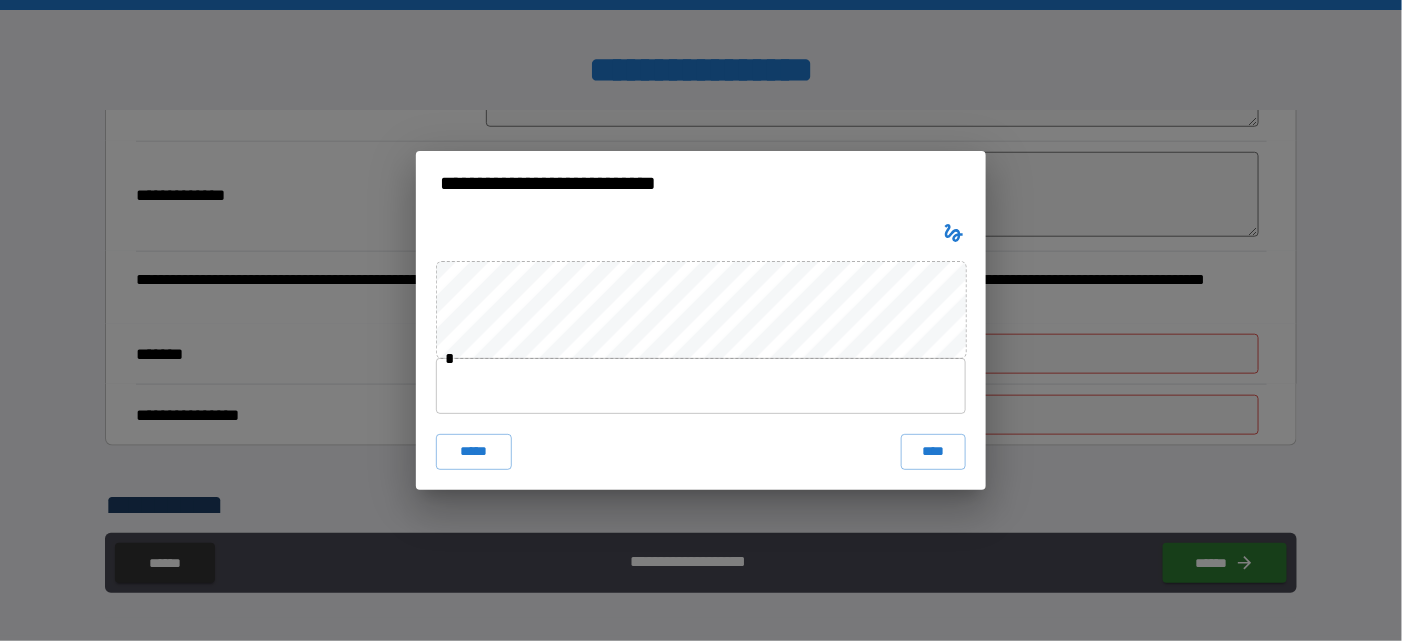 click at bounding box center (701, 386) 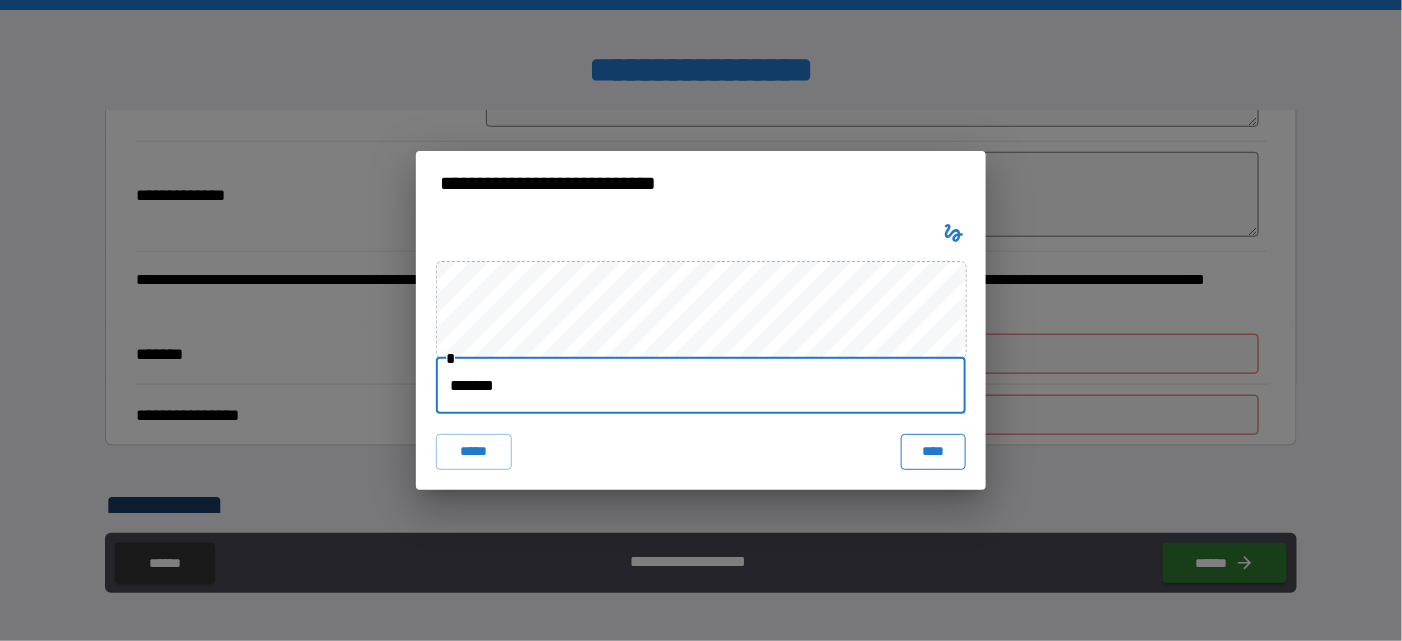 click on "****" at bounding box center [933, 452] 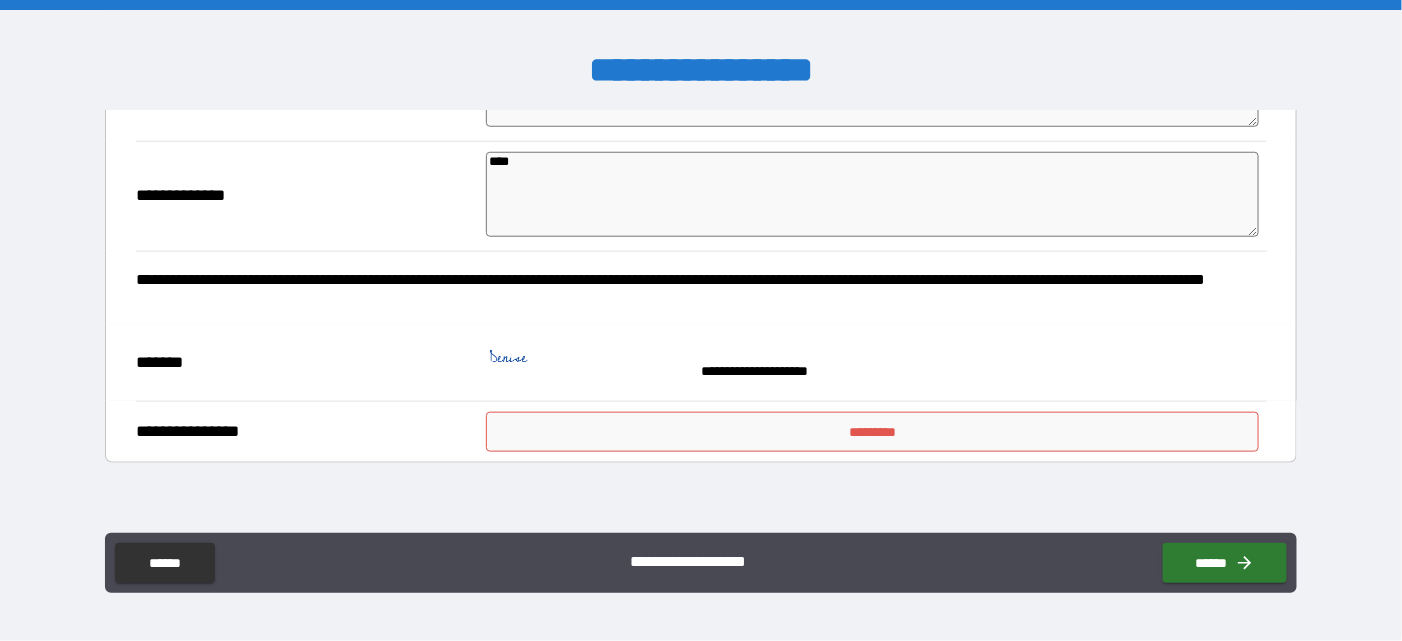click on "*********" at bounding box center (872, 432) 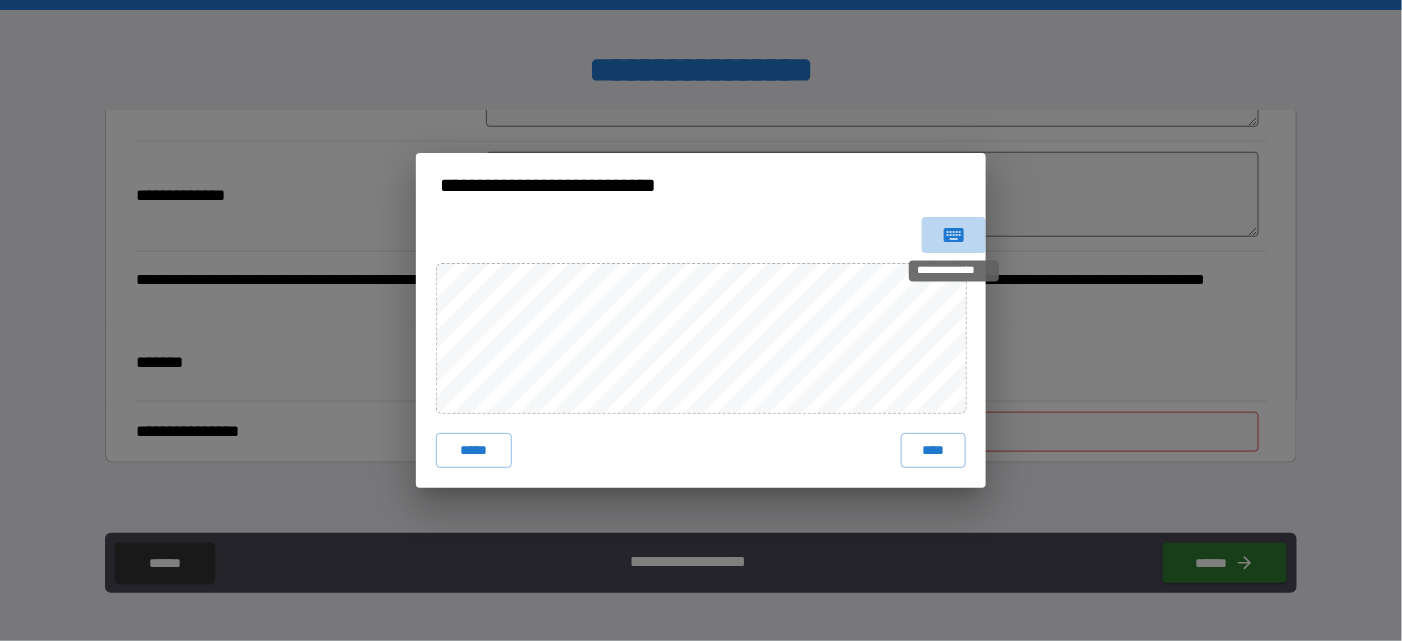click 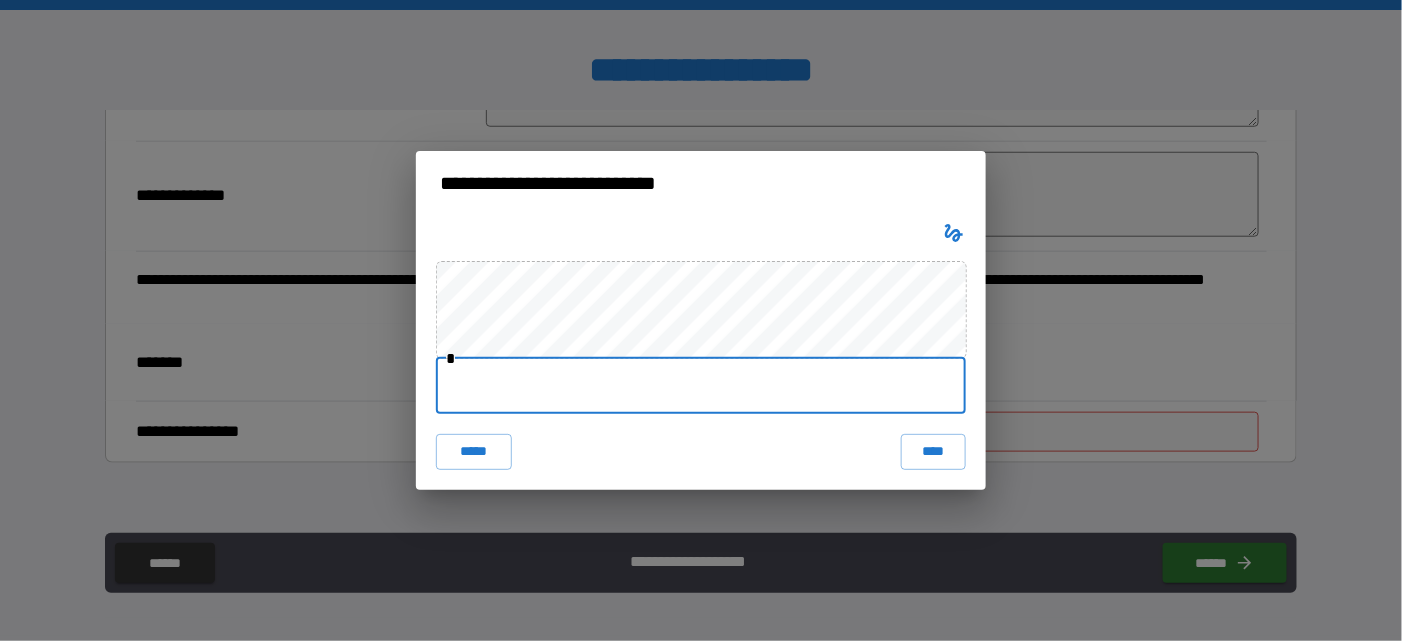 click at bounding box center (701, 386) 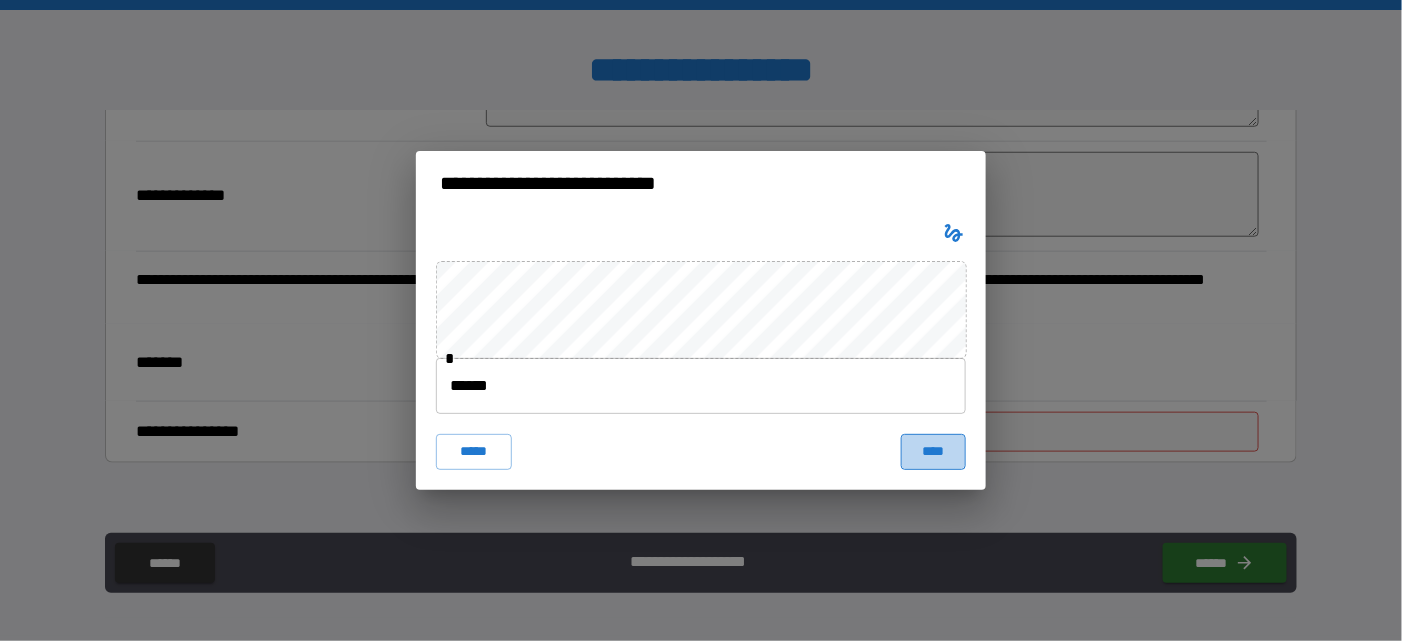 click on "****" at bounding box center [933, 452] 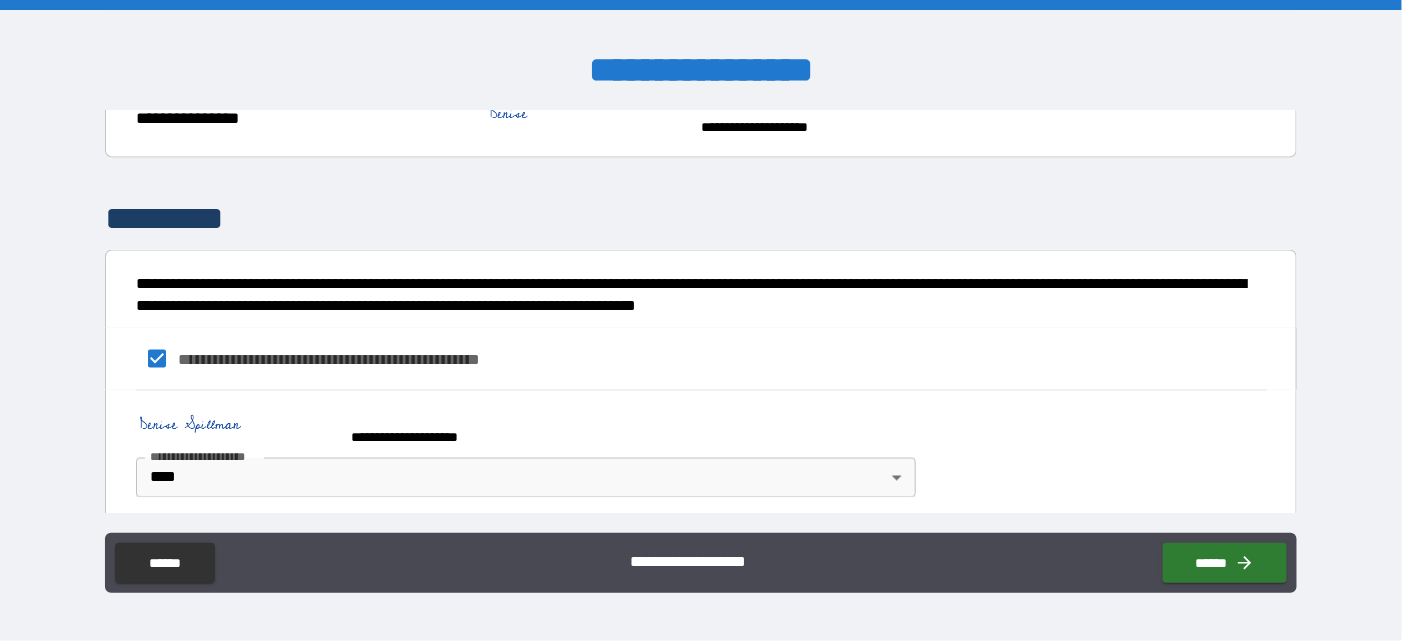 scroll, scrollTop: 932, scrollLeft: 0, axis: vertical 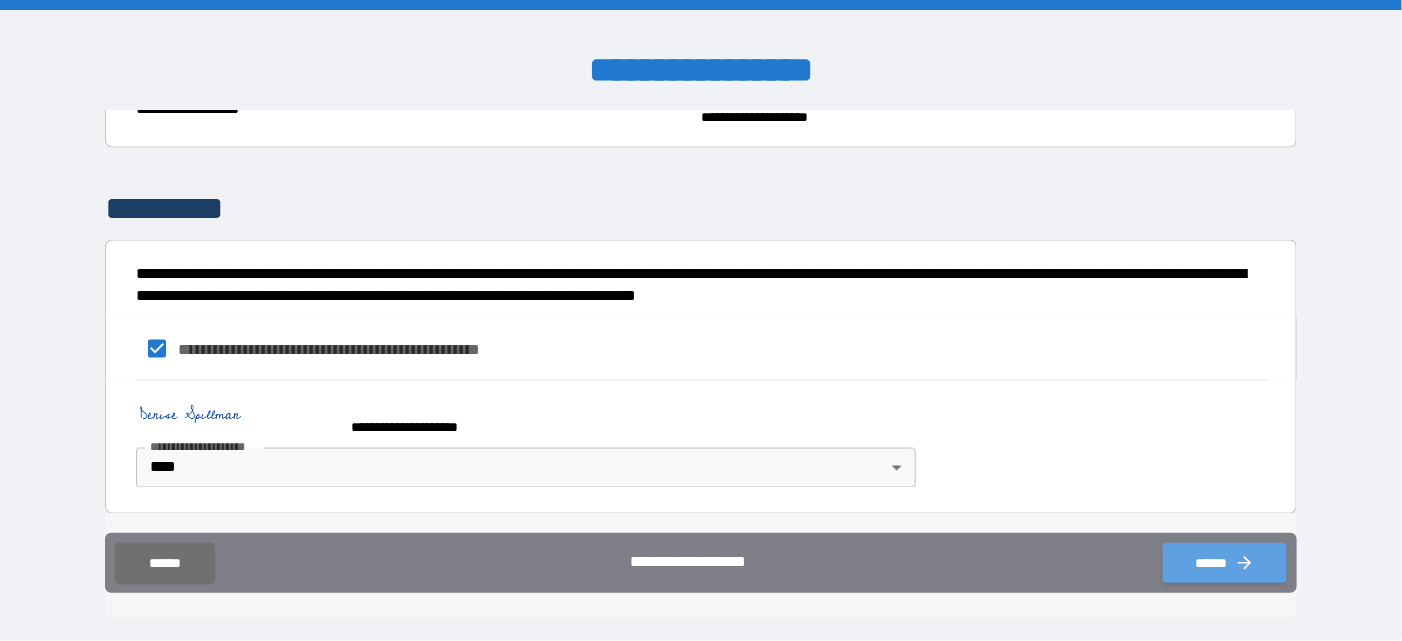click on "******" at bounding box center (1225, 563) 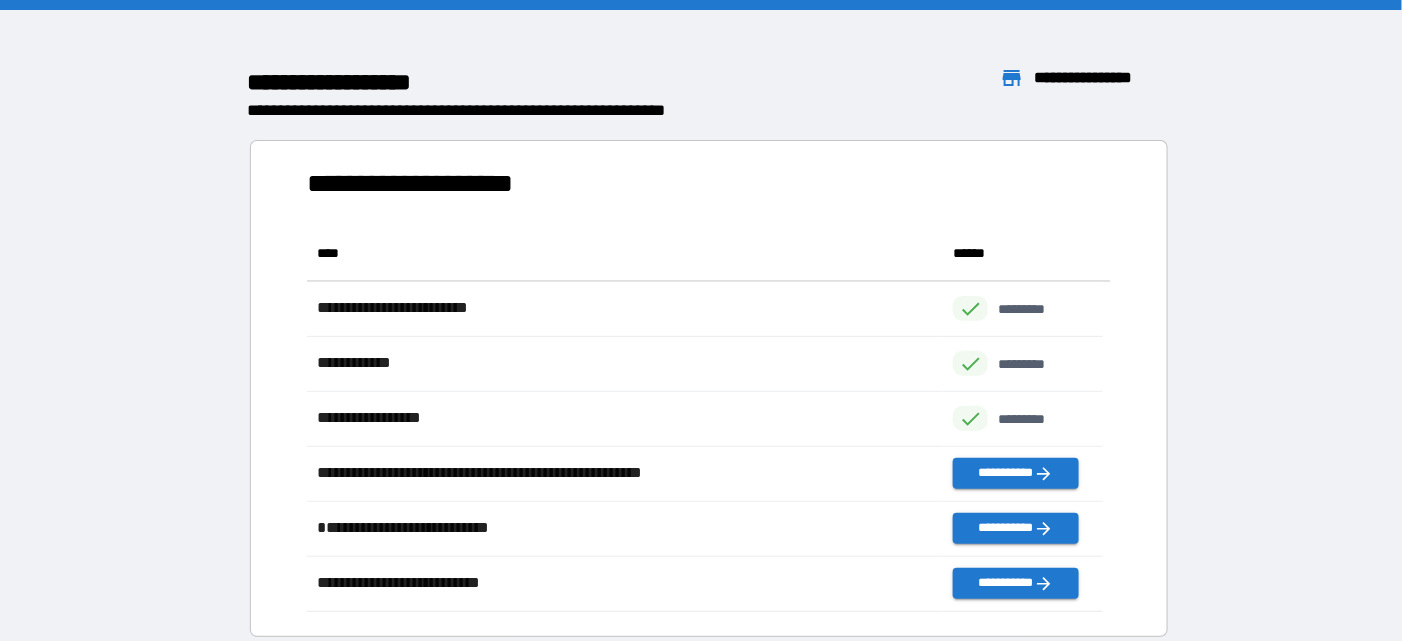 scroll, scrollTop: 15, scrollLeft: 16, axis: both 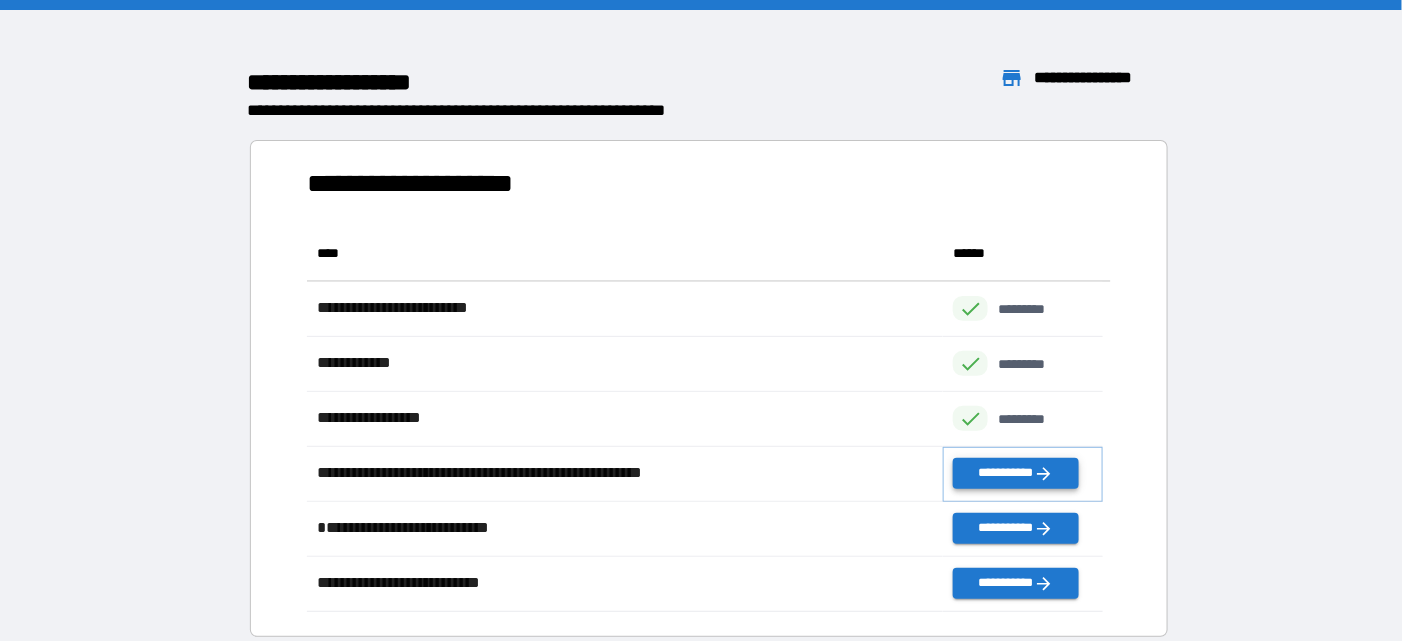 click on "**********" at bounding box center [1015, 473] 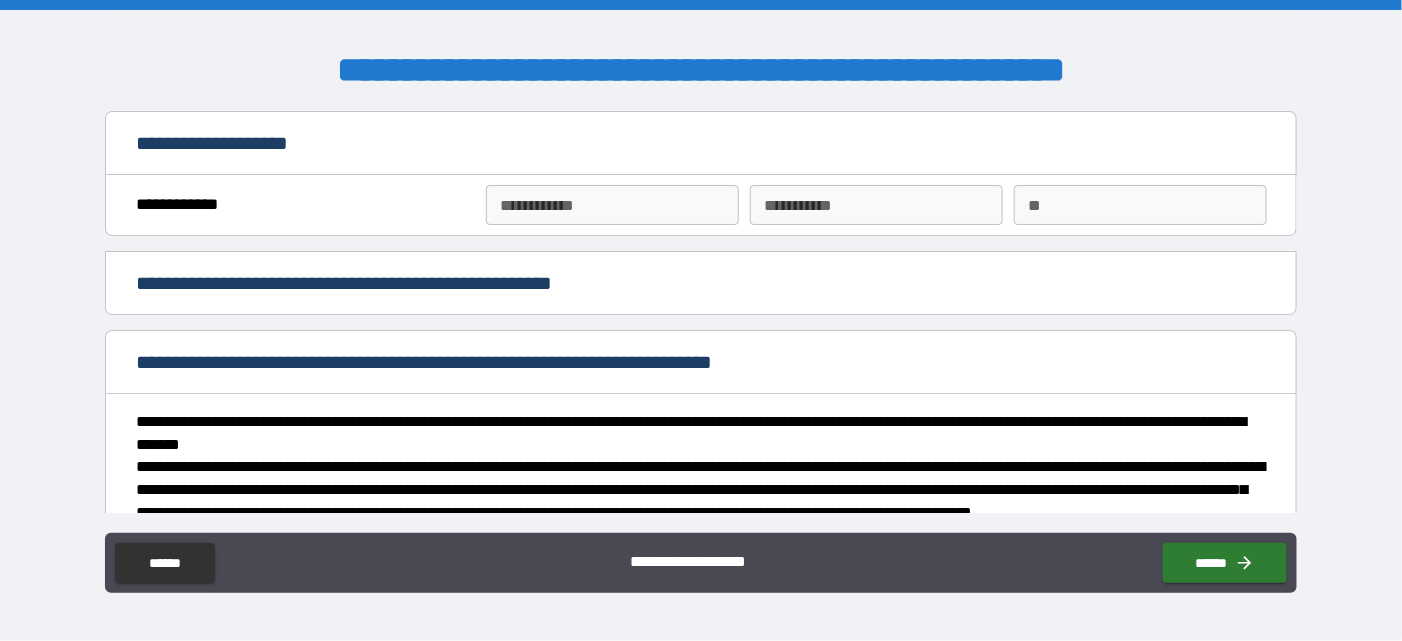 click on "**********" at bounding box center [612, 205] 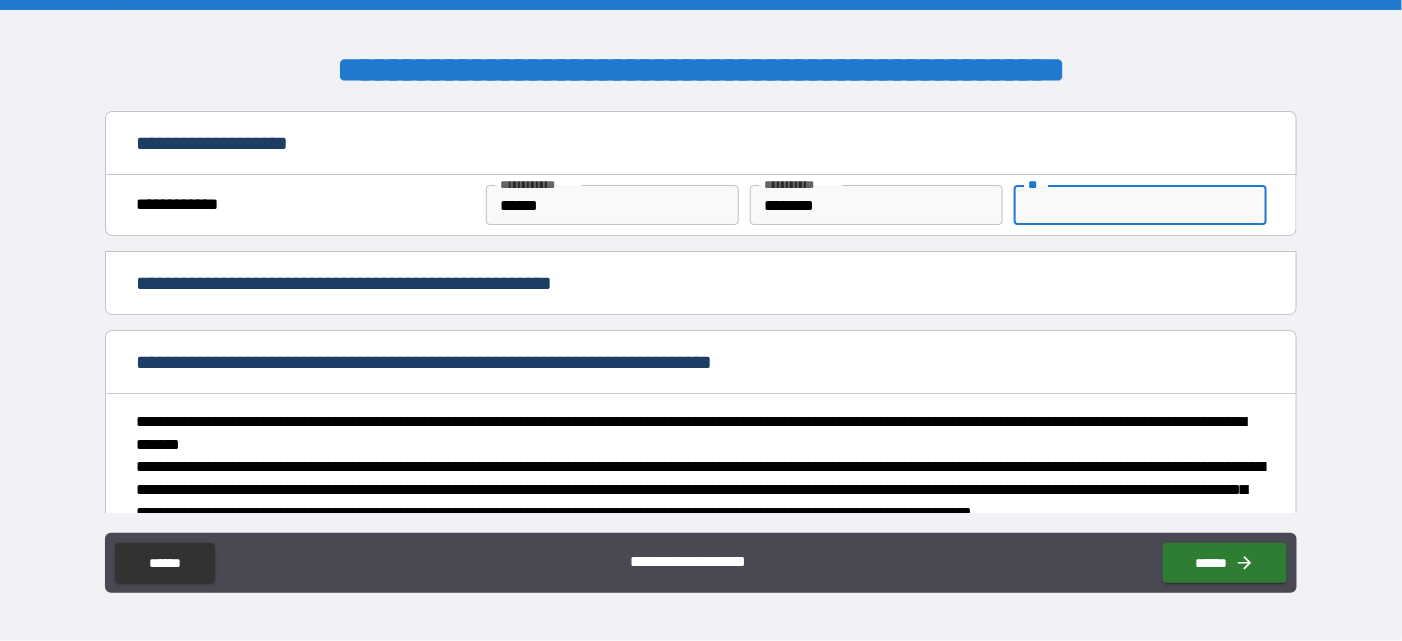 click on "**" at bounding box center (1140, 205) 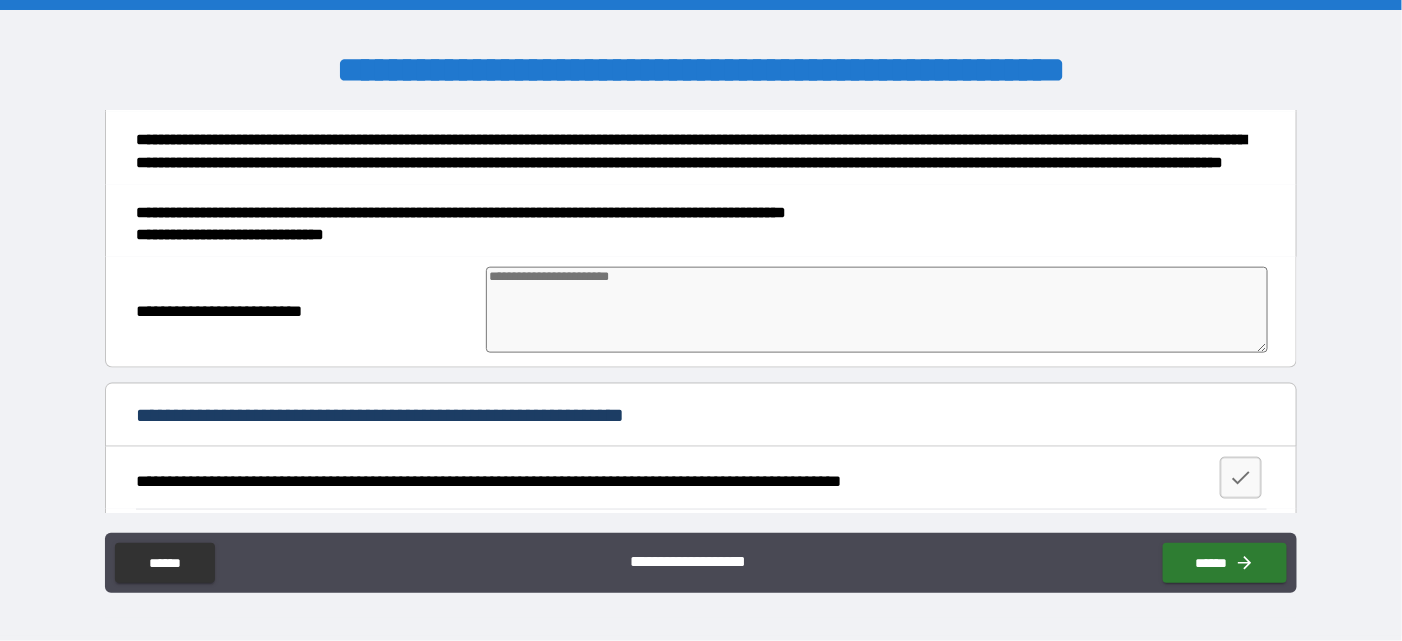 scroll, scrollTop: 600, scrollLeft: 0, axis: vertical 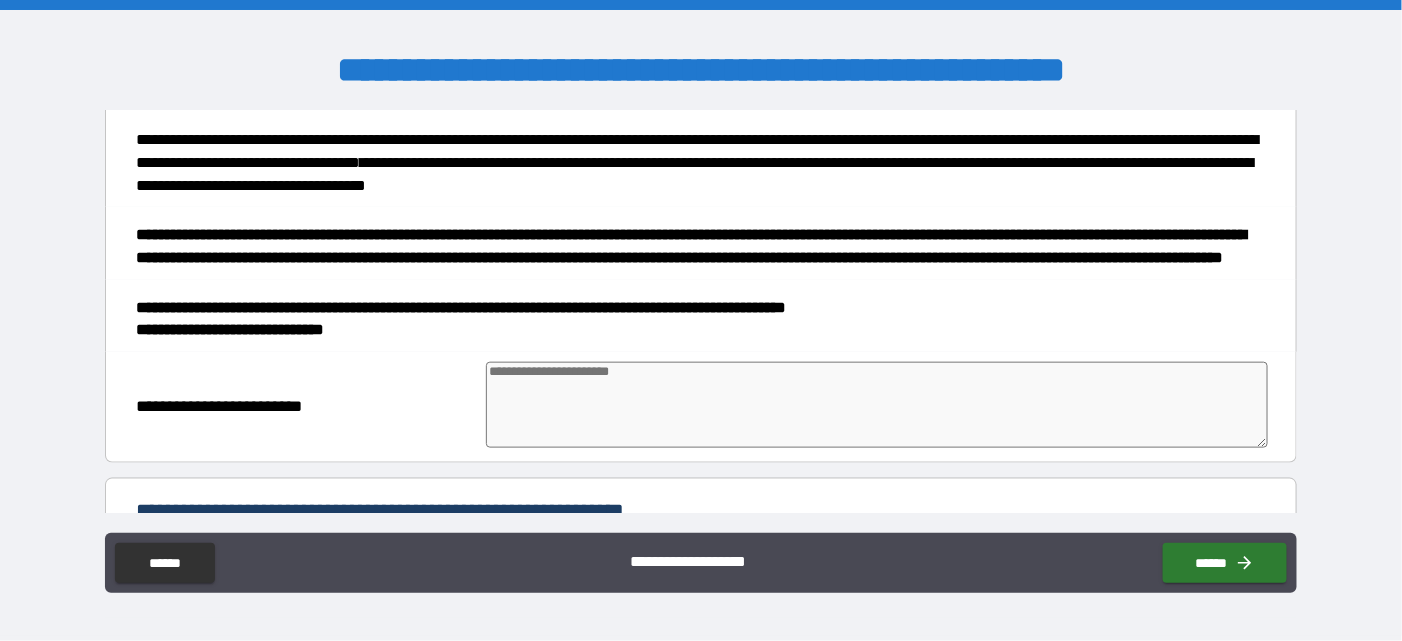 click at bounding box center (876, 405) 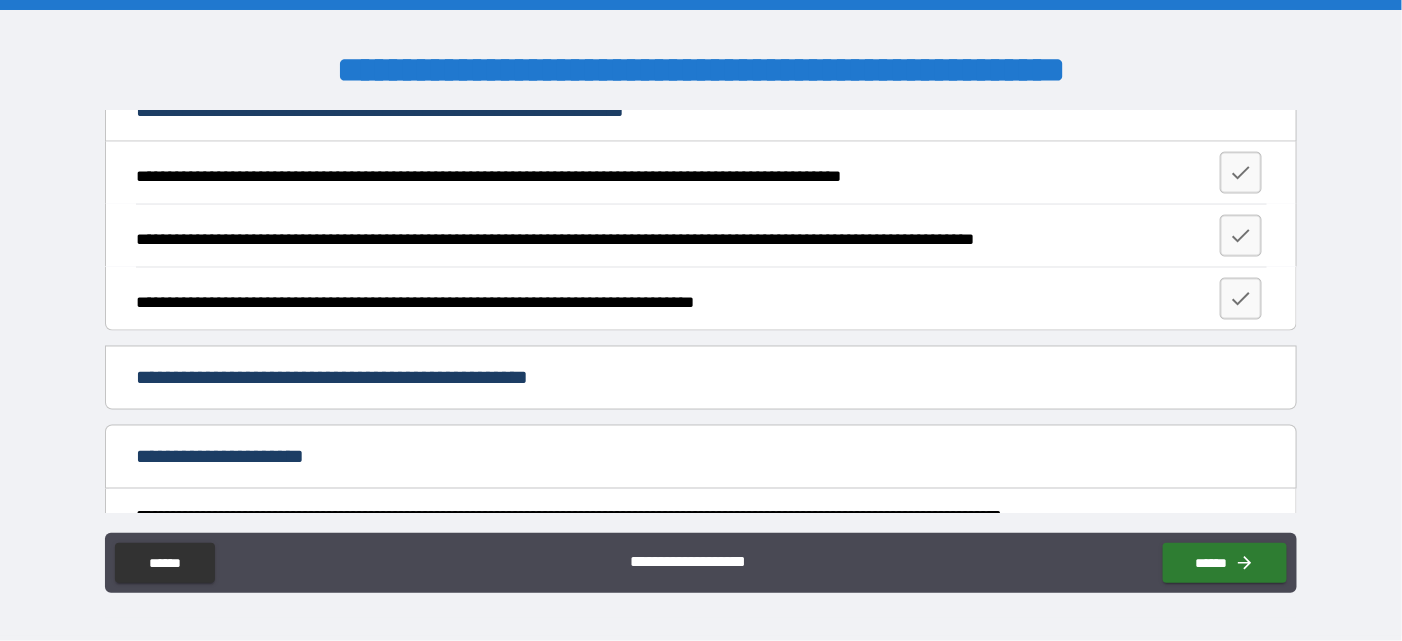 scroll, scrollTop: 1175, scrollLeft: 0, axis: vertical 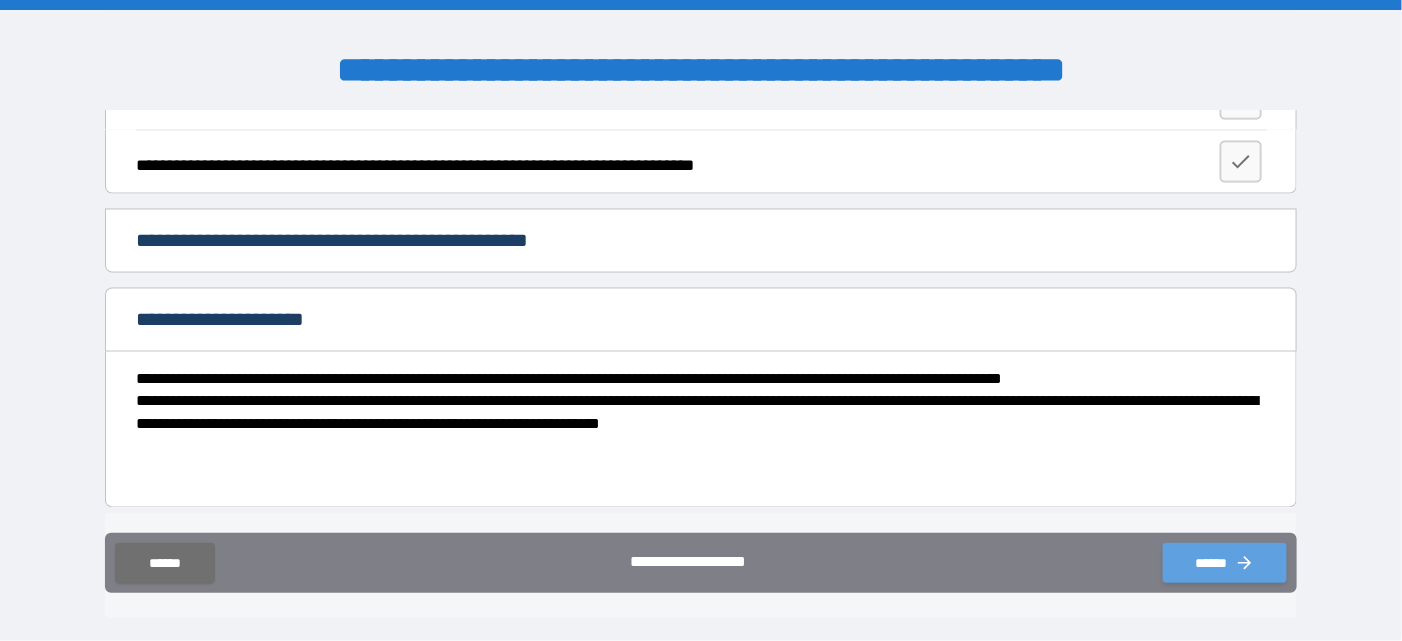 click on "******" at bounding box center (1225, 563) 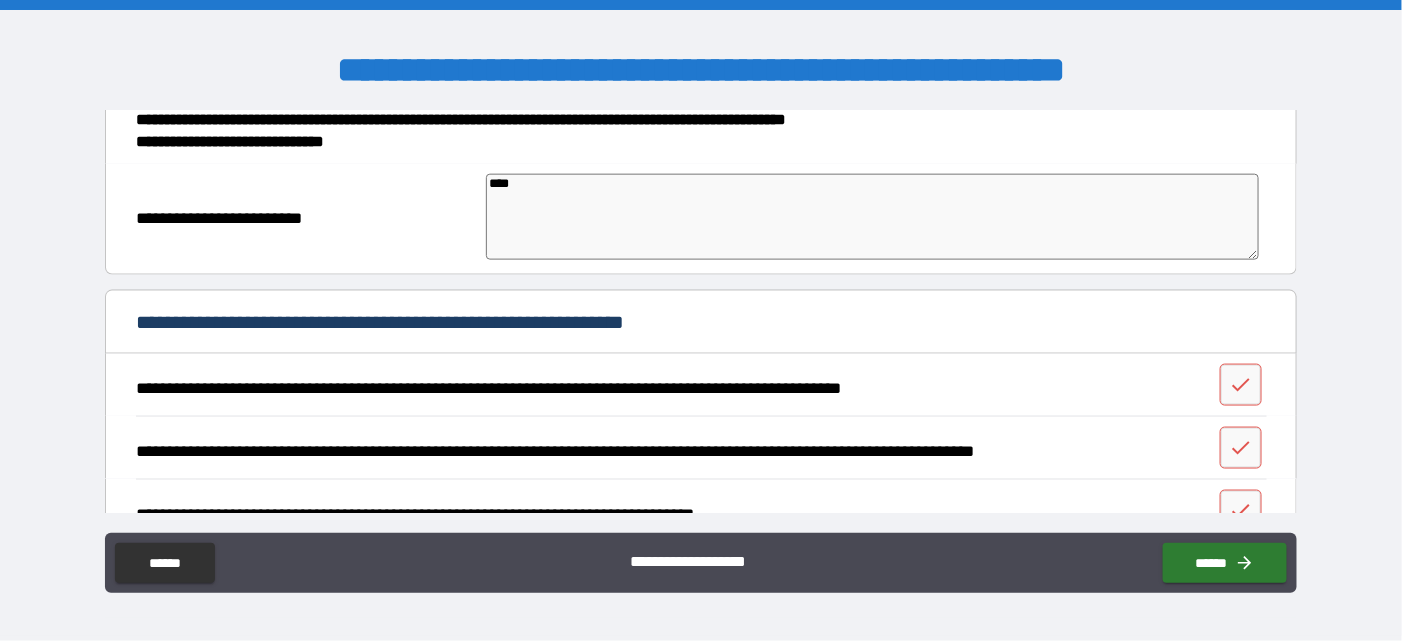 scroll, scrollTop: 899, scrollLeft: 0, axis: vertical 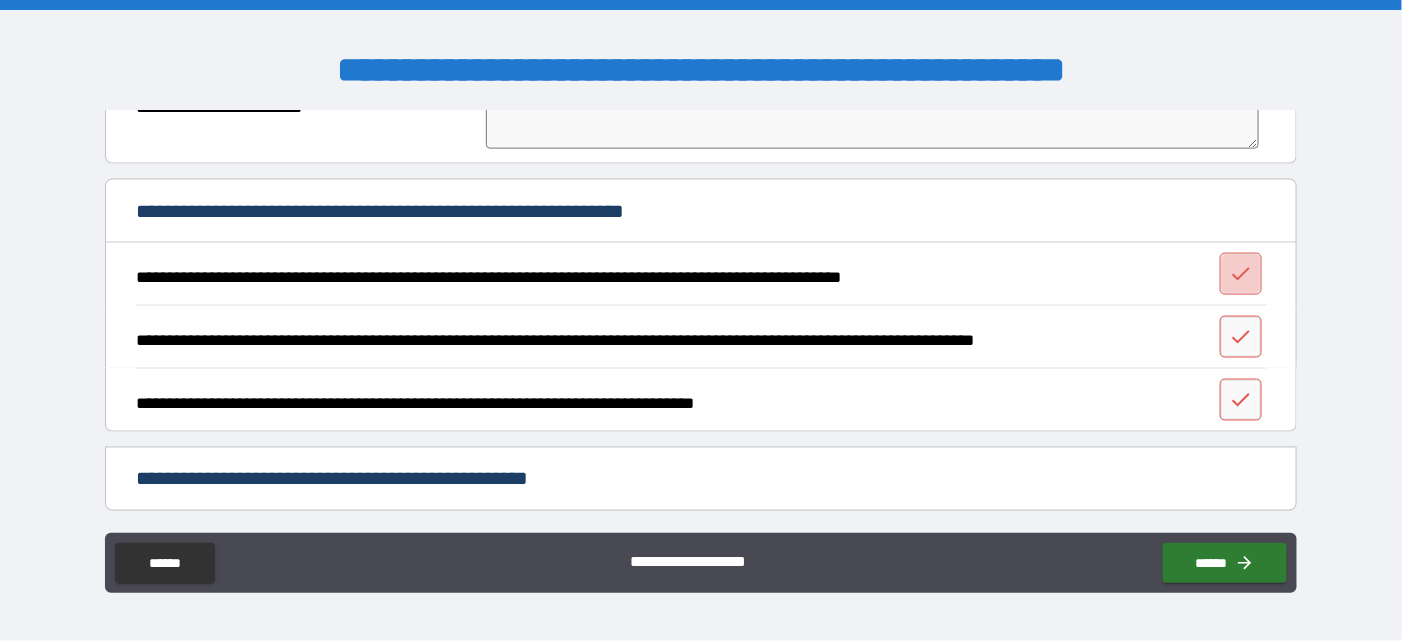 click at bounding box center [1241, 274] 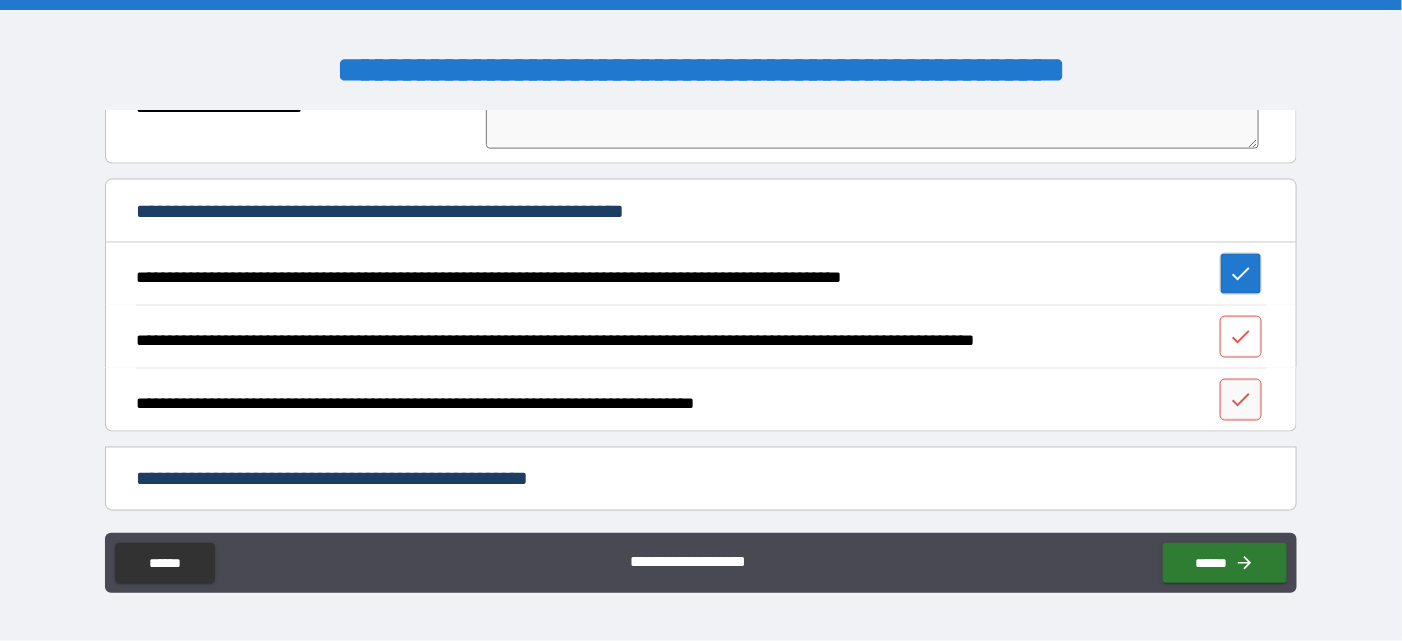 click 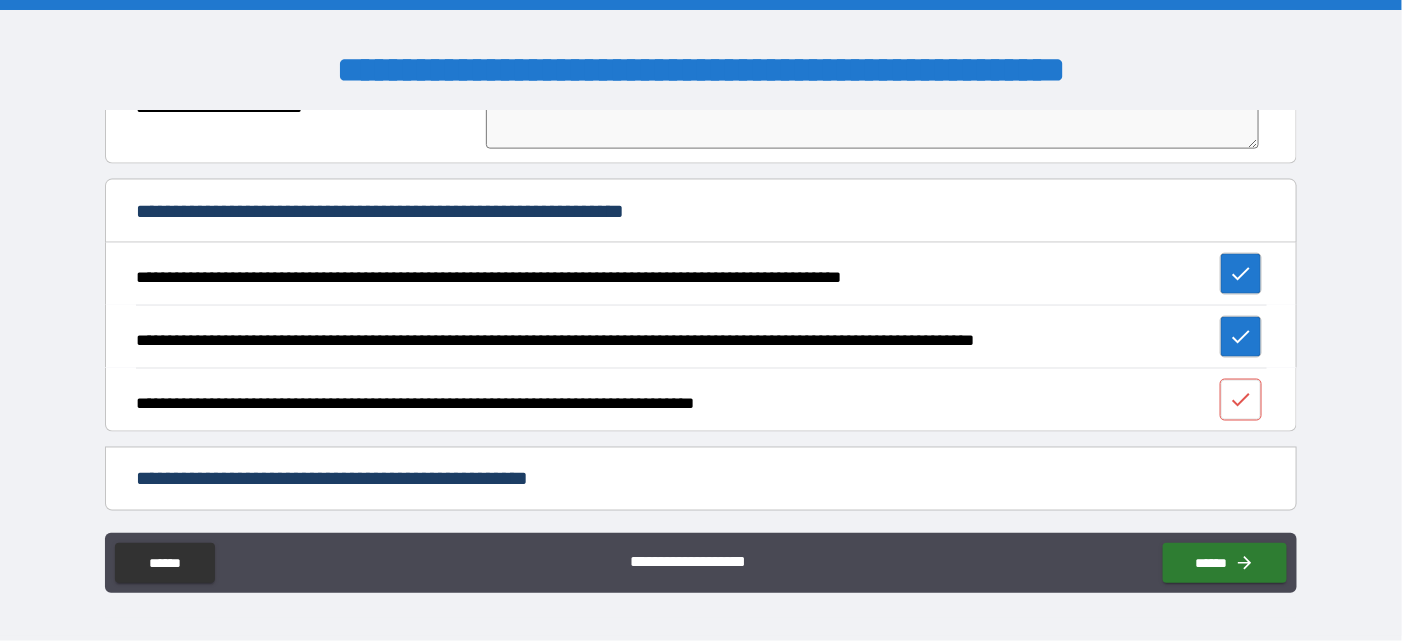 click 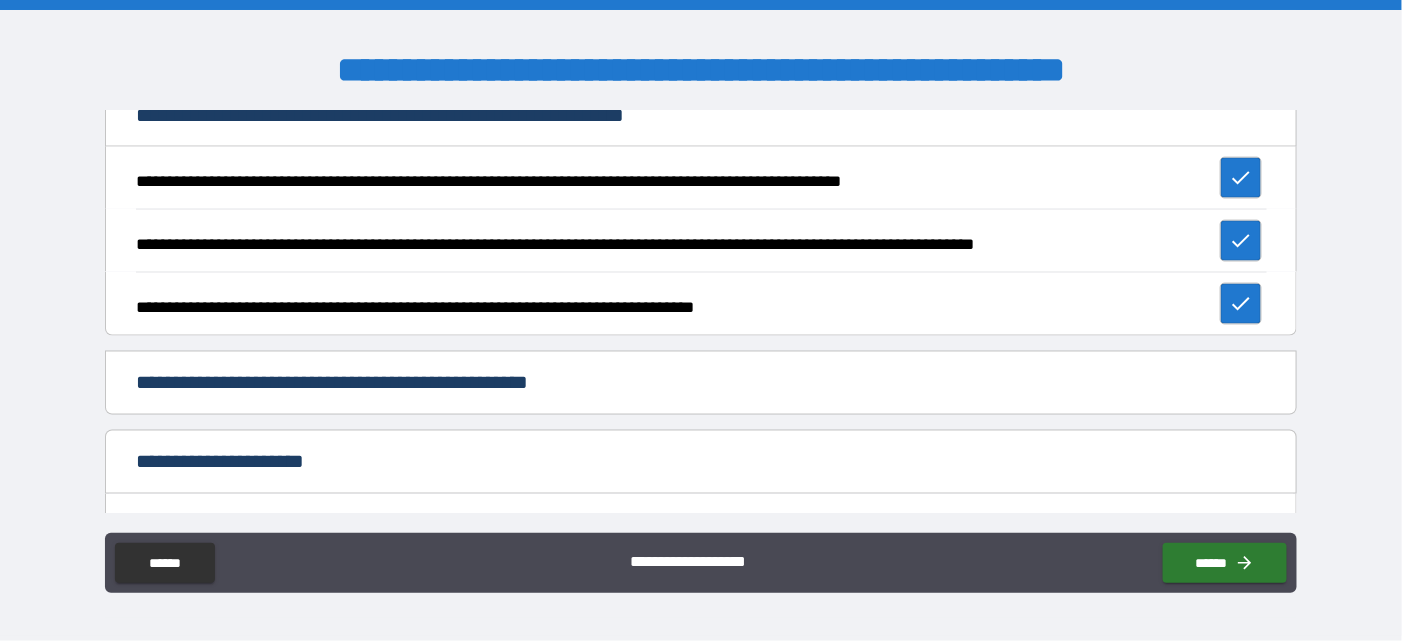 scroll, scrollTop: 1175, scrollLeft: 0, axis: vertical 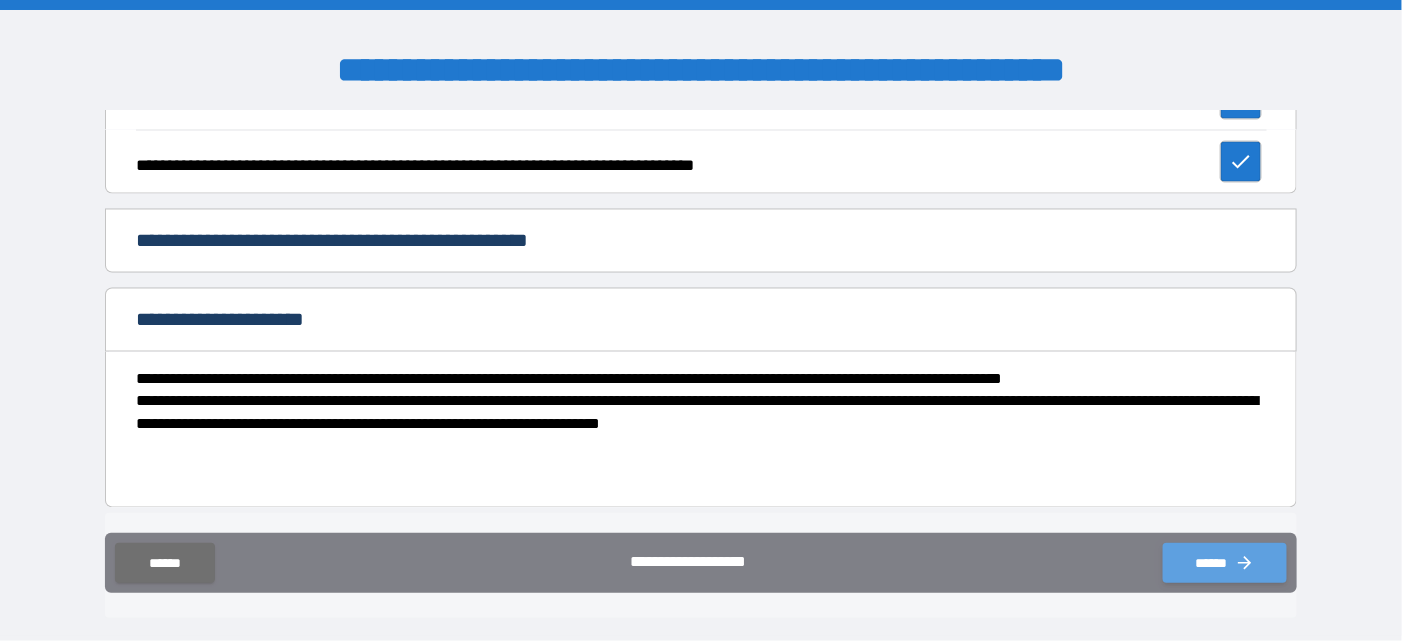 click 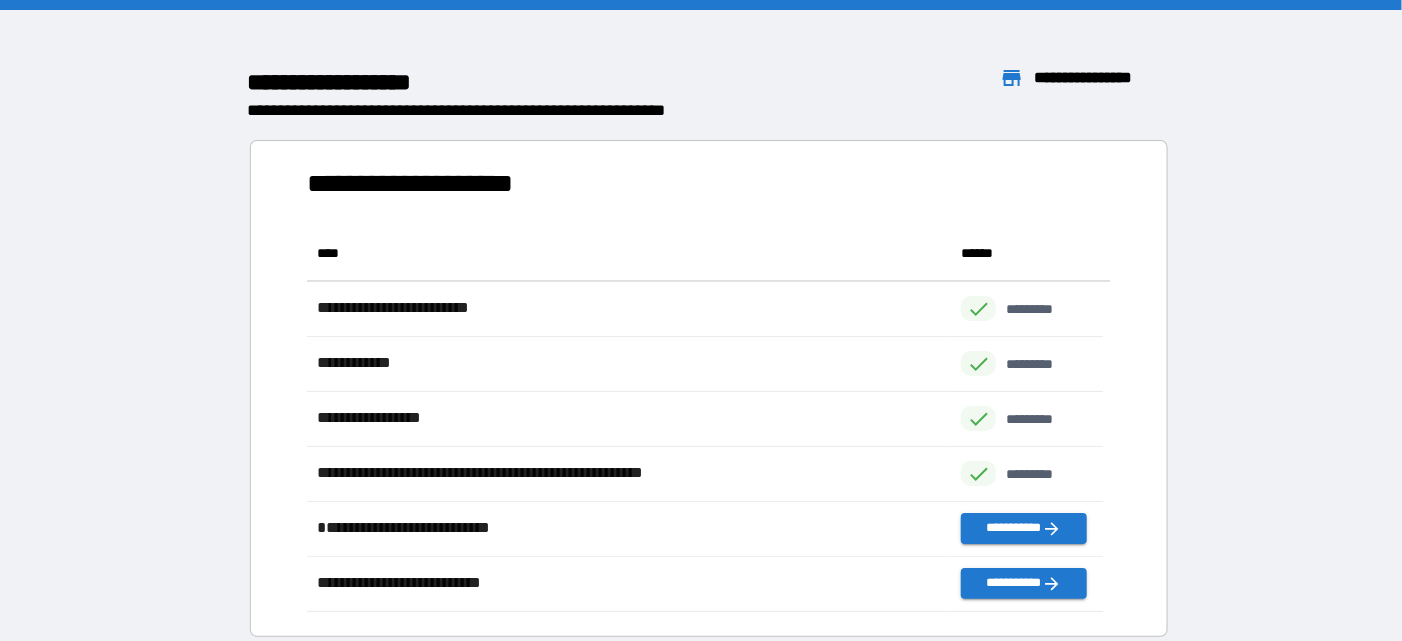 scroll, scrollTop: 371, scrollLeft: 781, axis: both 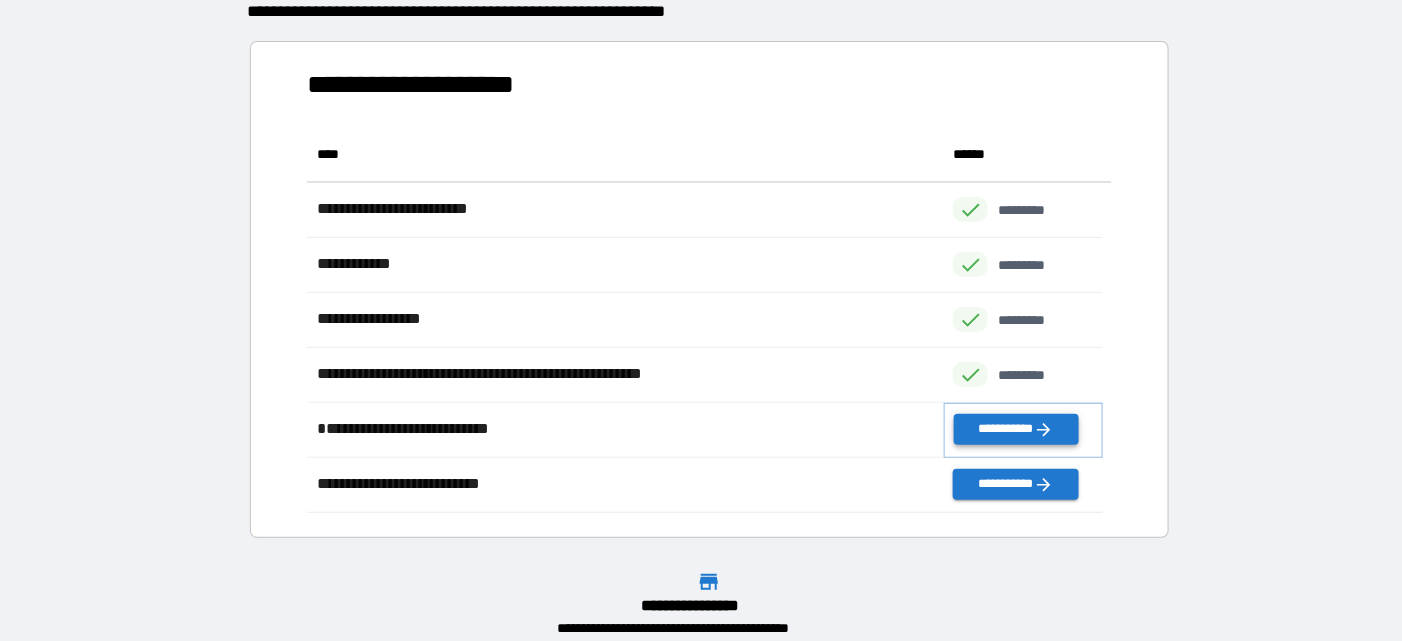 click on "**********" at bounding box center [1016, 429] 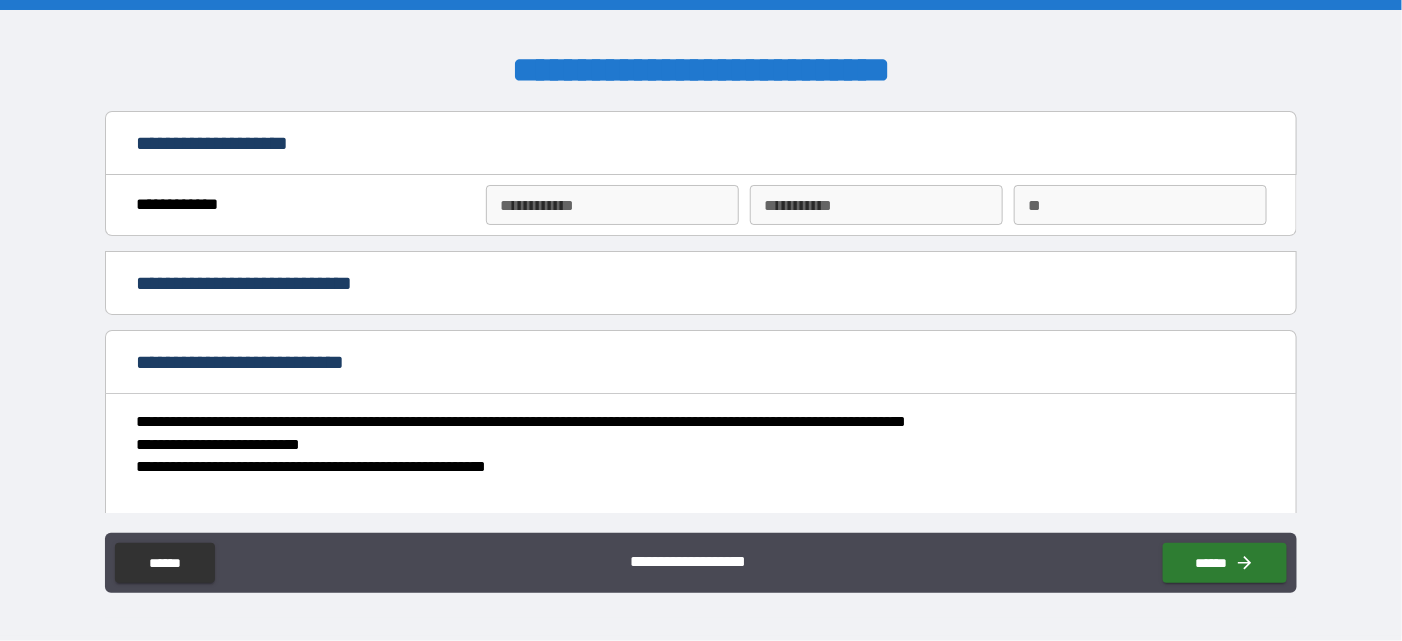 click on "**********" at bounding box center (612, 205) 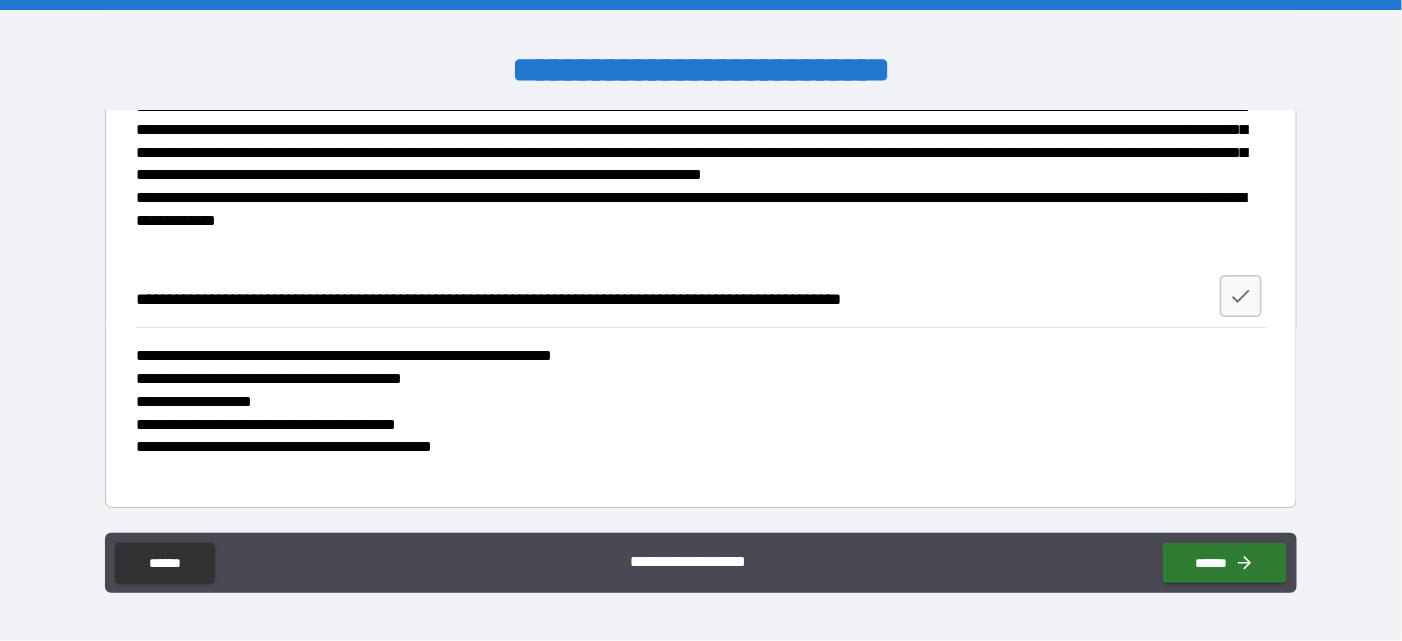 scroll, scrollTop: 2240, scrollLeft: 0, axis: vertical 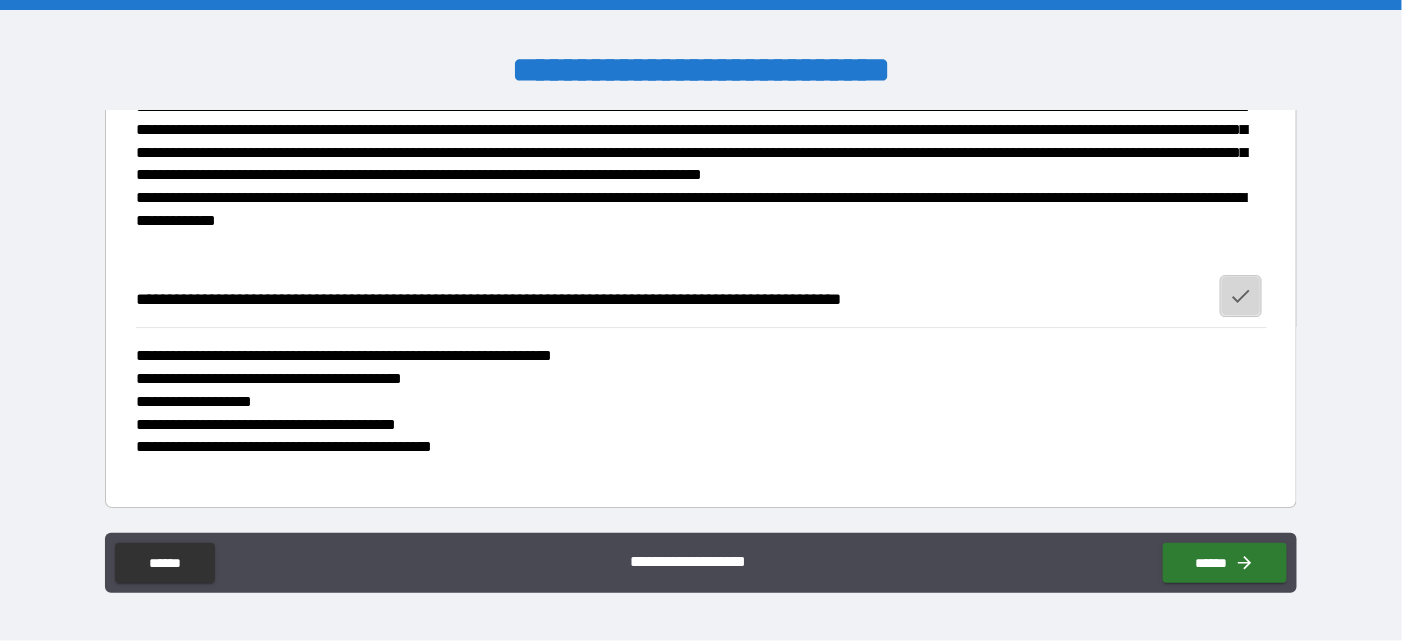click 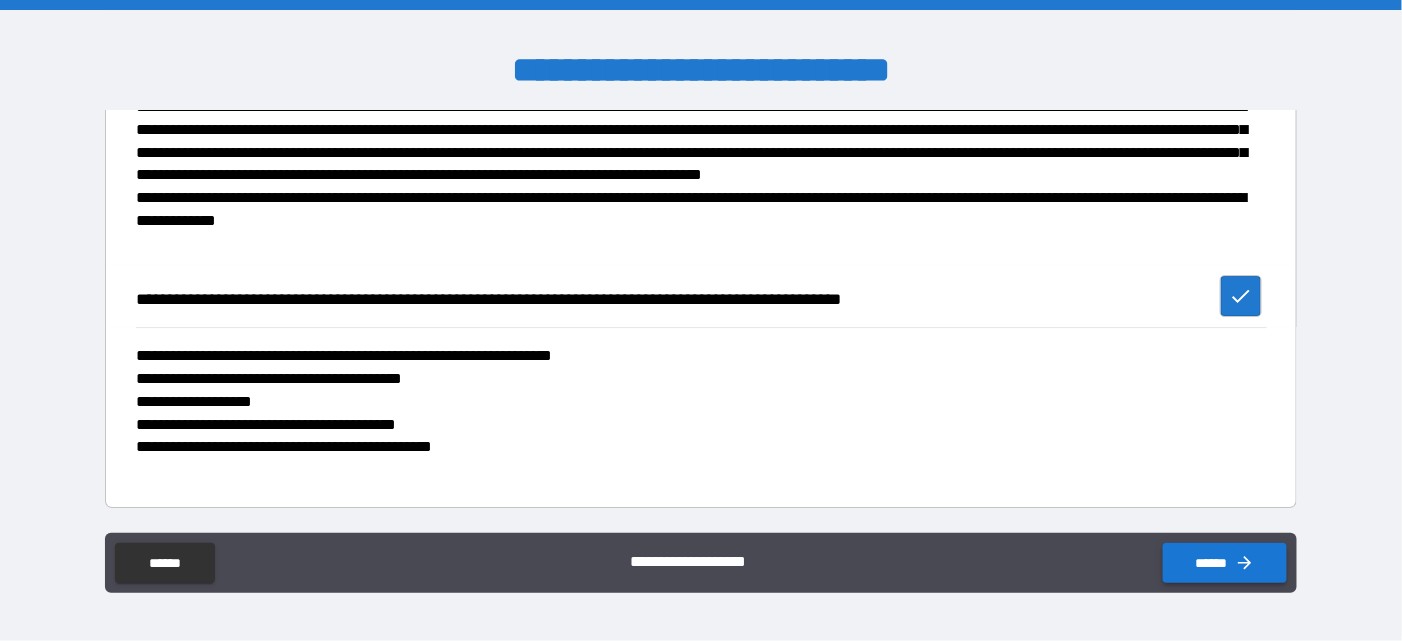 click on "******" at bounding box center [1225, 563] 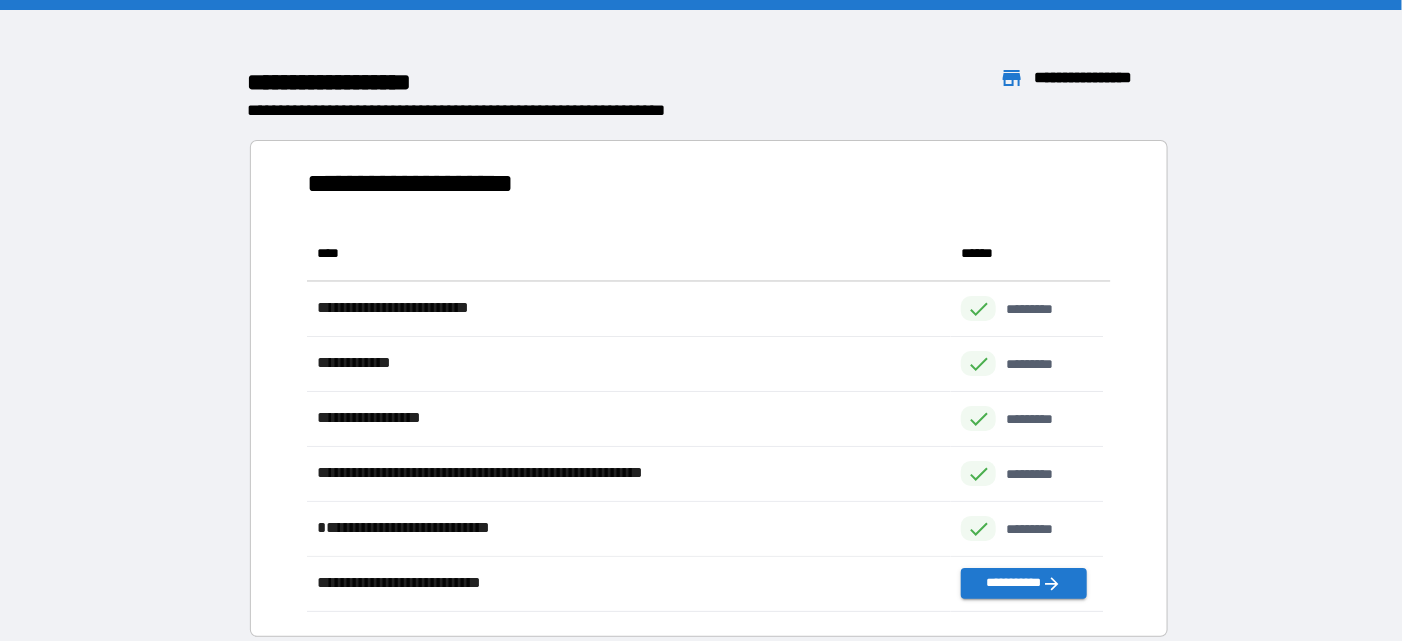 scroll, scrollTop: 15, scrollLeft: 16, axis: both 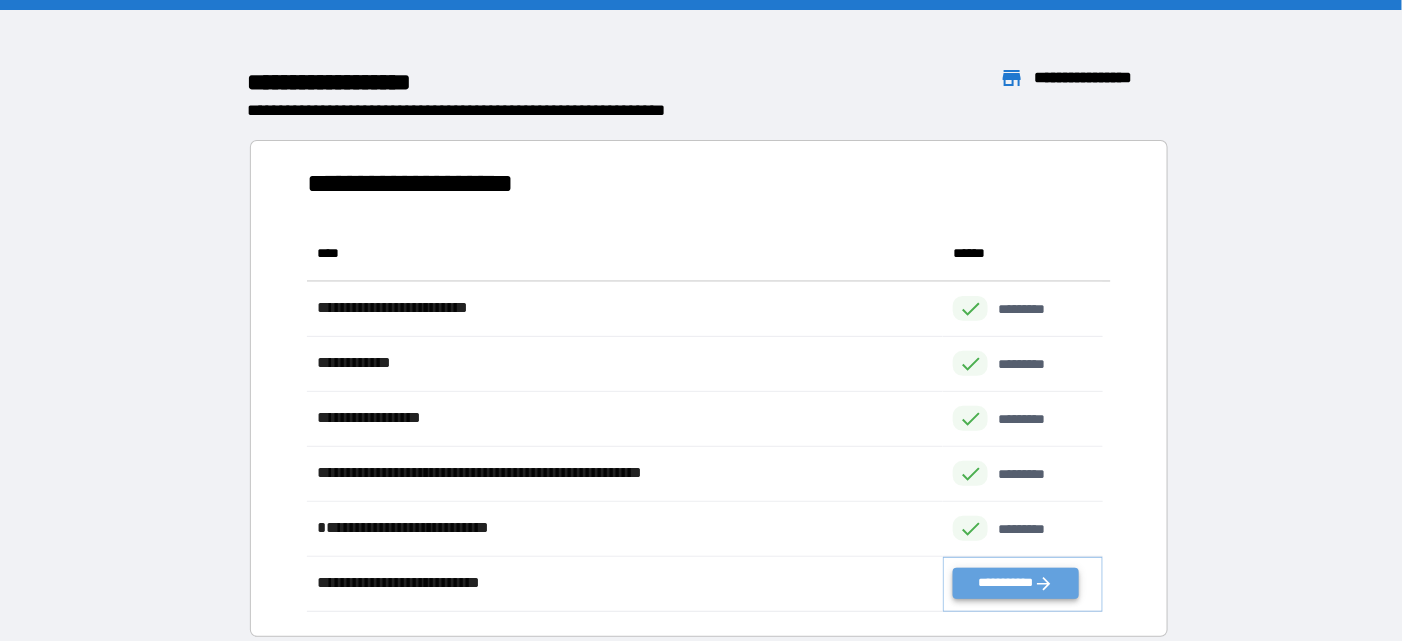 click on "**********" at bounding box center [1015, 583] 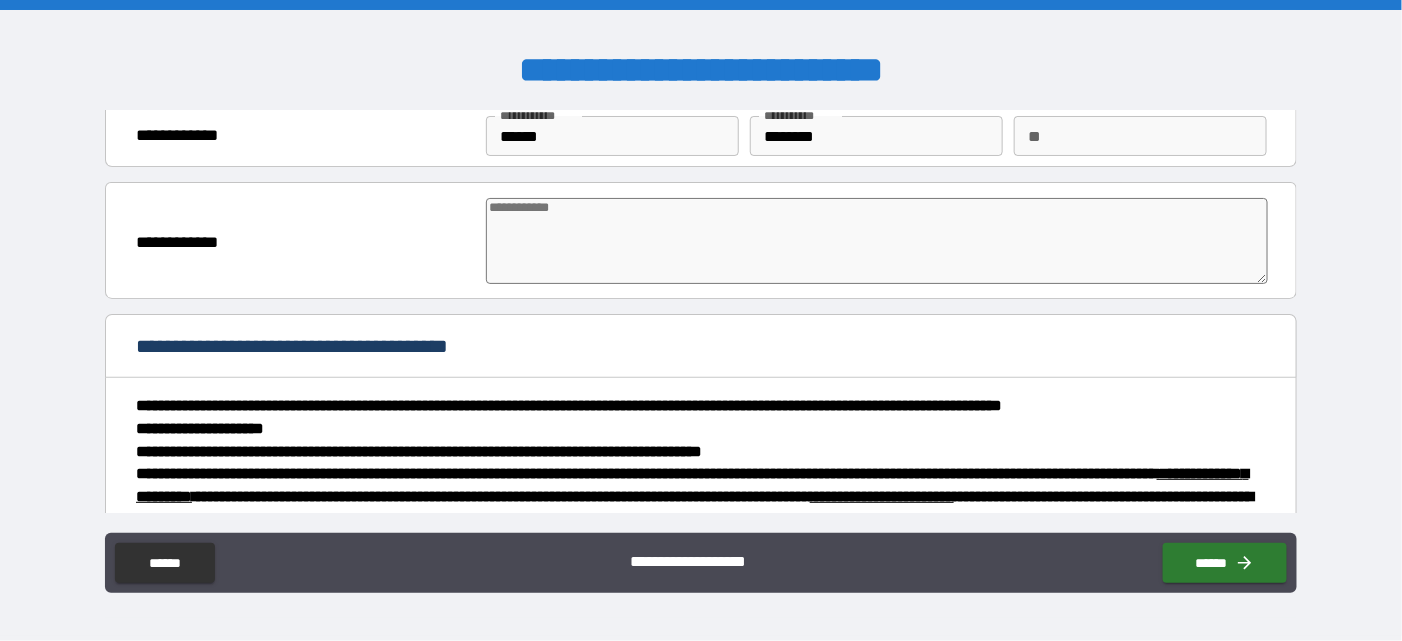 scroll, scrollTop: 99, scrollLeft: 0, axis: vertical 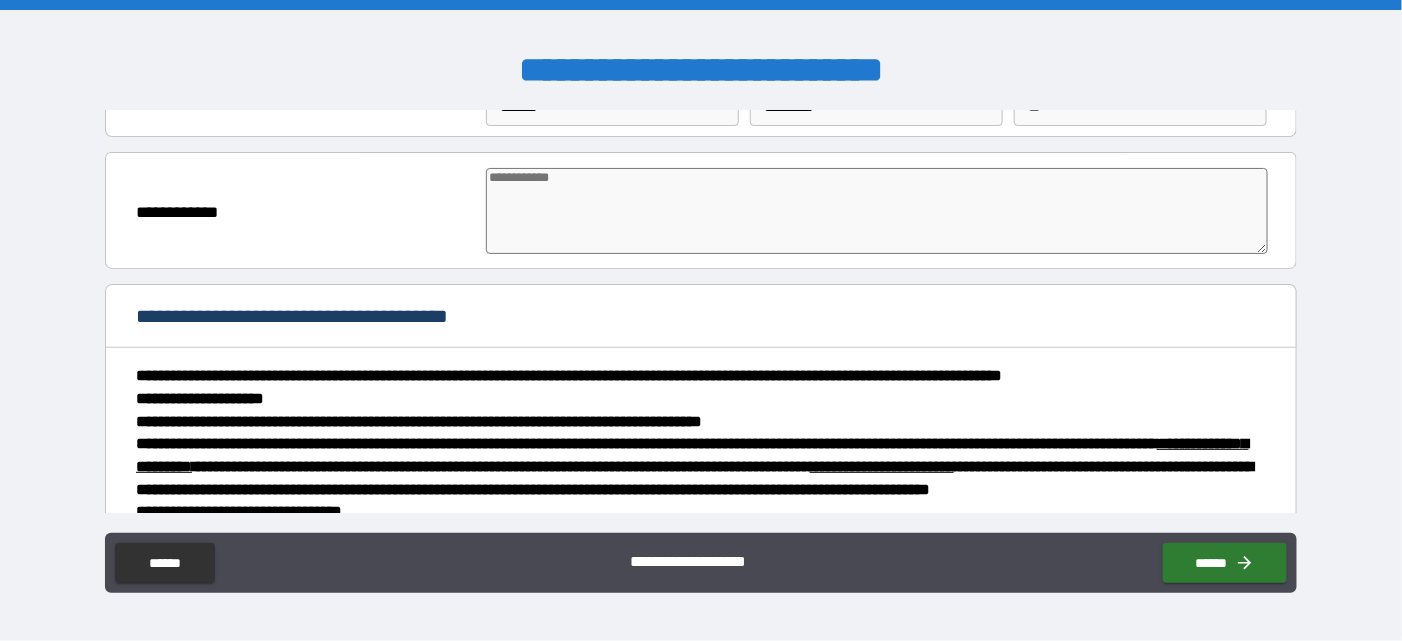 click at bounding box center [876, 211] 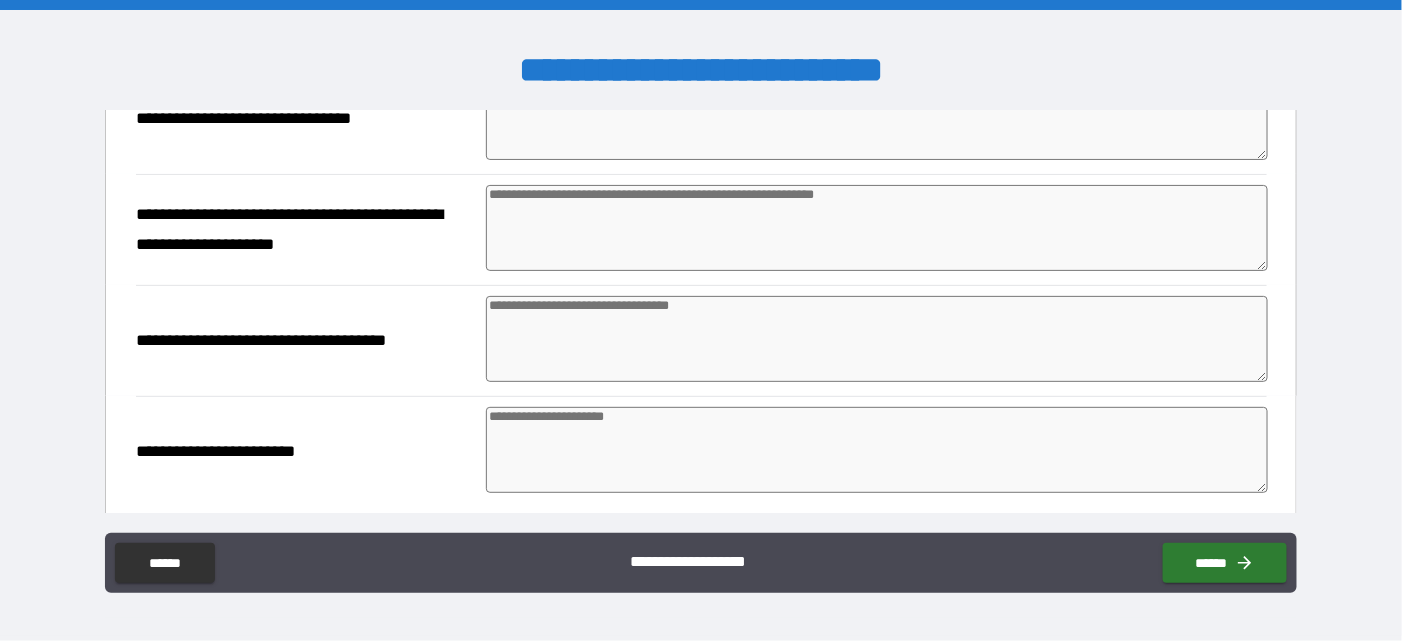 scroll, scrollTop: 2615, scrollLeft: 0, axis: vertical 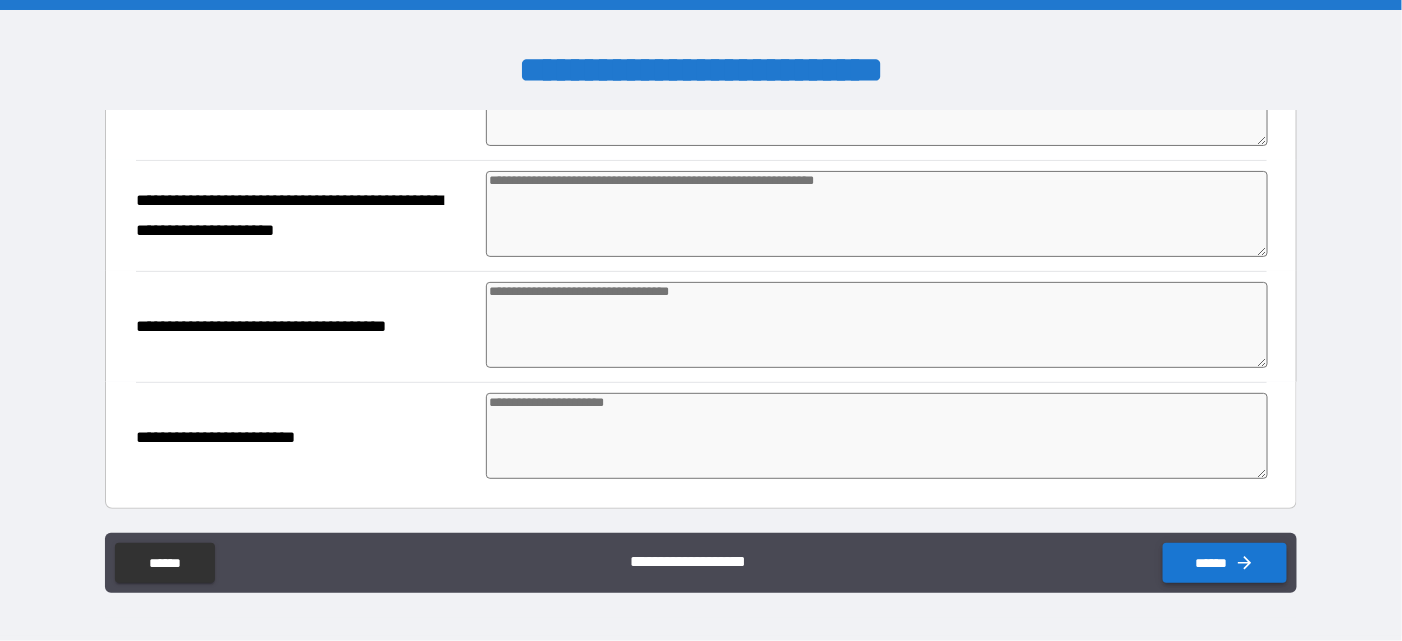click on "******" at bounding box center (1225, 563) 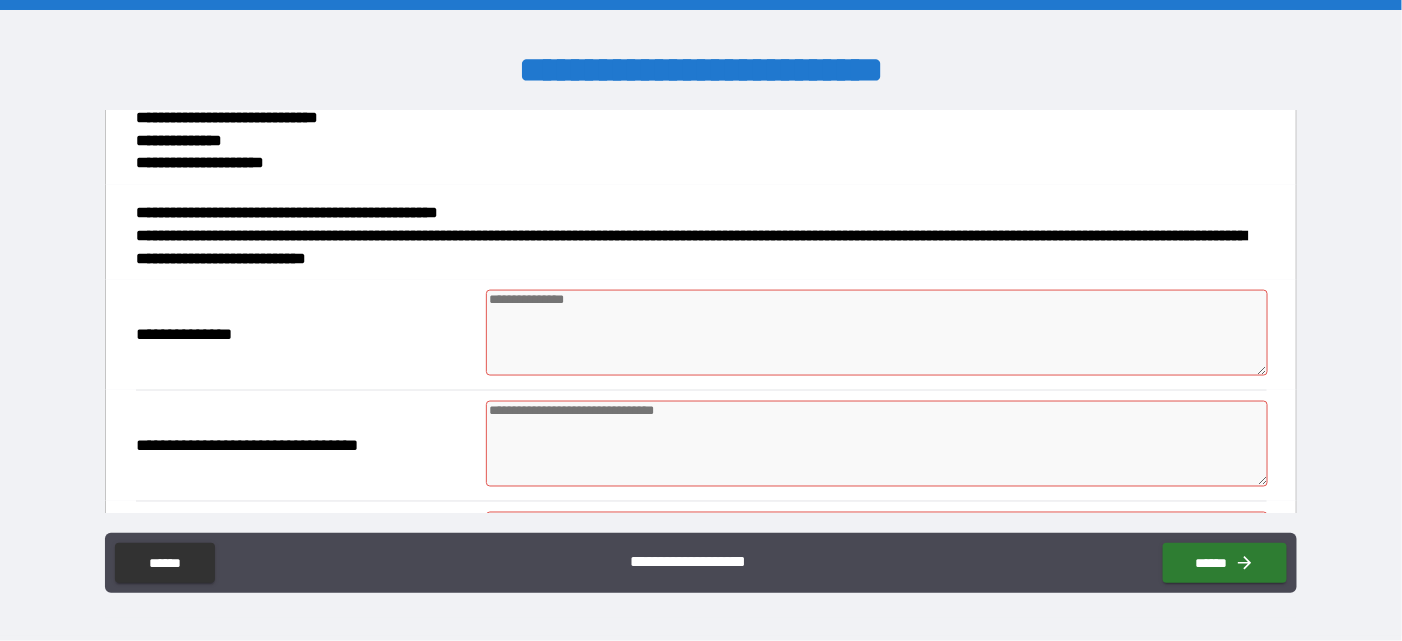 scroll, scrollTop: 1015, scrollLeft: 0, axis: vertical 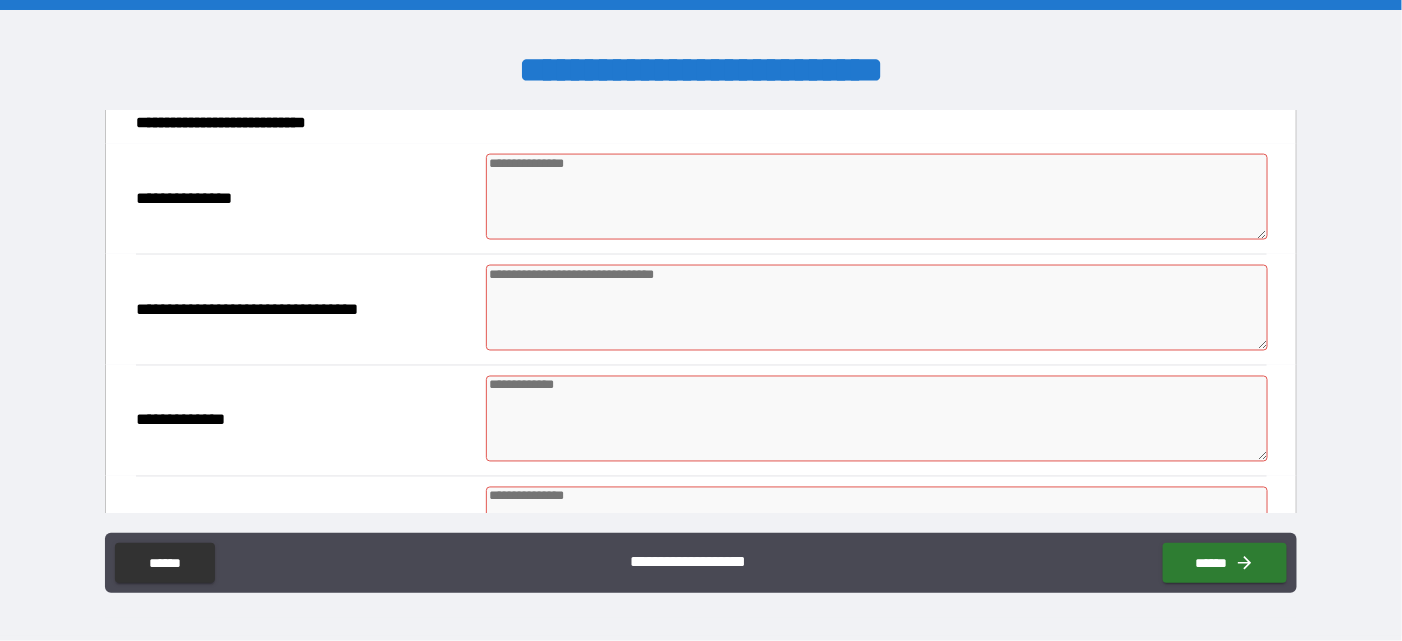 click at bounding box center (876, 197) 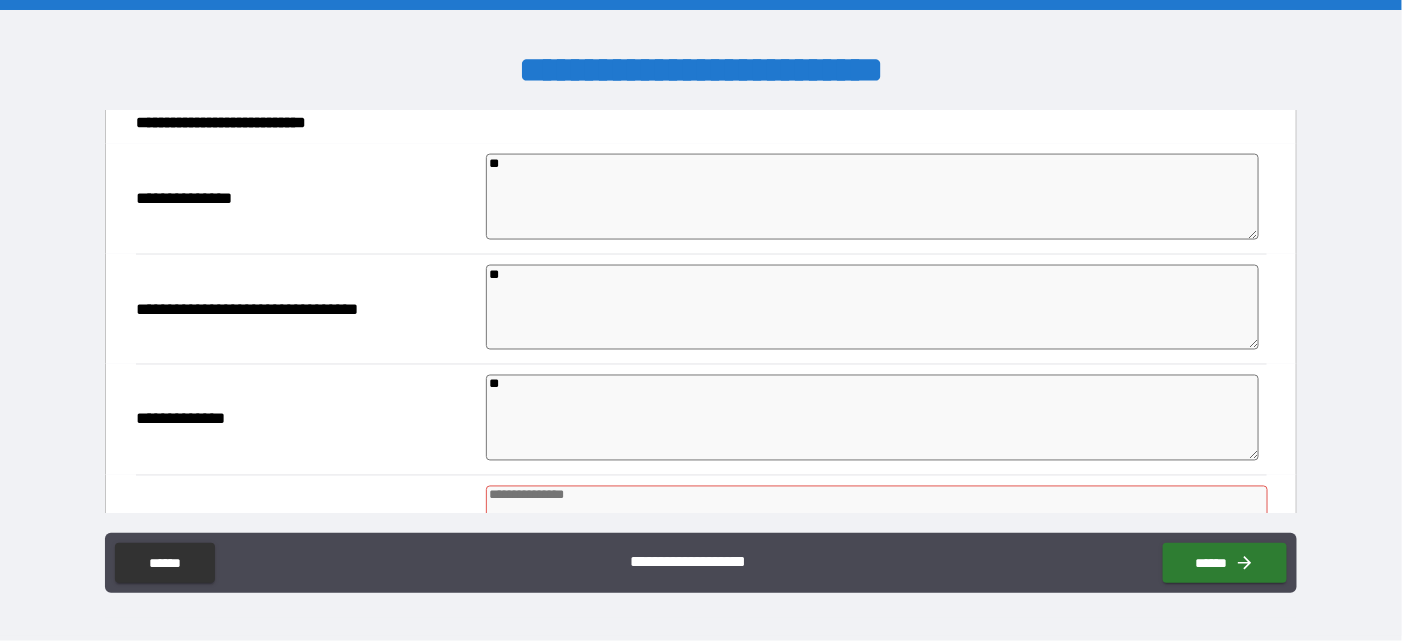 scroll, scrollTop: 1025, scrollLeft: 0, axis: vertical 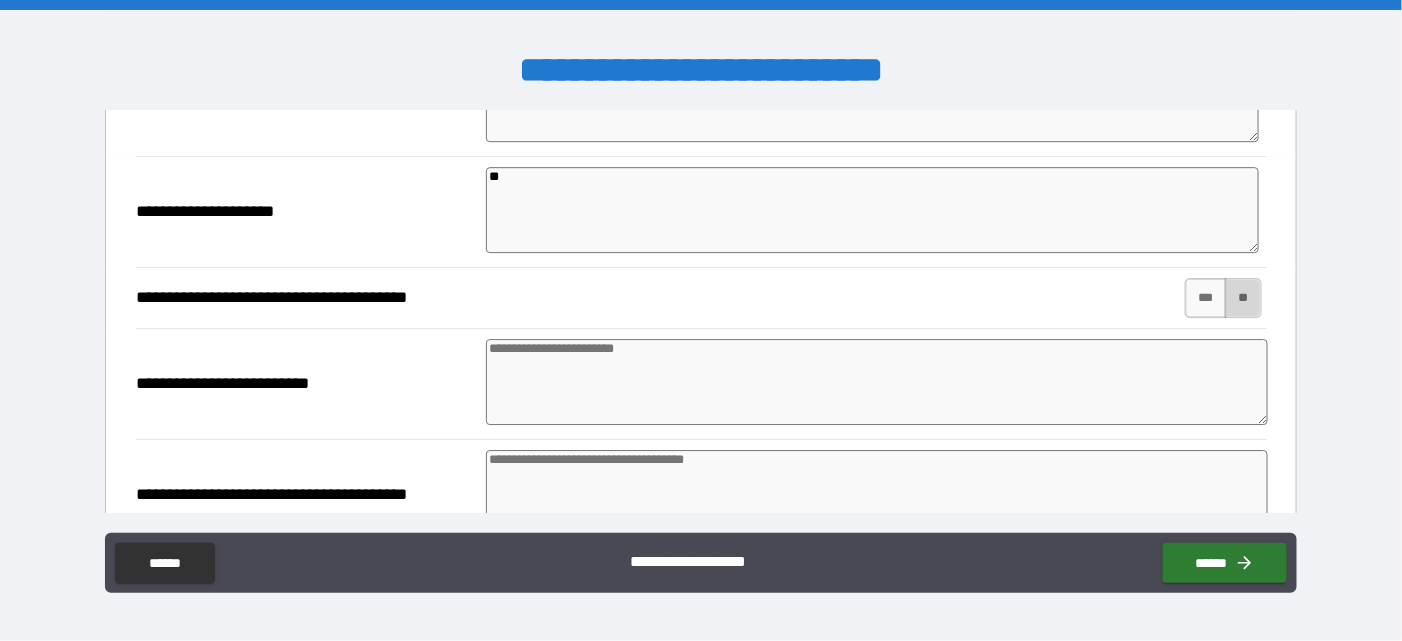 click on "**" at bounding box center [1243, 298] 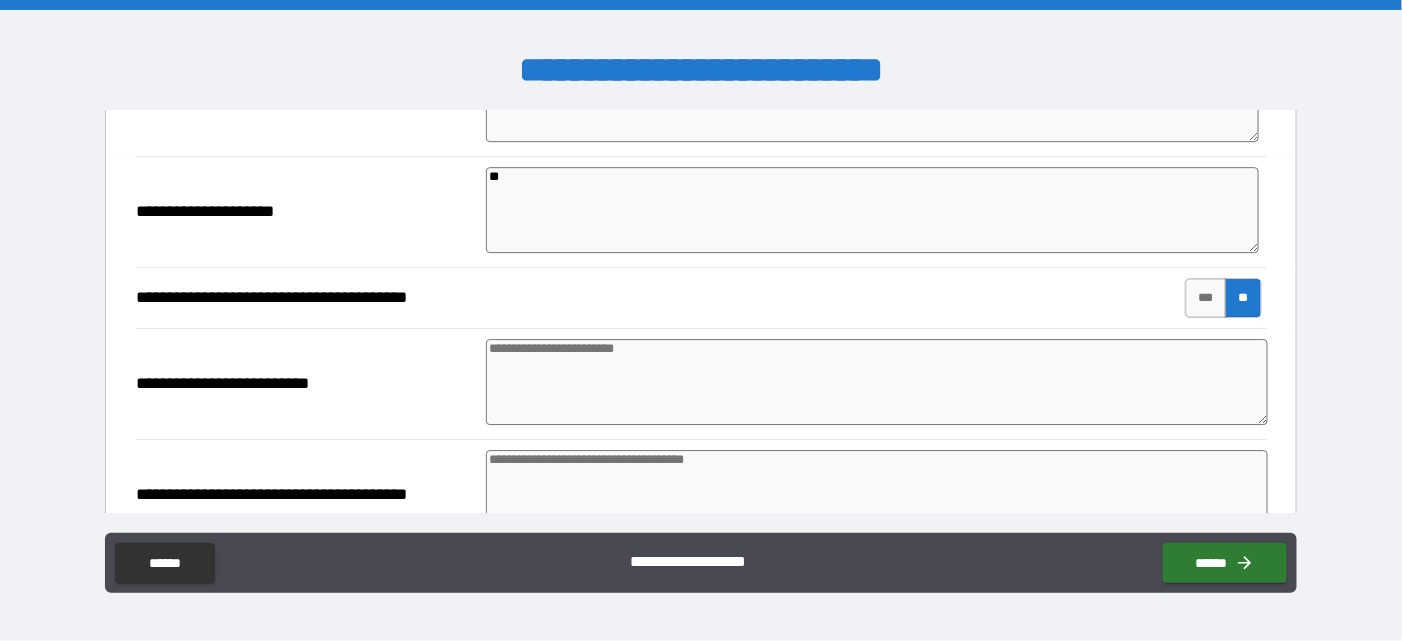 click at bounding box center (876, 382) 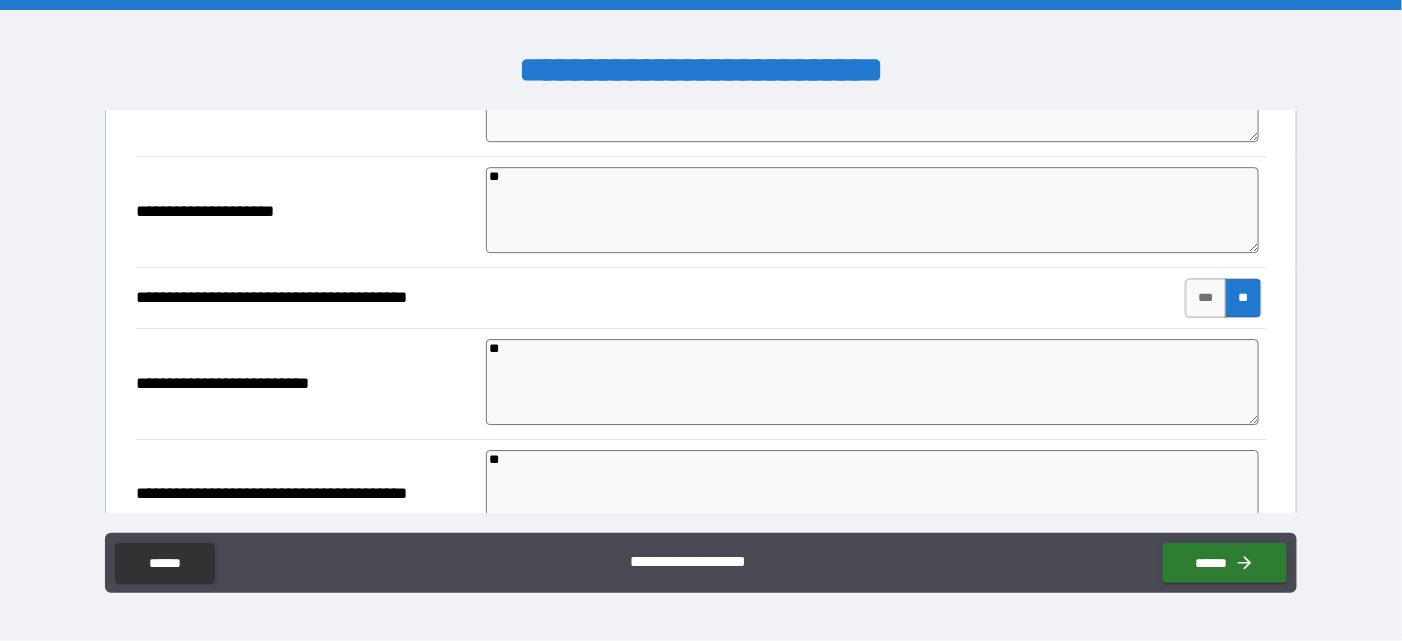 scroll, scrollTop: 2267, scrollLeft: 0, axis: vertical 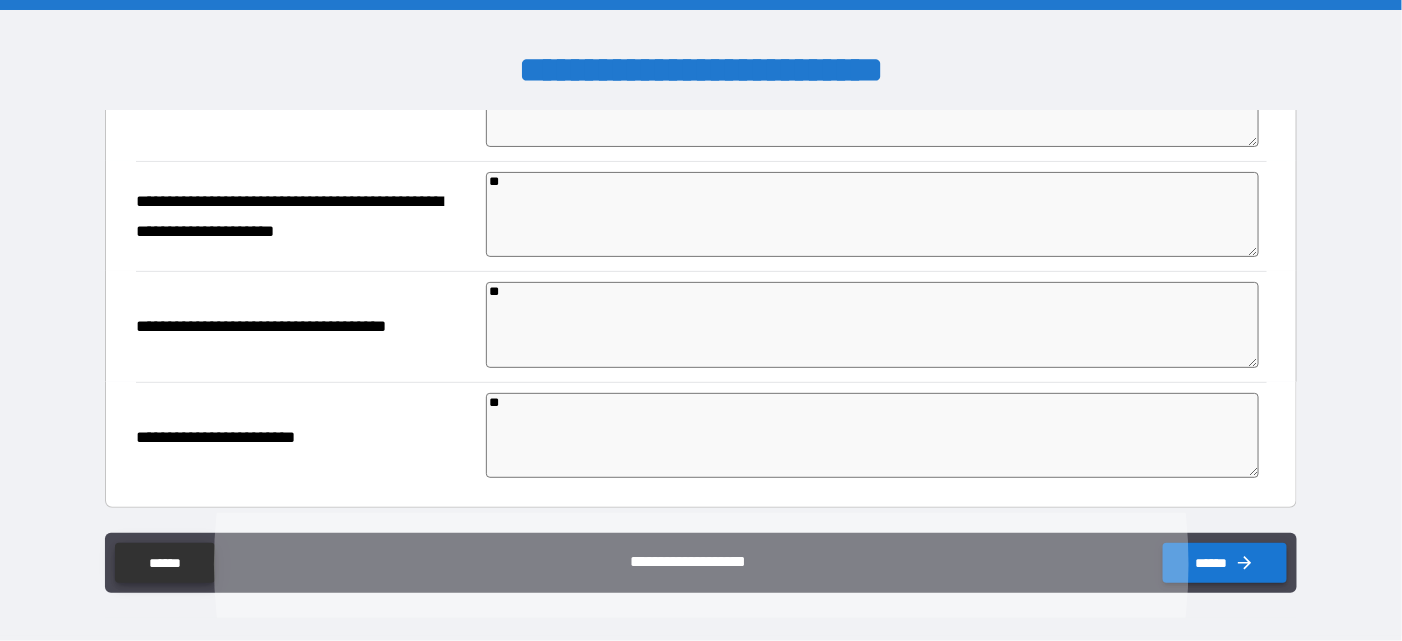 click on "******" at bounding box center (1225, 563) 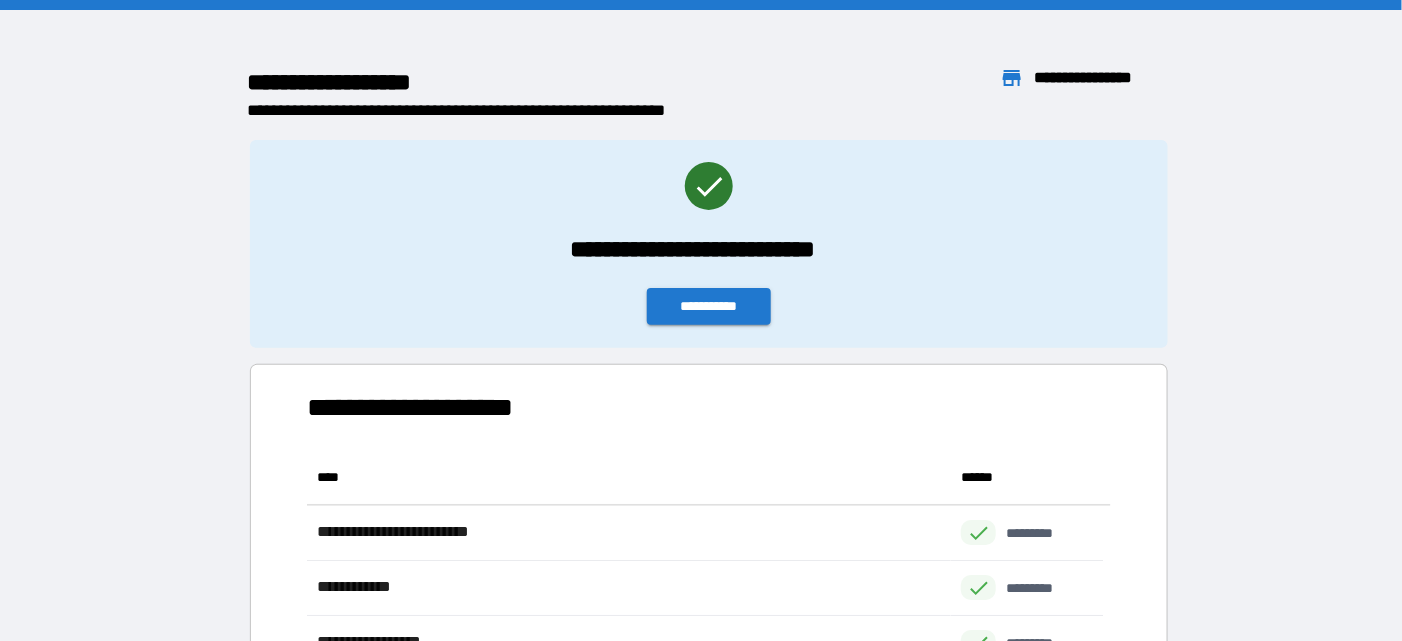 scroll, scrollTop: 15, scrollLeft: 16, axis: both 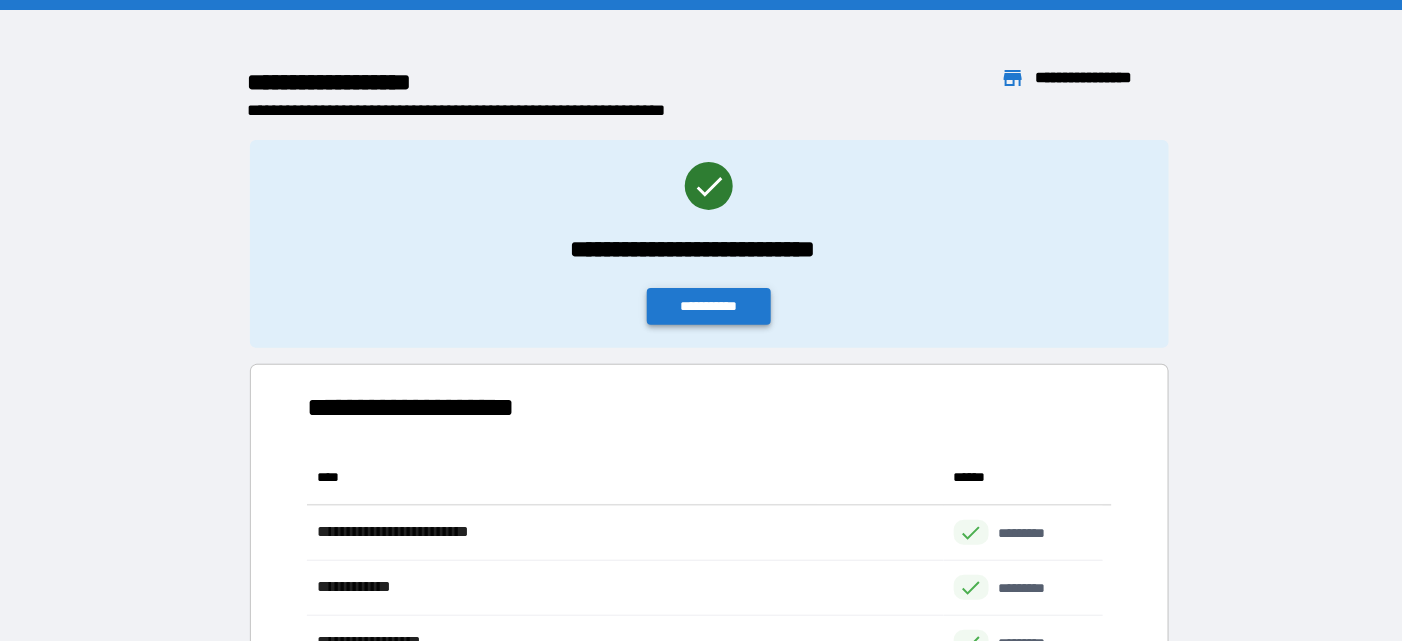 click on "**********" at bounding box center (709, 306) 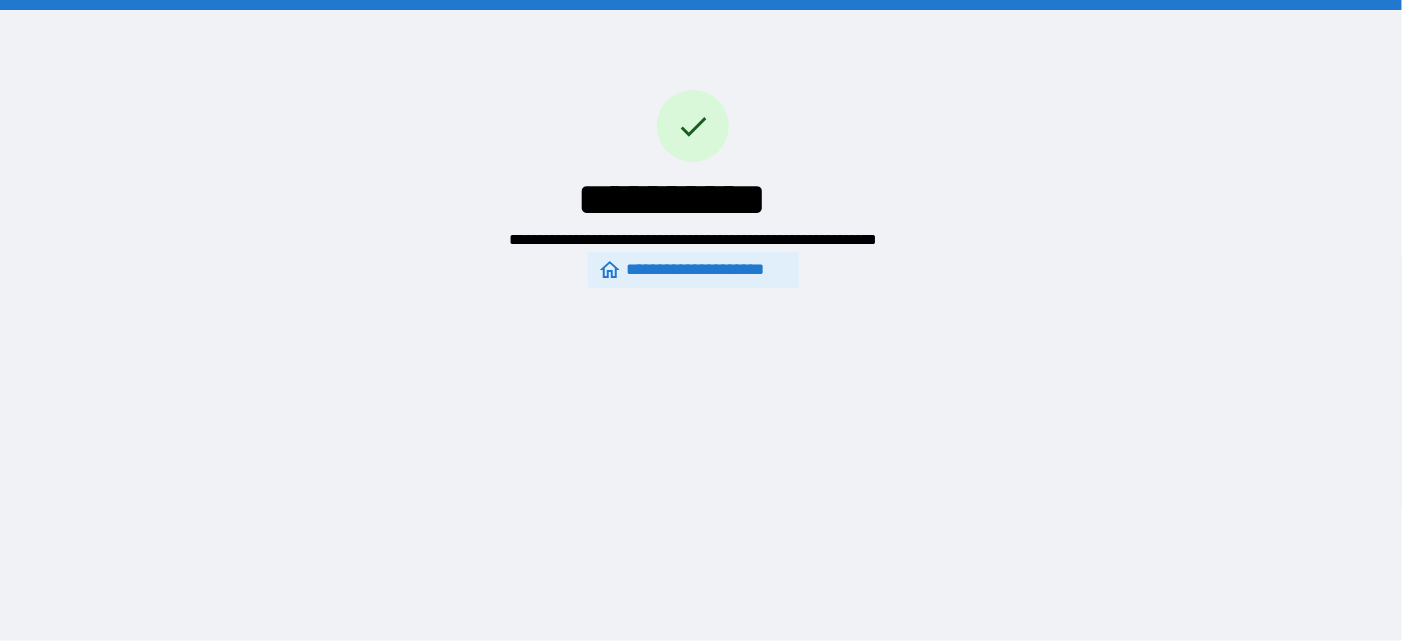 click on "**********" at bounding box center [693, 270] 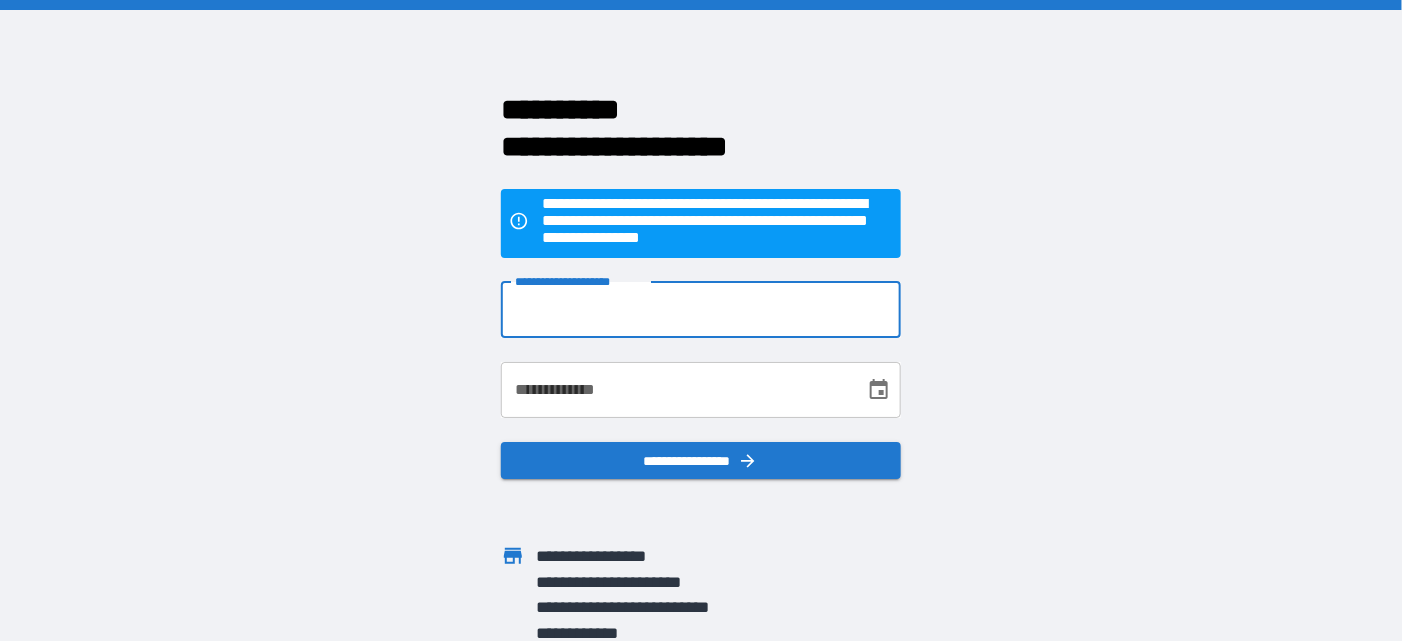 click on "**********" at bounding box center (701, 310) 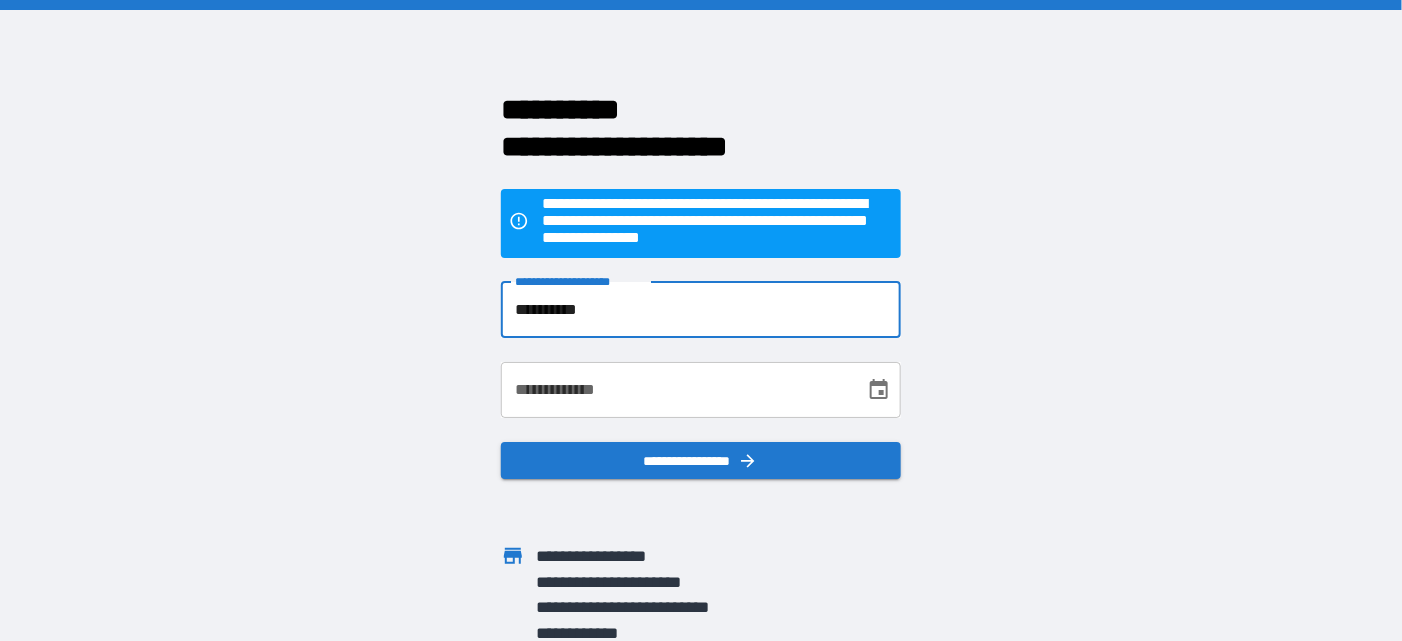 click on "**********" at bounding box center [676, 390] 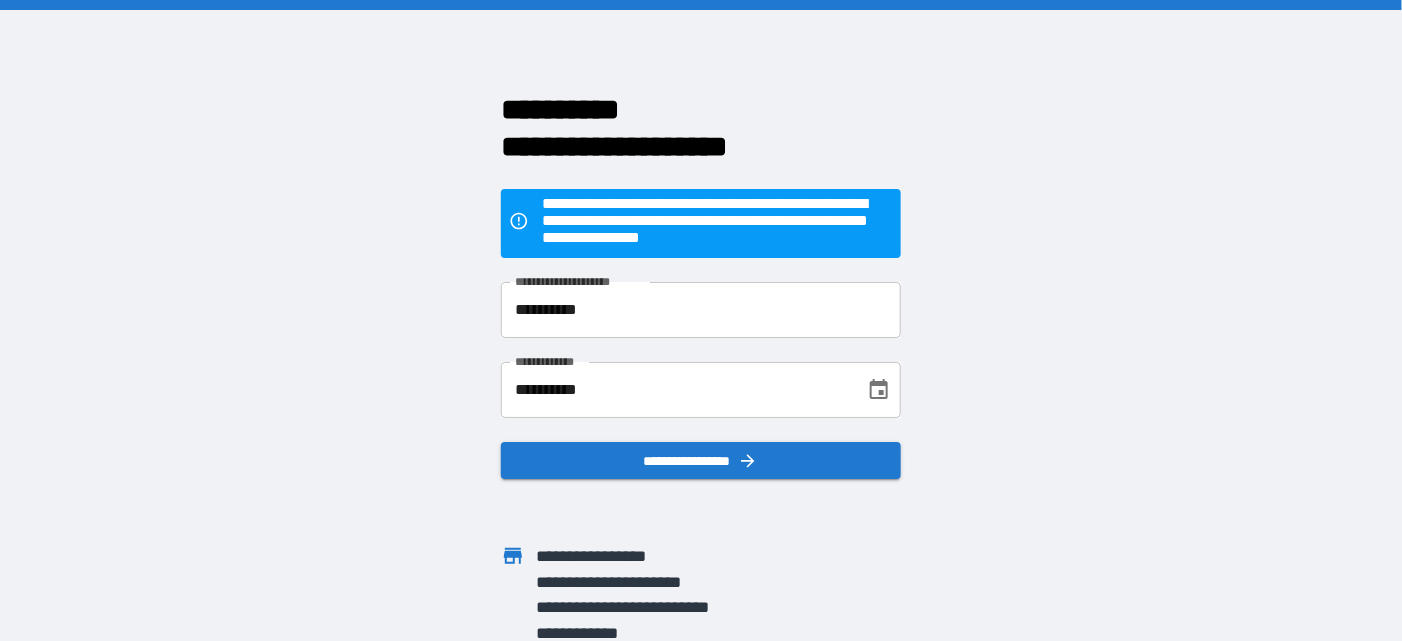 click on "**********" at bounding box center (701, 320) 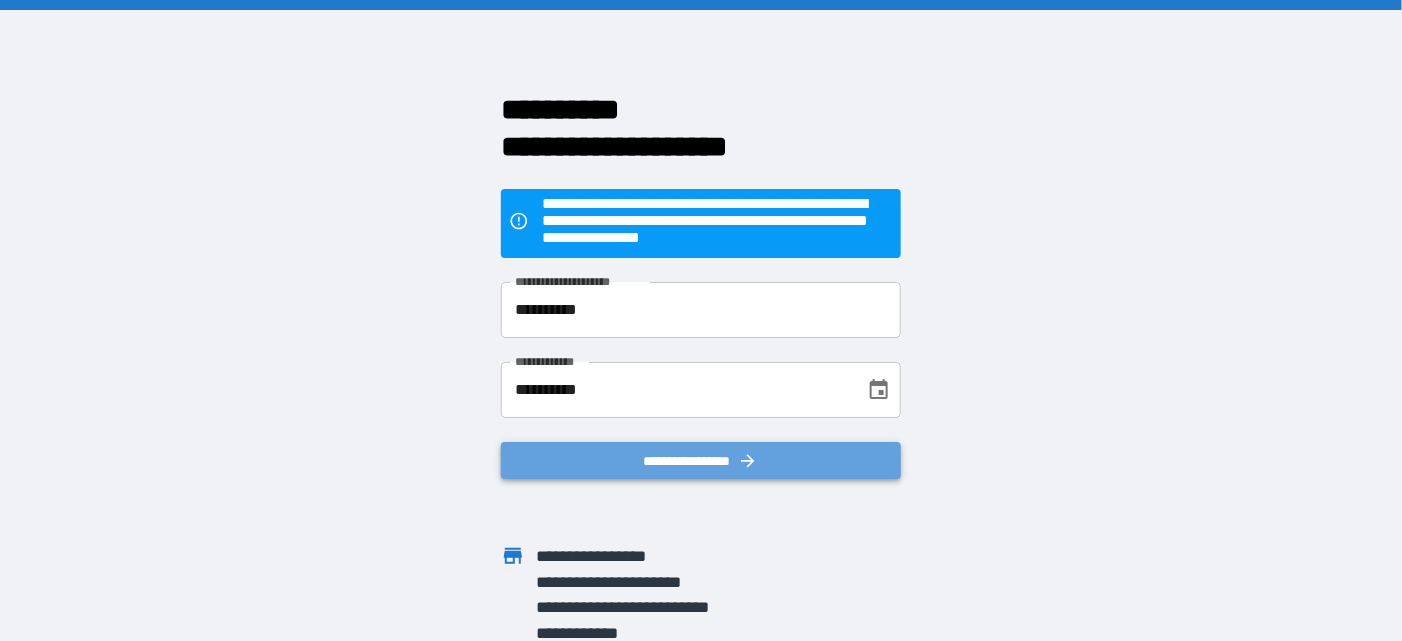 click on "**********" at bounding box center (701, 460) 